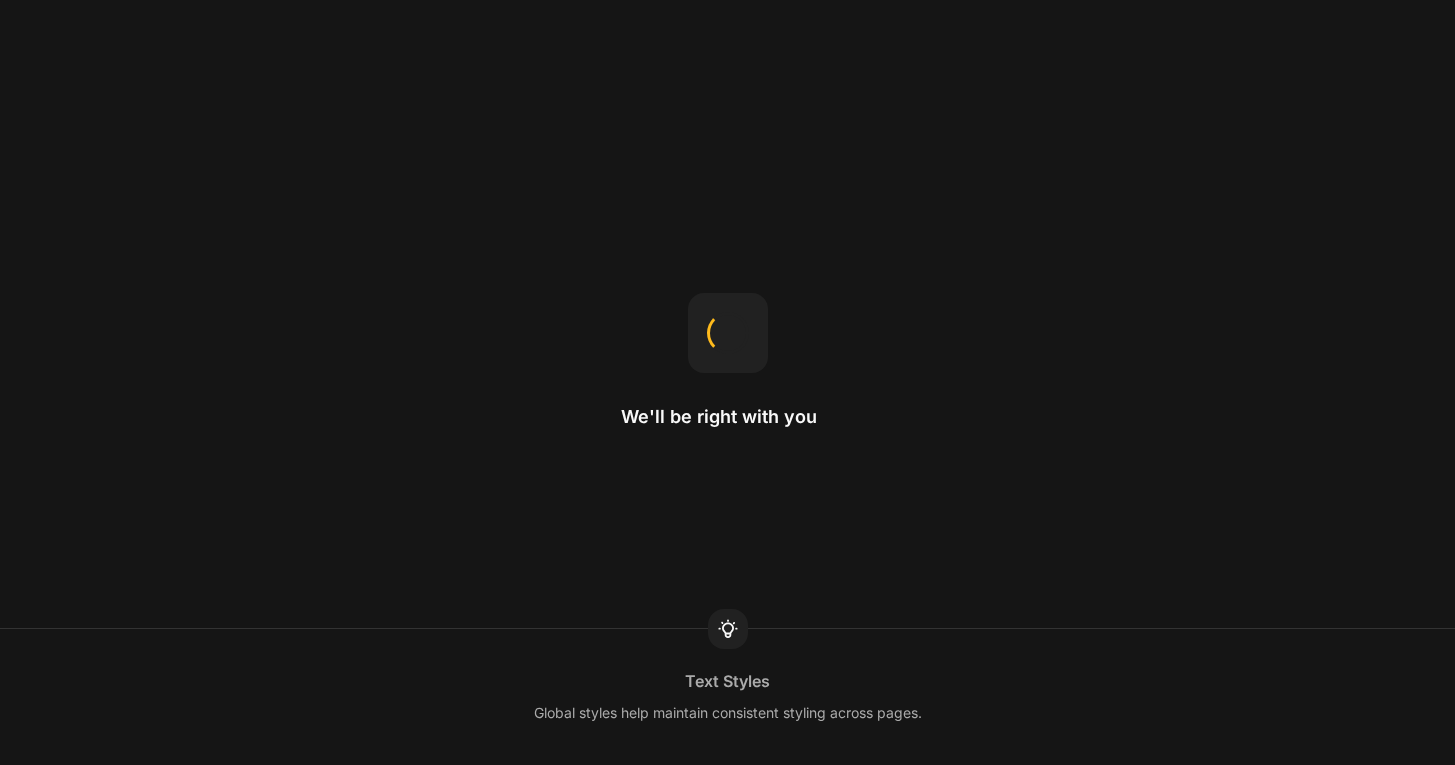scroll, scrollTop: 0, scrollLeft: 0, axis: both 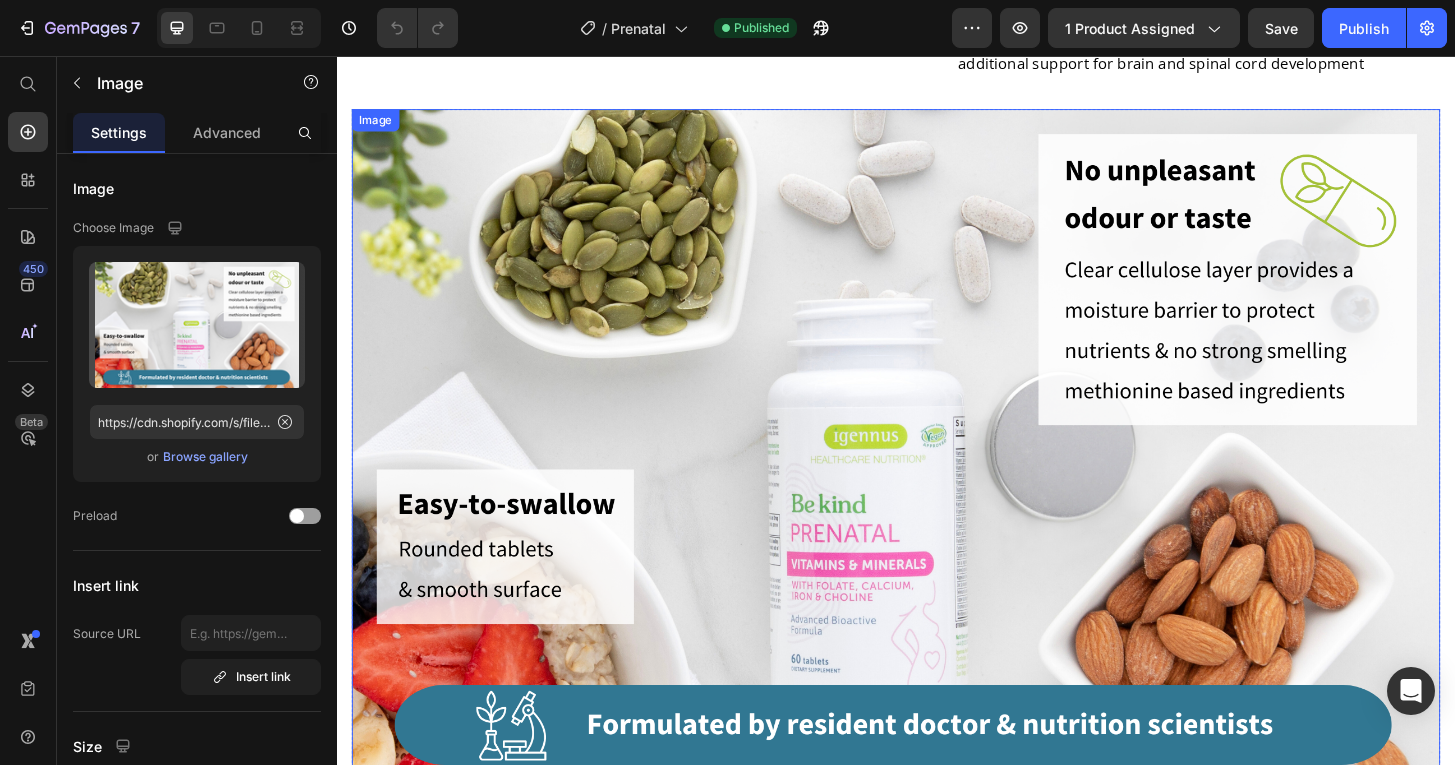 click at bounding box center (937, 474) 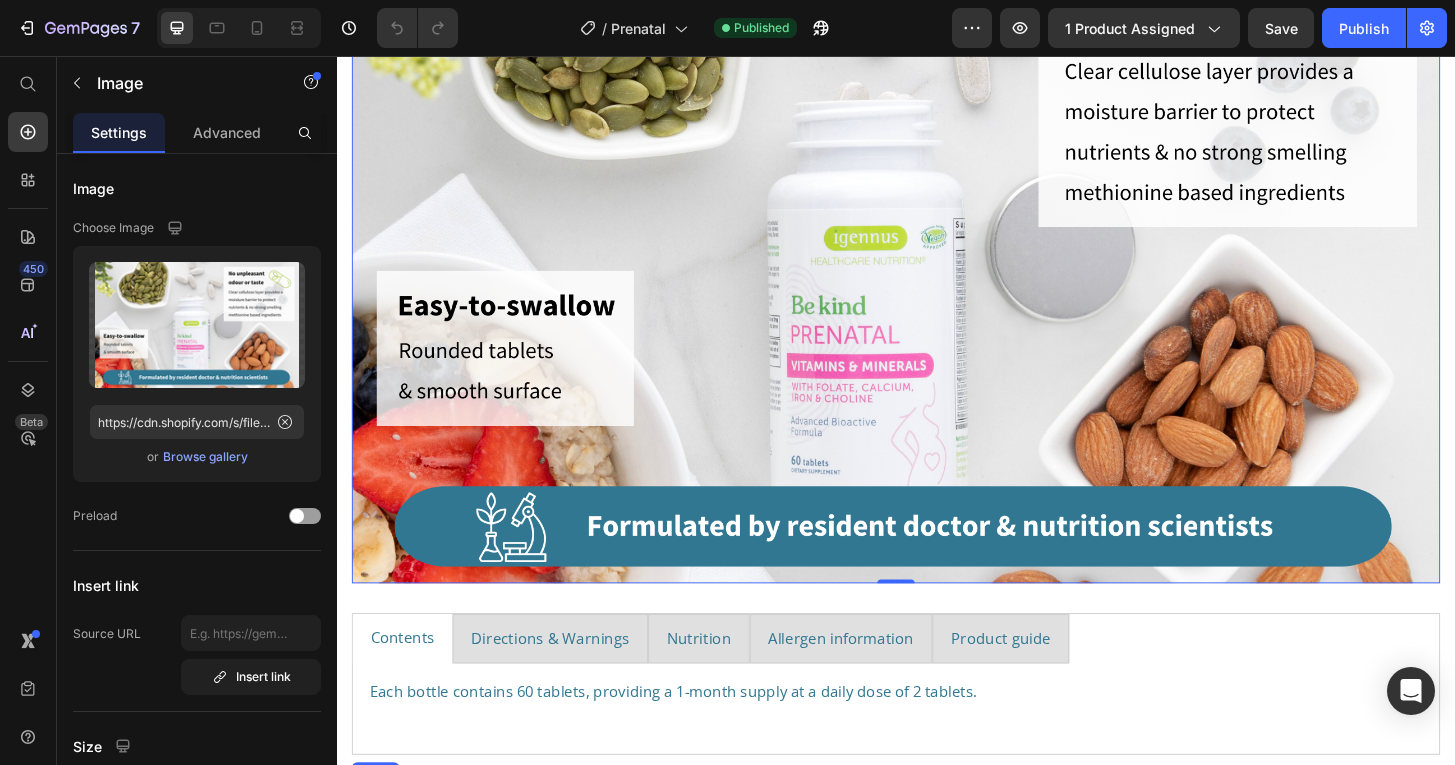 scroll, scrollTop: 1472, scrollLeft: 0, axis: vertical 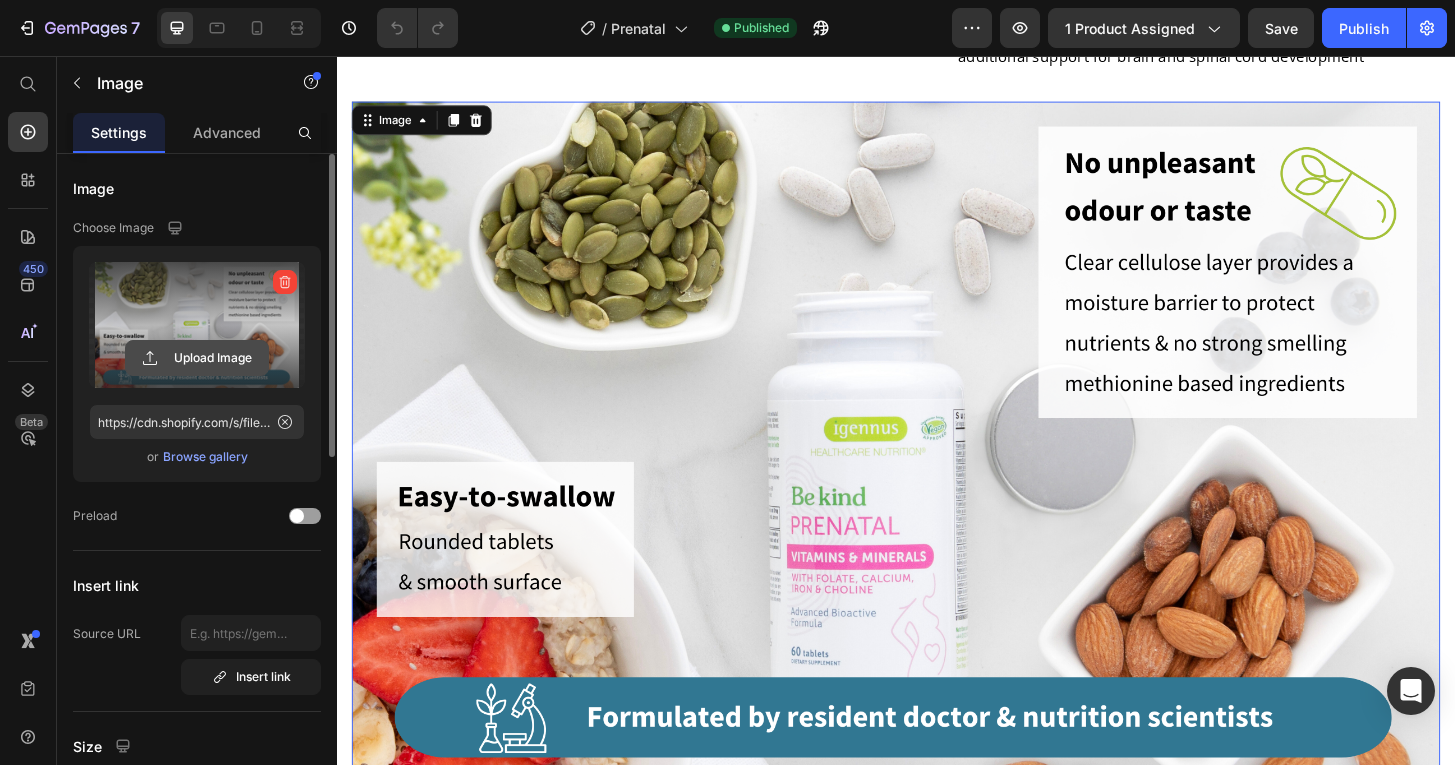 click 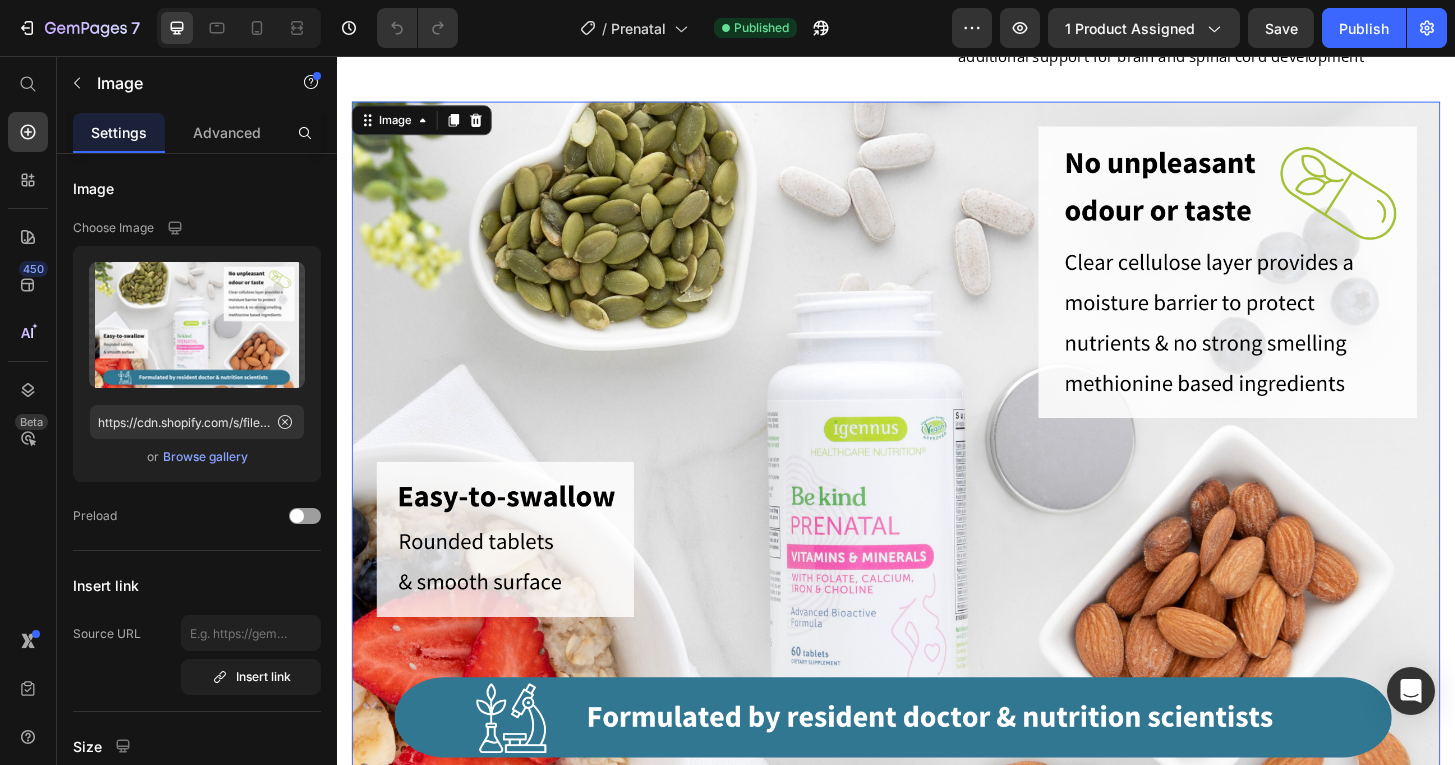 click at bounding box center [937, 466] 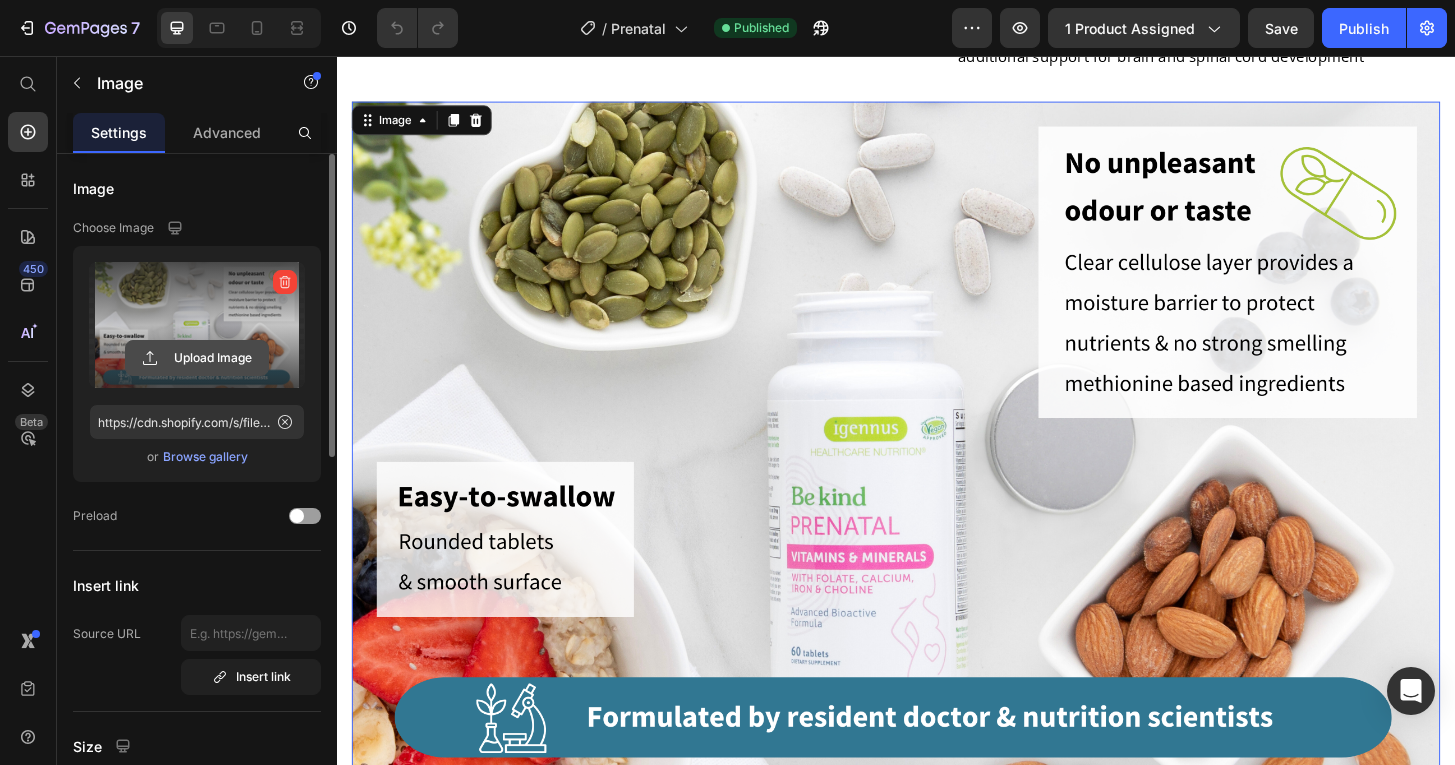 click 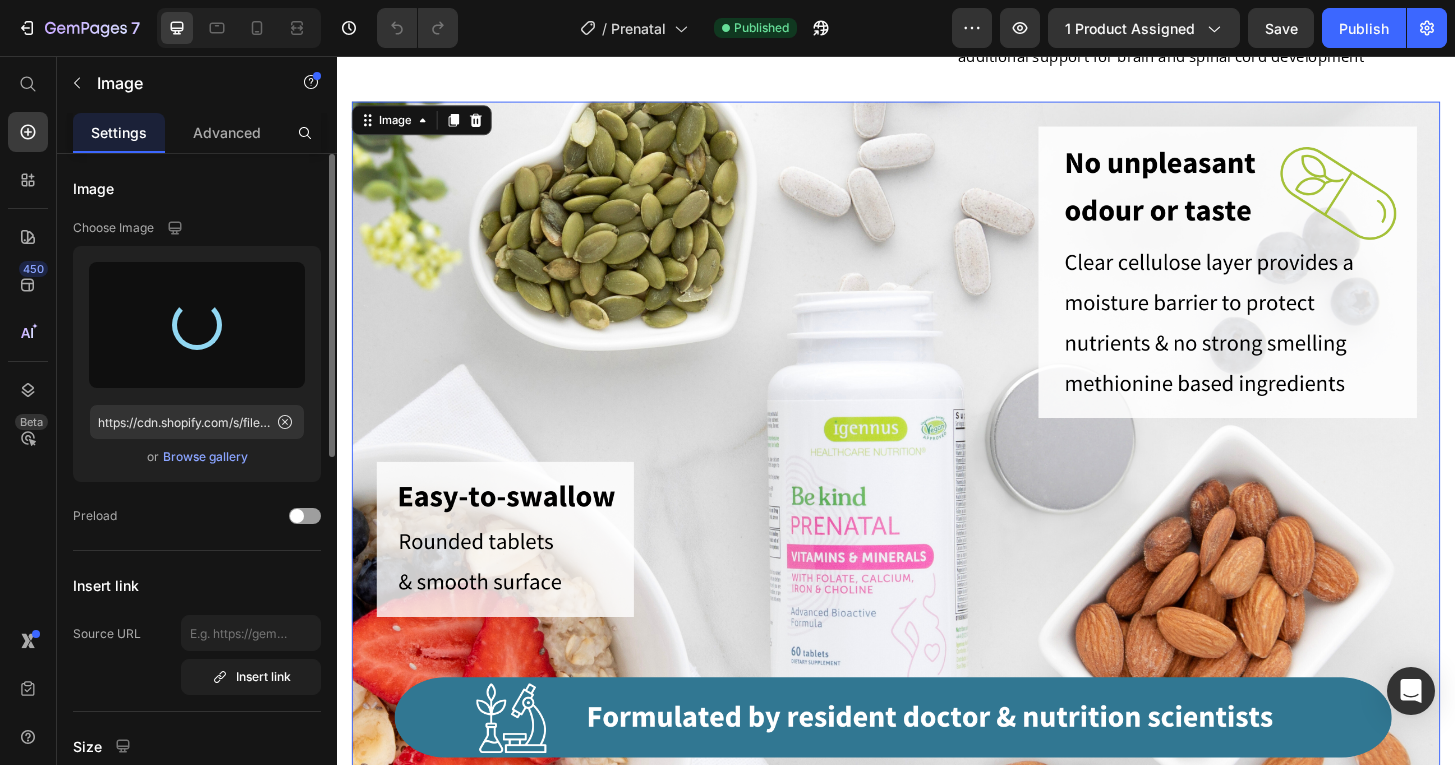 type on "https://cdn.shopify.com/s/files/1/0087/7097/7888/files/gempages_491779184817865614-a6b7586d-8b2c-4485-88ea-8e7b72bb69f5.jpg" 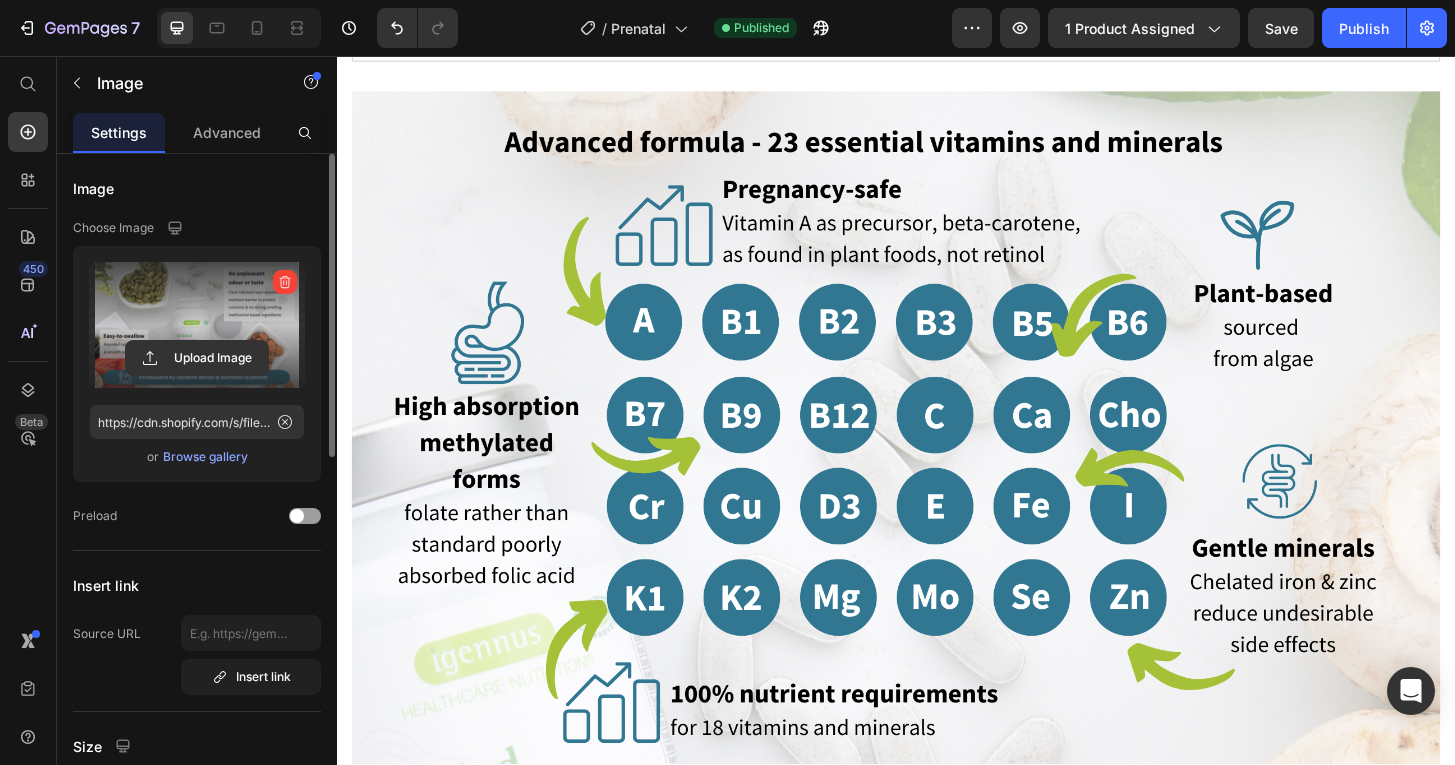 scroll, scrollTop: 2465, scrollLeft: 0, axis: vertical 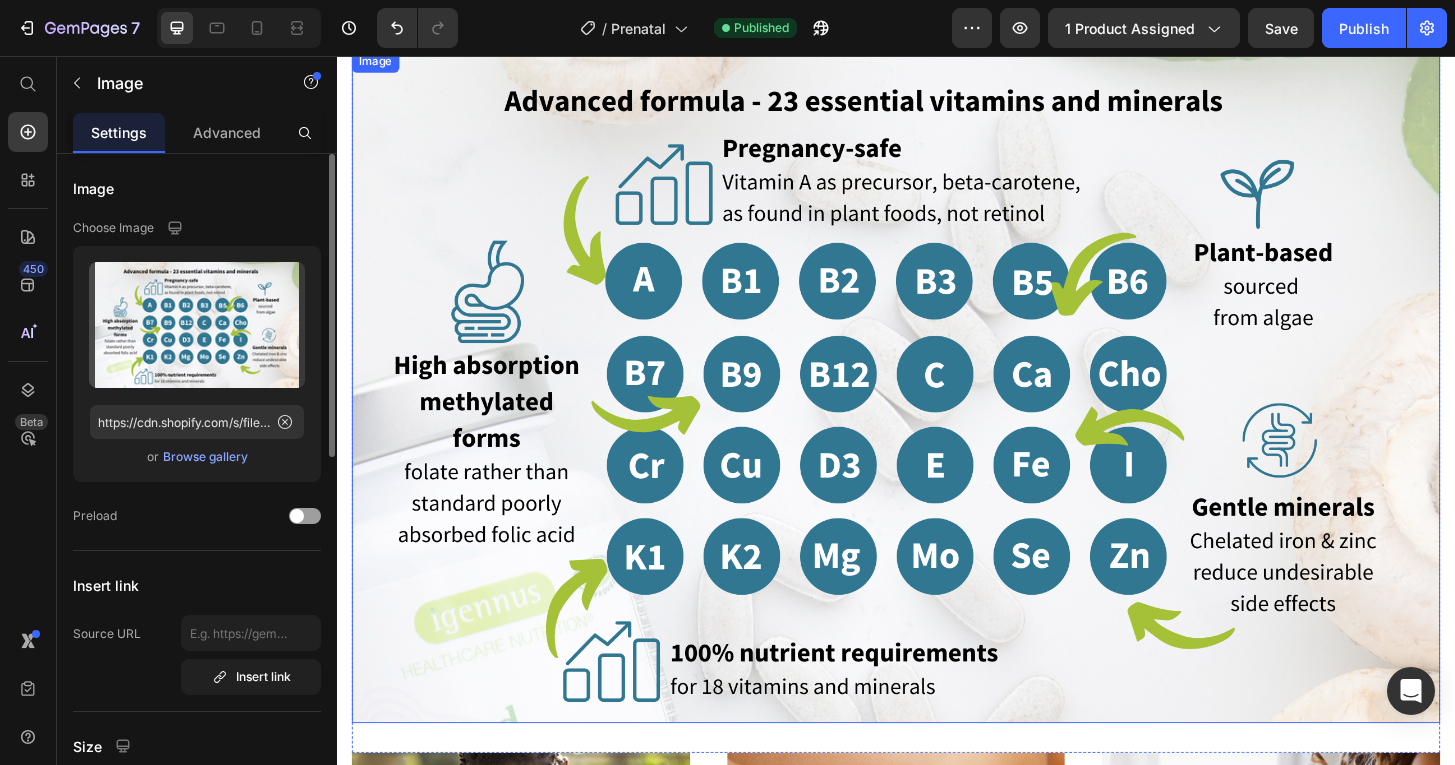 click at bounding box center (937, 411) 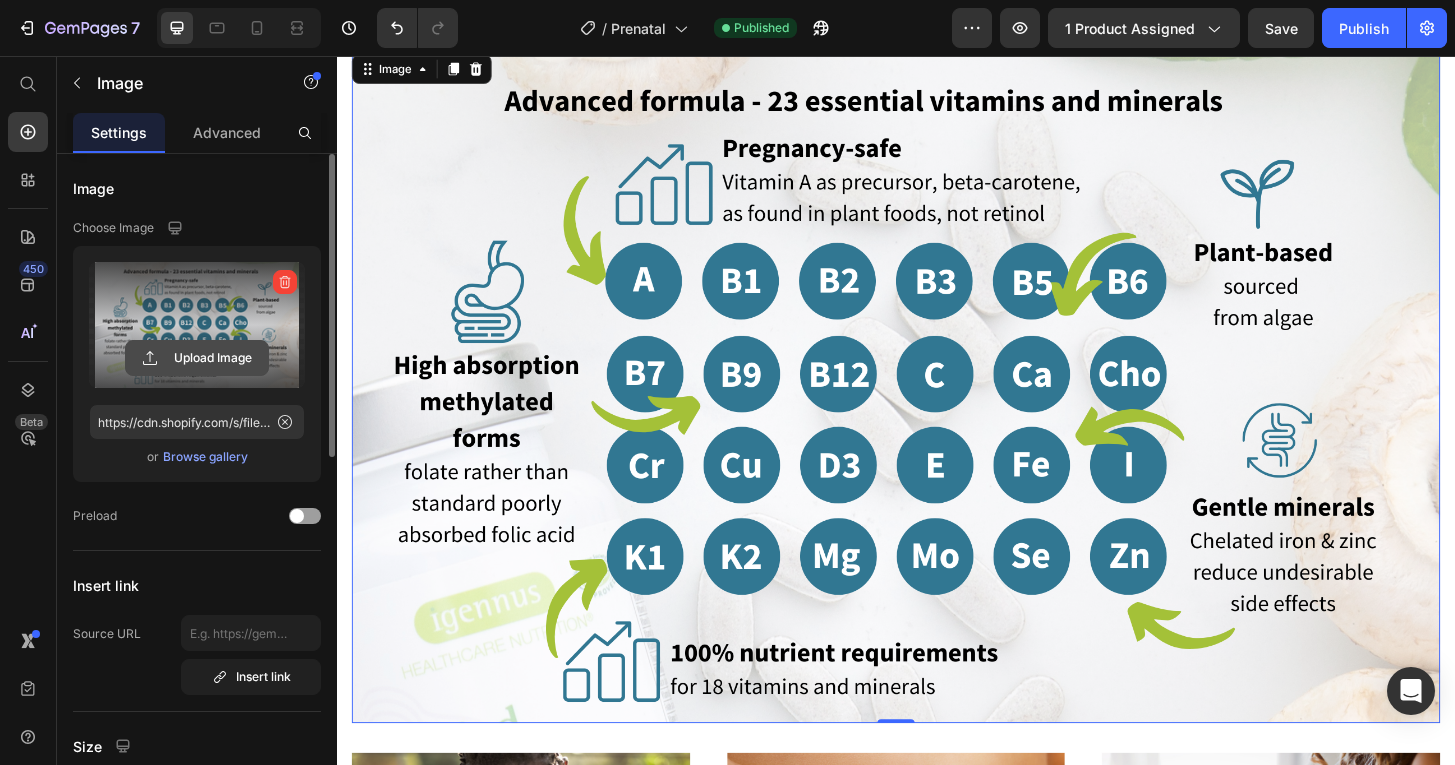 click 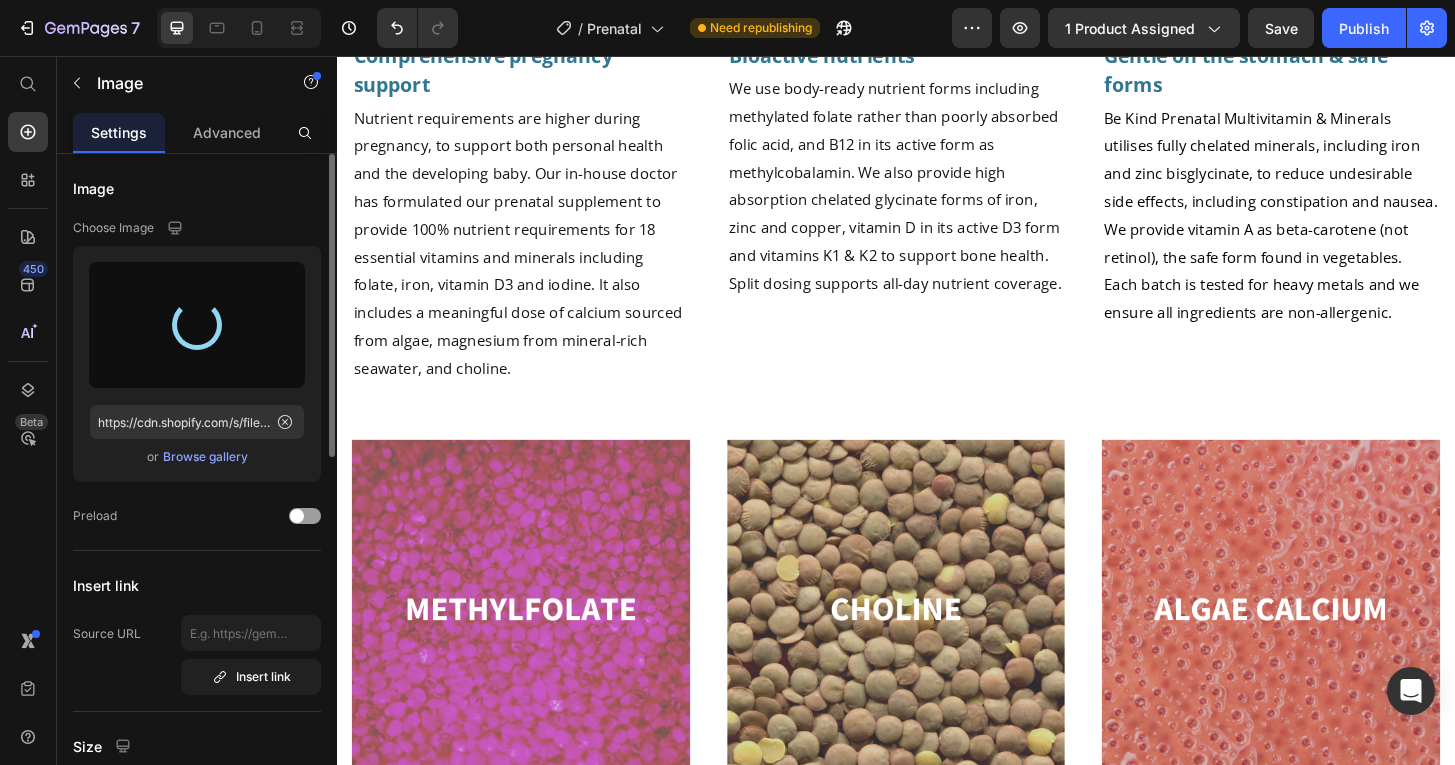 scroll, scrollTop: 3595, scrollLeft: 0, axis: vertical 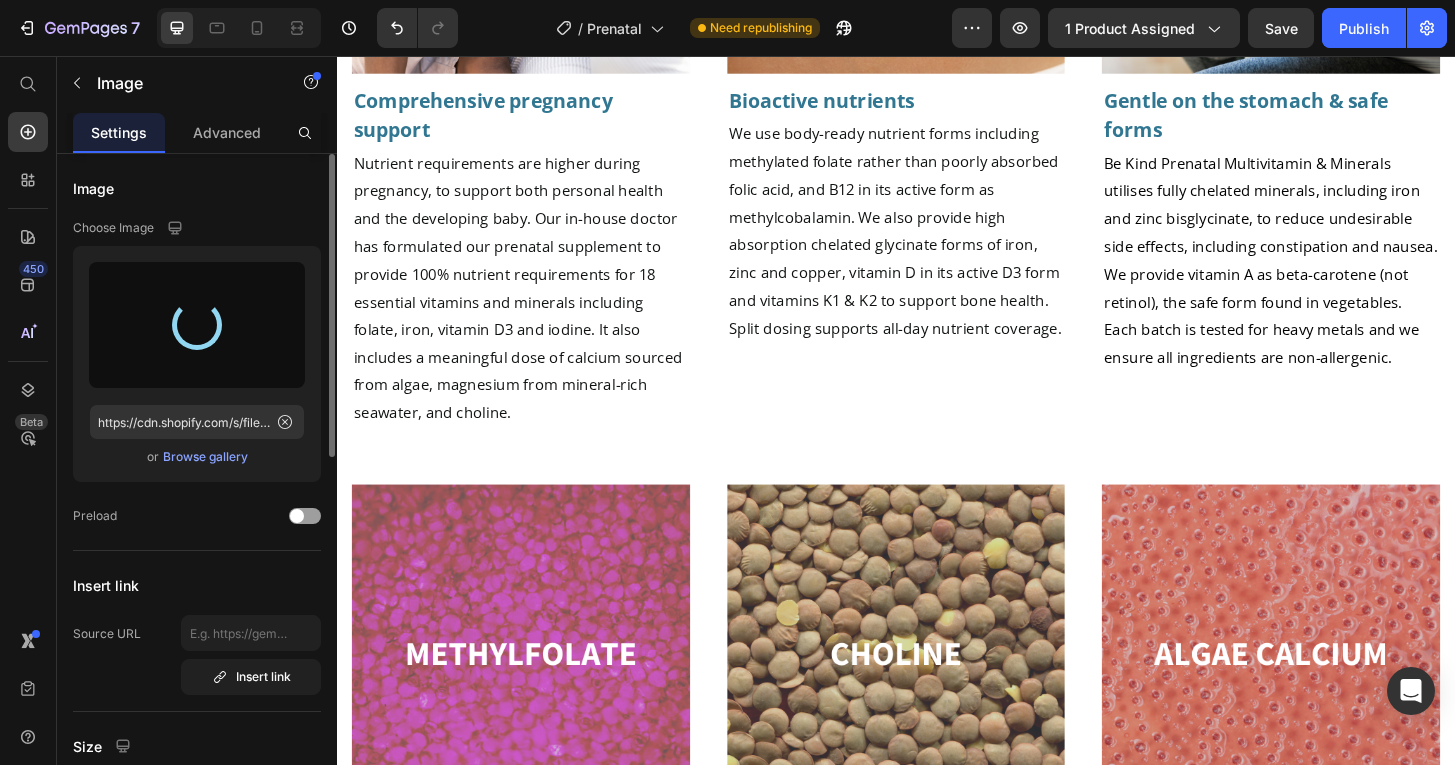 type on "https://cdn.shopify.com/s/files/1/0087/7097/7888/files/gempages_491779184817865614-043f900e-8add-42e5-ae54-b62566158041.jpg" 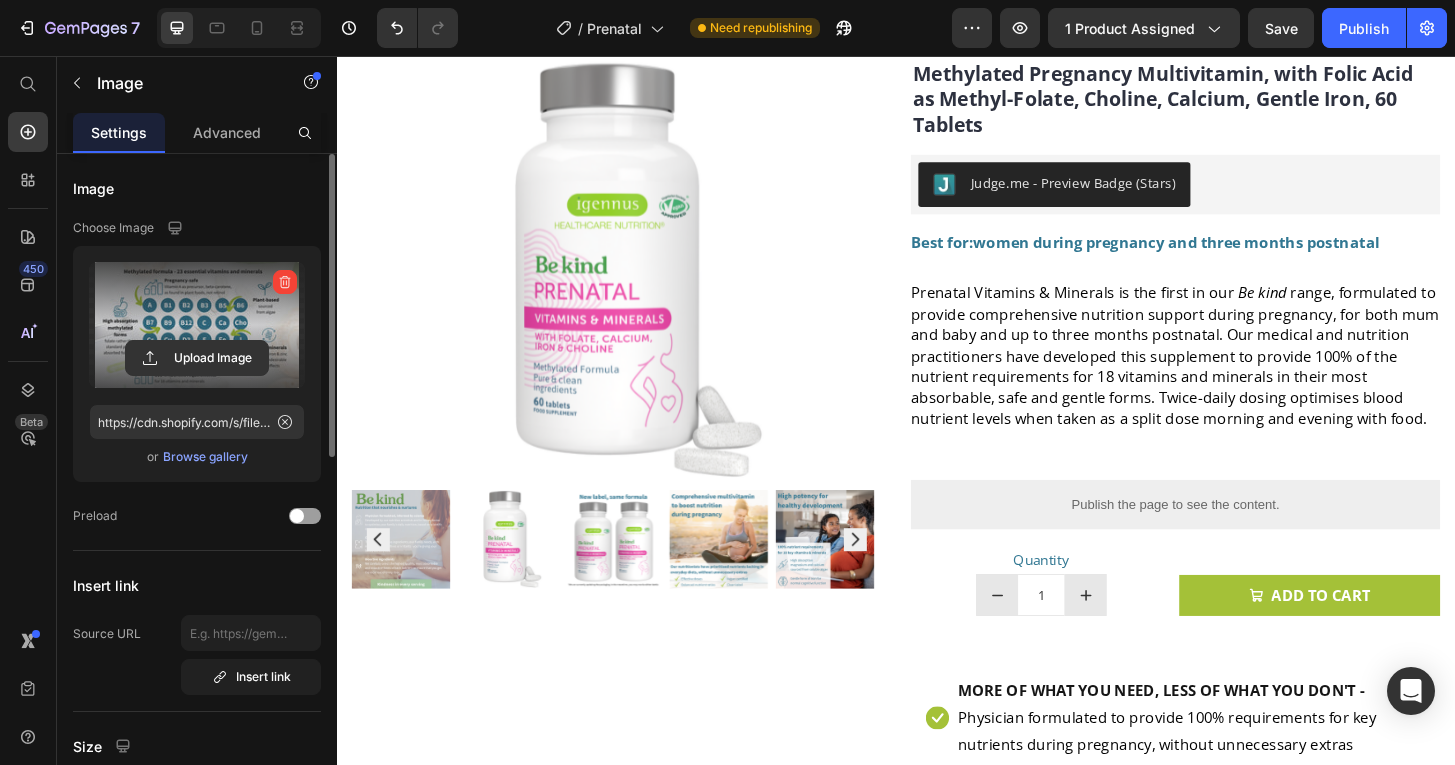 scroll, scrollTop: 0, scrollLeft: 0, axis: both 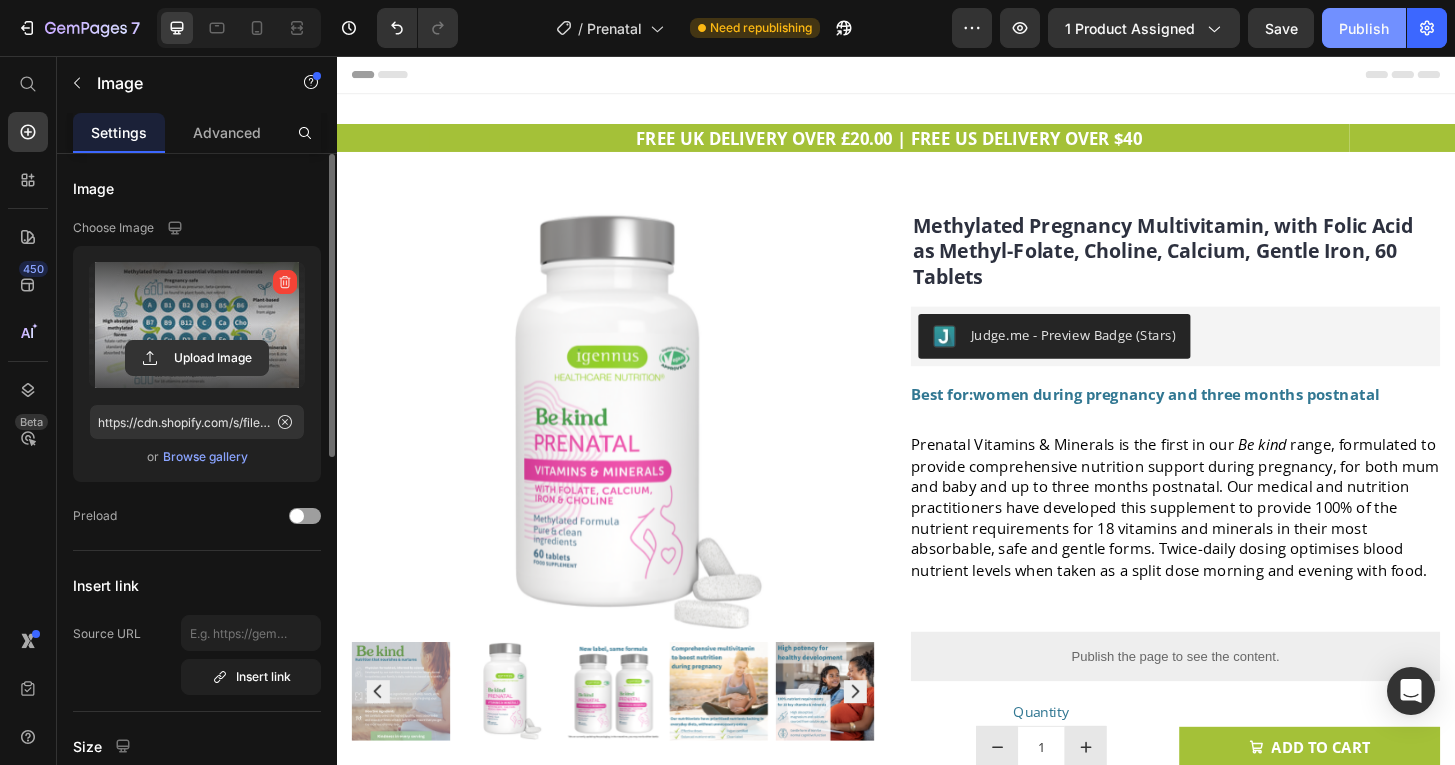 click on "Publish" at bounding box center [1364, 28] 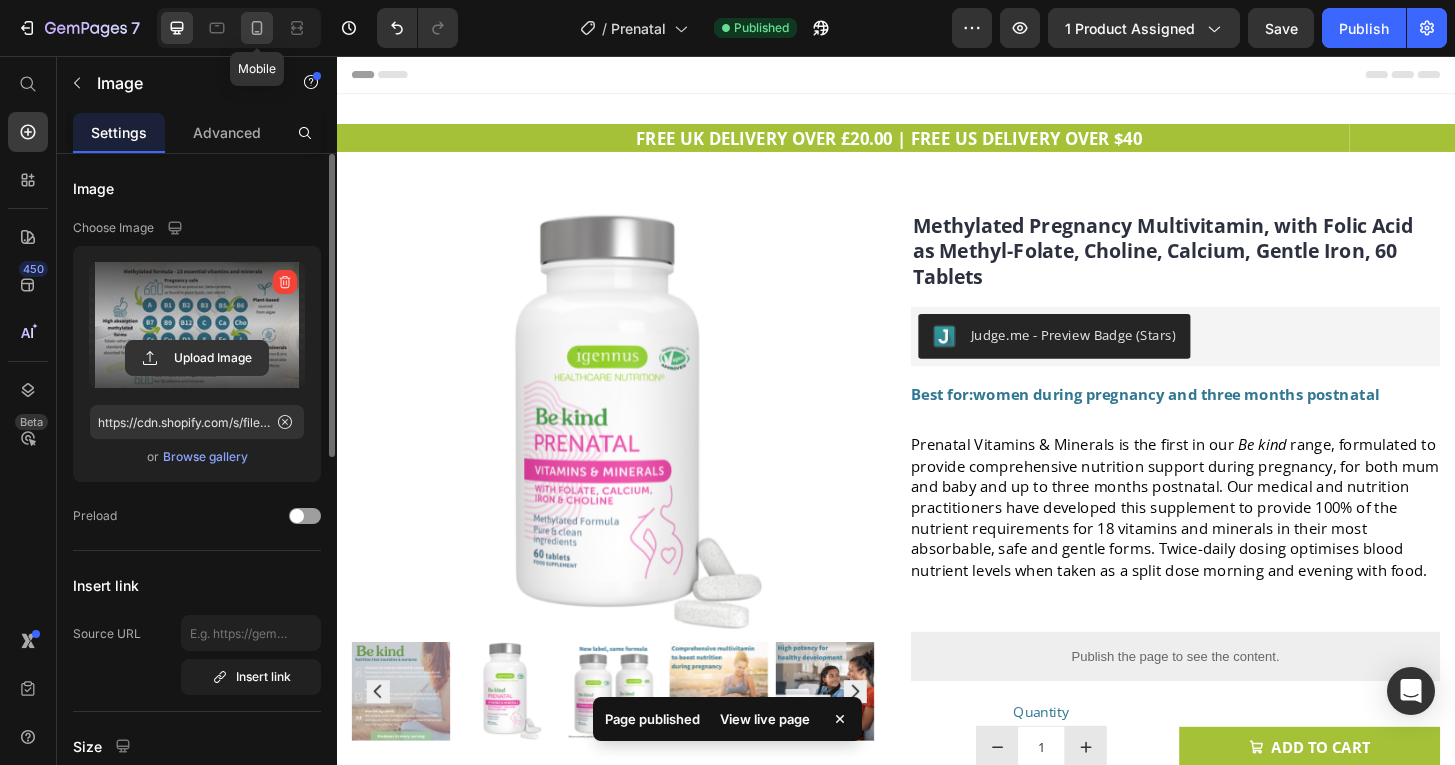 click 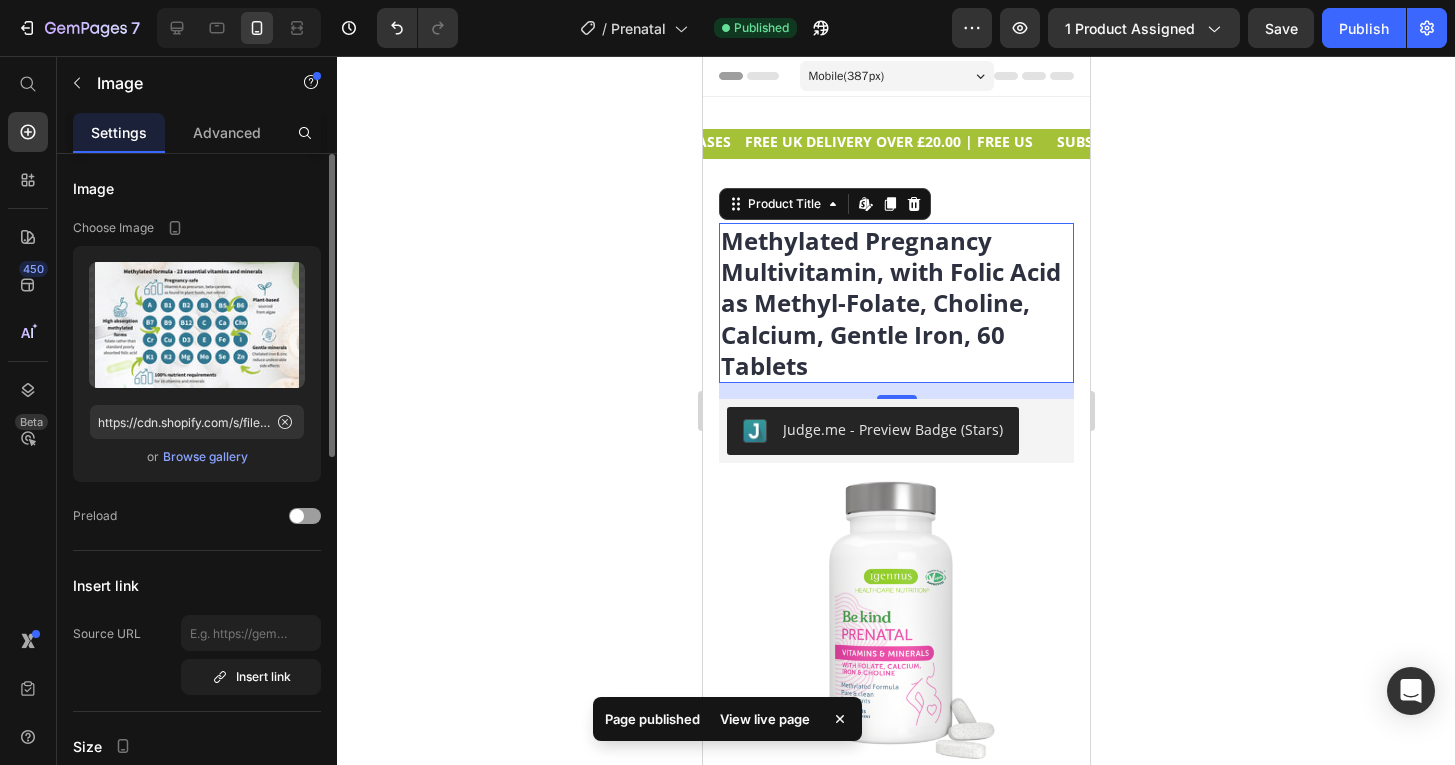 click on "Methylated Pregnancy Multivitamin, with Folic Acid as Methyl-Folate, Choline, Calcium, Gentle Iron, 60 Tablets" at bounding box center (895, 303) 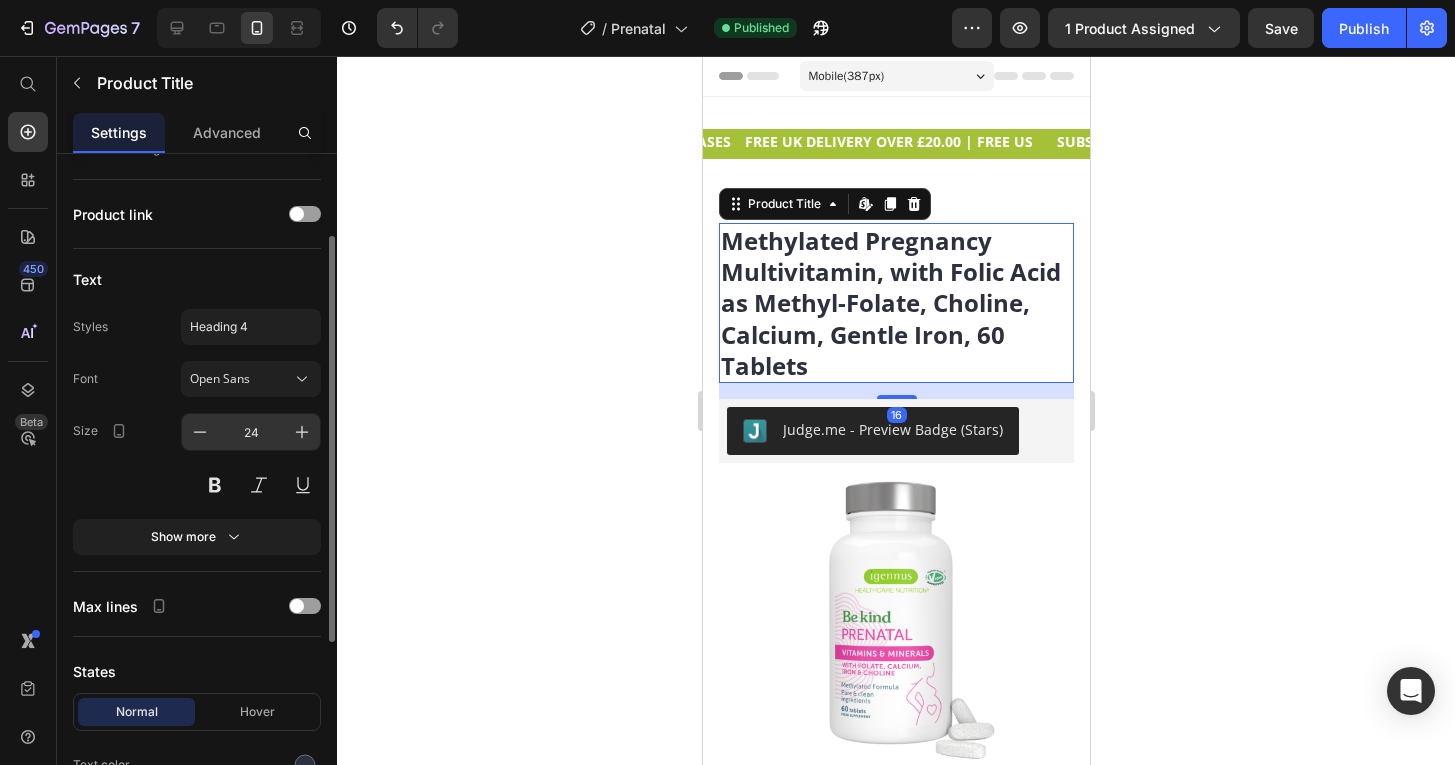 scroll, scrollTop: 288, scrollLeft: 0, axis: vertical 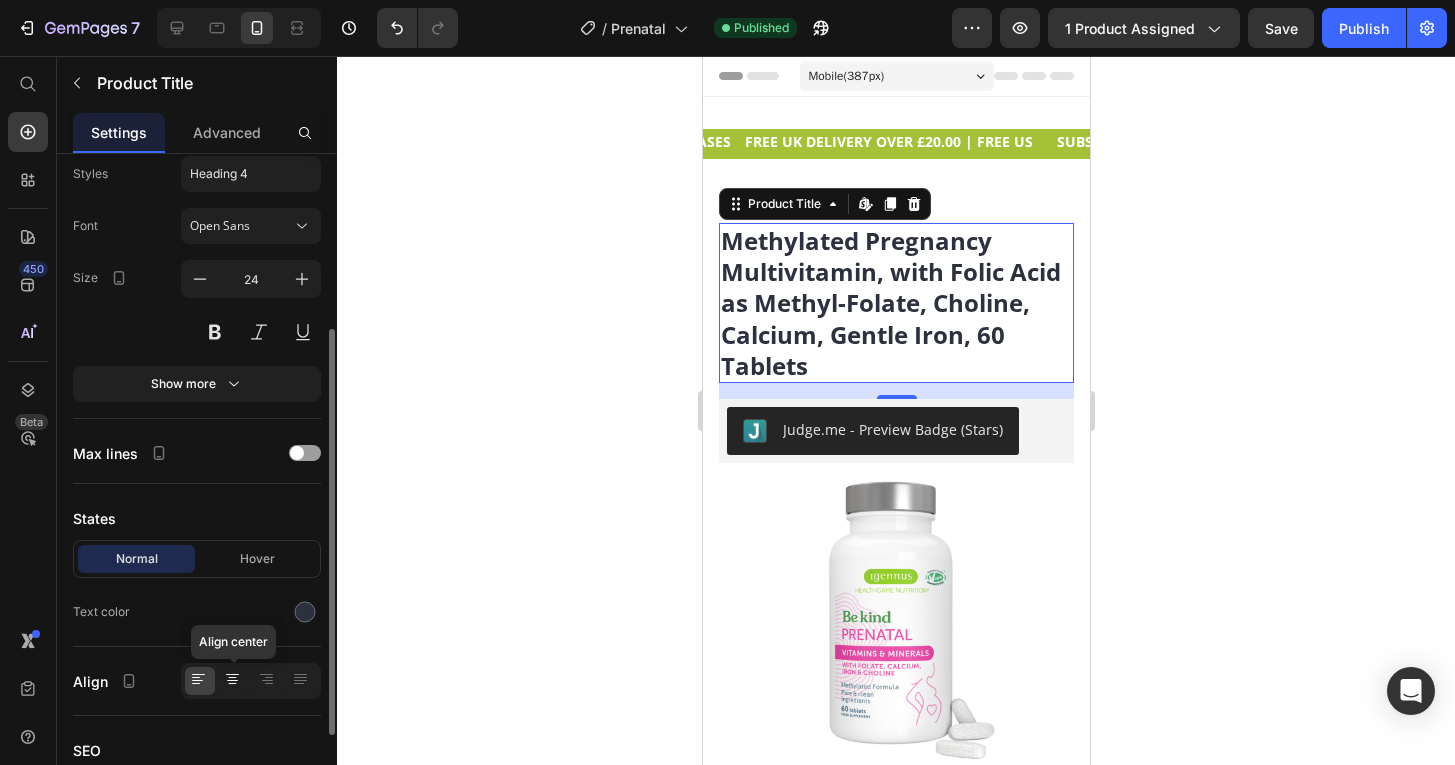 click 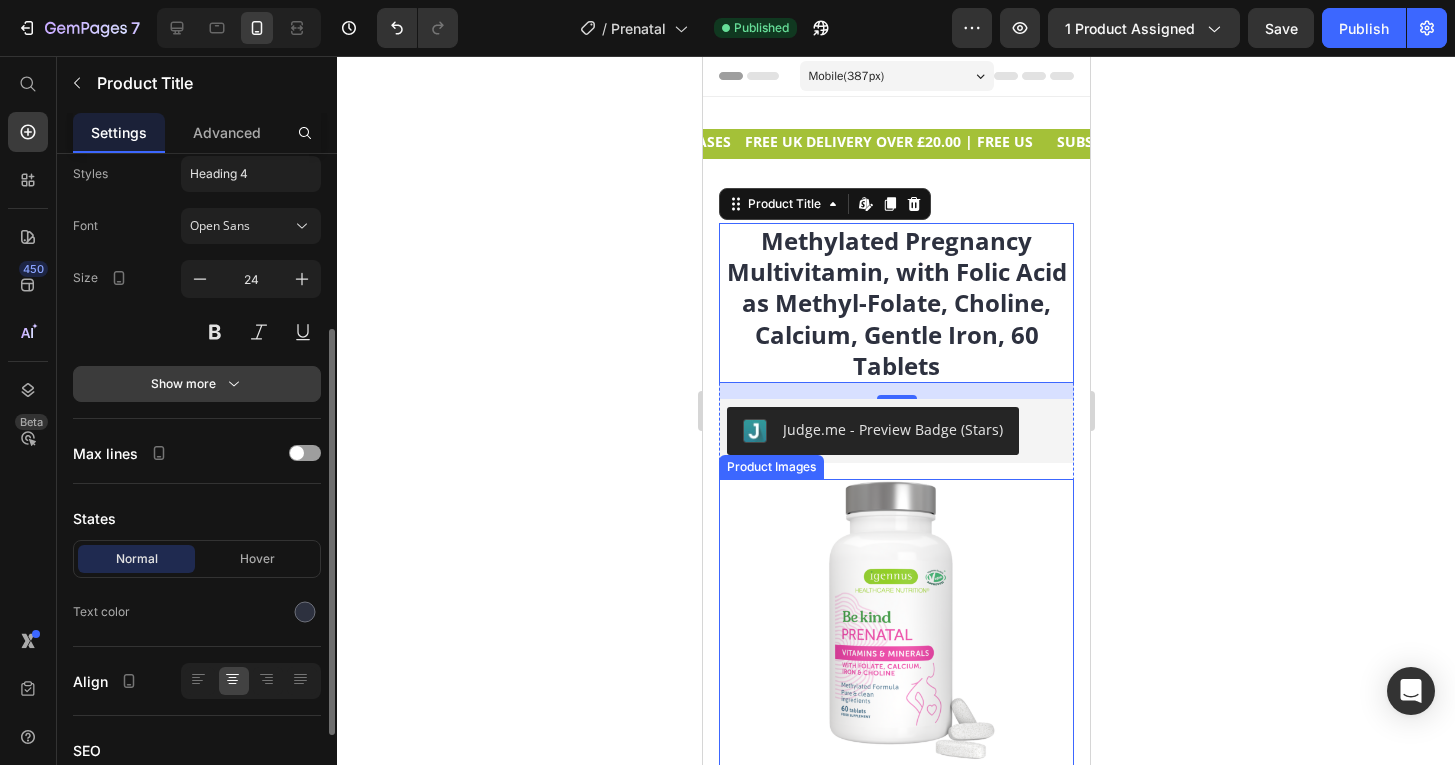 click on "Show more" at bounding box center [197, 384] 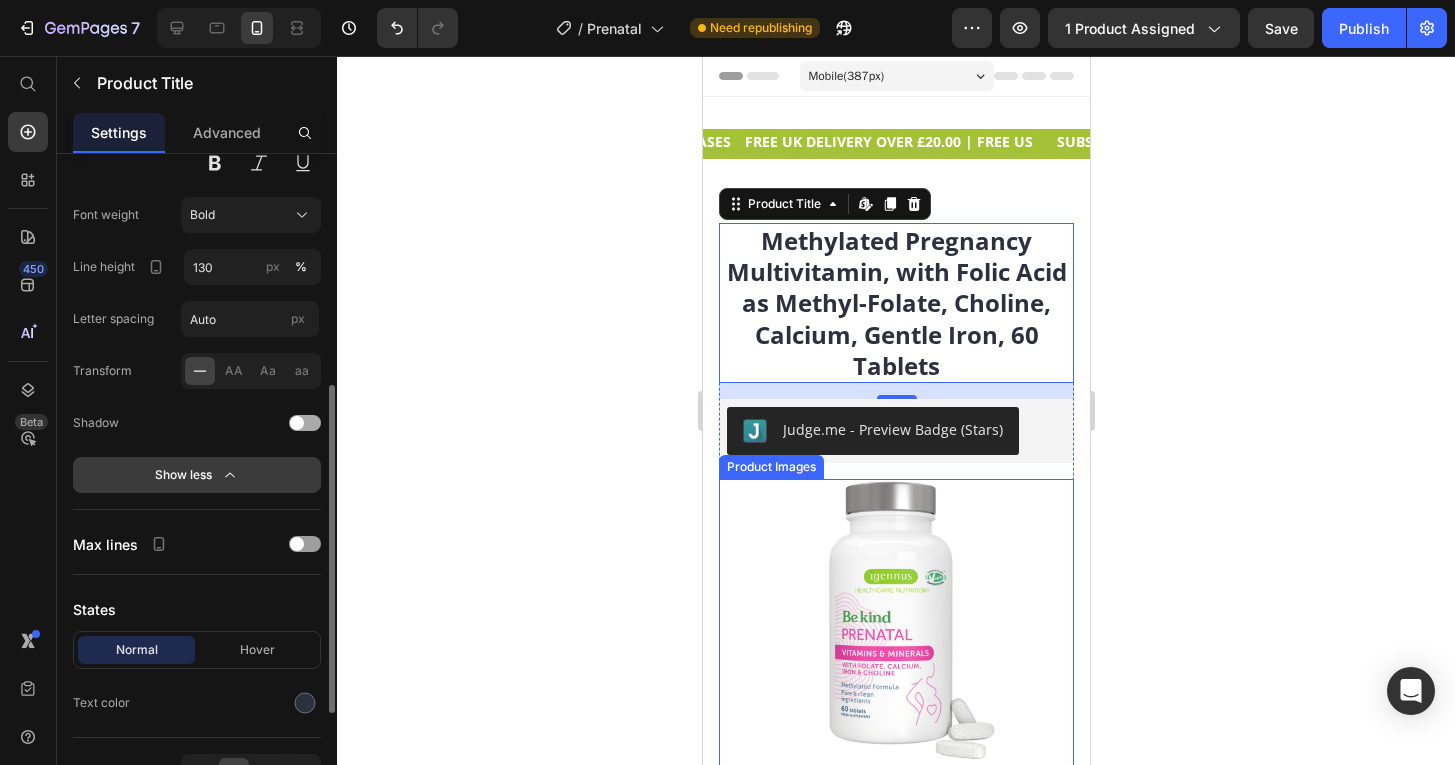 scroll, scrollTop: 474, scrollLeft: 0, axis: vertical 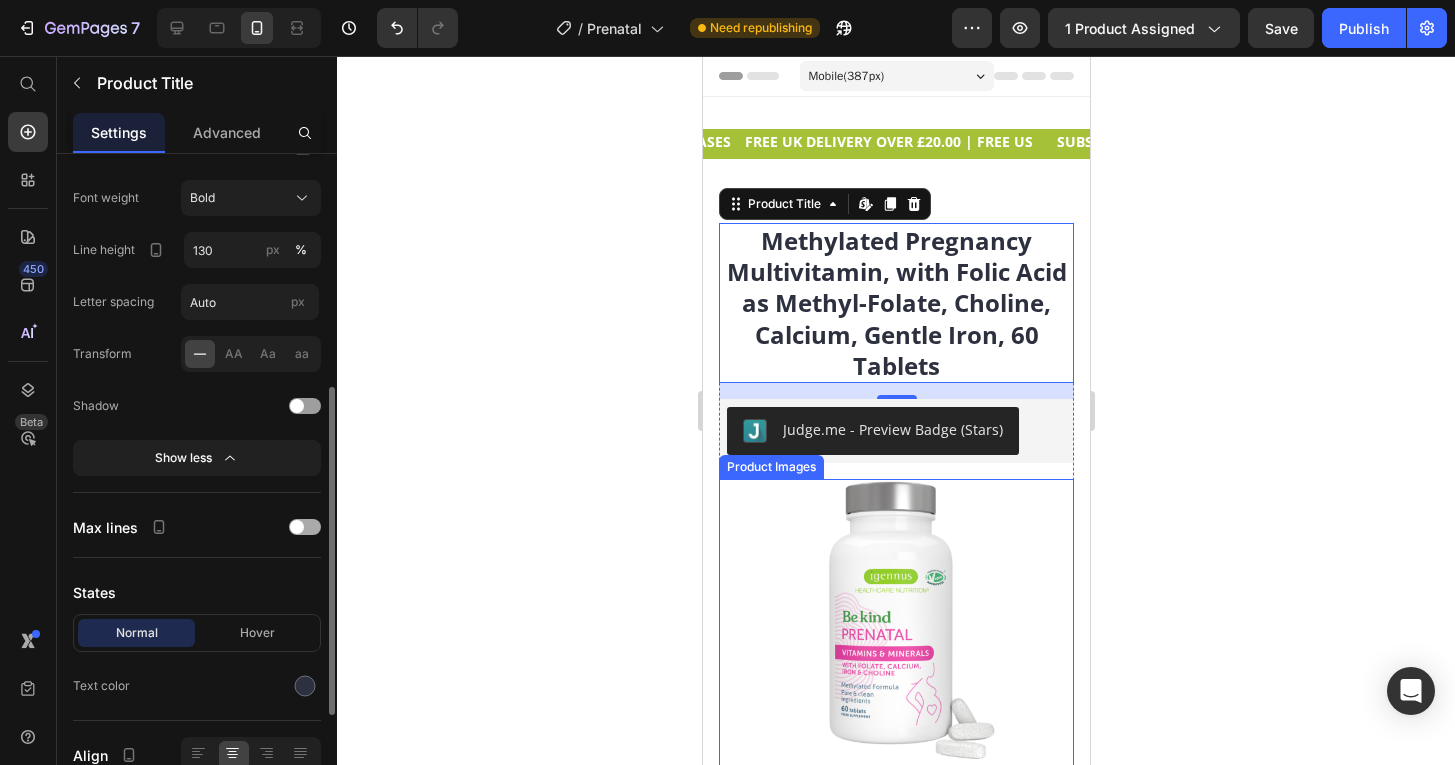 click at bounding box center (305, 527) 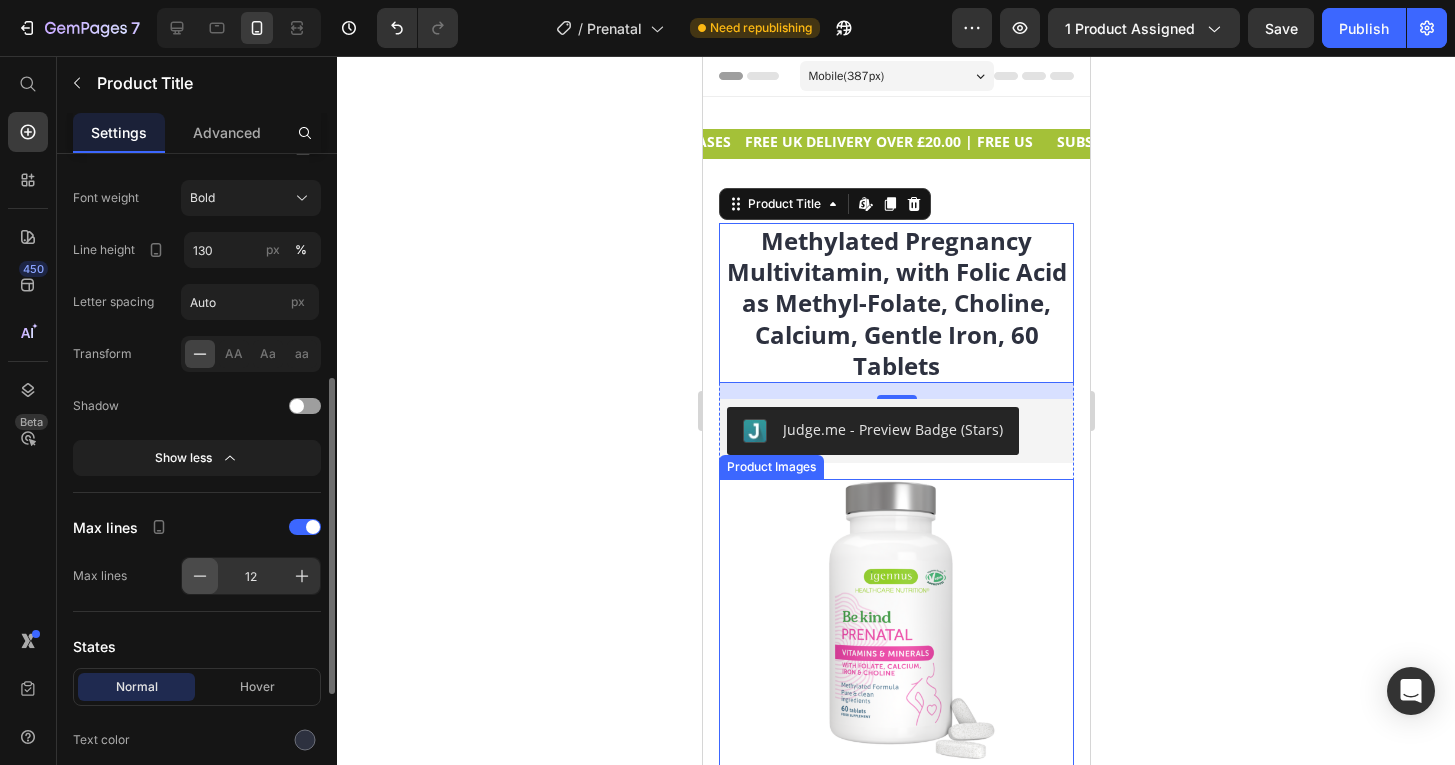 click 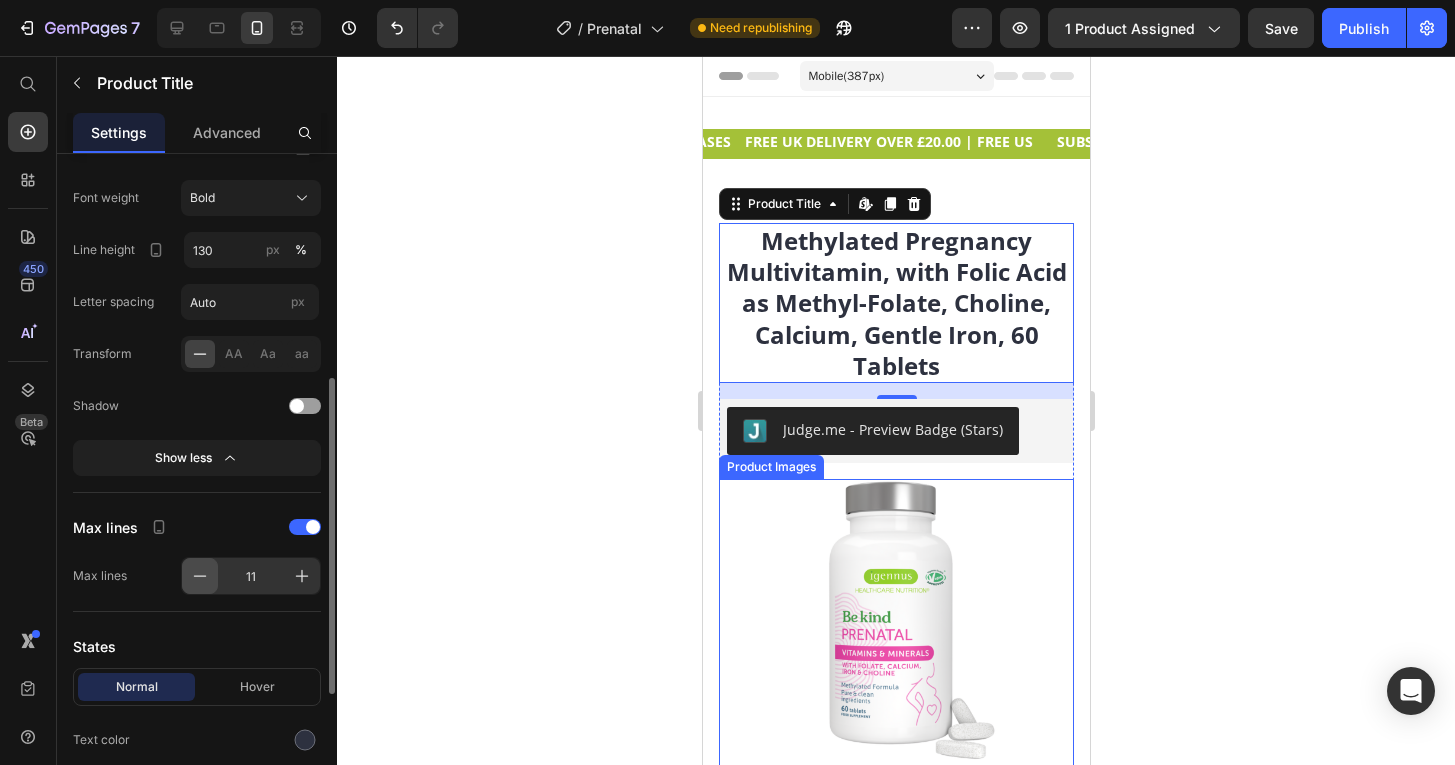 click 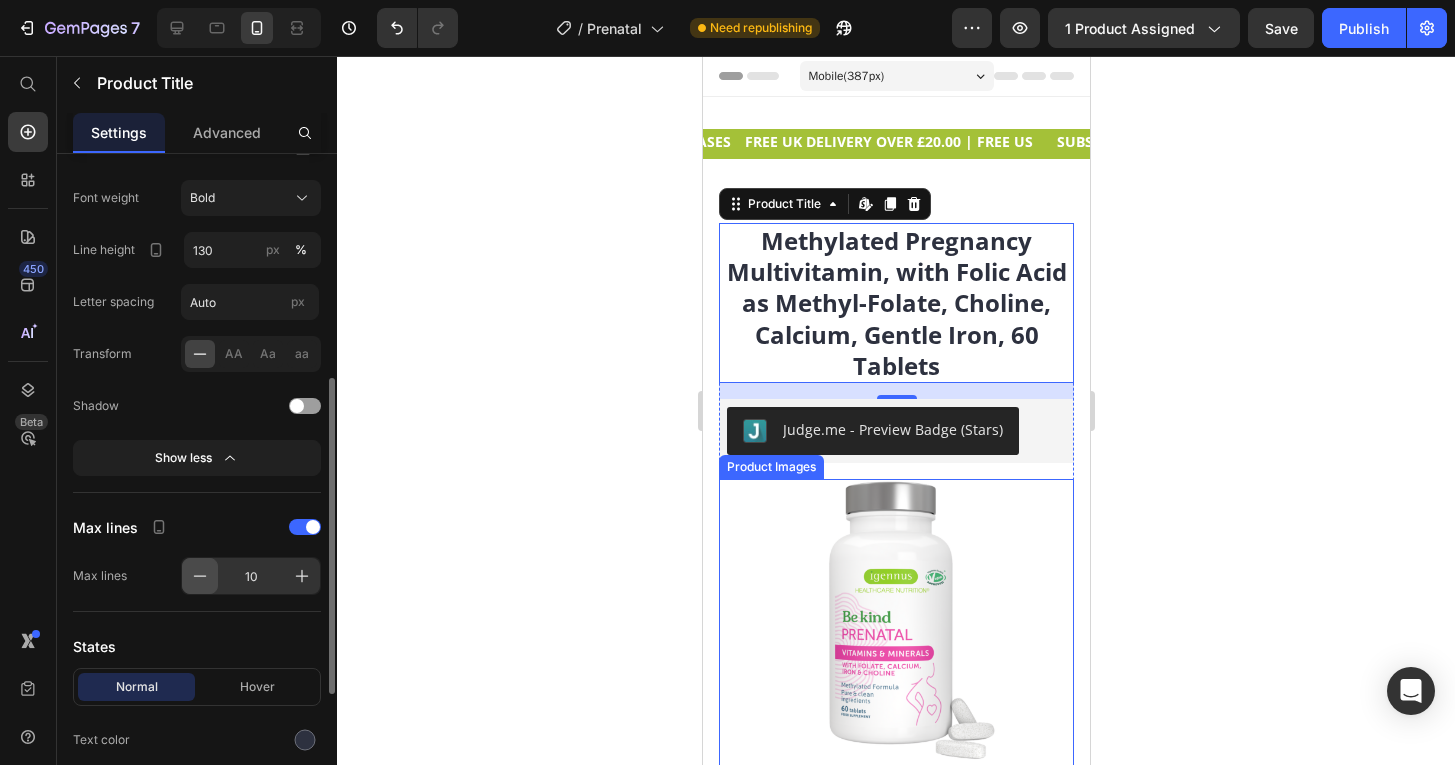 click 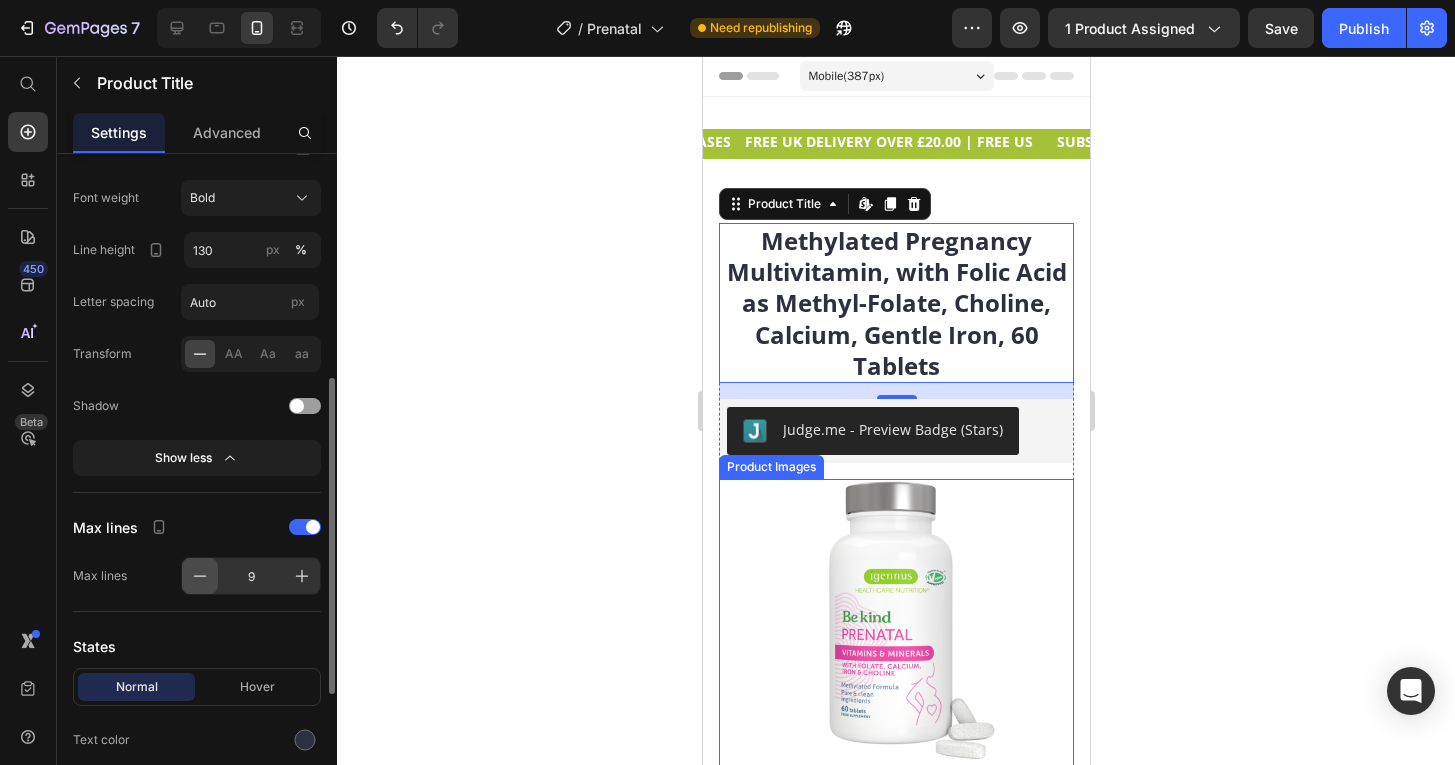 click 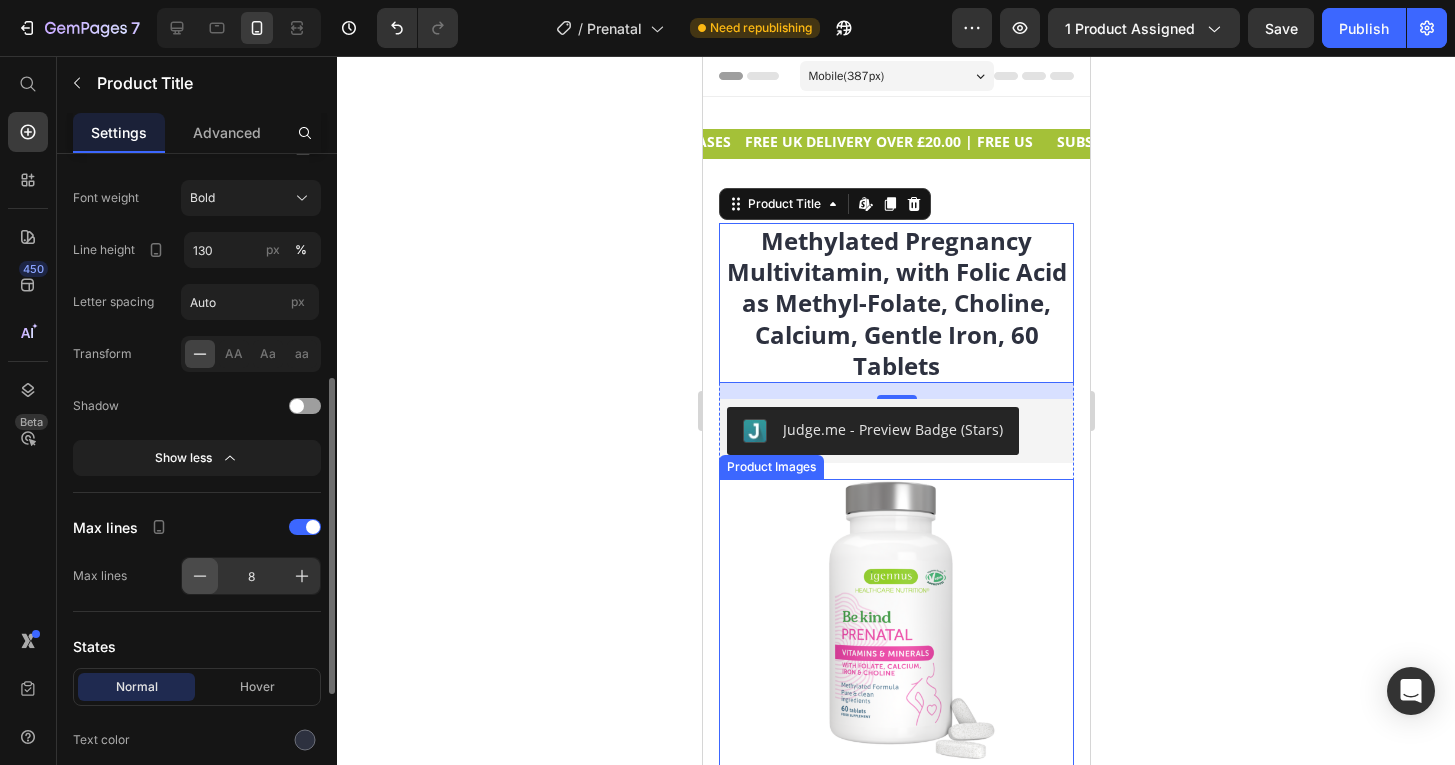 click 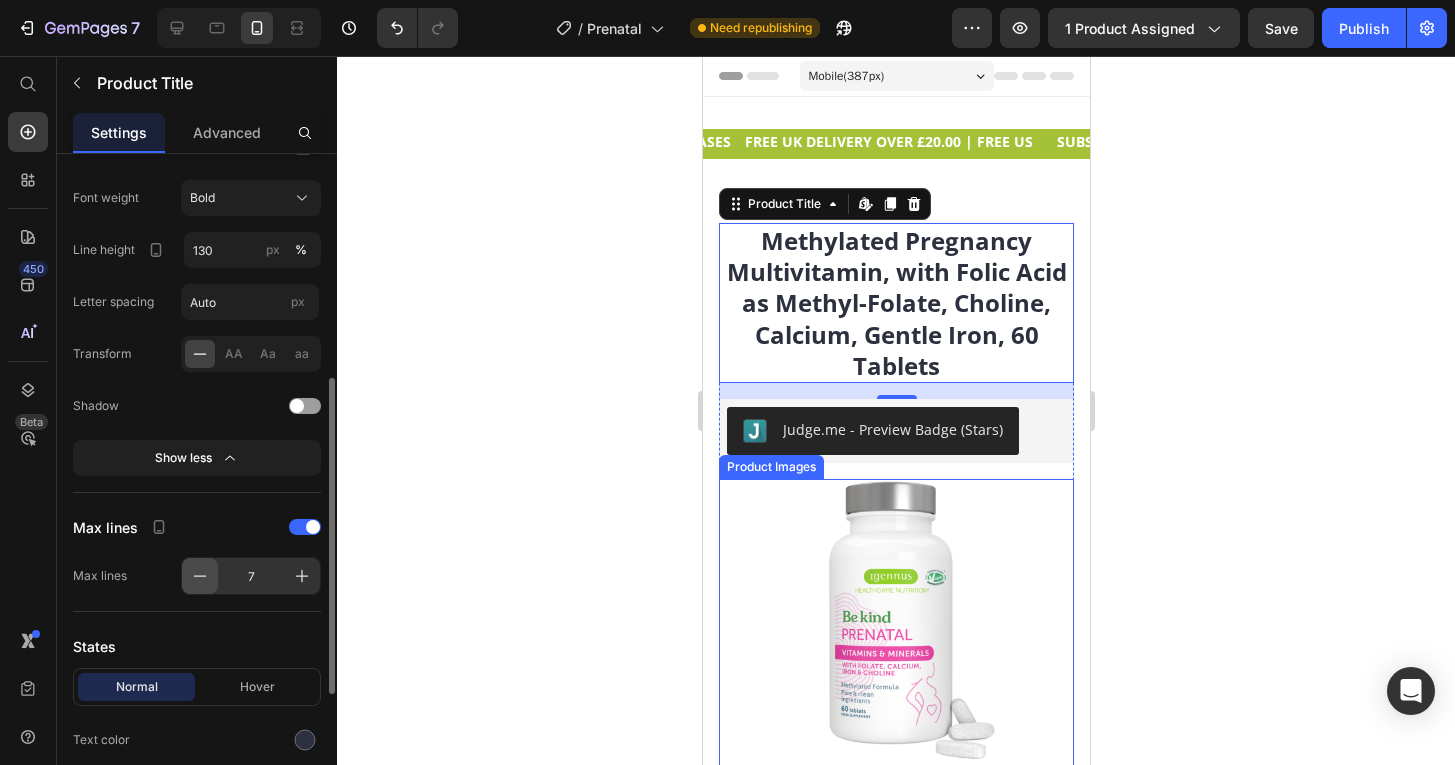 click 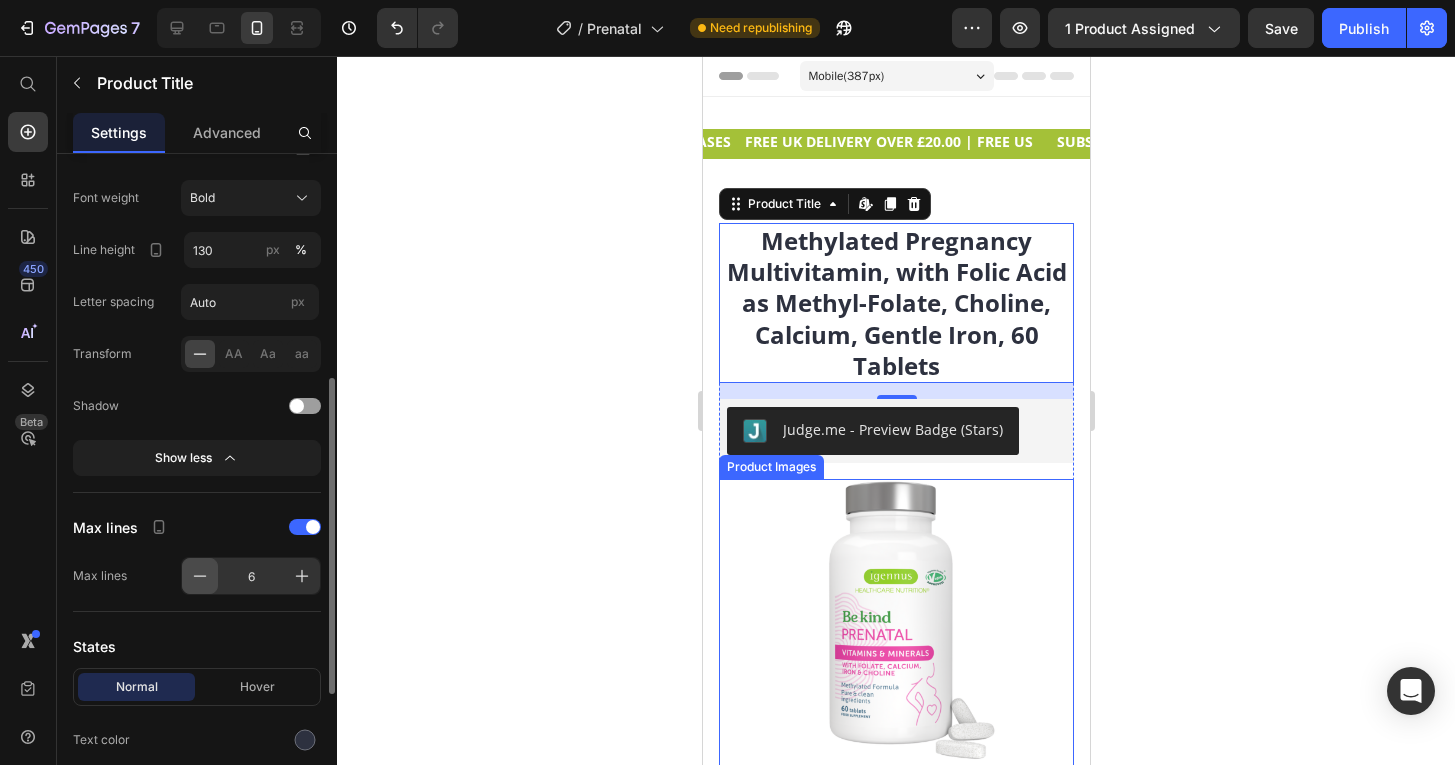 click 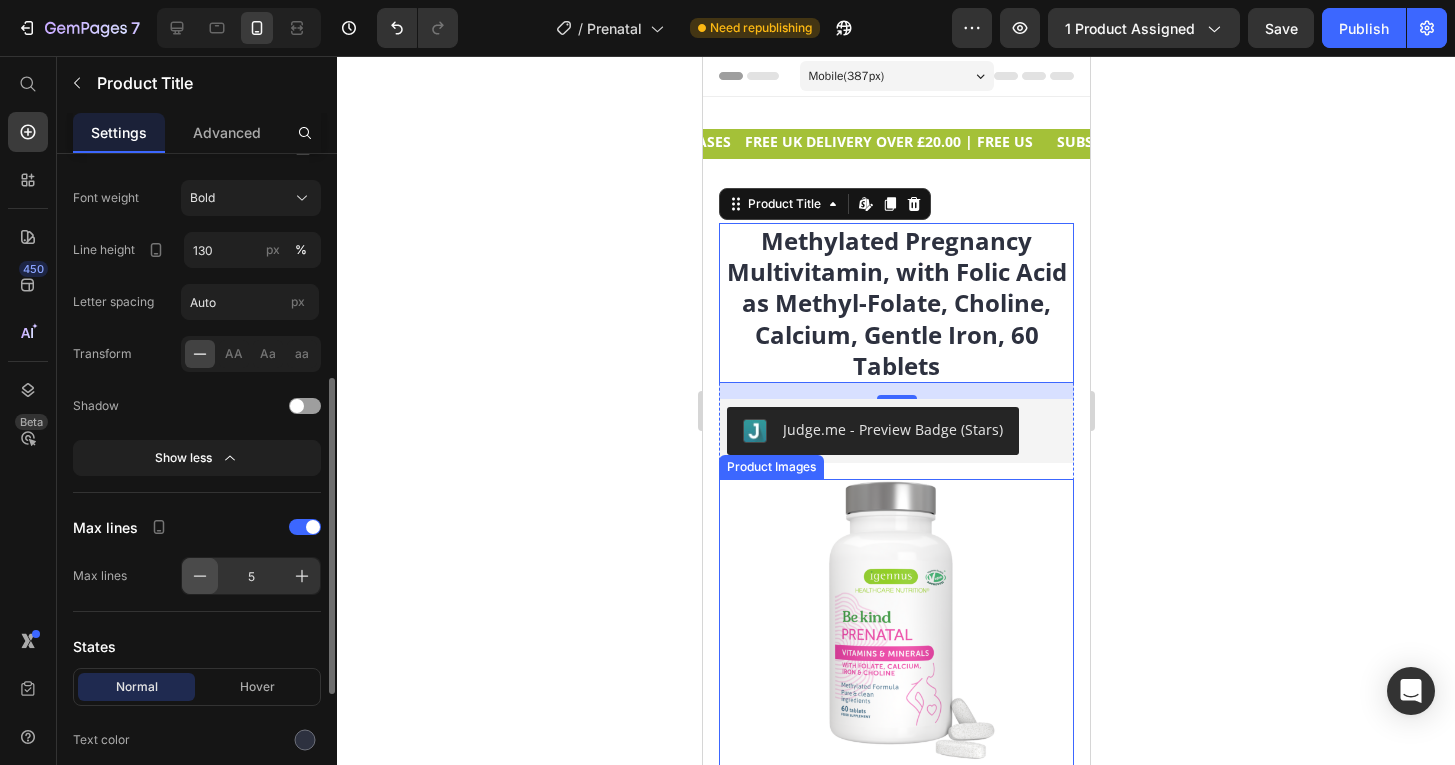 click 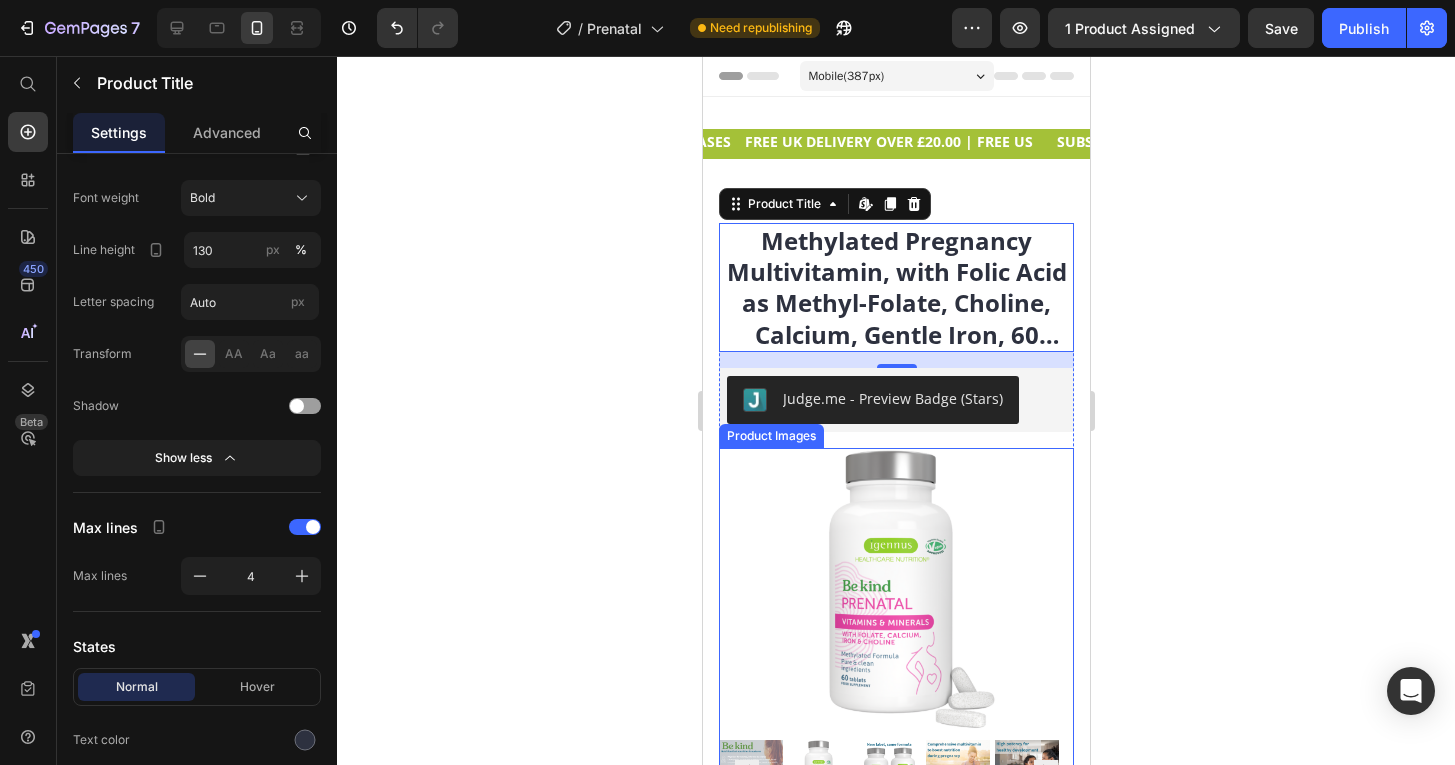 click 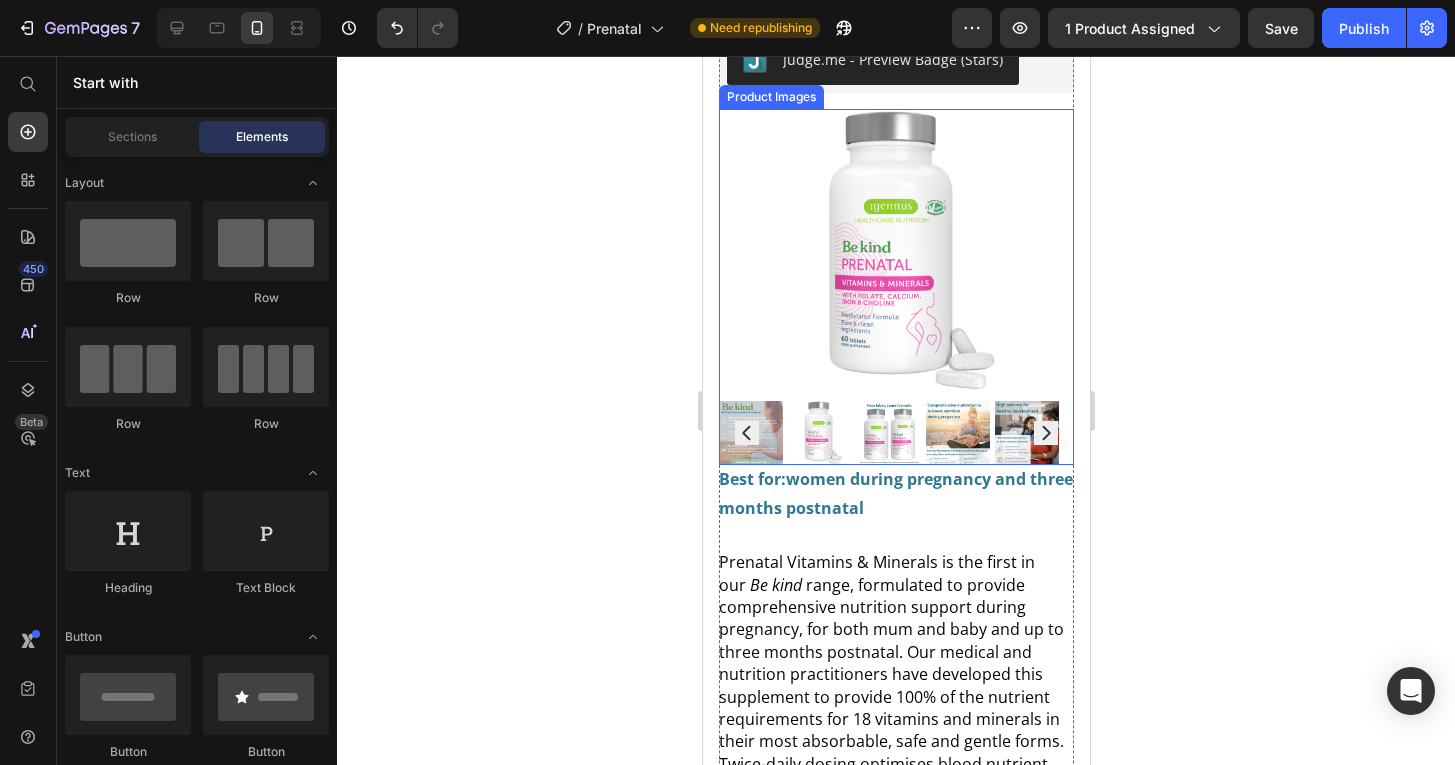 scroll, scrollTop: 350, scrollLeft: 0, axis: vertical 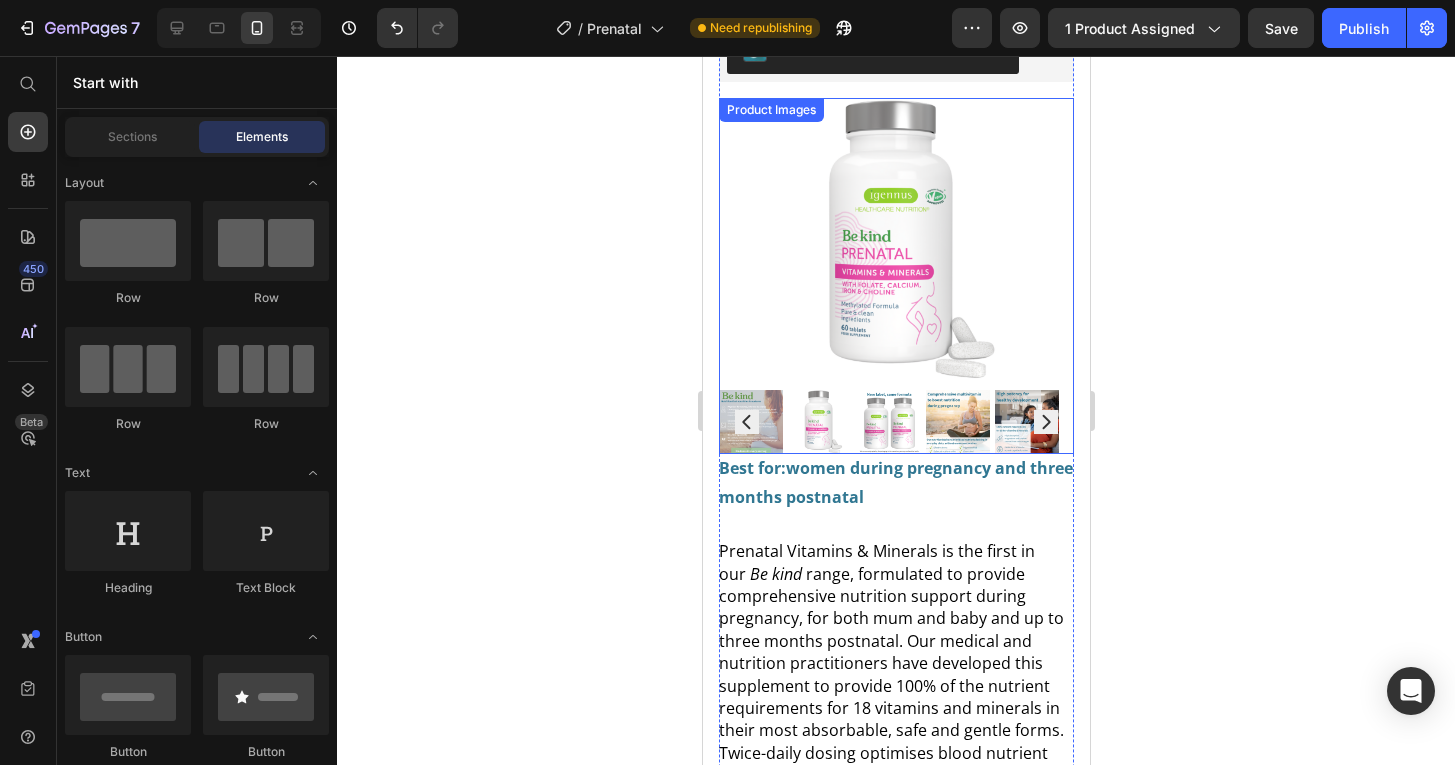 click on "Product Images" at bounding box center (895, 276) 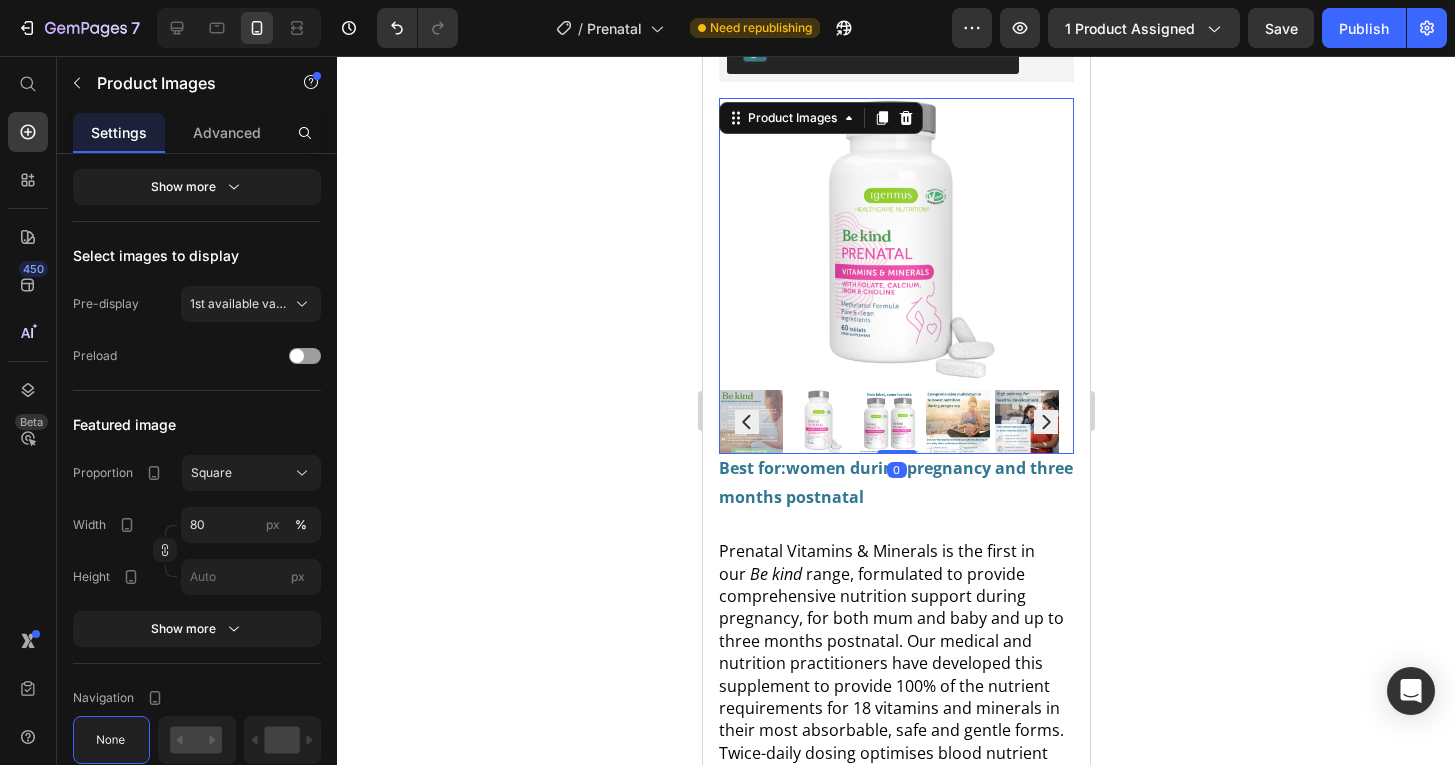 scroll, scrollTop: 0, scrollLeft: 0, axis: both 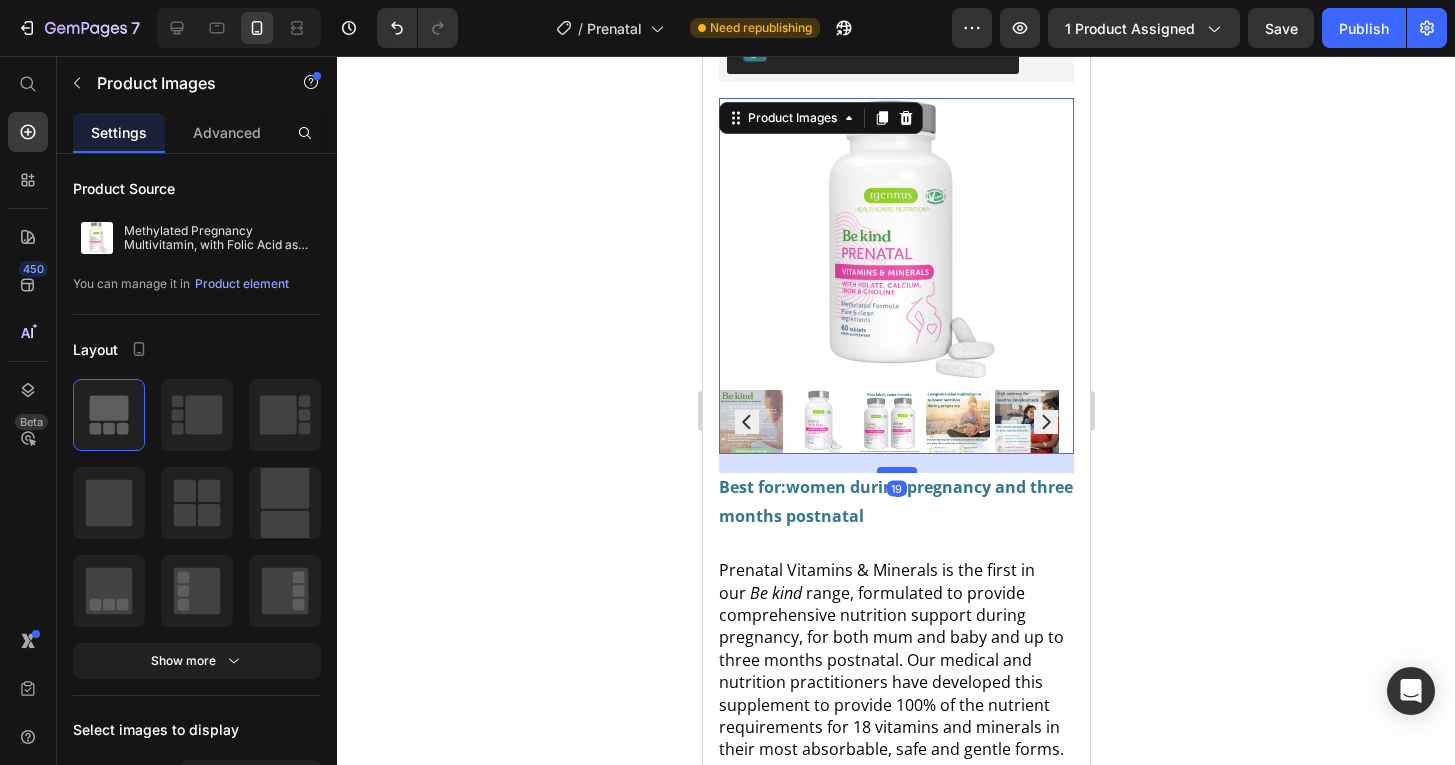 drag, startPoint x: 903, startPoint y: 441, endPoint x: 903, endPoint y: 460, distance: 19 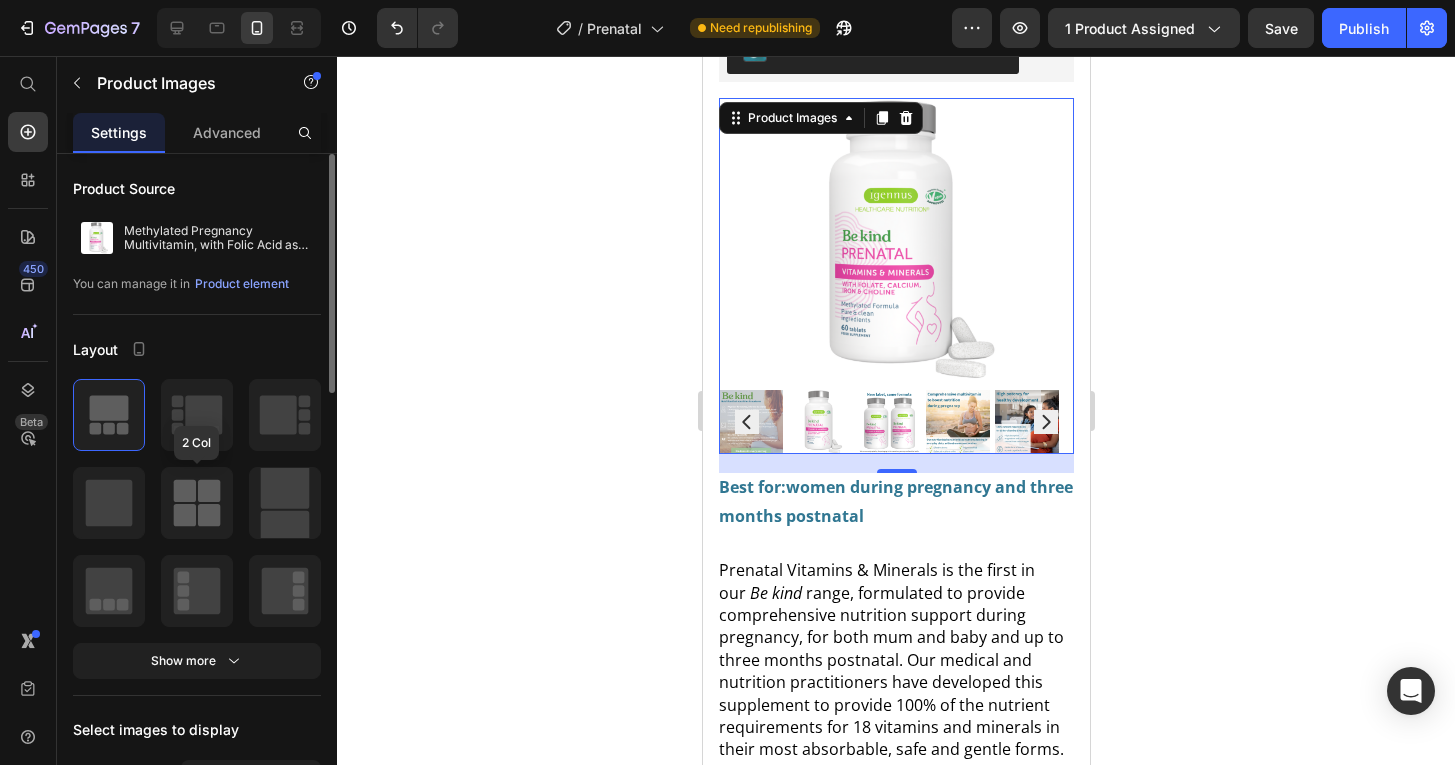 click 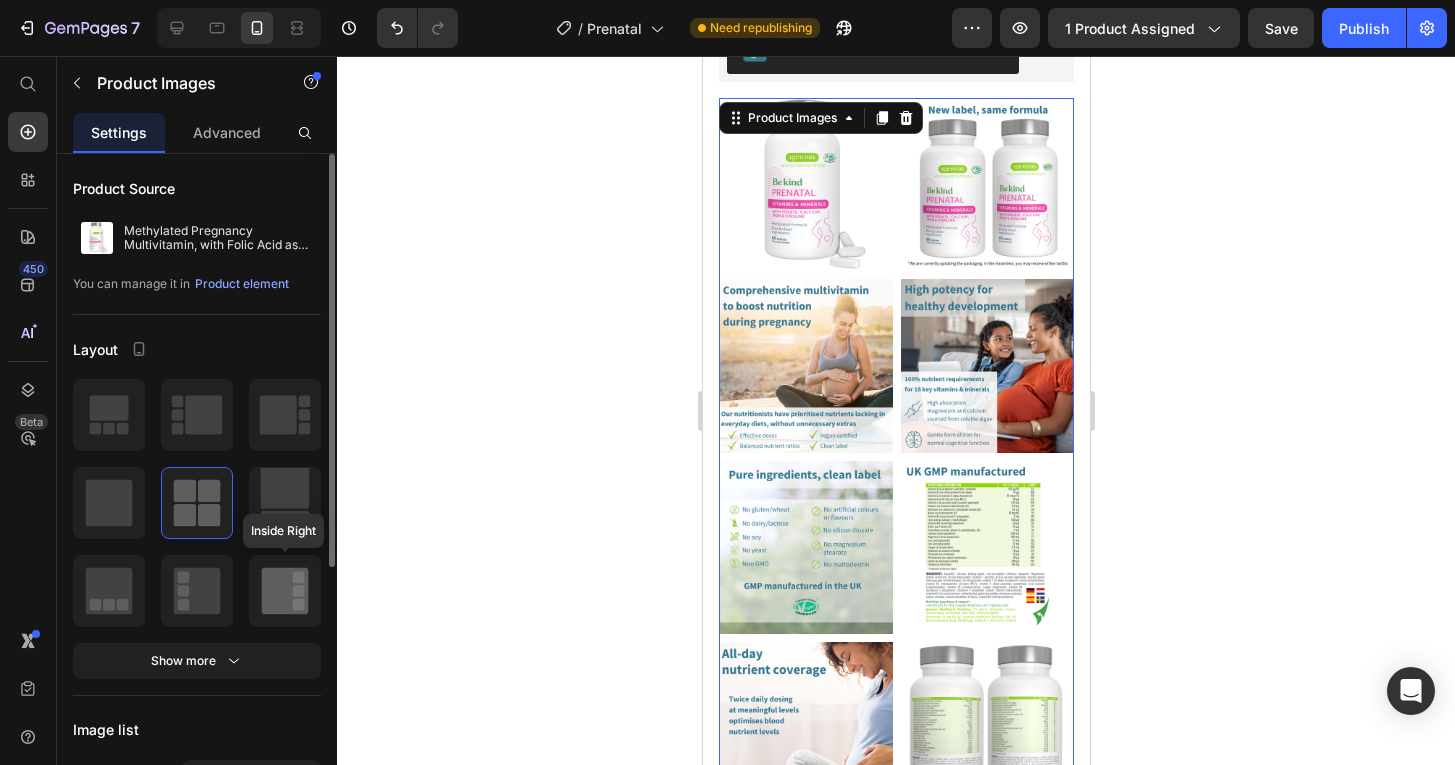 click 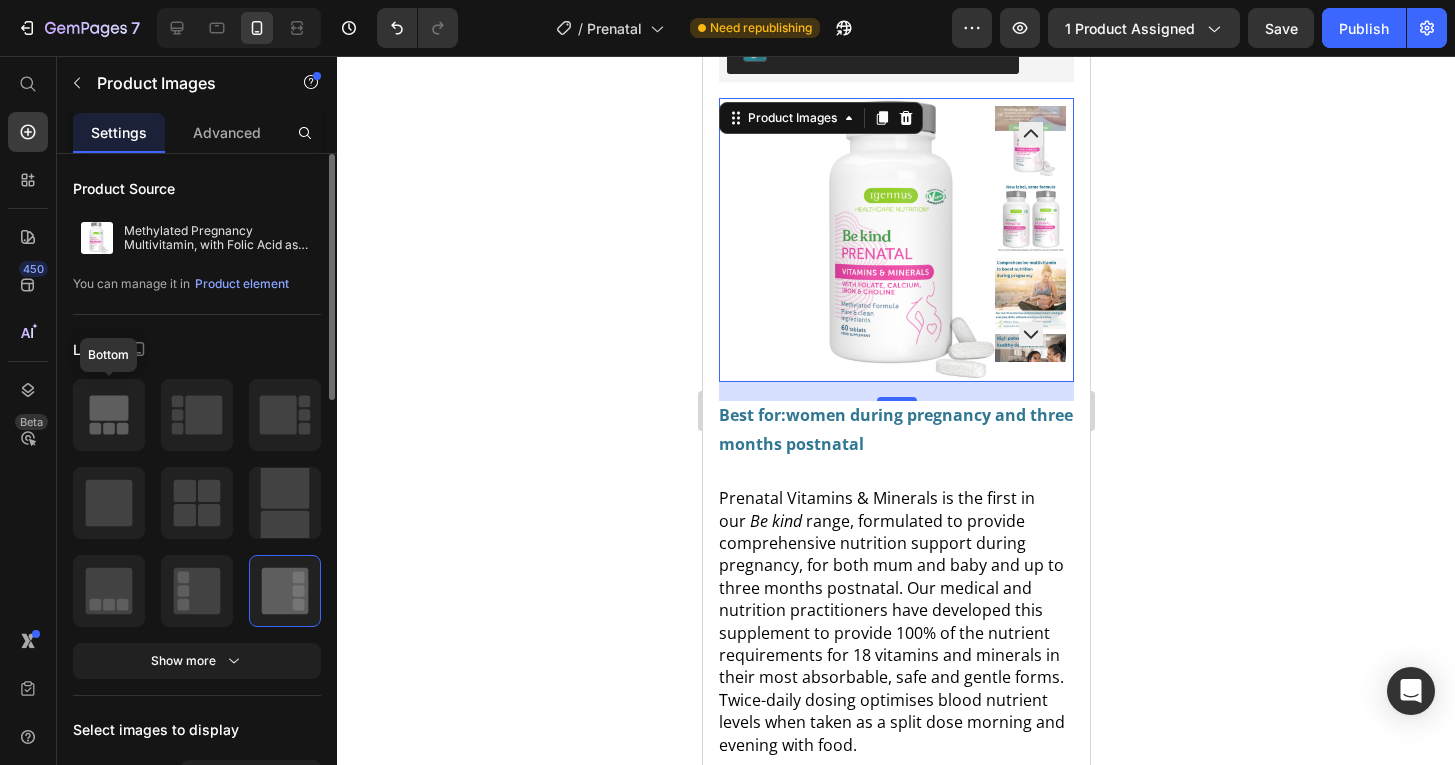 click 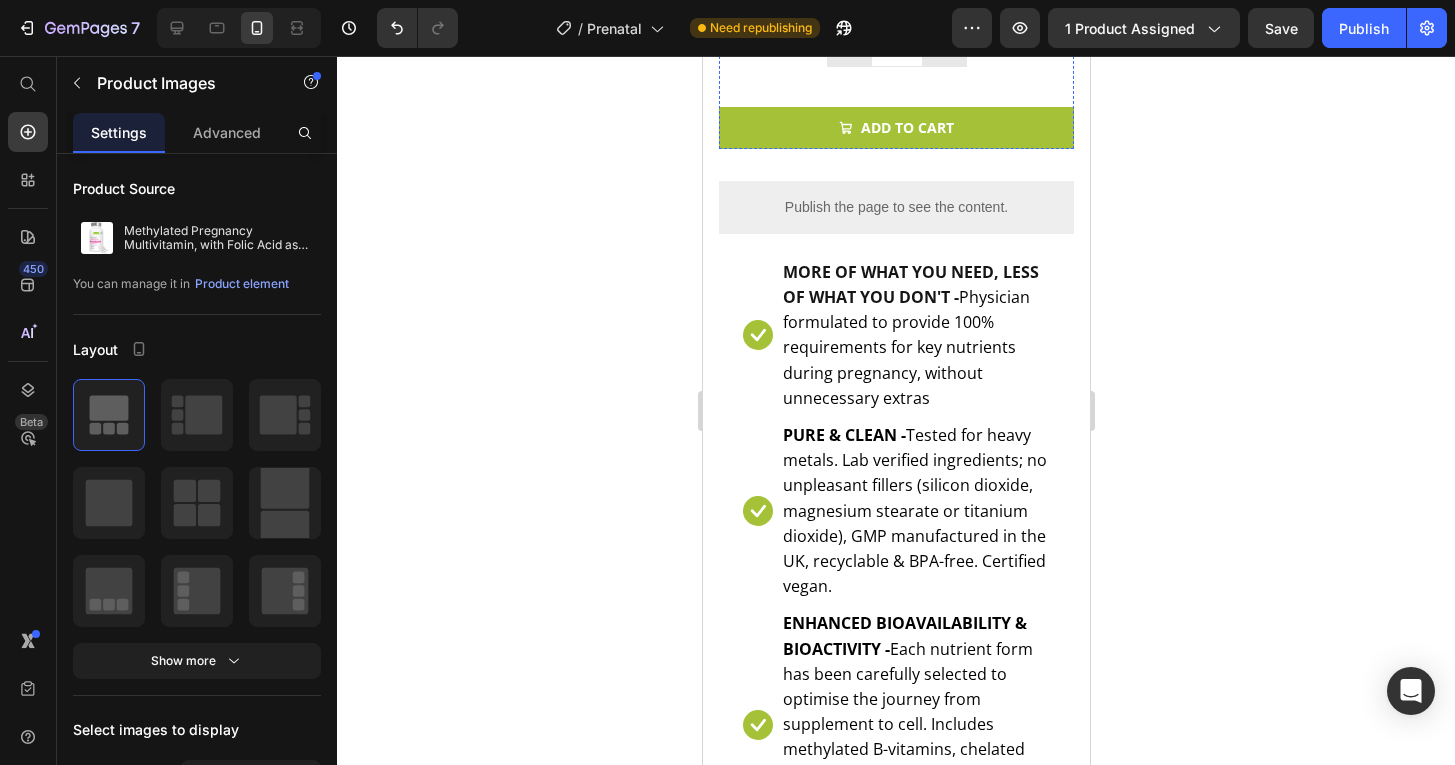 scroll, scrollTop: 1318, scrollLeft: 0, axis: vertical 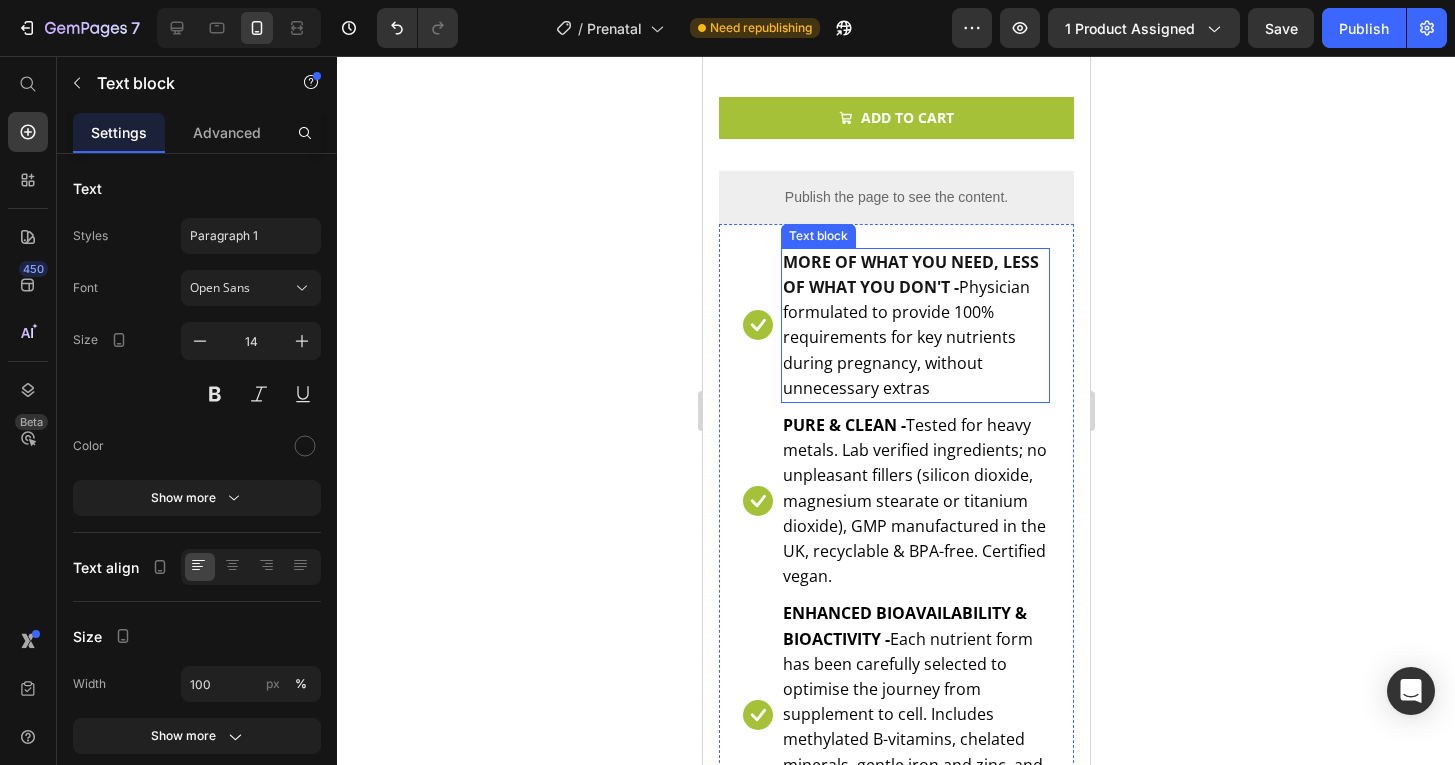 click on "Physician formulated to provide 100% requirements for key nutrients during pregnancy, without unnecessary extras" at bounding box center (905, 337) 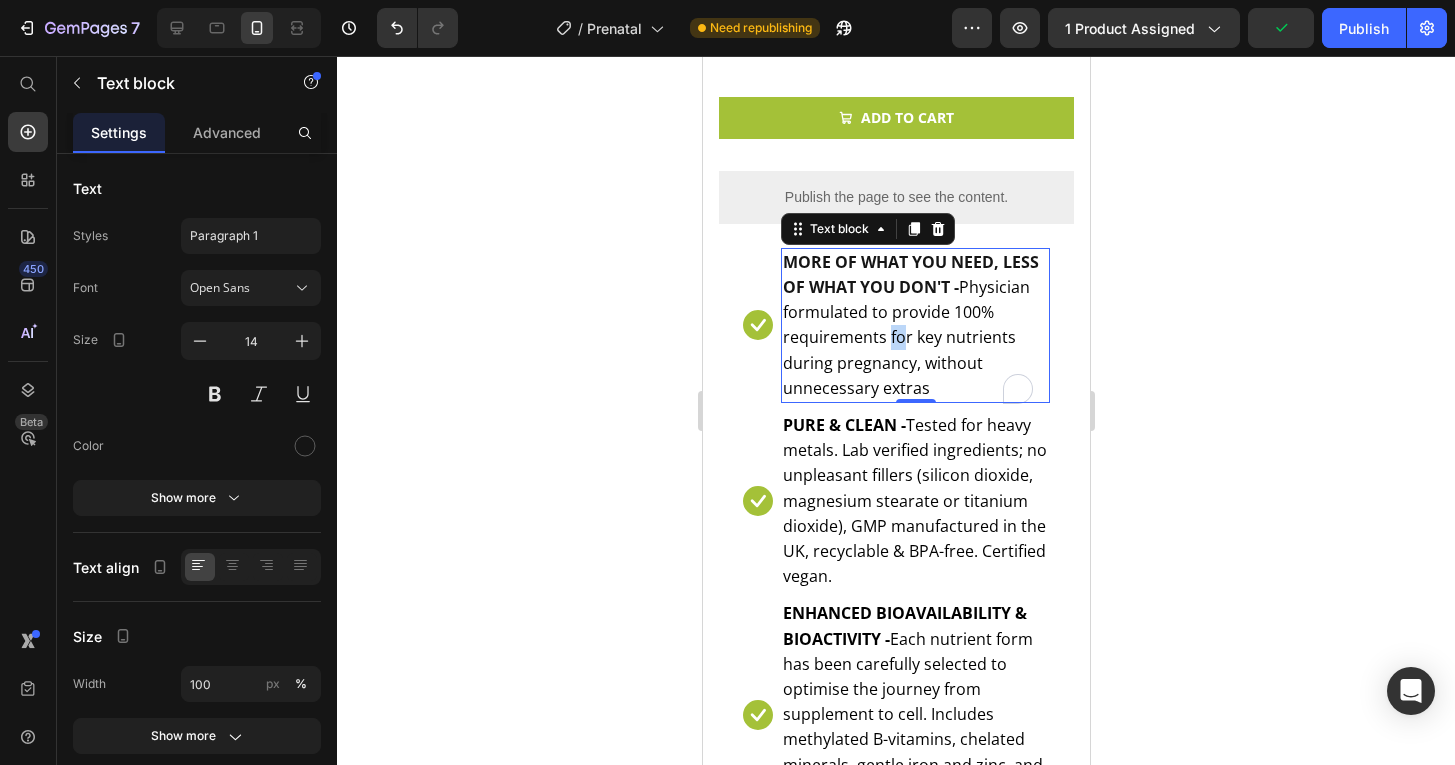 drag, startPoint x: 950, startPoint y: 323, endPoint x: 932, endPoint y: 321, distance: 18.110771 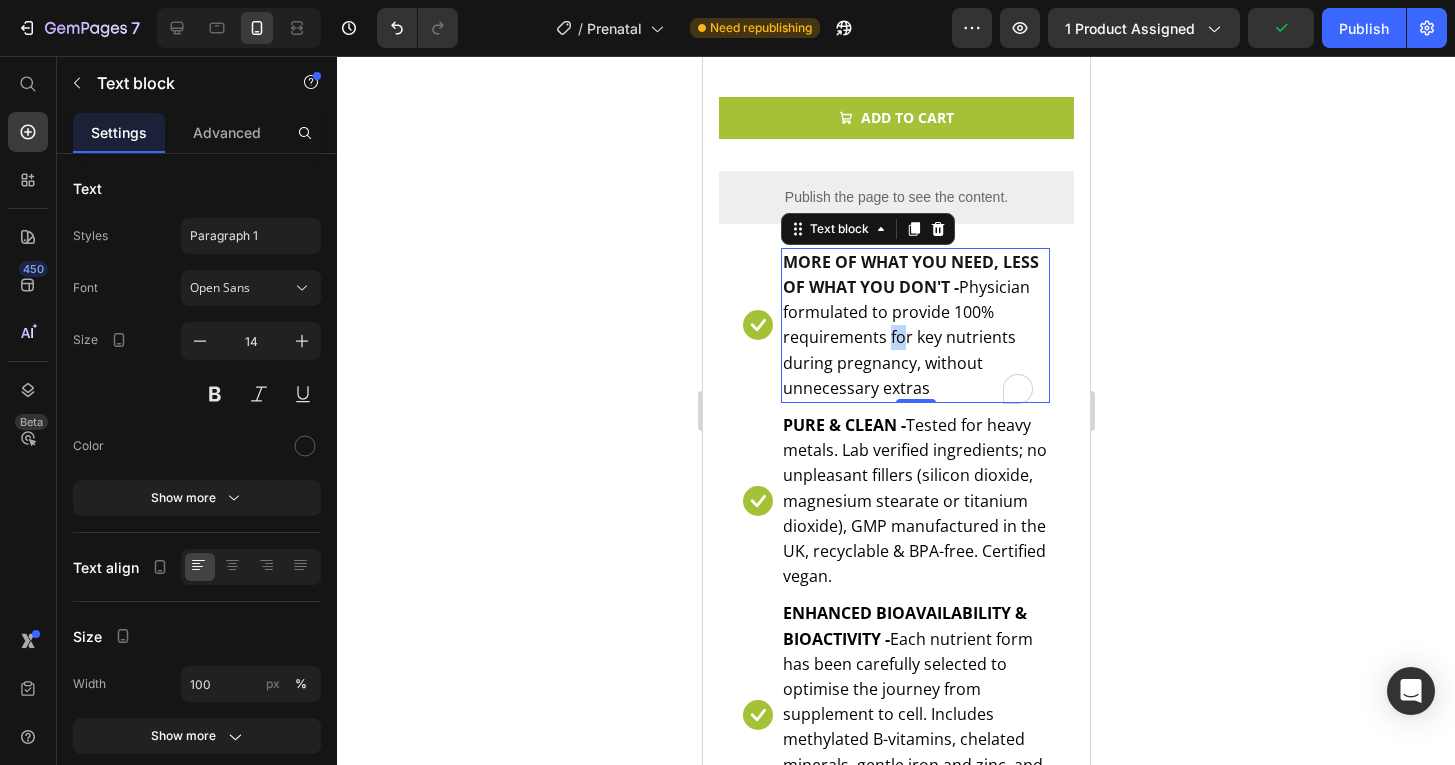 click on "Physician formulated to provide 100% requirements for key nutrients during pregnancy, without unnecessary extras" at bounding box center (905, 337) 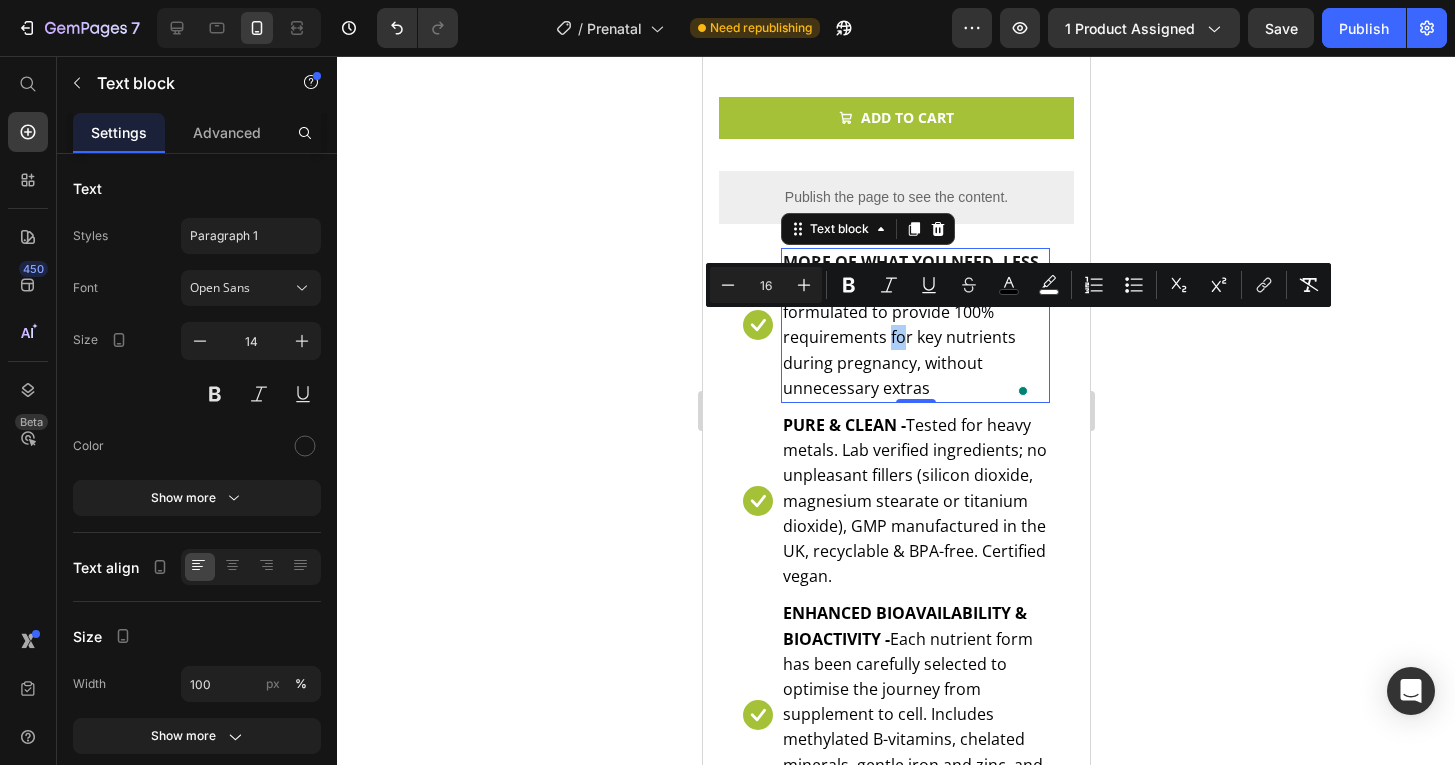 click 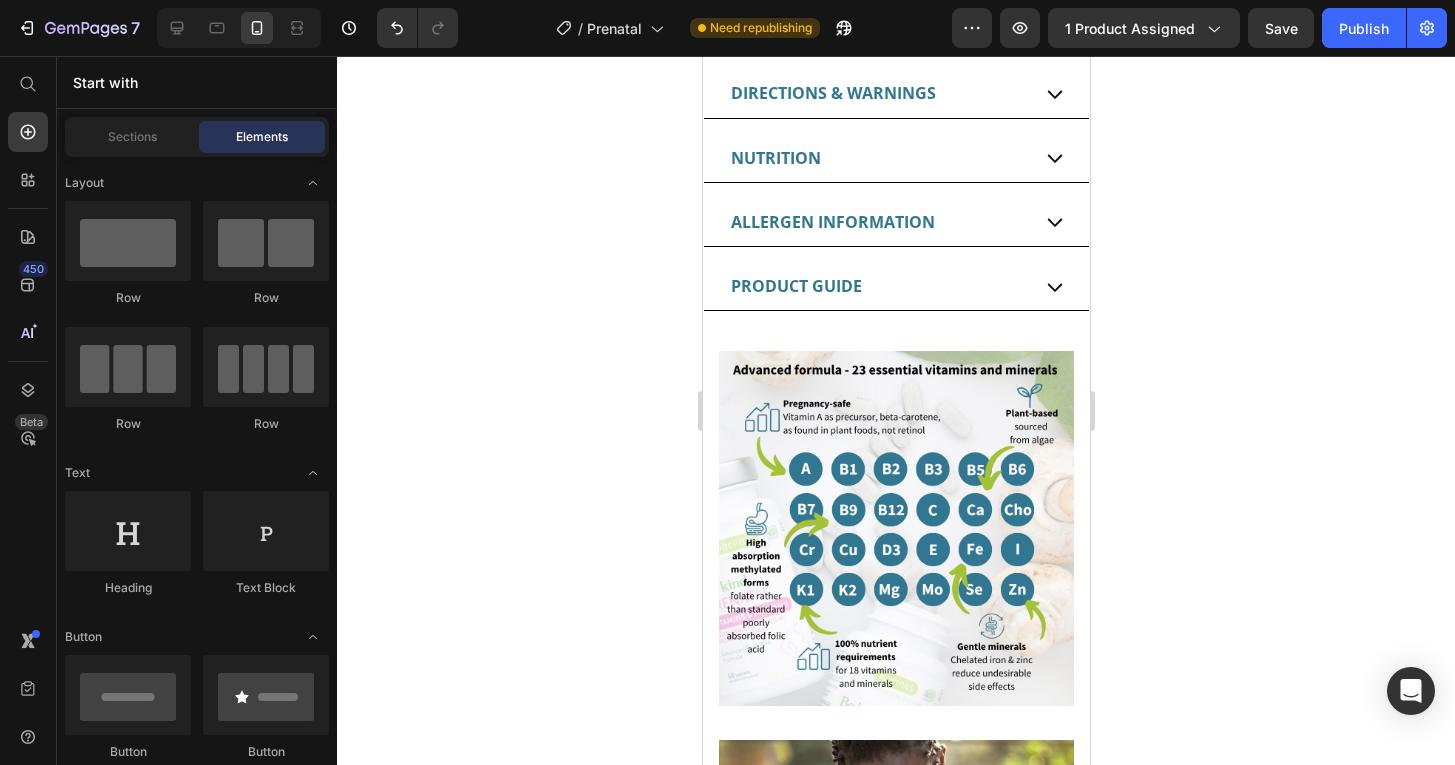 scroll, scrollTop: 2592, scrollLeft: 0, axis: vertical 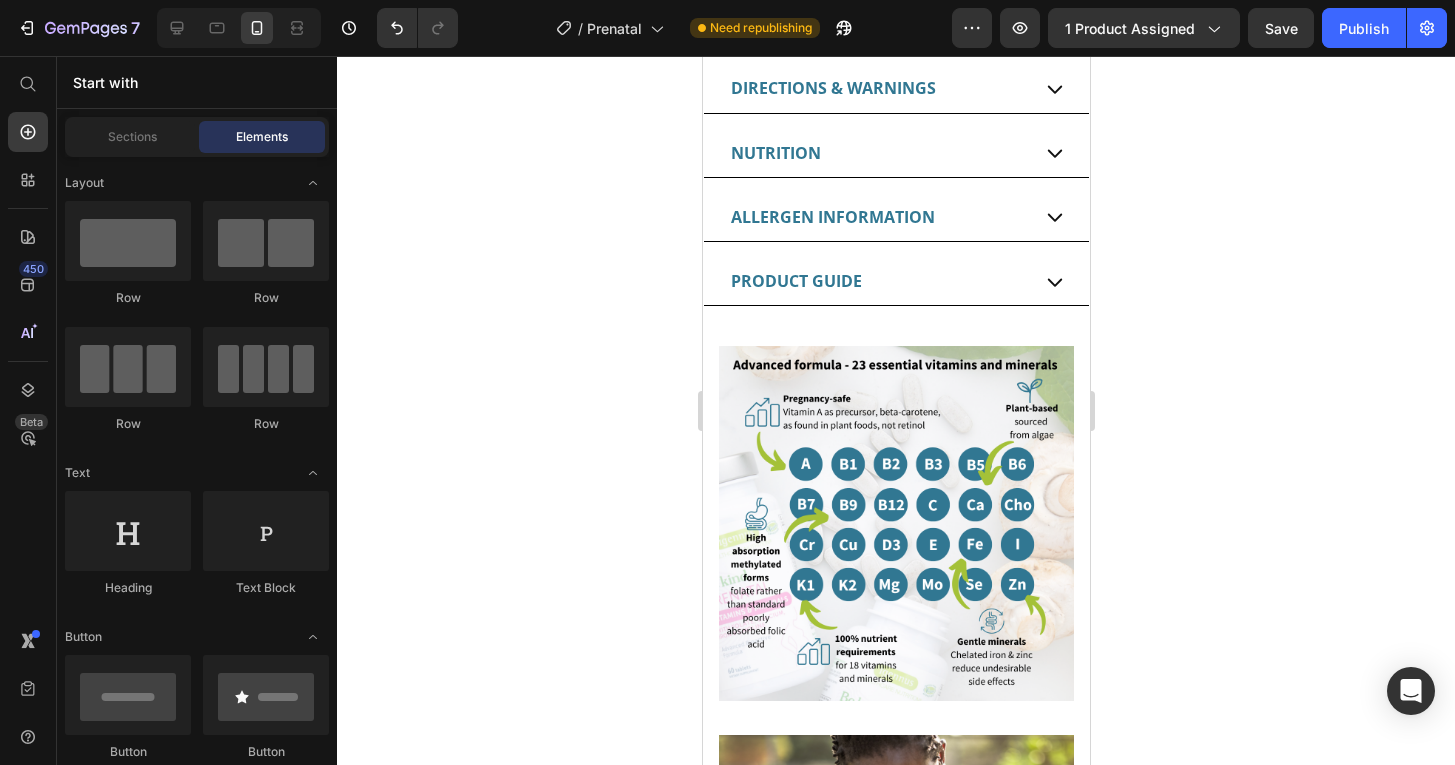 click at bounding box center (895, -31) 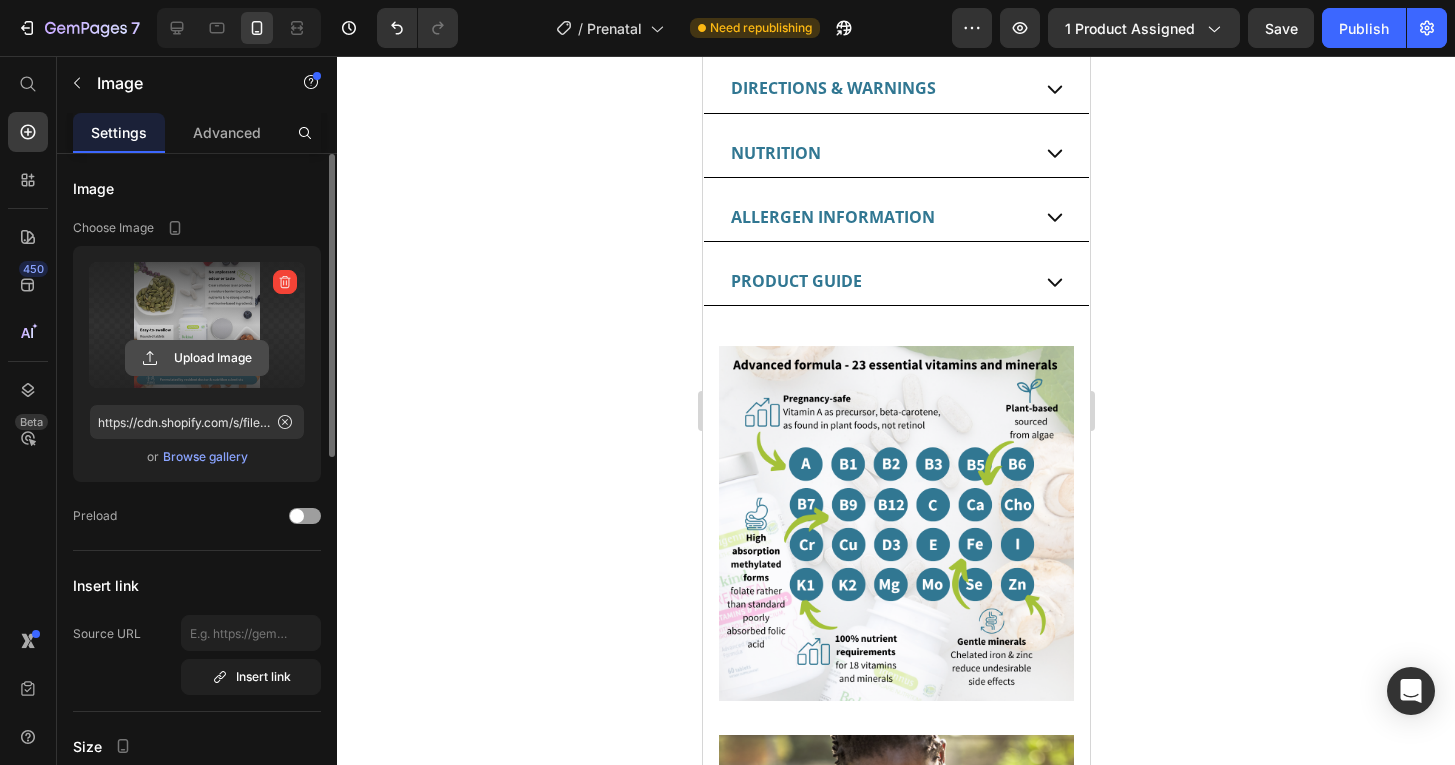 click 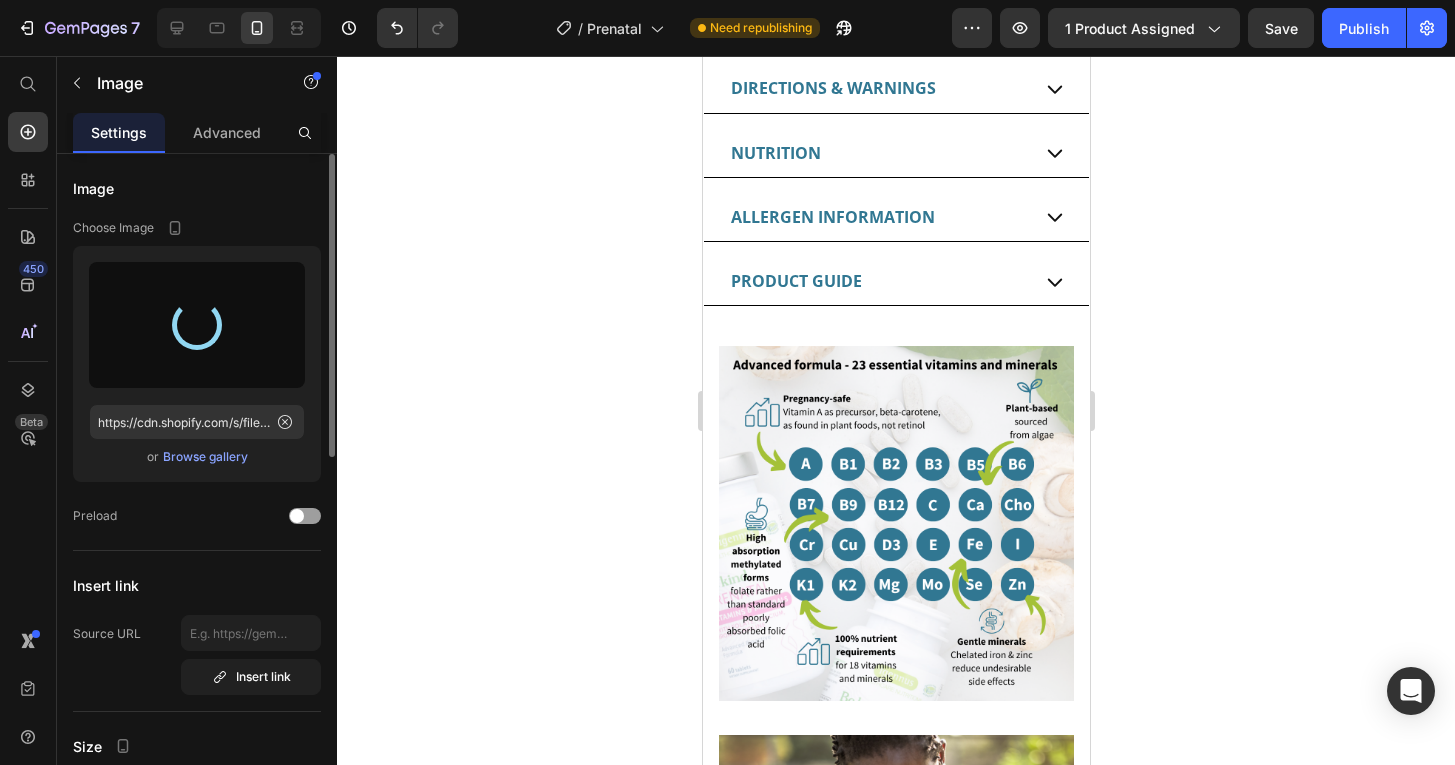 type on "https://cdn.shopify.com/s/files/1/0087/7097/7888/files/gempages_491779184817865614-768f97d3-7802-4e5d-9d53-d3360b9f6227.png" 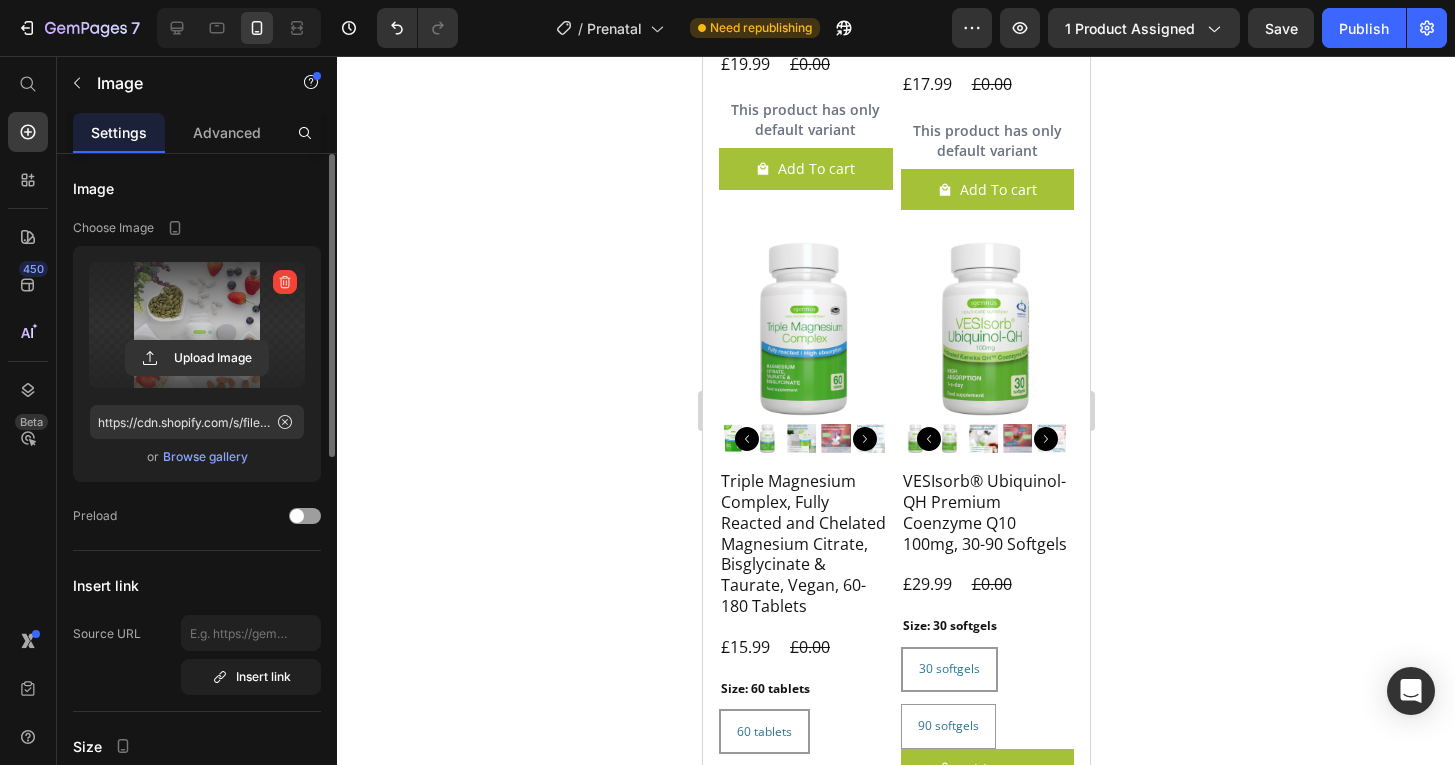 scroll, scrollTop: 10982, scrollLeft: 0, axis: vertical 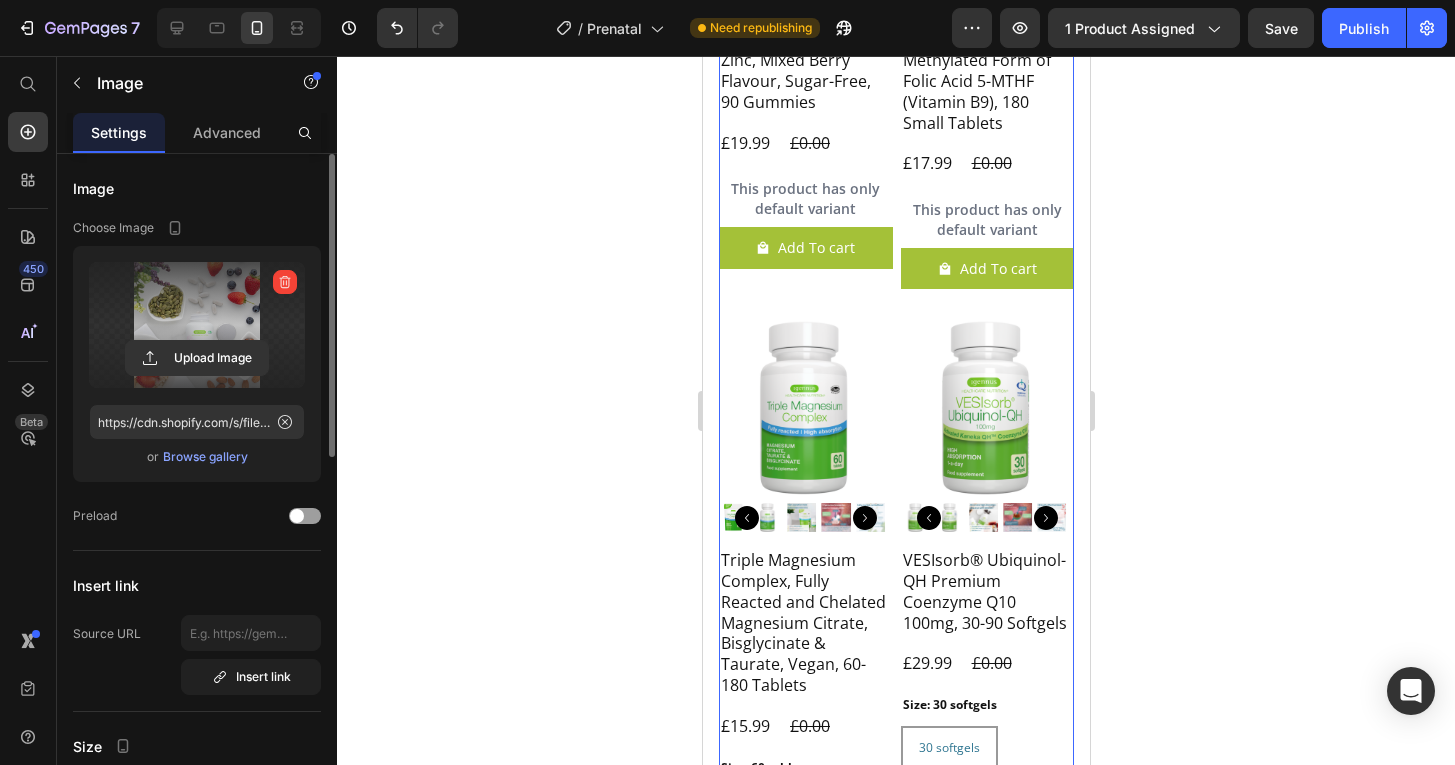click on "Product Images Kids Multivitamin with Methylated B-Vitamins, Iodine & Zinc, Mixed Berry Flavour, Sugar-Free, 90 Gummies Product Title £19.99 Product Price £0.00 Product Price Row This product has only default variant Product Variants & Swatches Add To cart Product Cart Button Row
Product Images Pure L-Methylfolate 400mcg, Vegan & Clean Label, Methylated Form of Folic Acid 5-MTHF (Vitamin B9), 180 Small Tablets Product Title £17.99 Product Price £0.00 Product Price Row This product has only default variant Product Variants & Swatches Add To cart Product Cart Button Row
Product Images Triple Magnesium Complex, Fully Reacted and Chelated Magnesium Citrate, Bisglycinate & Taurate, Vegan, 60-180 Tablets Product Title £15.99 Product Price £0.00 Product Price Row Size: 60 tablets 60 tablets 60 tablets 60 tablets 180 tablets 180 tablets 180 tablets Product Variants & Swatches Add To cart Product Cart Button Row
Row" at bounding box center [895, 353] 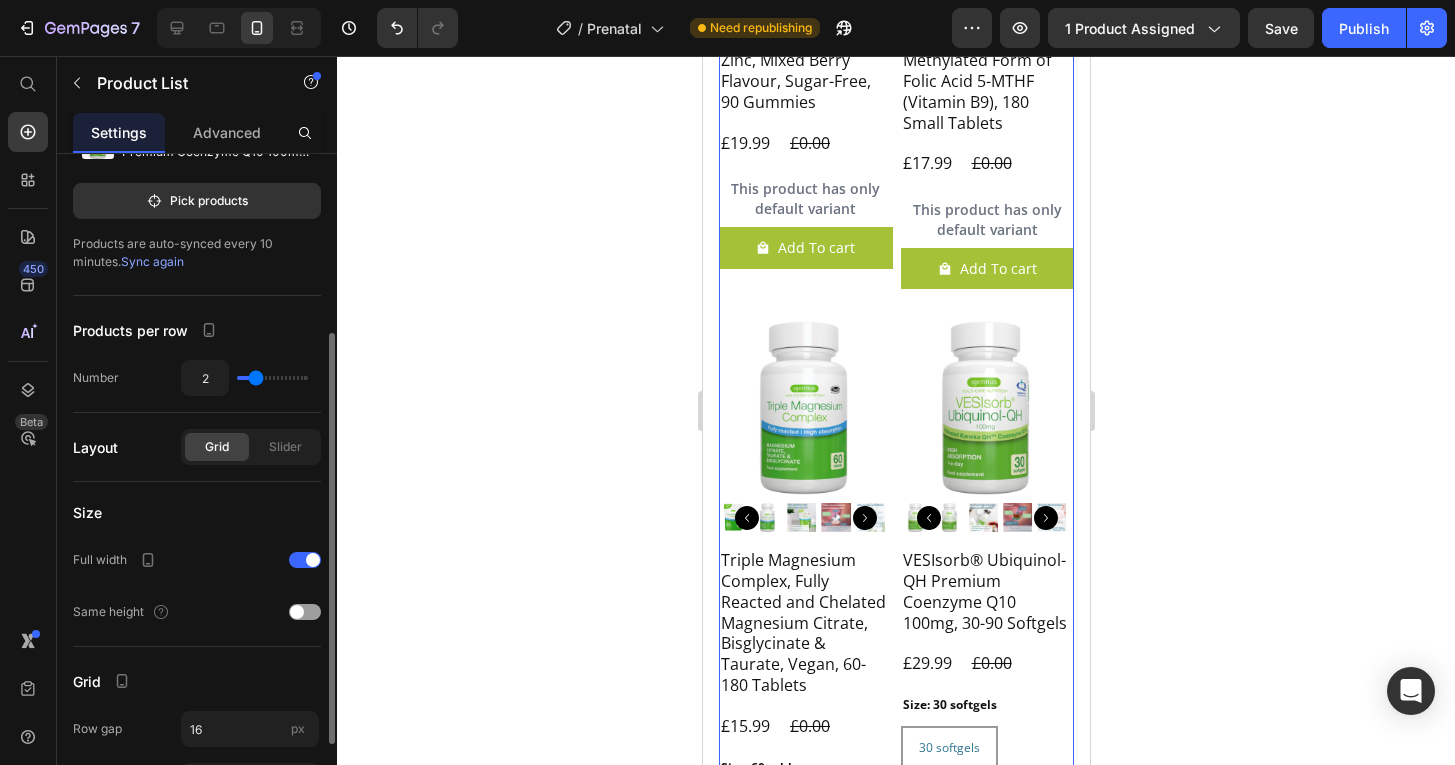 scroll, scrollTop: 273, scrollLeft: 0, axis: vertical 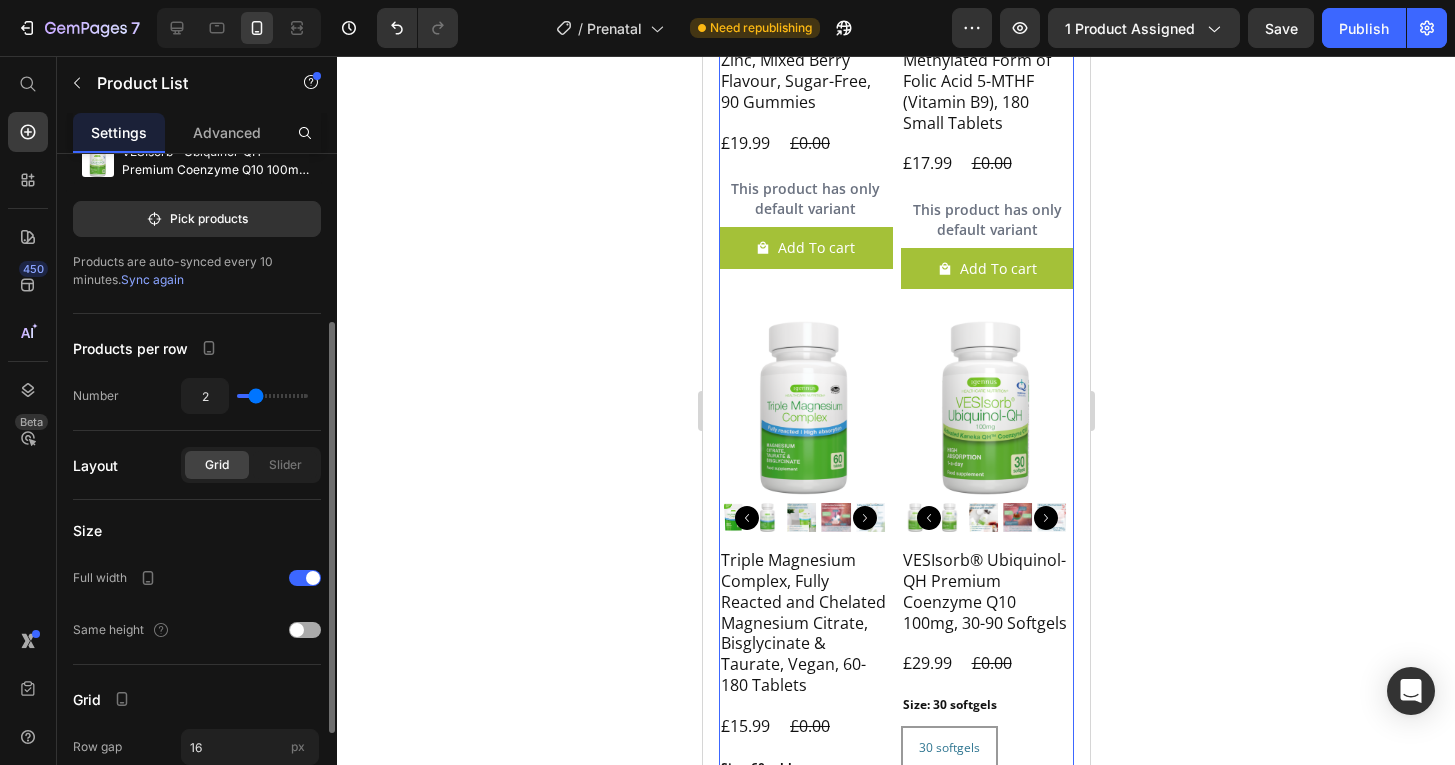 click at bounding box center [305, 630] 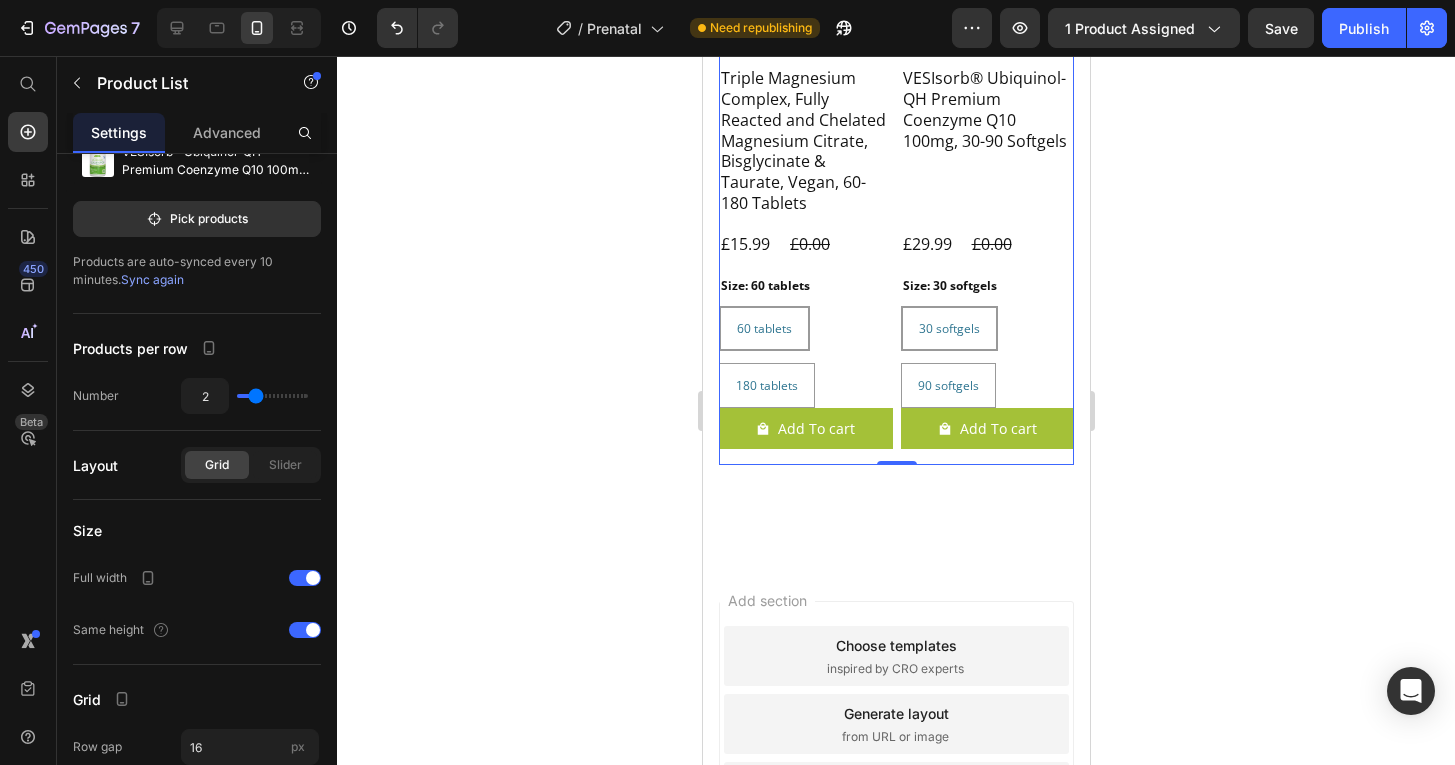 scroll, scrollTop: 11475, scrollLeft: 0, axis: vertical 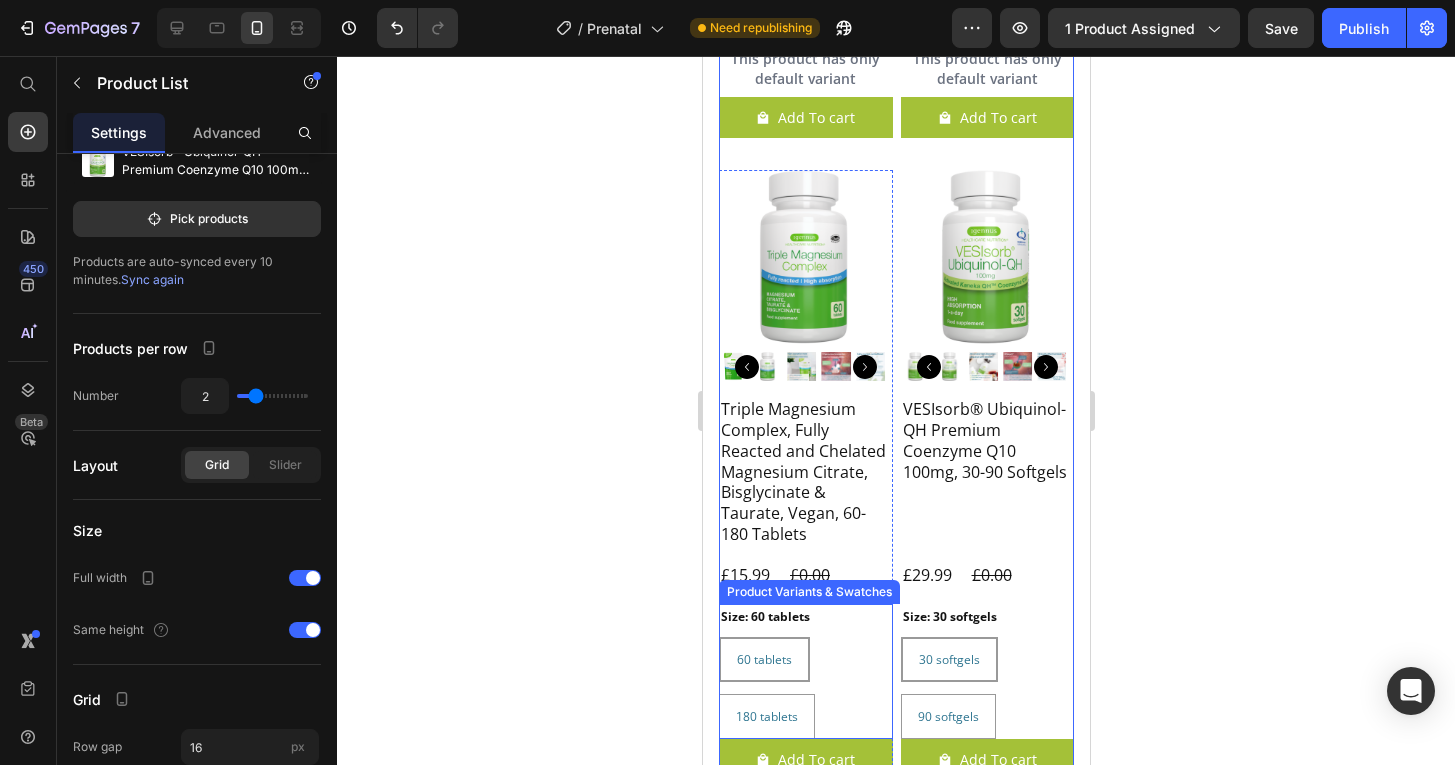 click on "60 tablets 60 tablets 60 tablets 180 tablets 180 tablets 180 tablets" at bounding box center [805, 688] 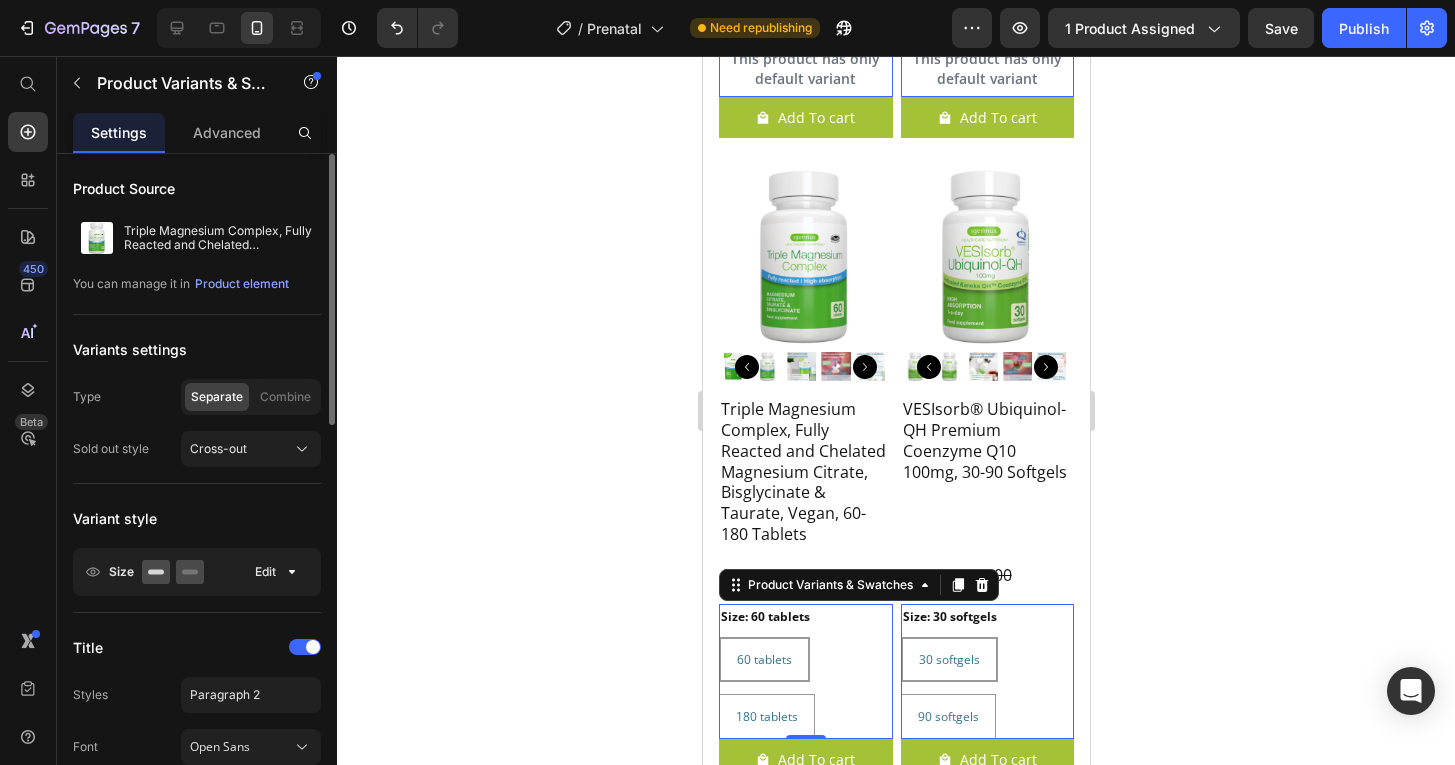 scroll, scrollTop: 15, scrollLeft: 0, axis: vertical 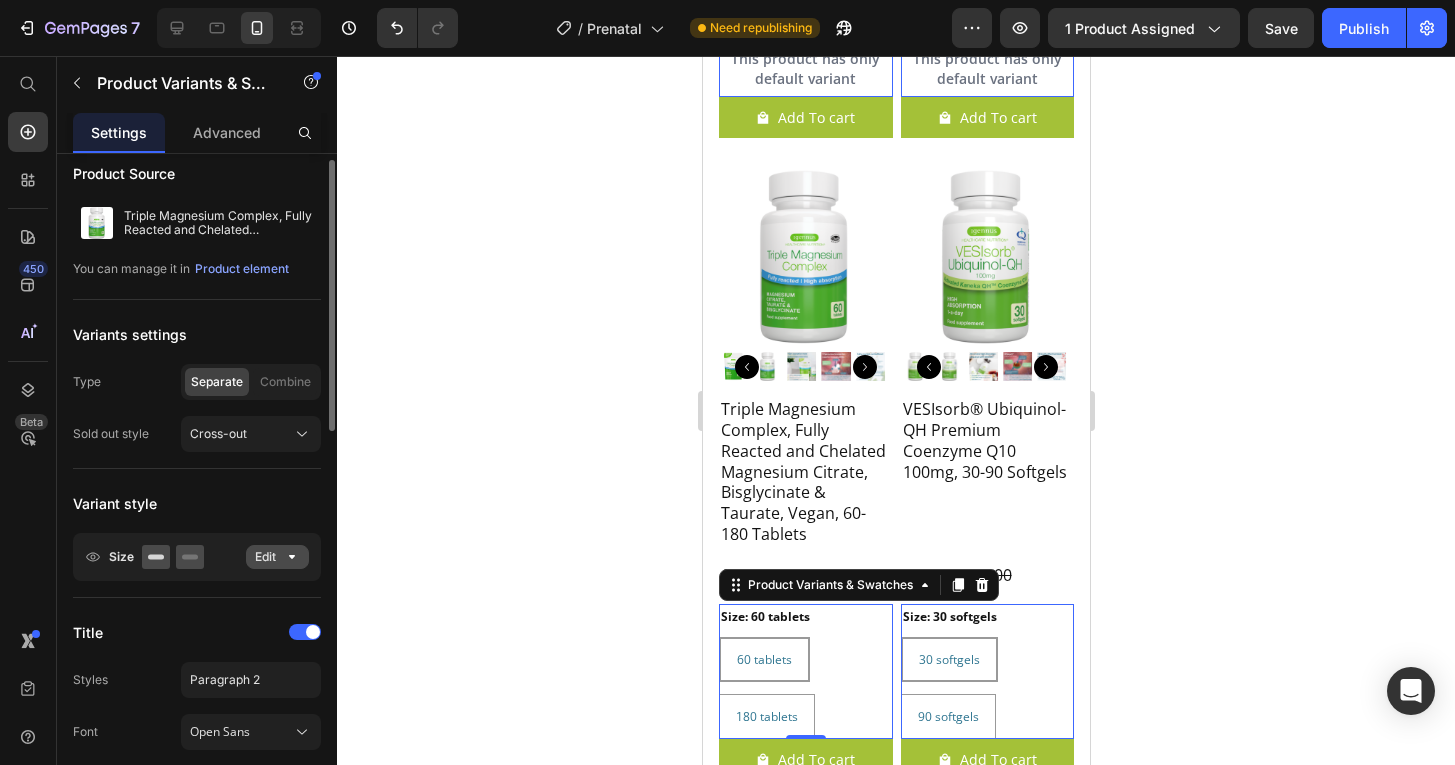 click on "Edit" at bounding box center [277, 557] 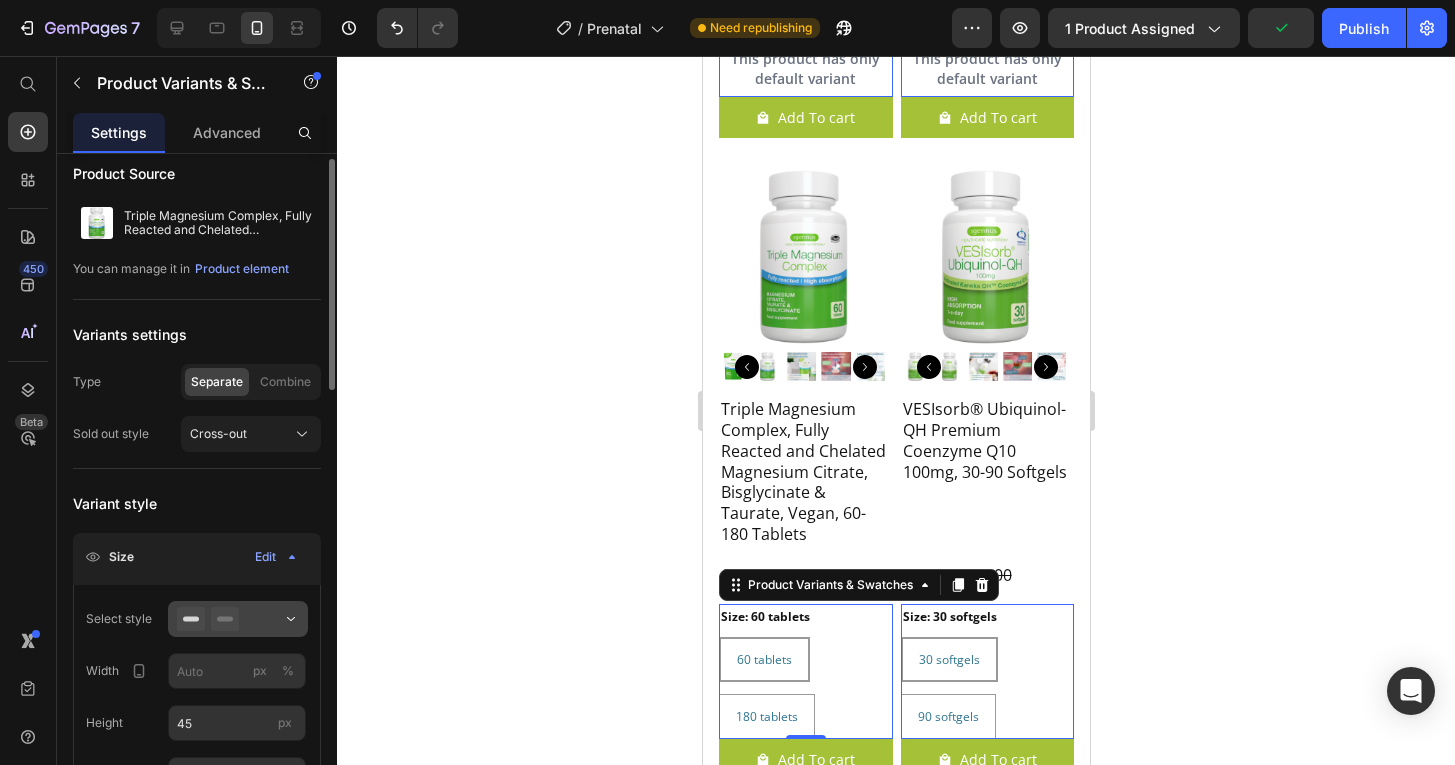 click at bounding box center (238, 619) 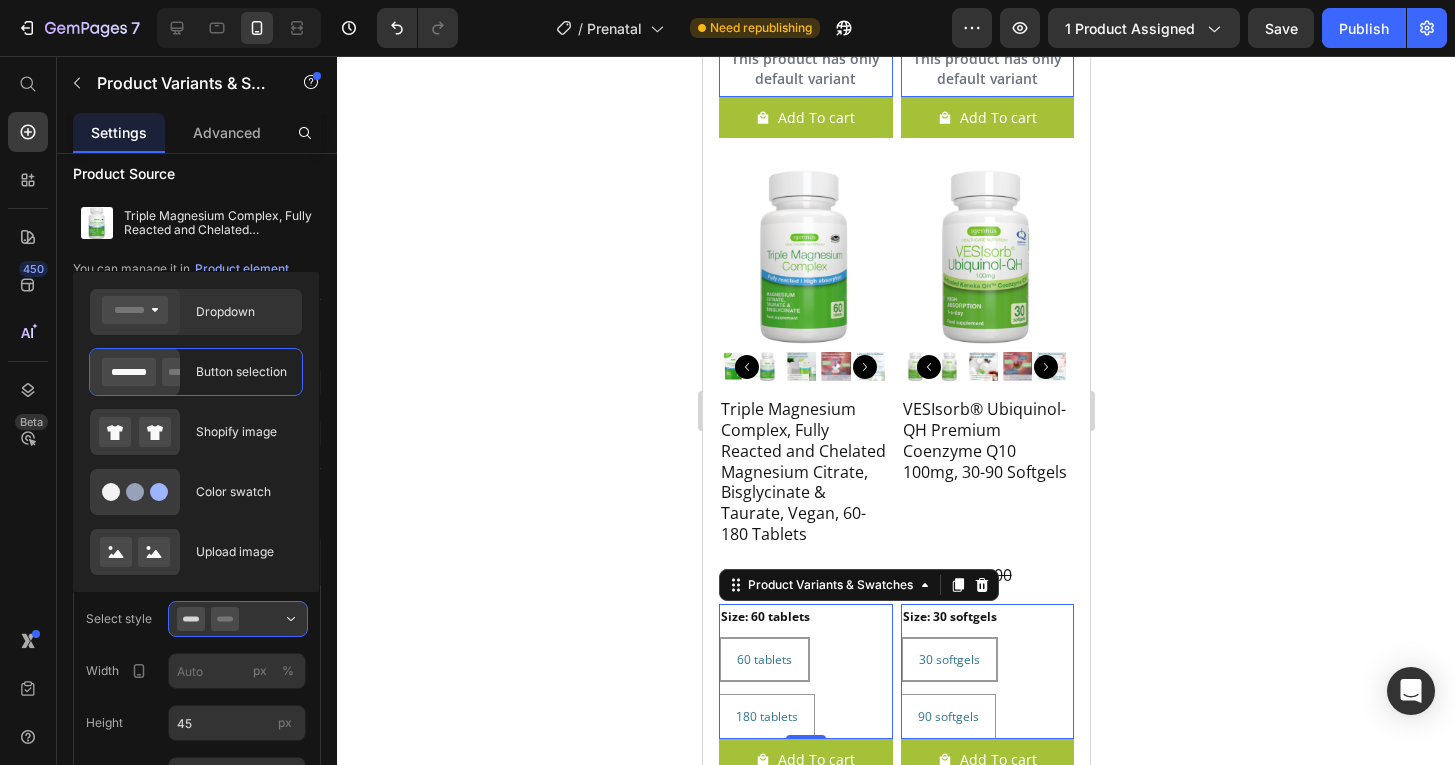 click on "Dropdown" at bounding box center (243, 312) 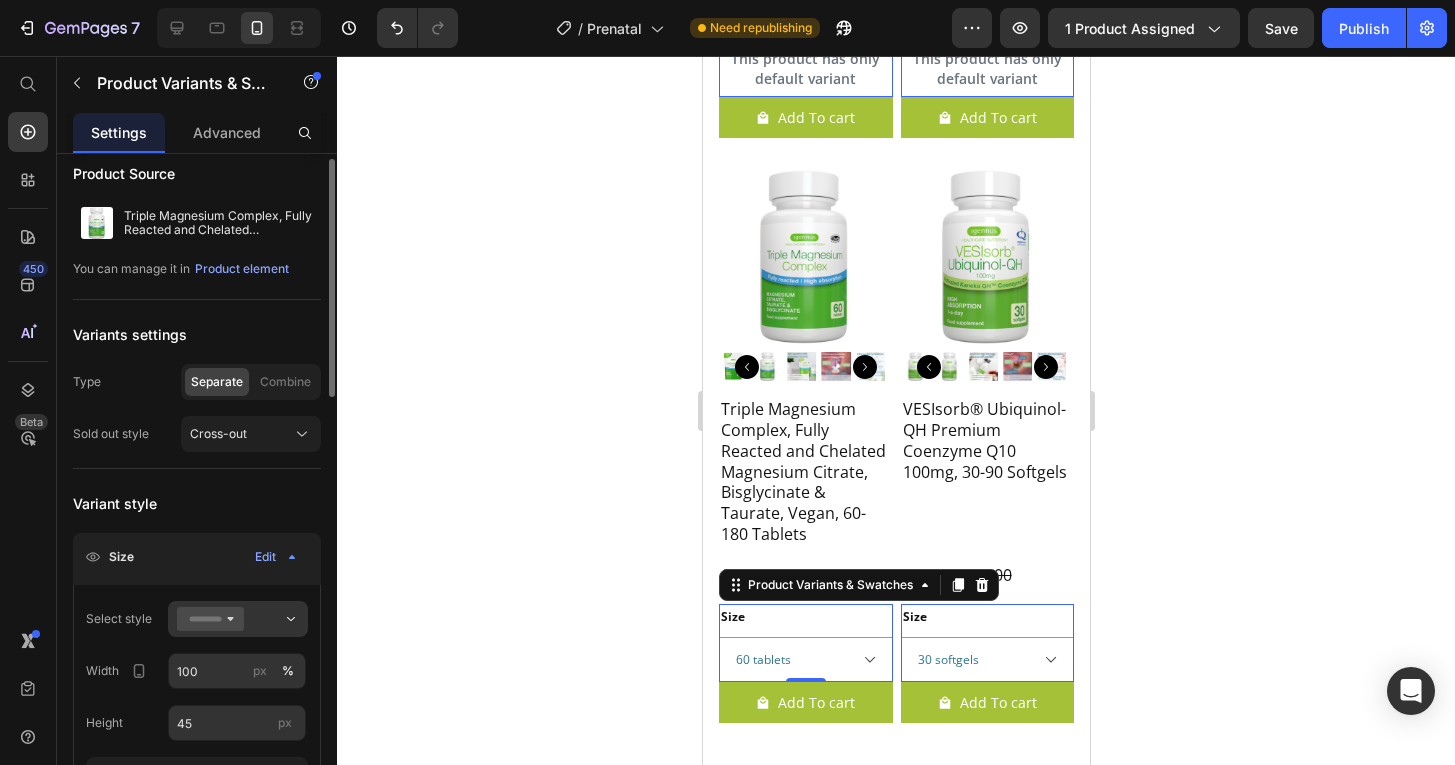 scroll, scrollTop: 151, scrollLeft: 0, axis: vertical 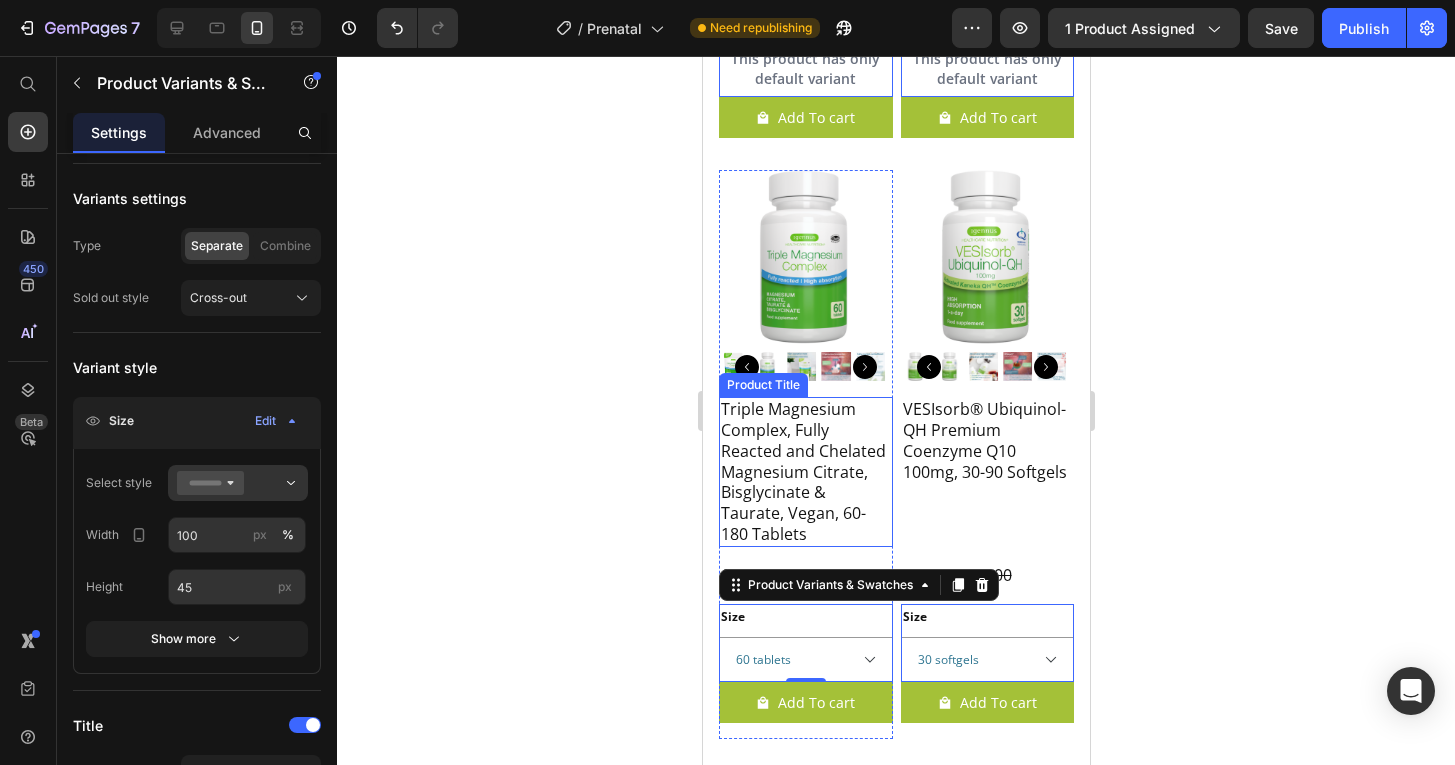 click on "Triple Magnesium Complex, Fully Reacted and Chelated Magnesium Citrate, Bisglycinate & Taurate, Vegan, 60-180 Tablets" at bounding box center [805, -101] 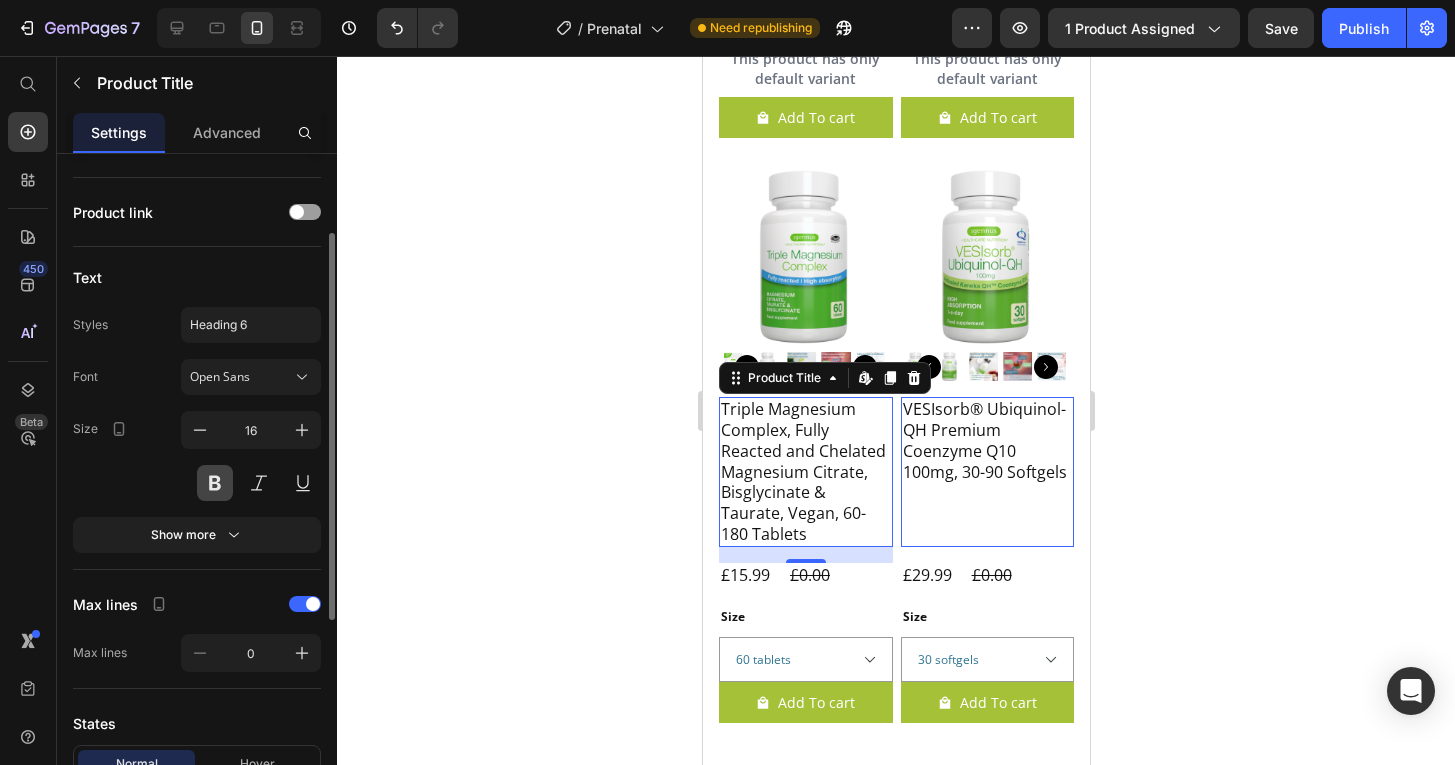 scroll, scrollTop: 238, scrollLeft: 0, axis: vertical 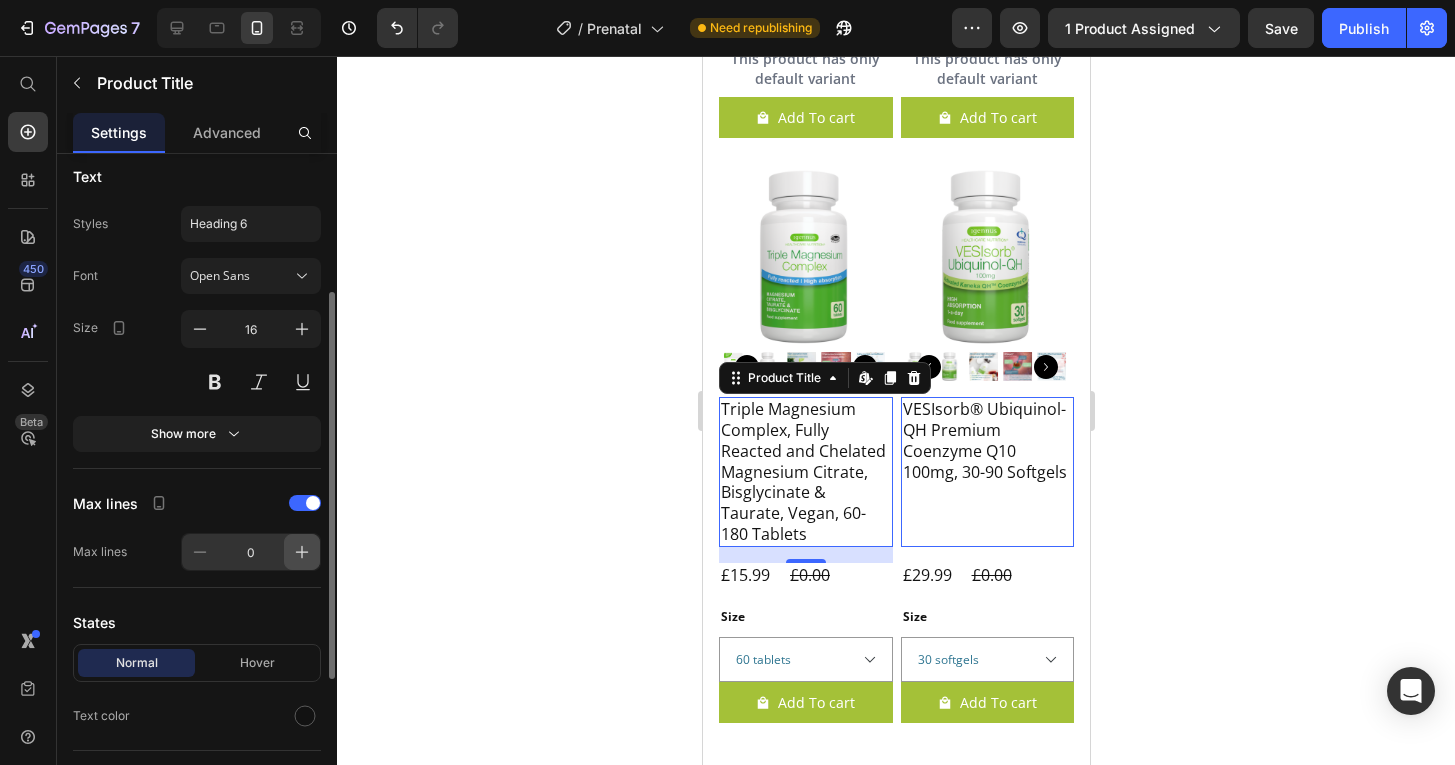 click 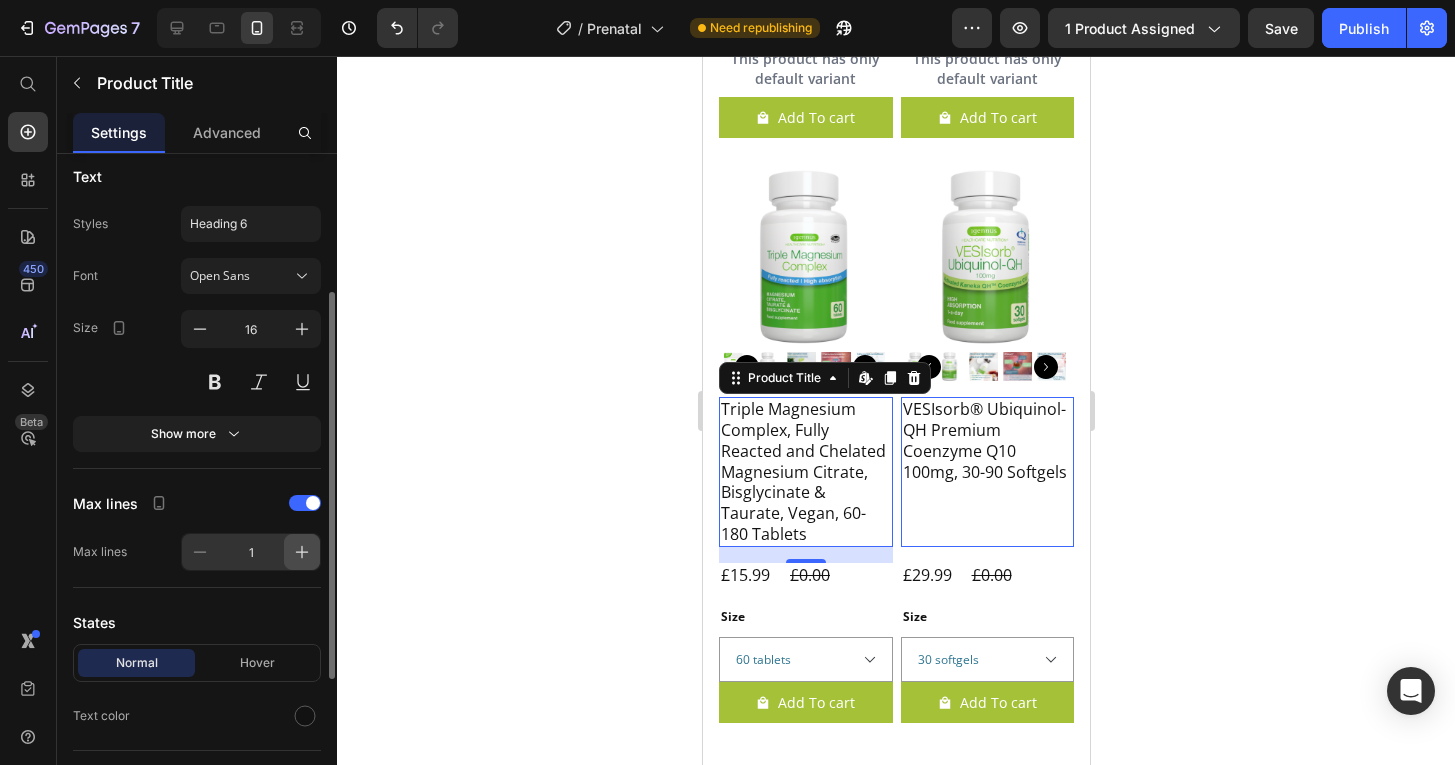 scroll, scrollTop: 11350, scrollLeft: 0, axis: vertical 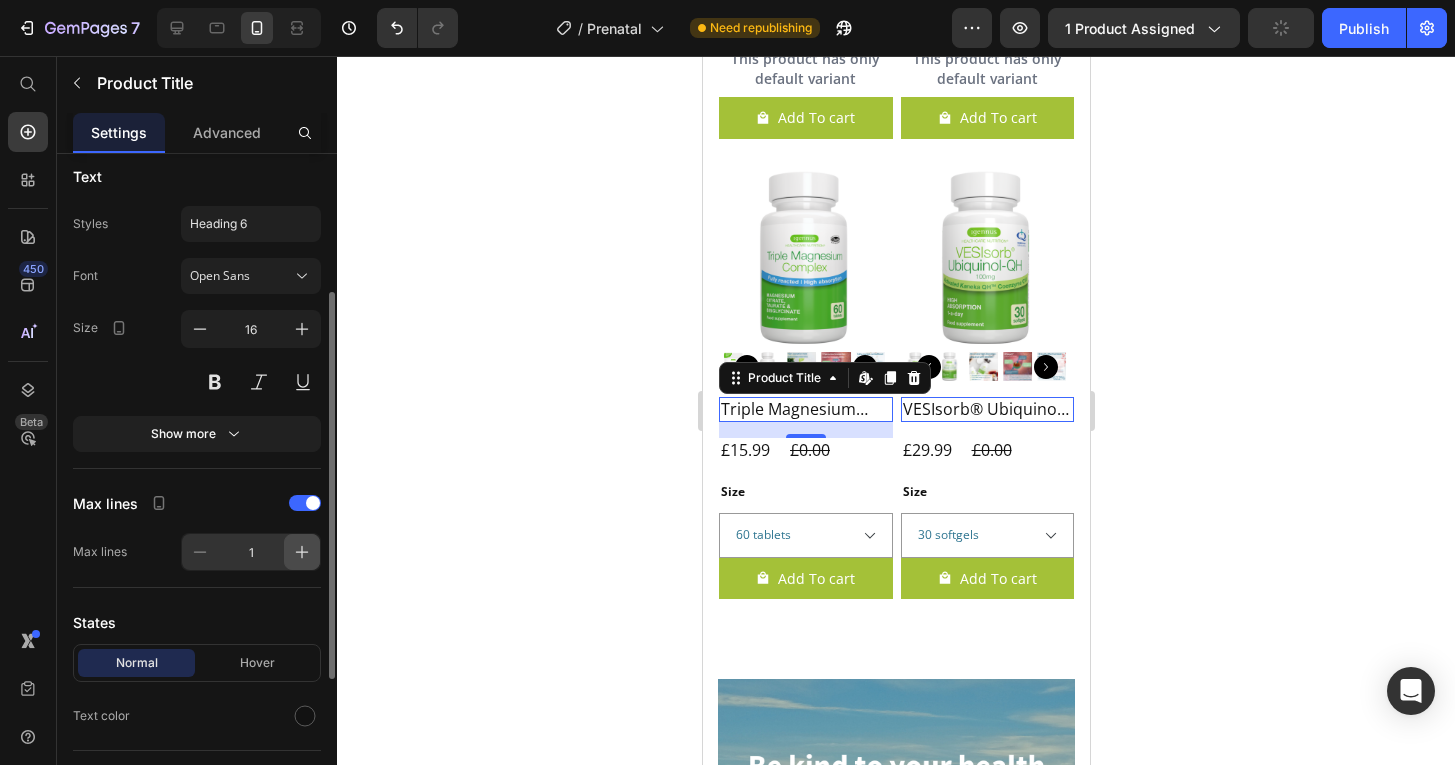 click 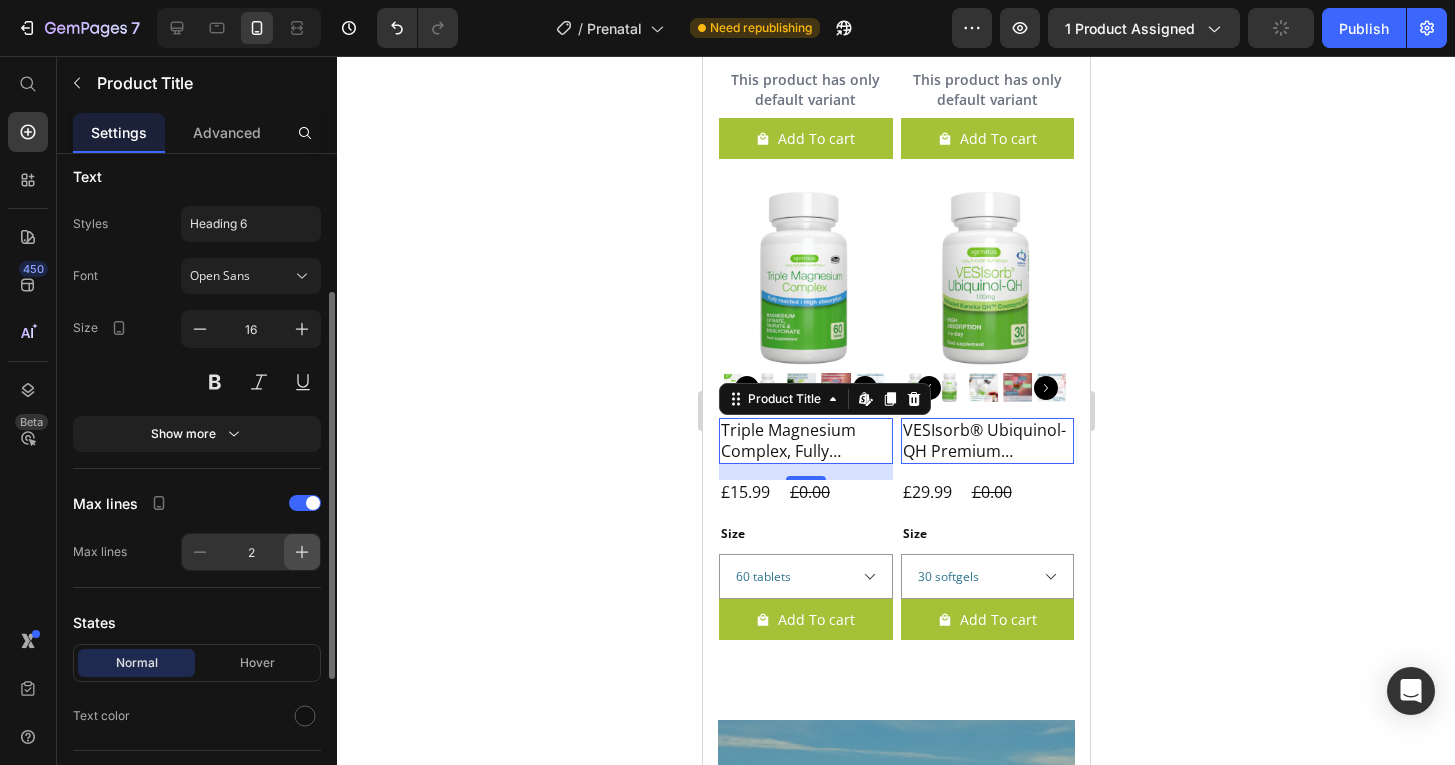 scroll, scrollTop: 11371, scrollLeft: 0, axis: vertical 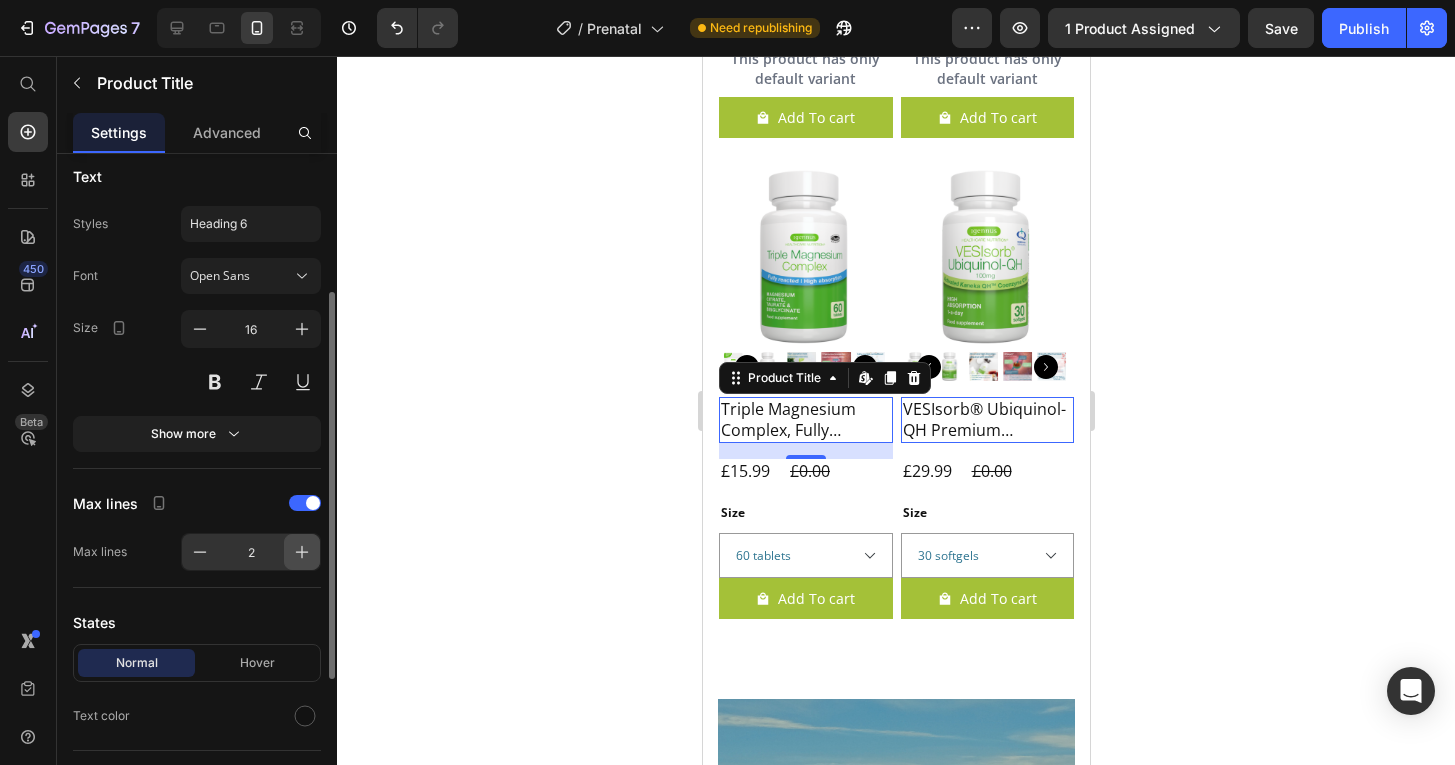 click 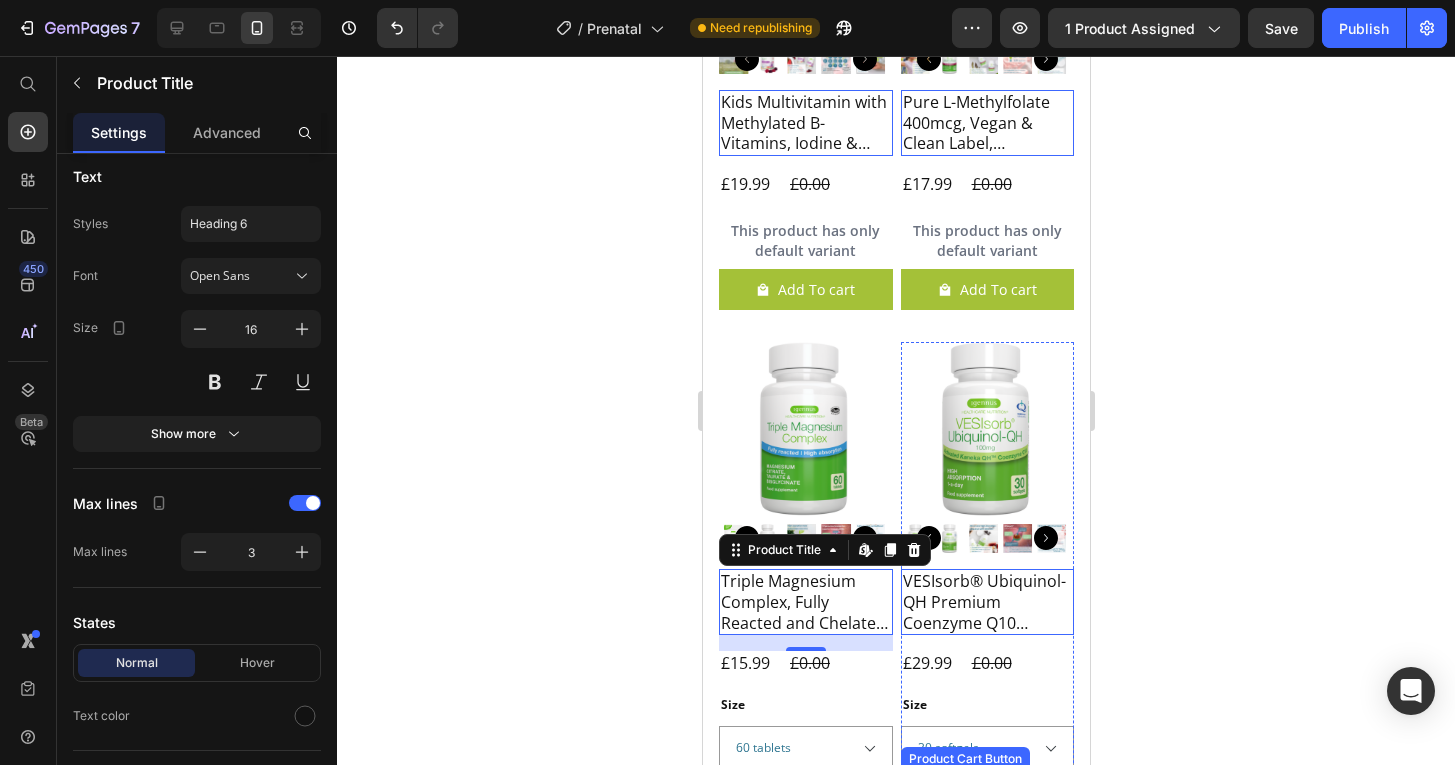 scroll, scrollTop: 11220, scrollLeft: 0, axis: vertical 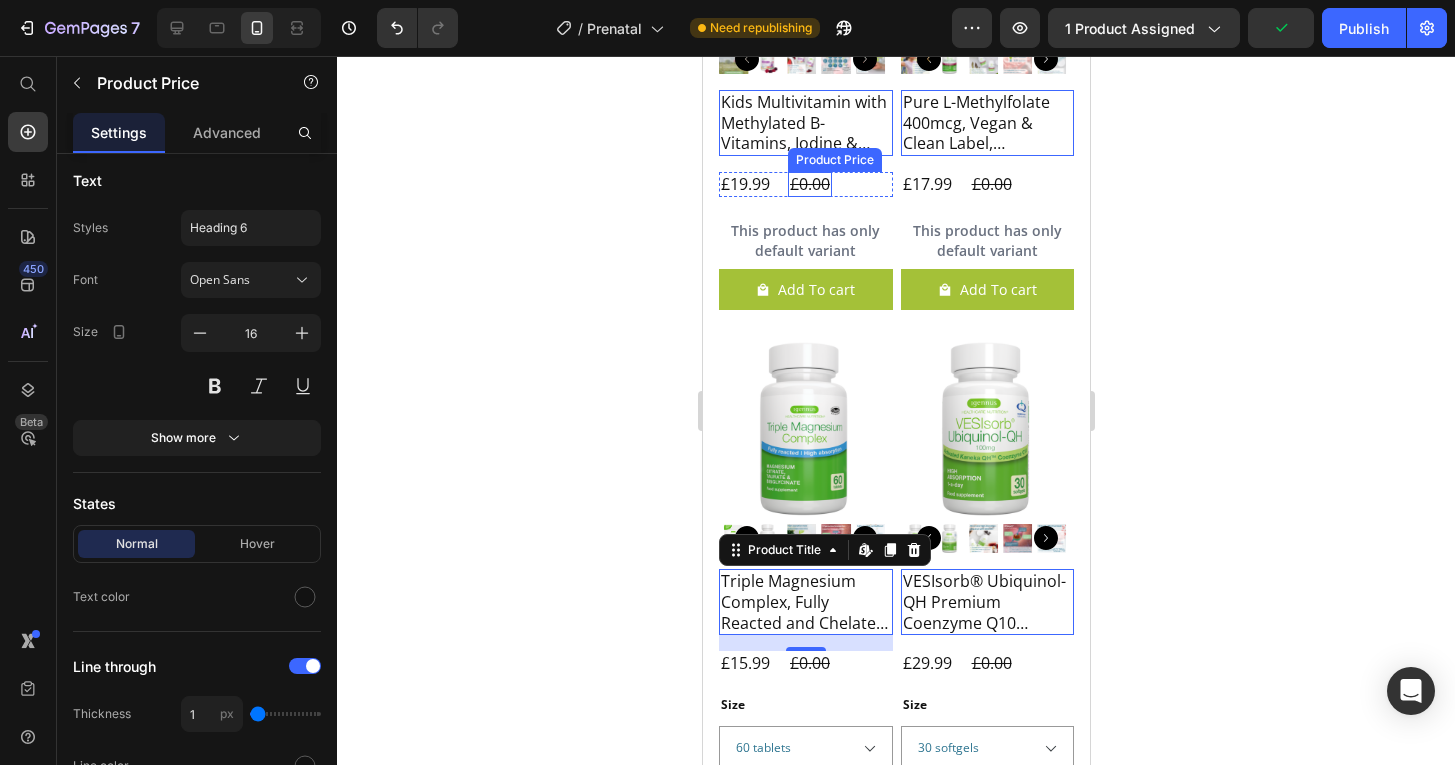 click on "£0.00 Product Price" at bounding box center [809, 184] 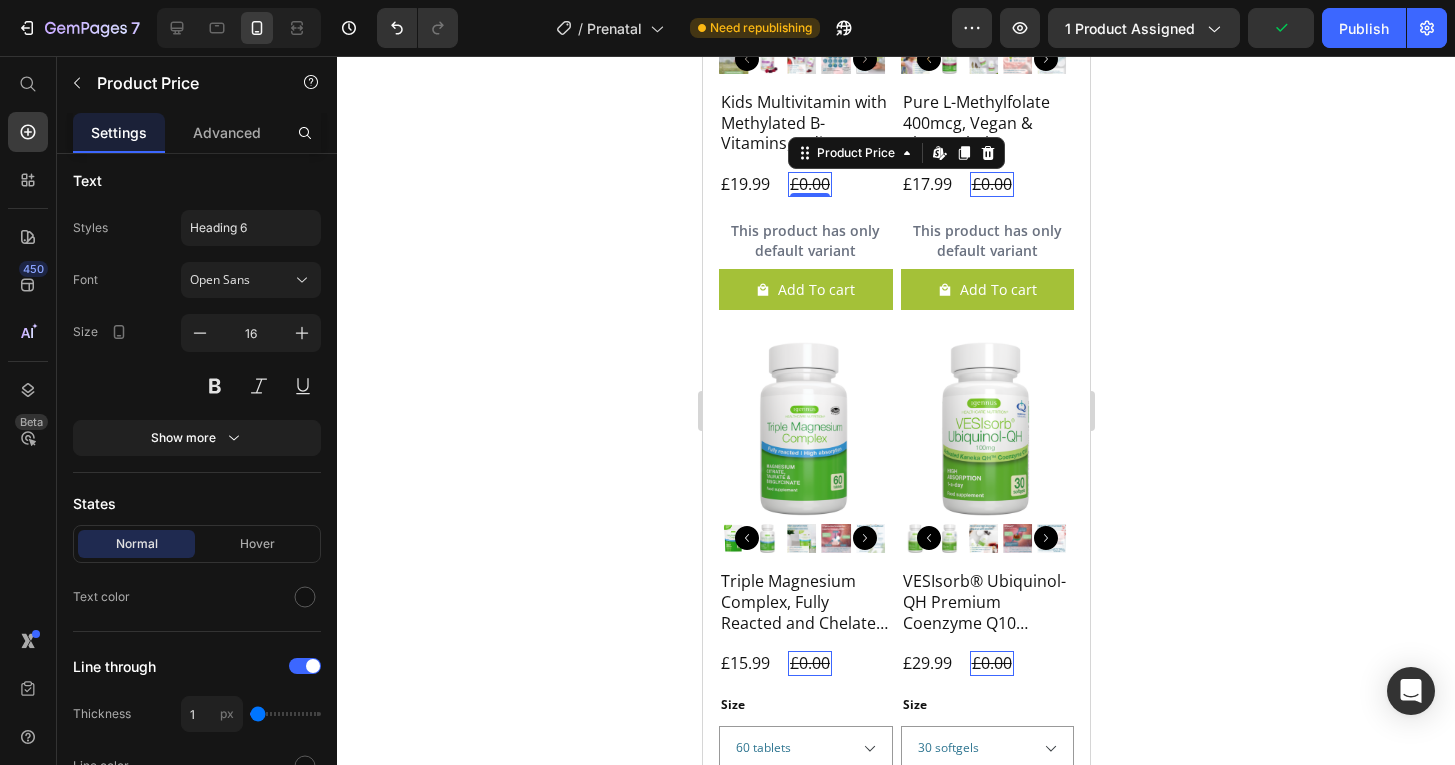 scroll, scrollTop: 0, scrollLeft: 0, axis: both 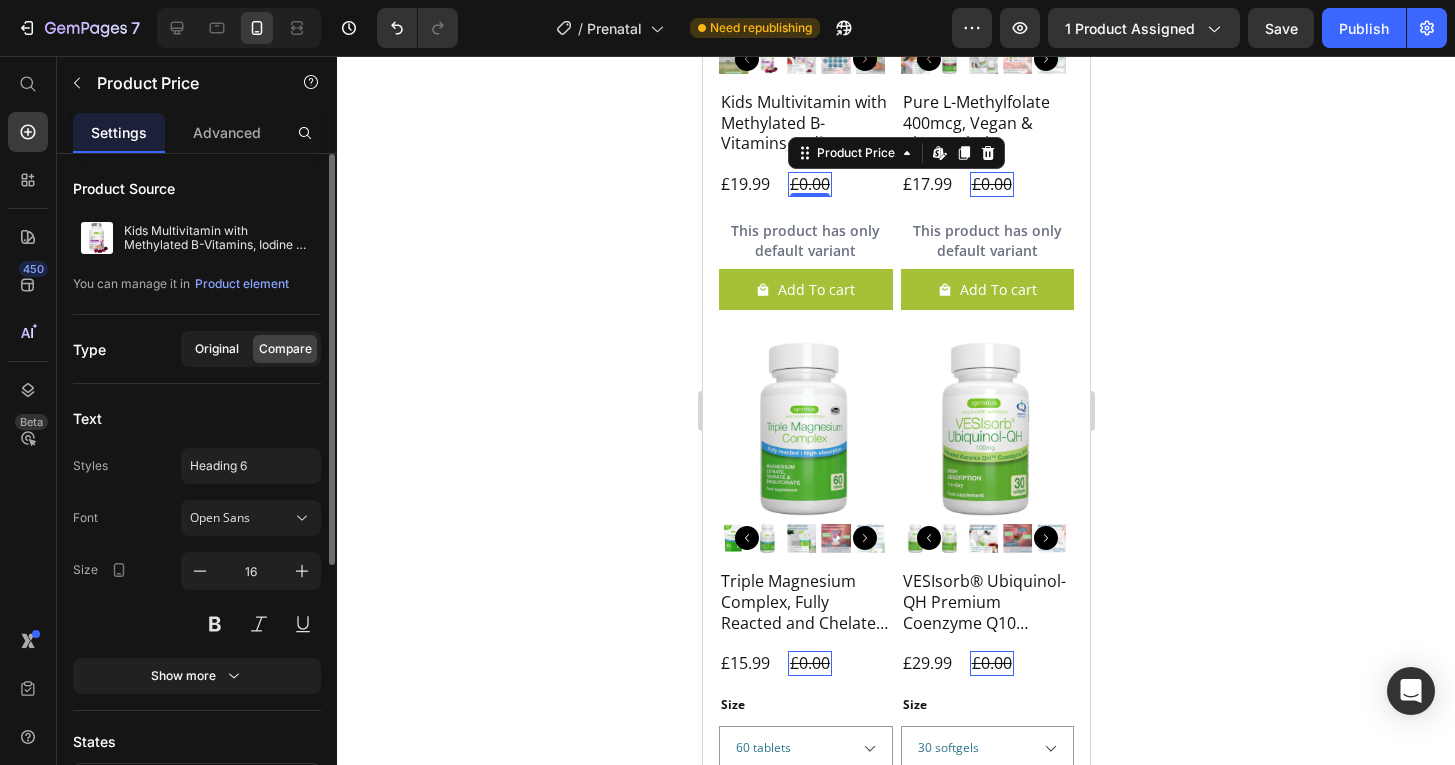 click on "Original" 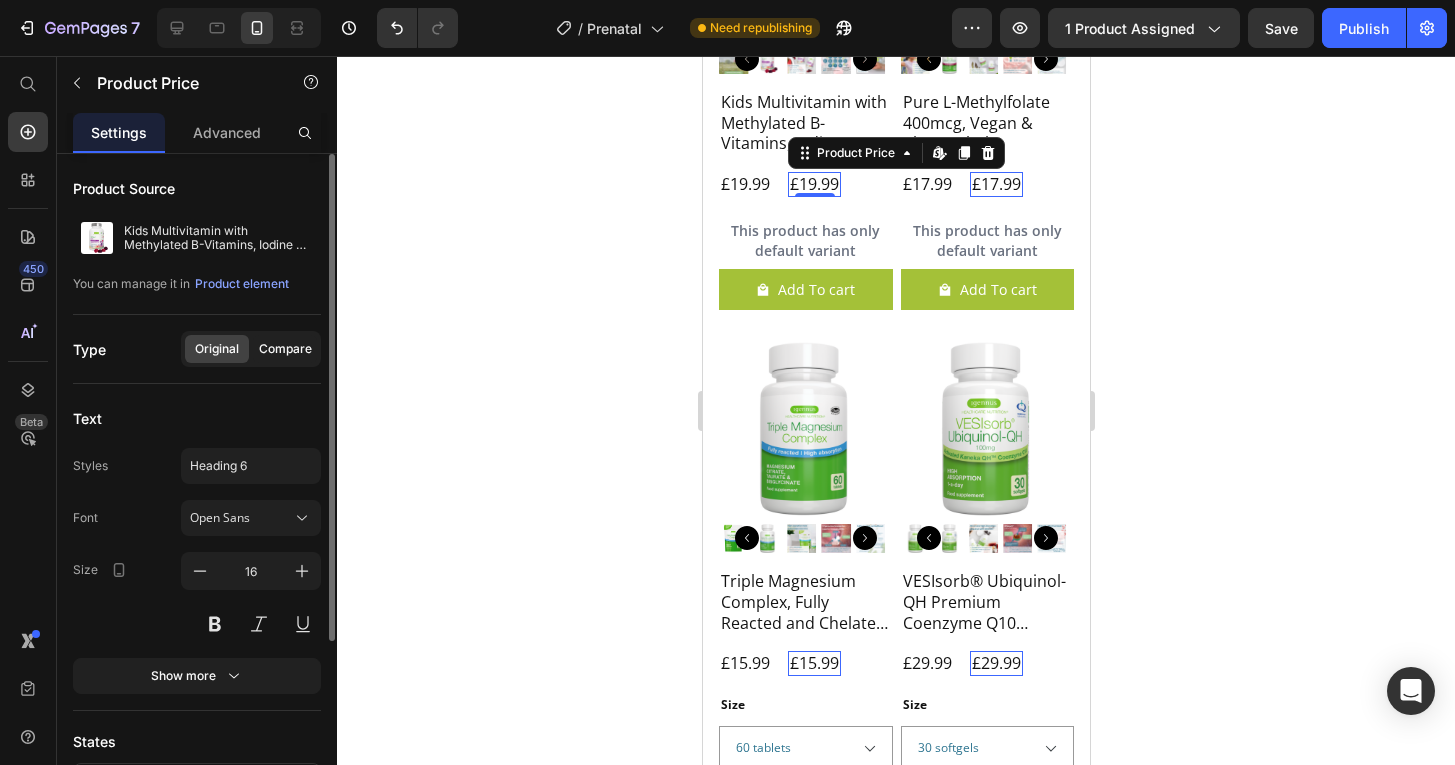 click on "Compare" 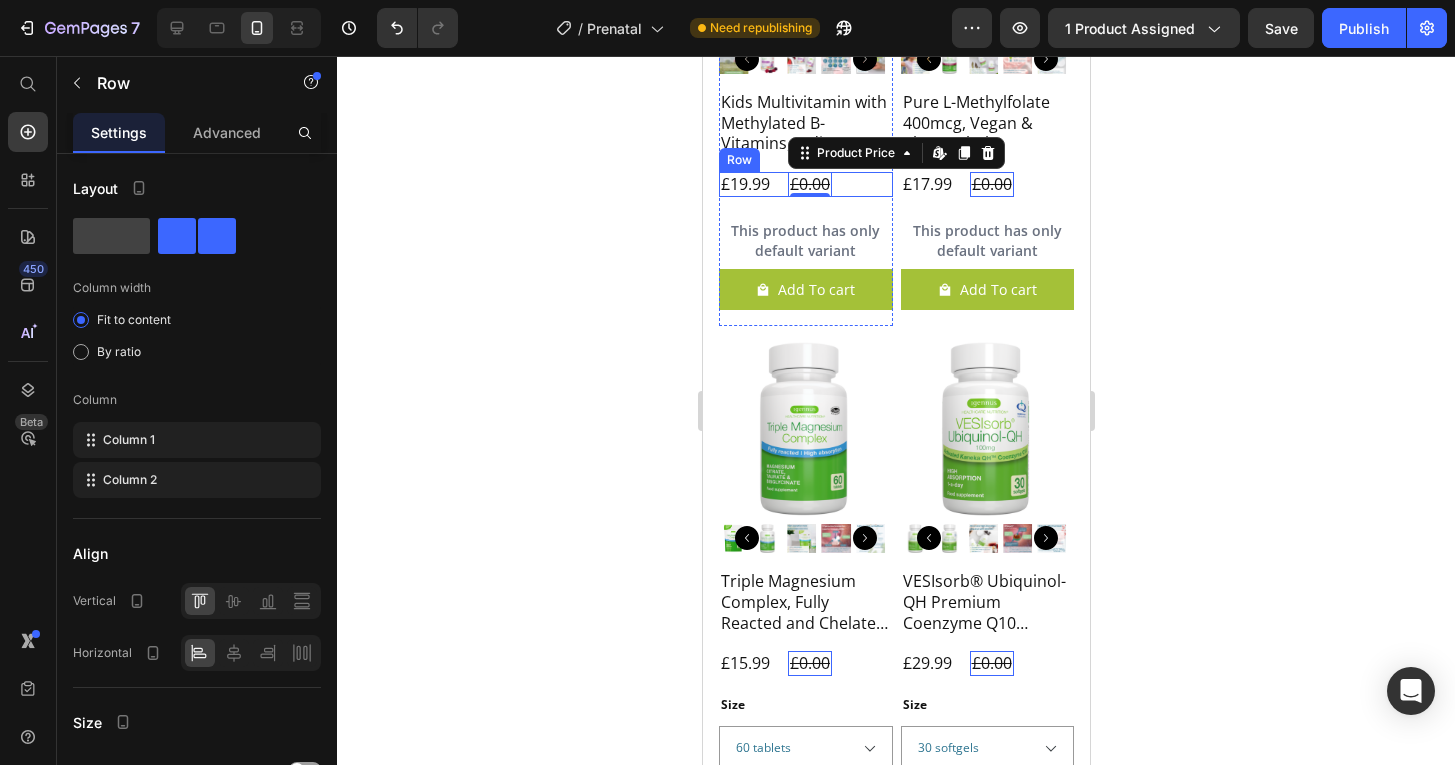 click on "£19.99 Product Price £0.00 Product Price   Edit content in Shopify 0 Row" at bounding box center [805, 184] 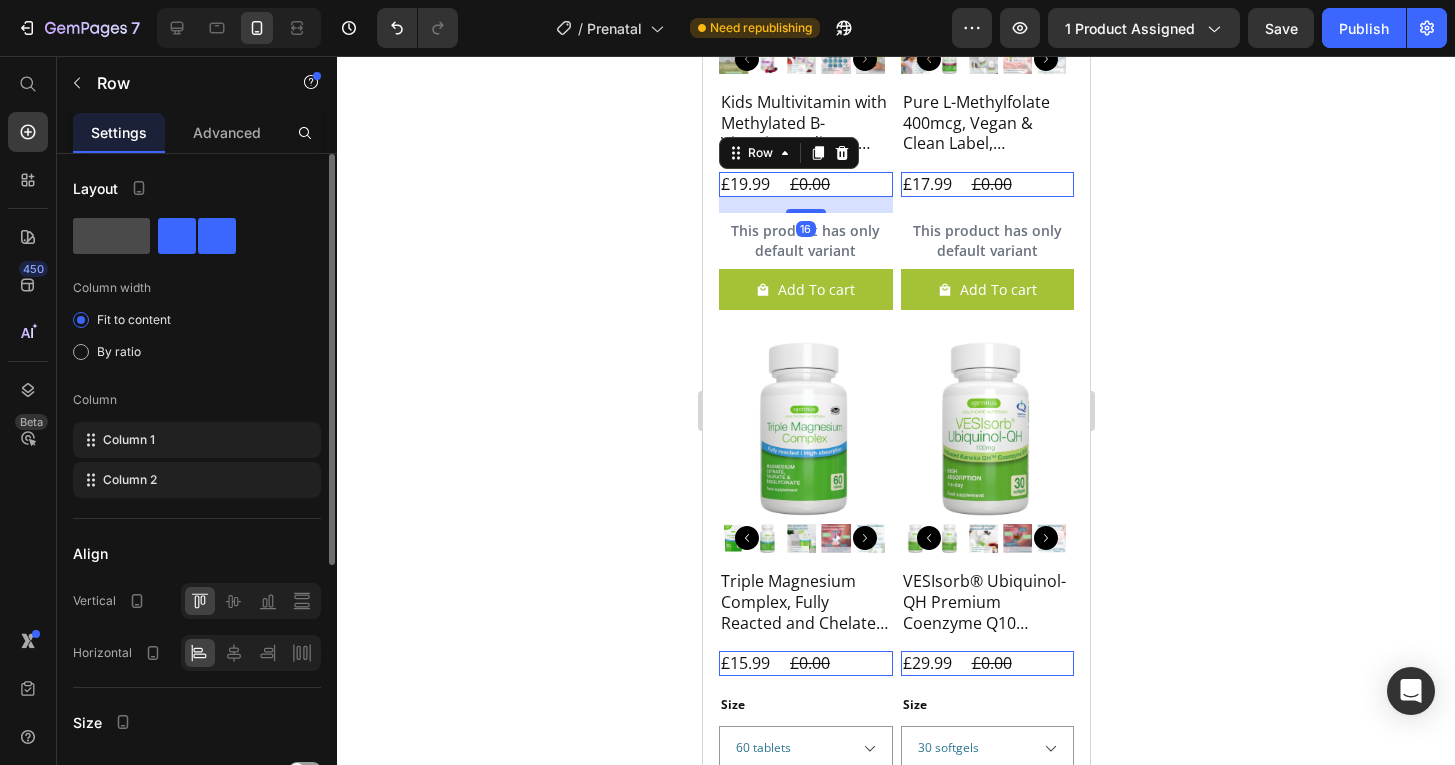 click 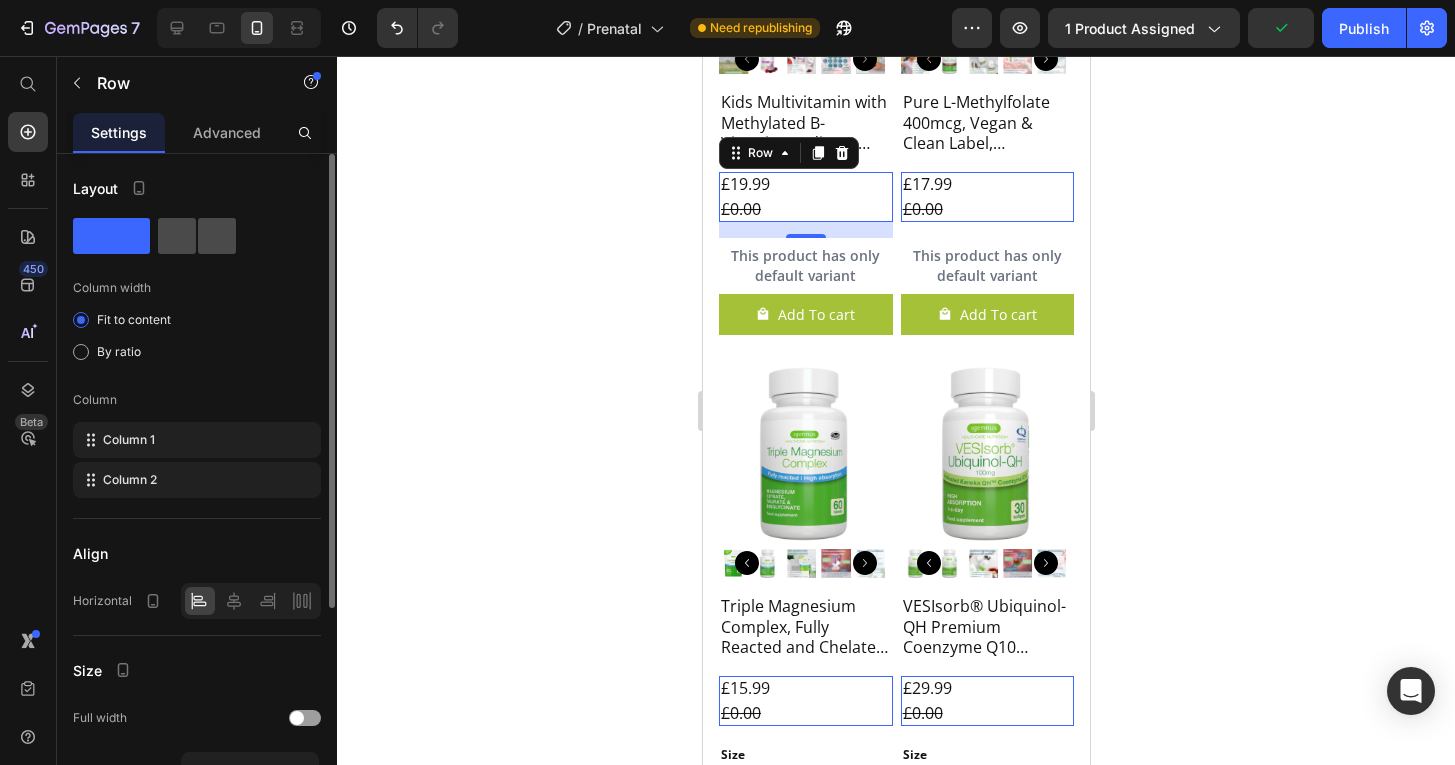 click 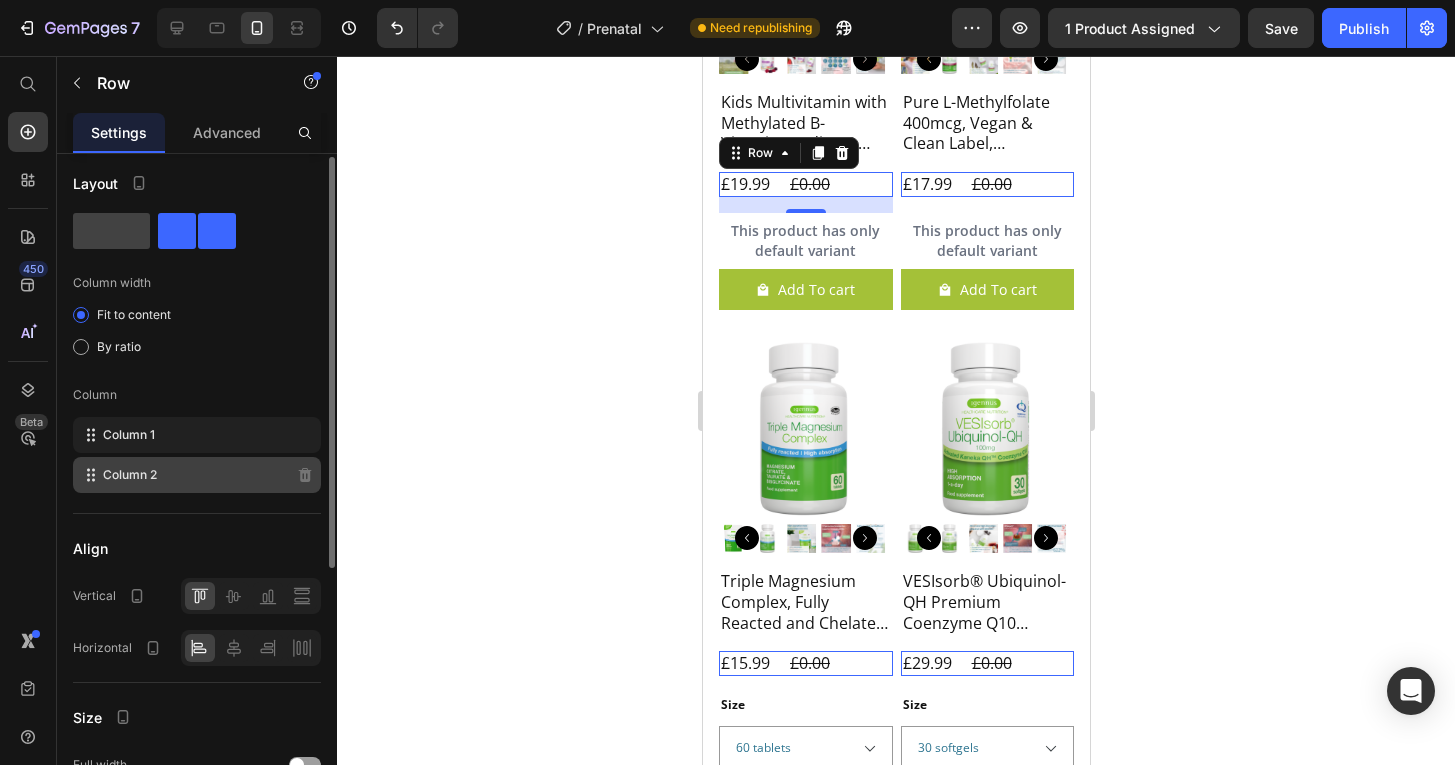 scroll, scrollTop: 0, scrollLeft: 0, axis: both 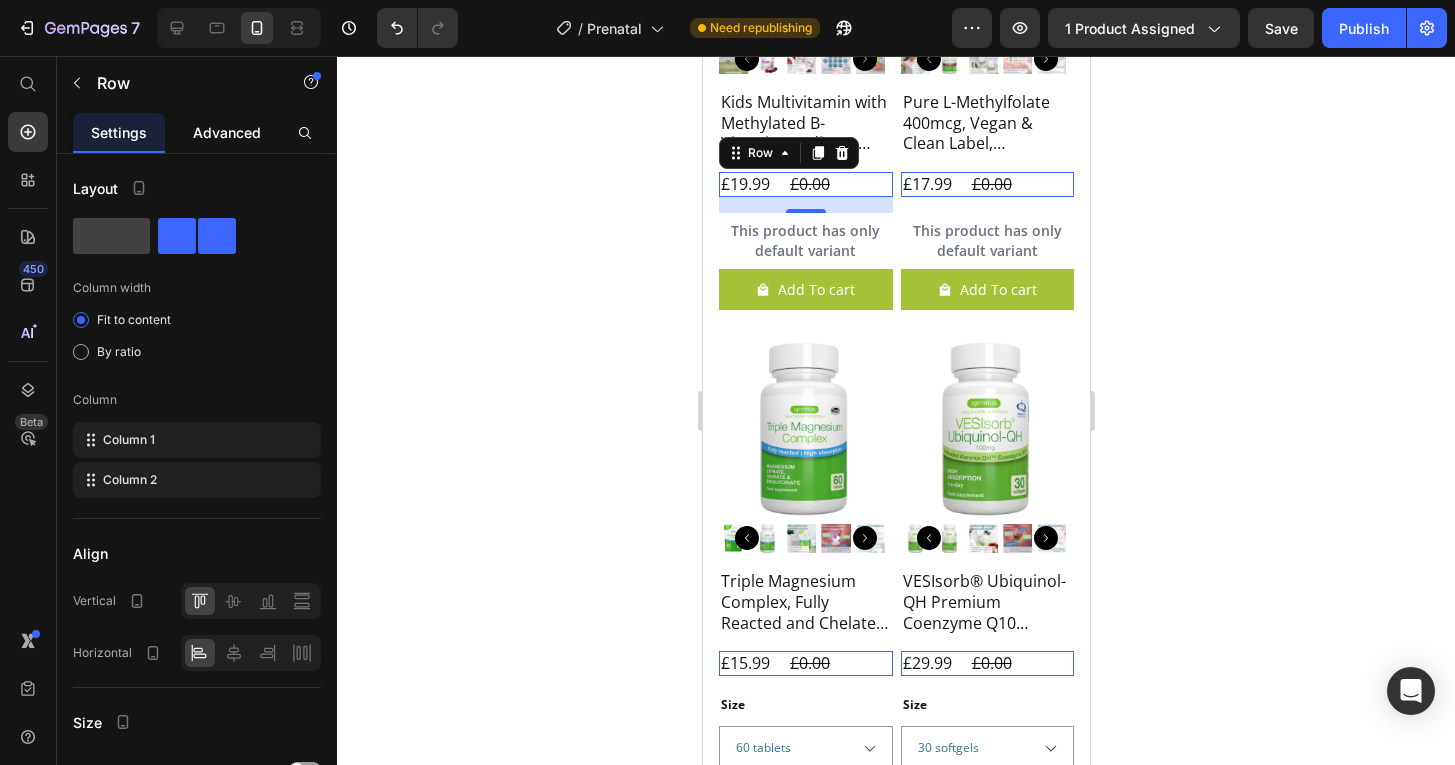 click on "Advanced" at bounding box center [227, 132] 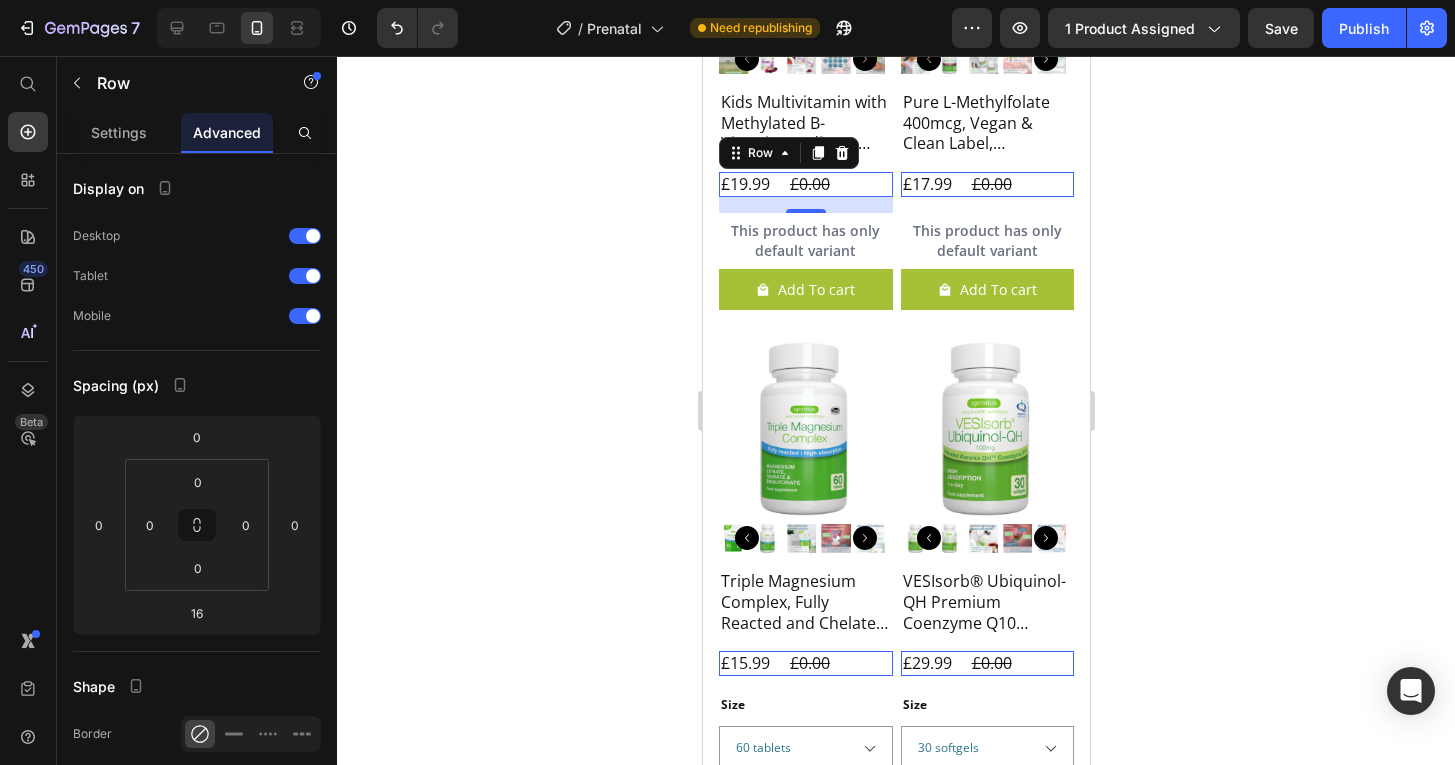 click on "£19.99 Product Price £0.00 Product Price Row   16" at bounding box center (805, 184) 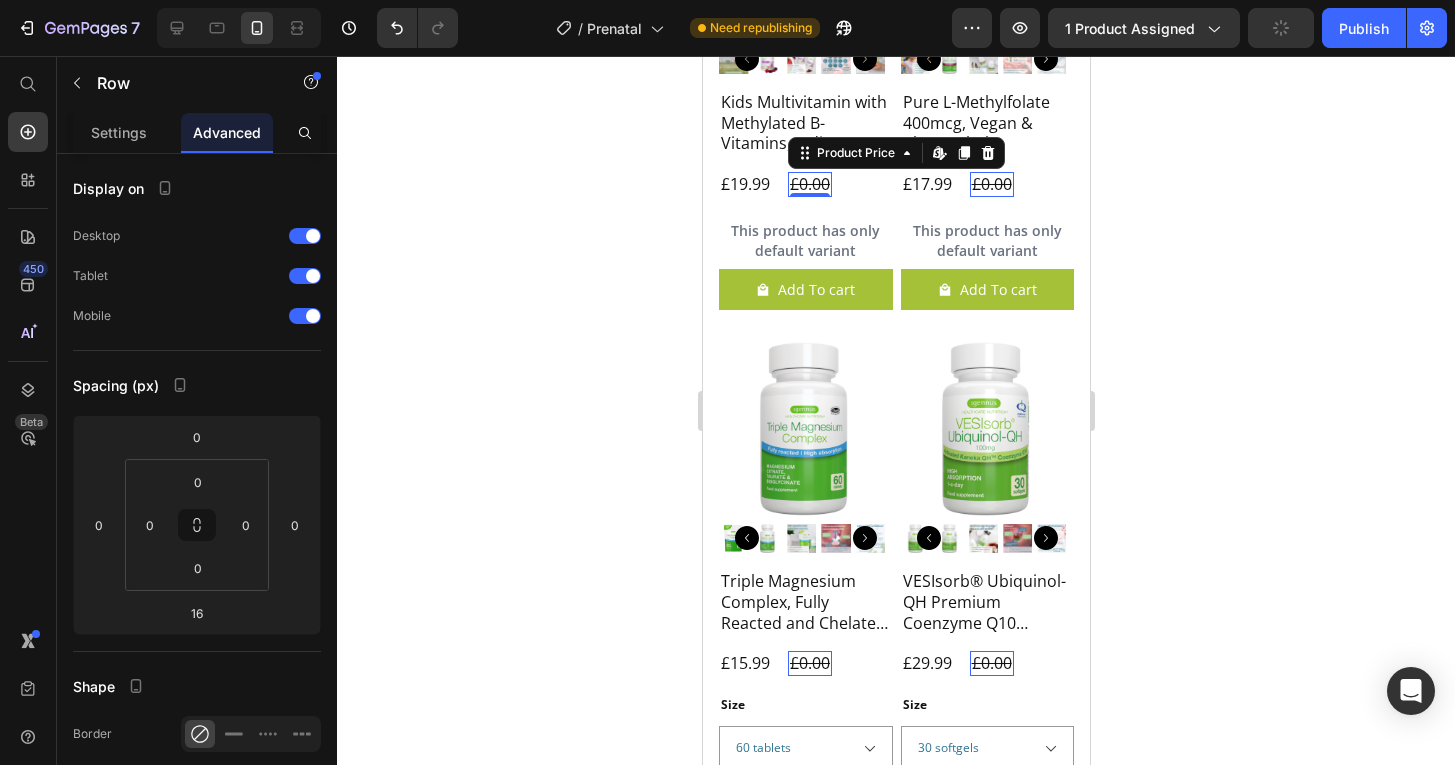 click on "£0.00" at bounding box center (809, 184) 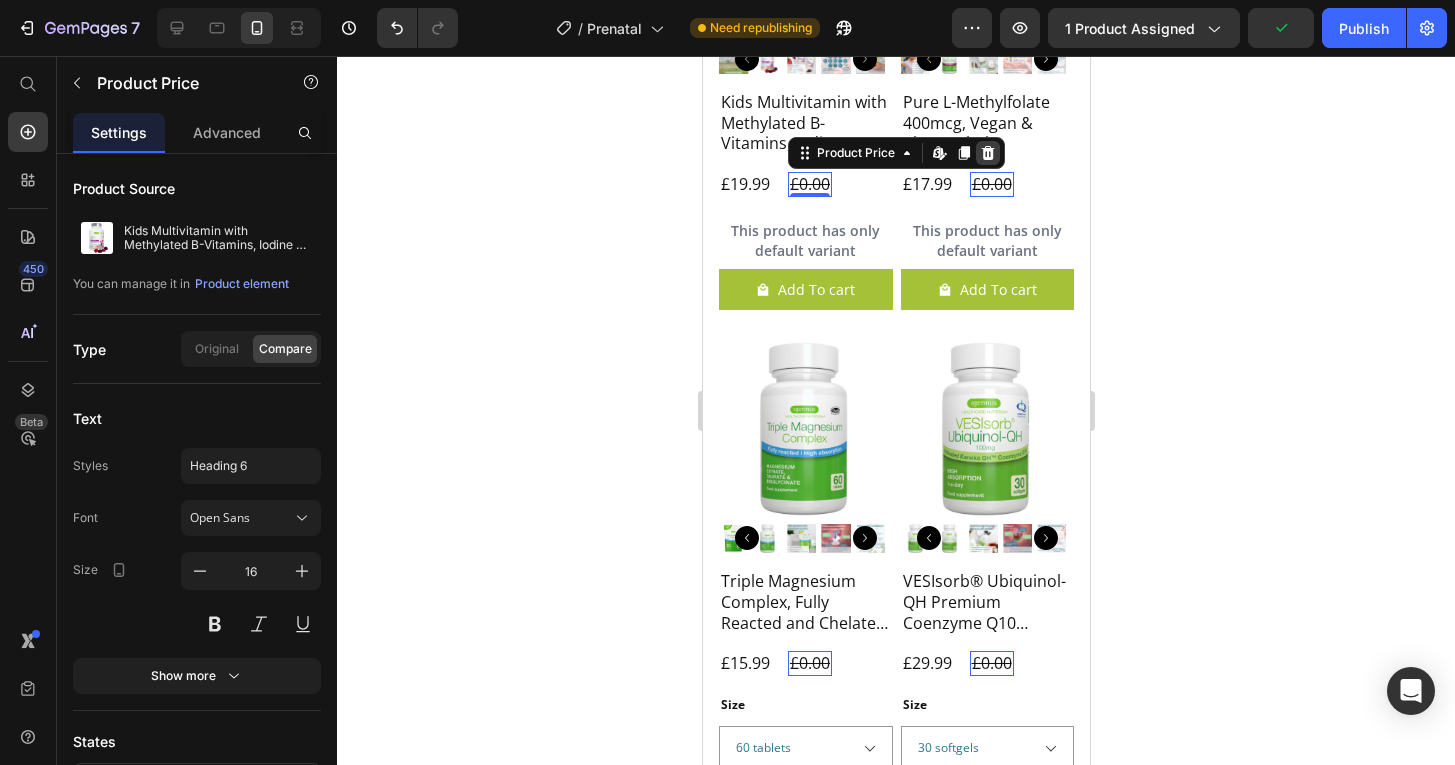 click 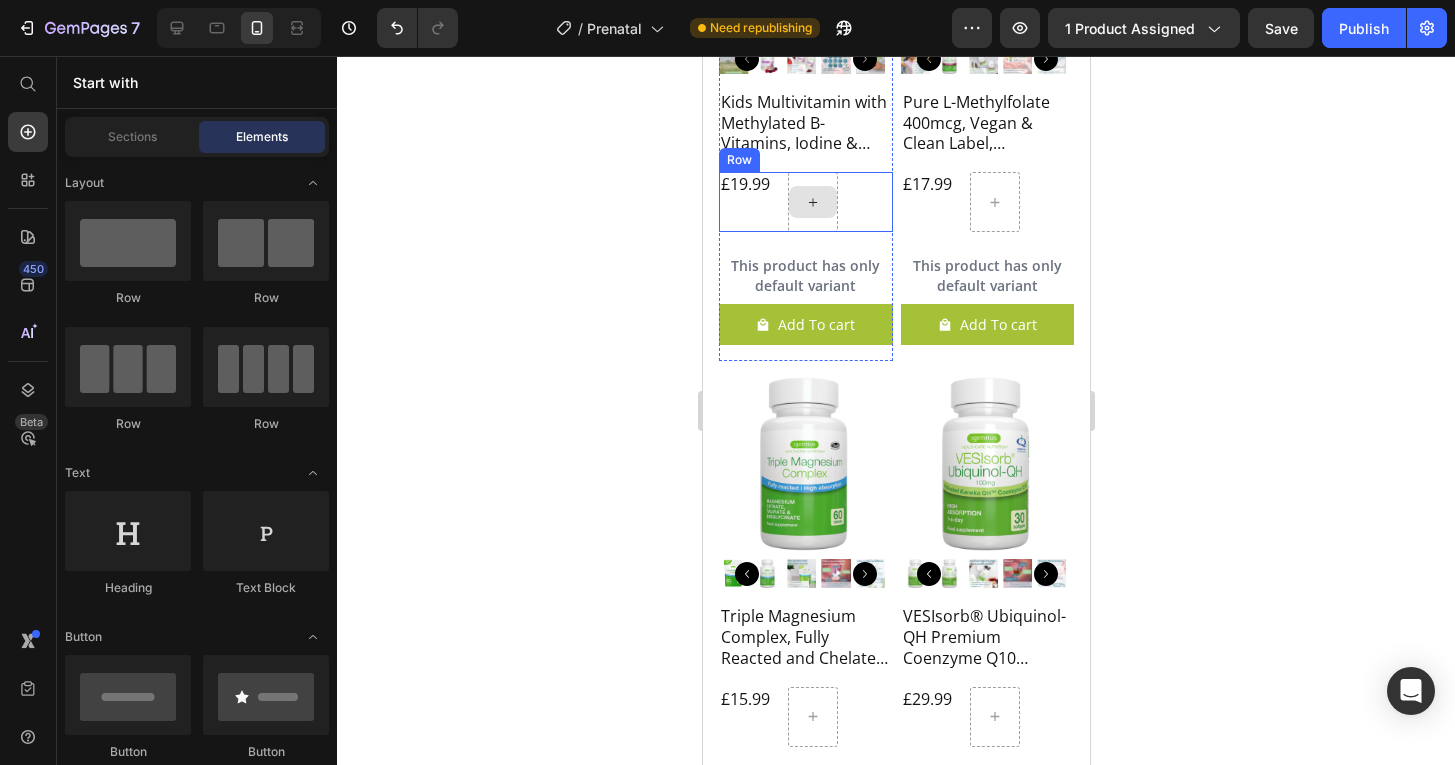 click at bounding box center [812, 202] 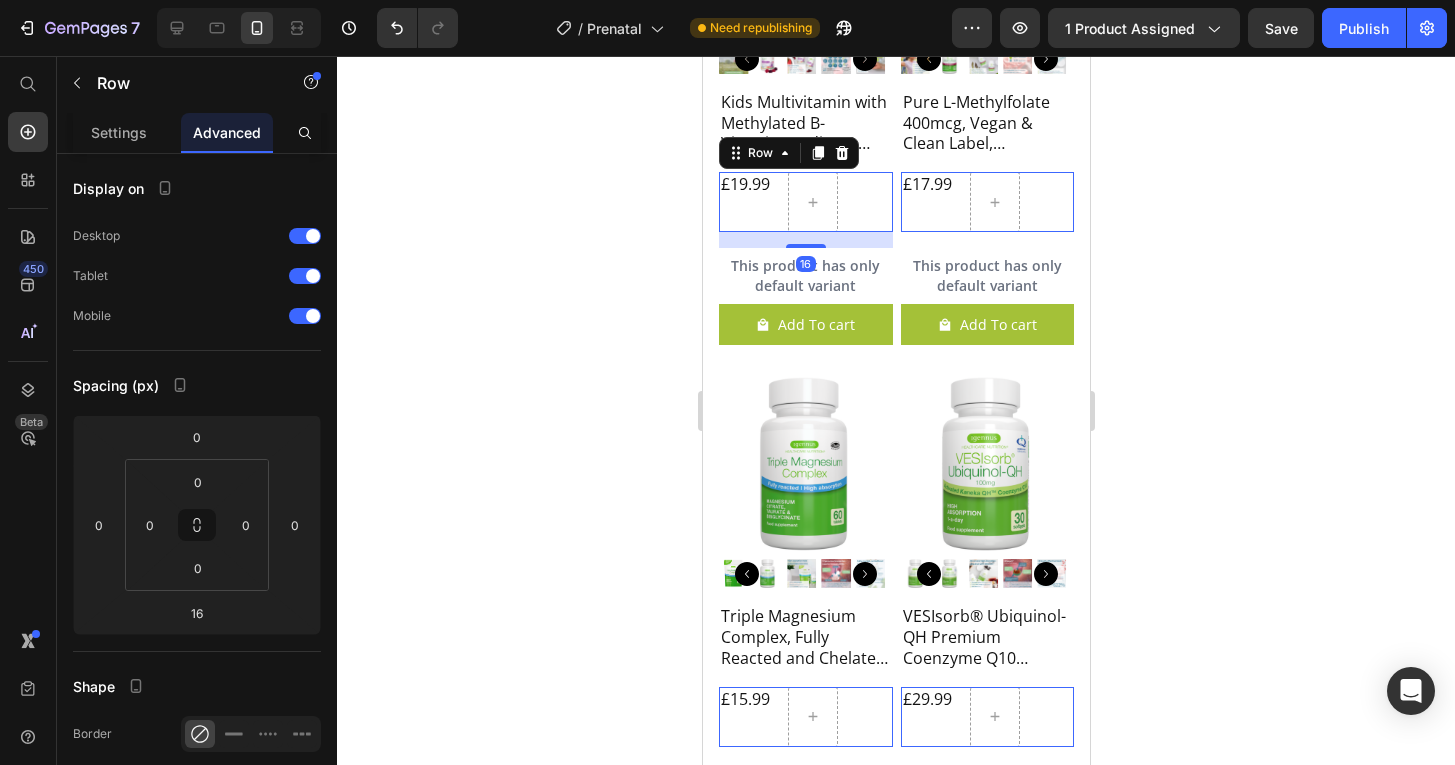 click on "£19.99 Product Price" at bounding box center (744, 202) 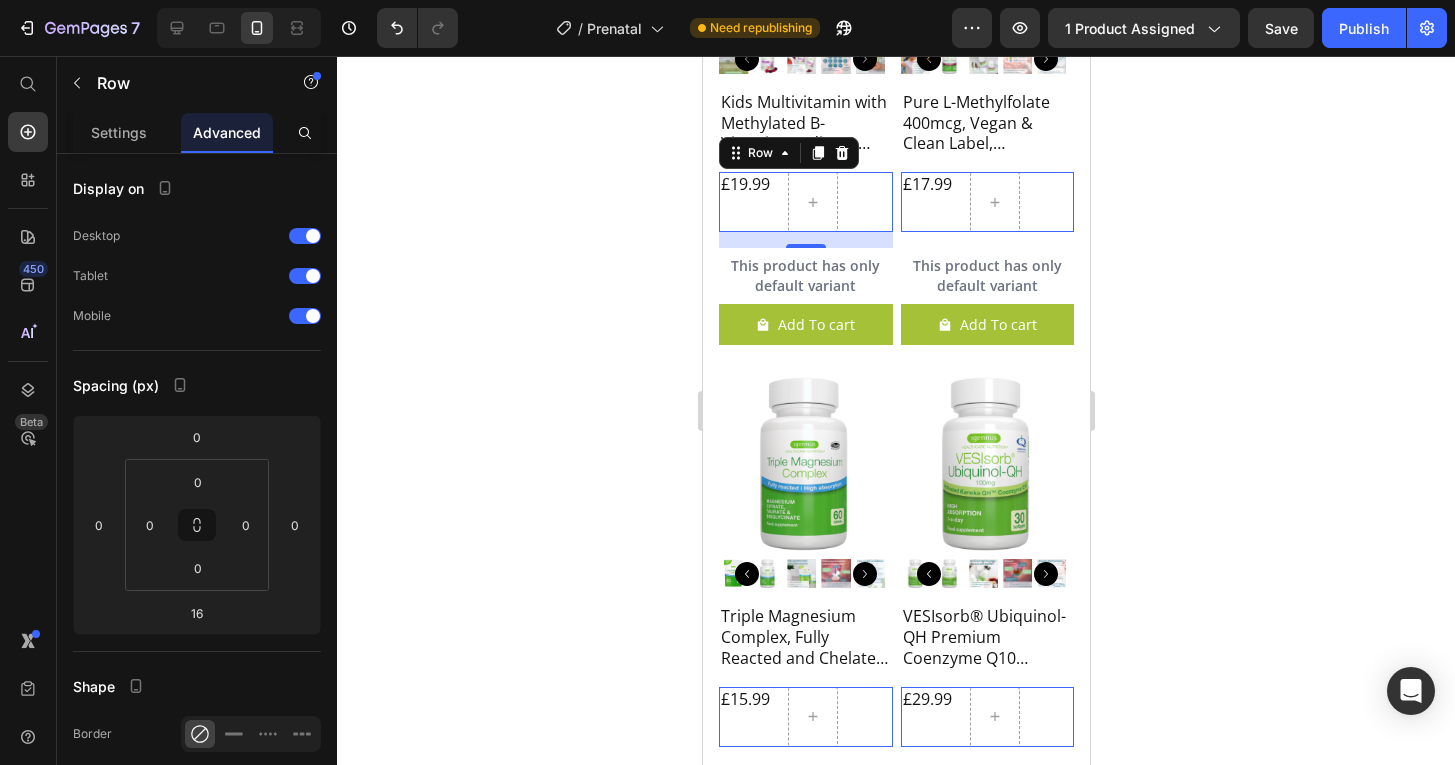 click 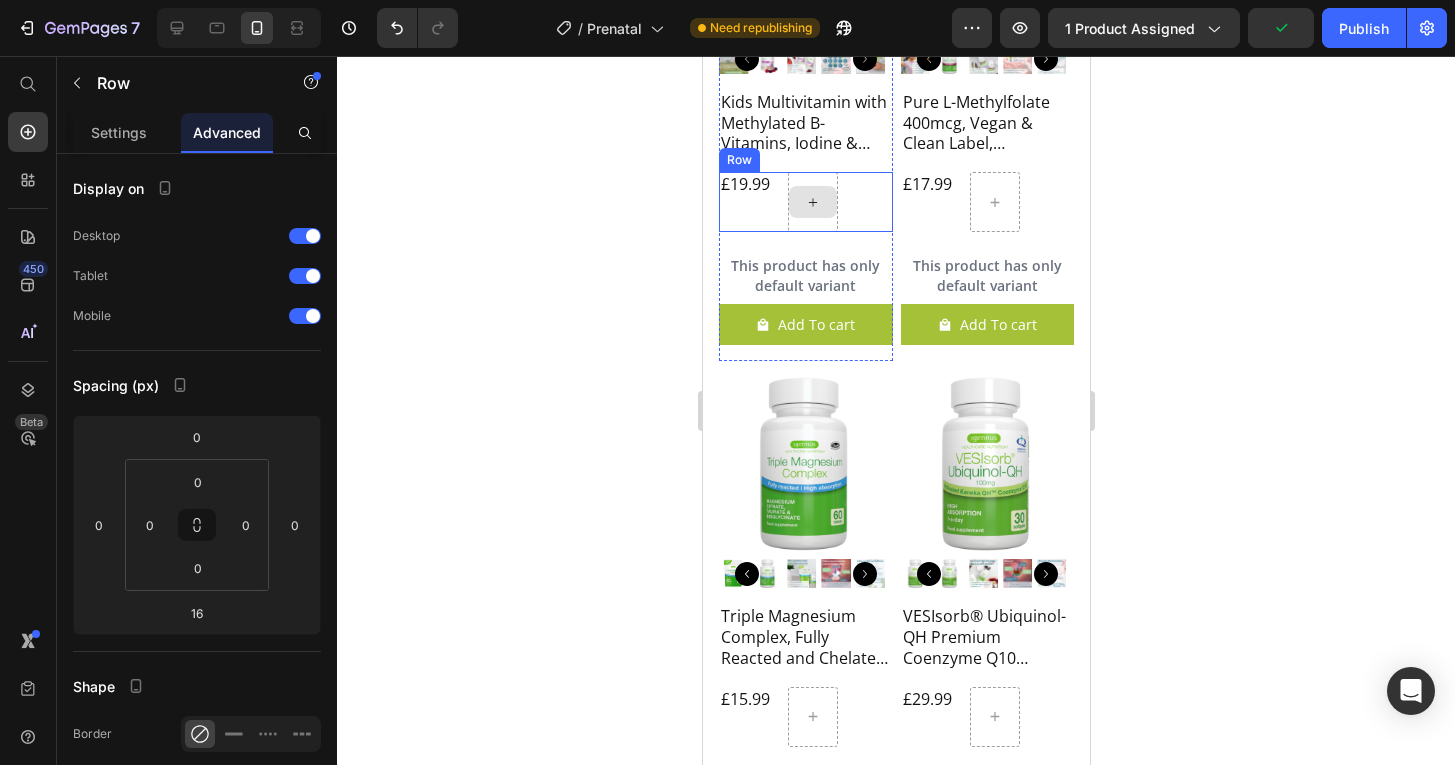 click at bounding box center [812, 202] 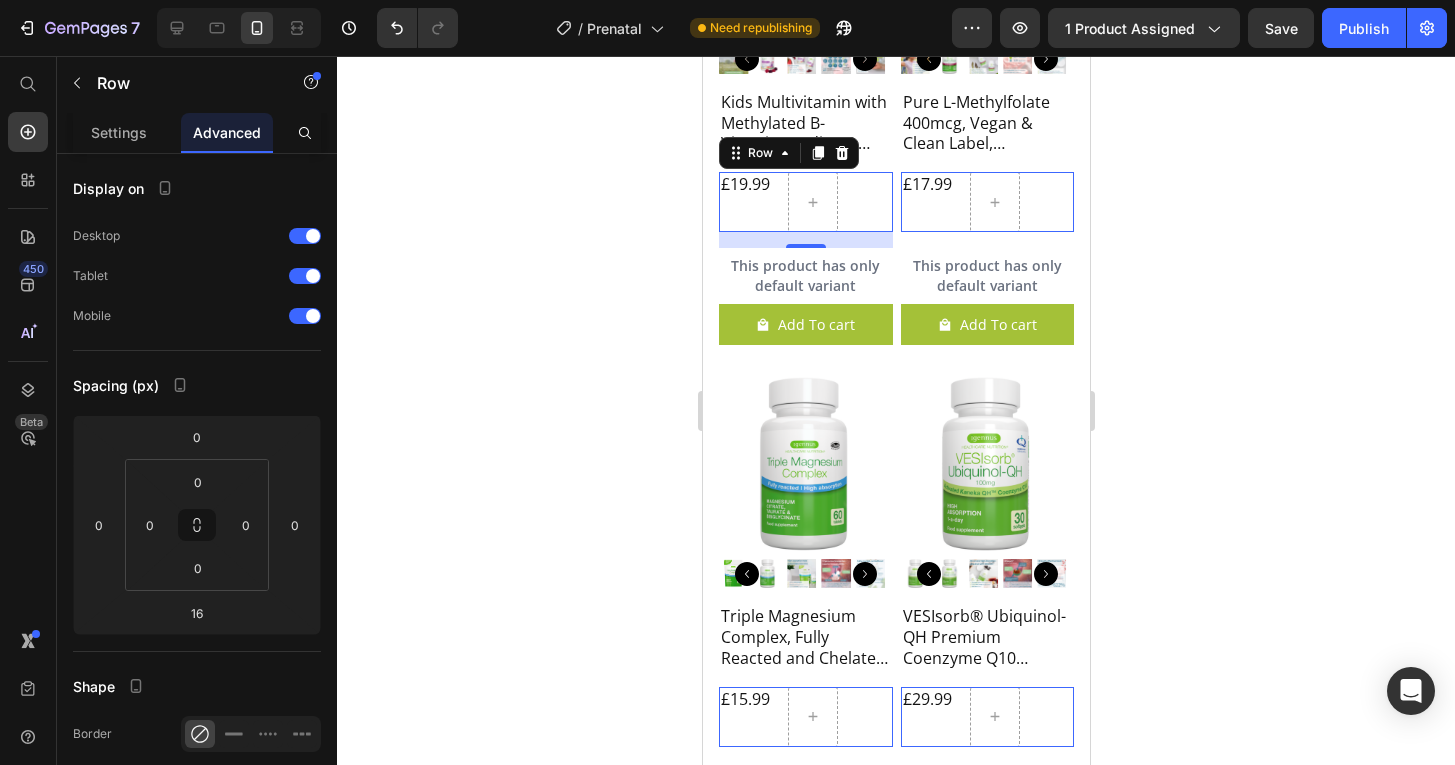 click on "£19.99 Product Price" at bounding box center [744, 202] 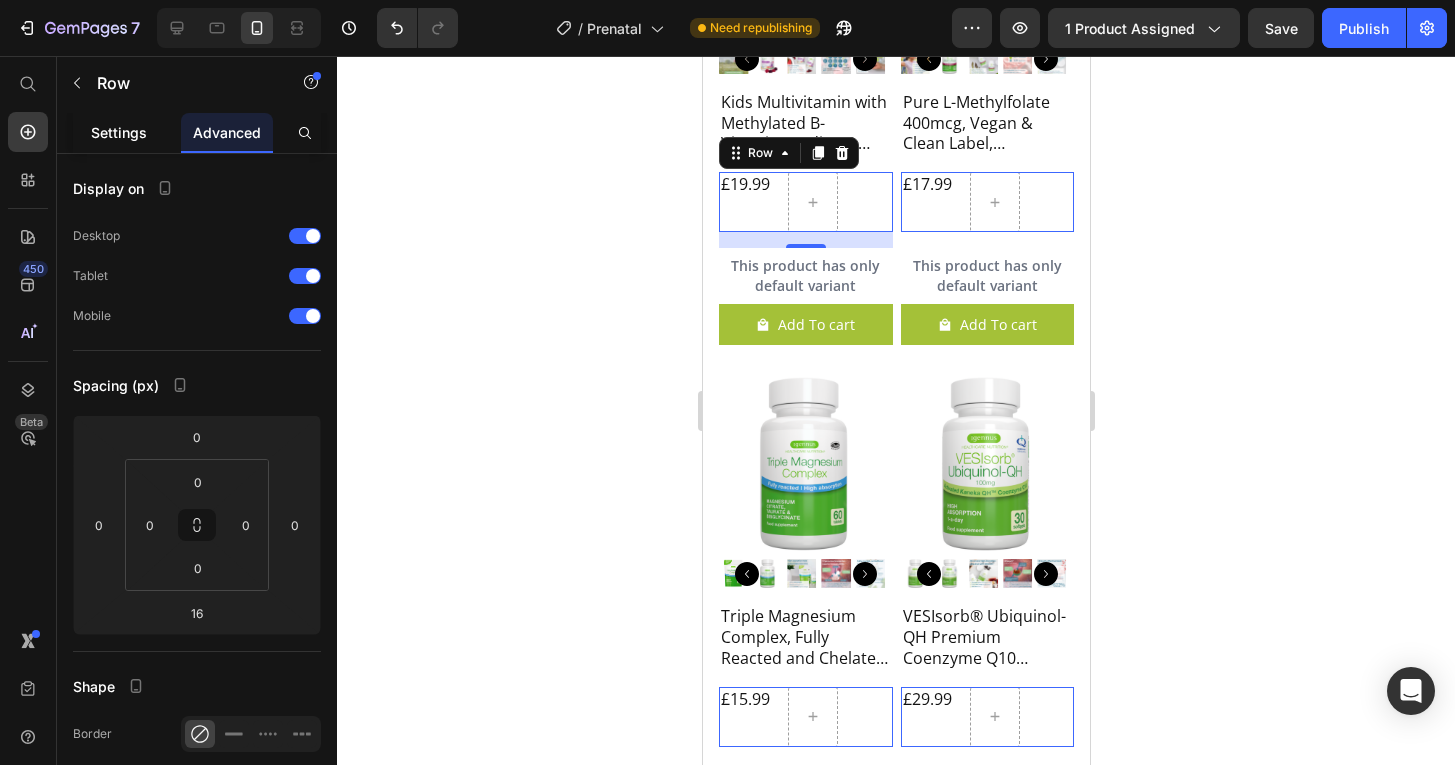 click on "Settings" at bounding box center (119, 132) 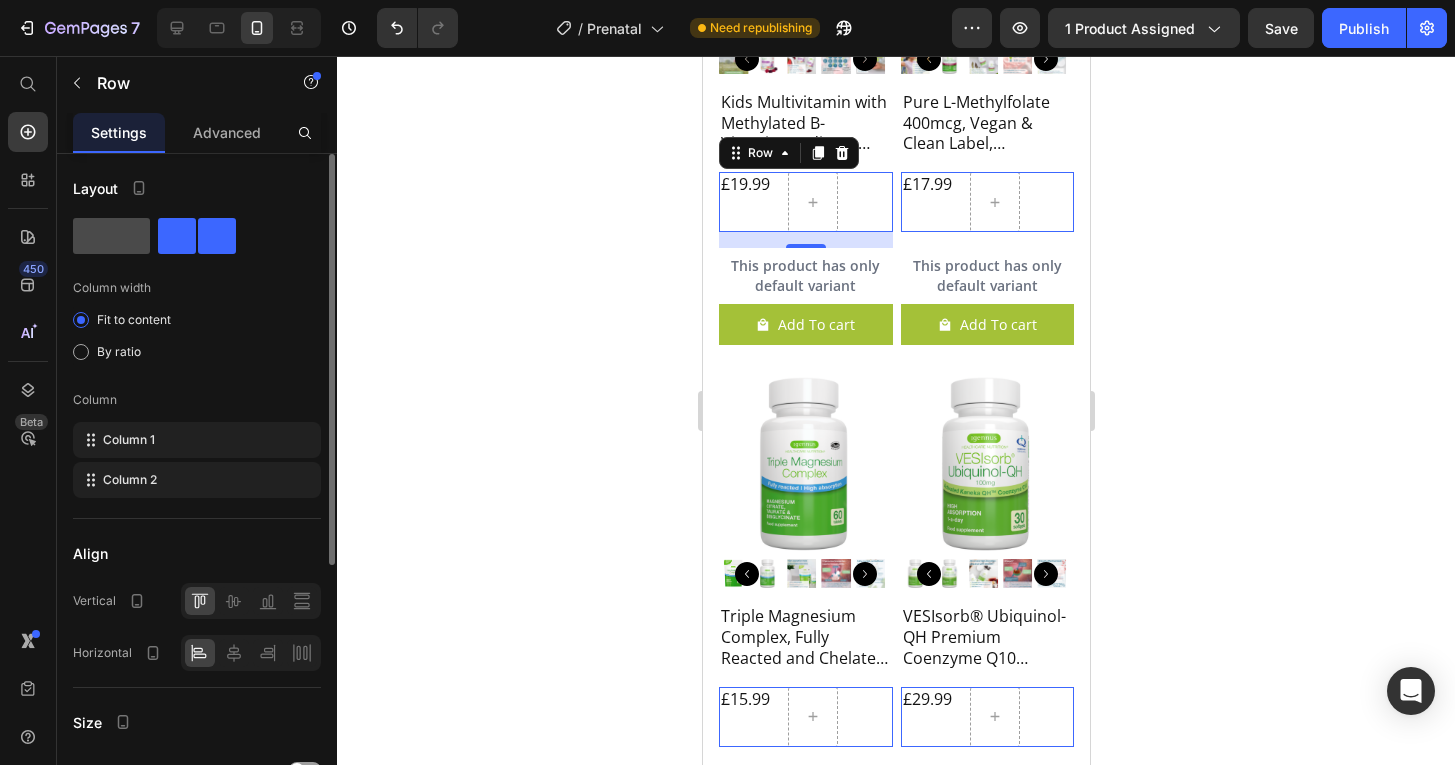 click 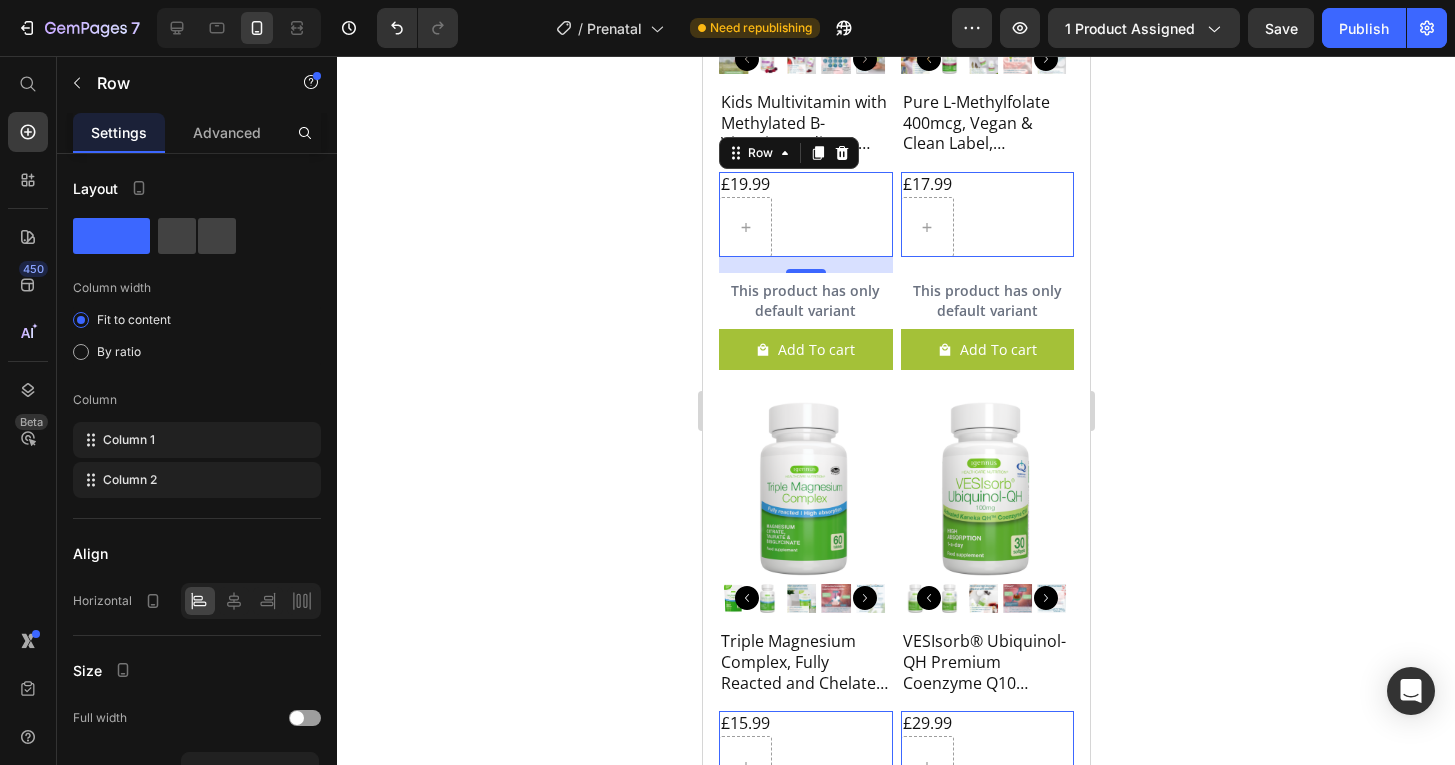 click 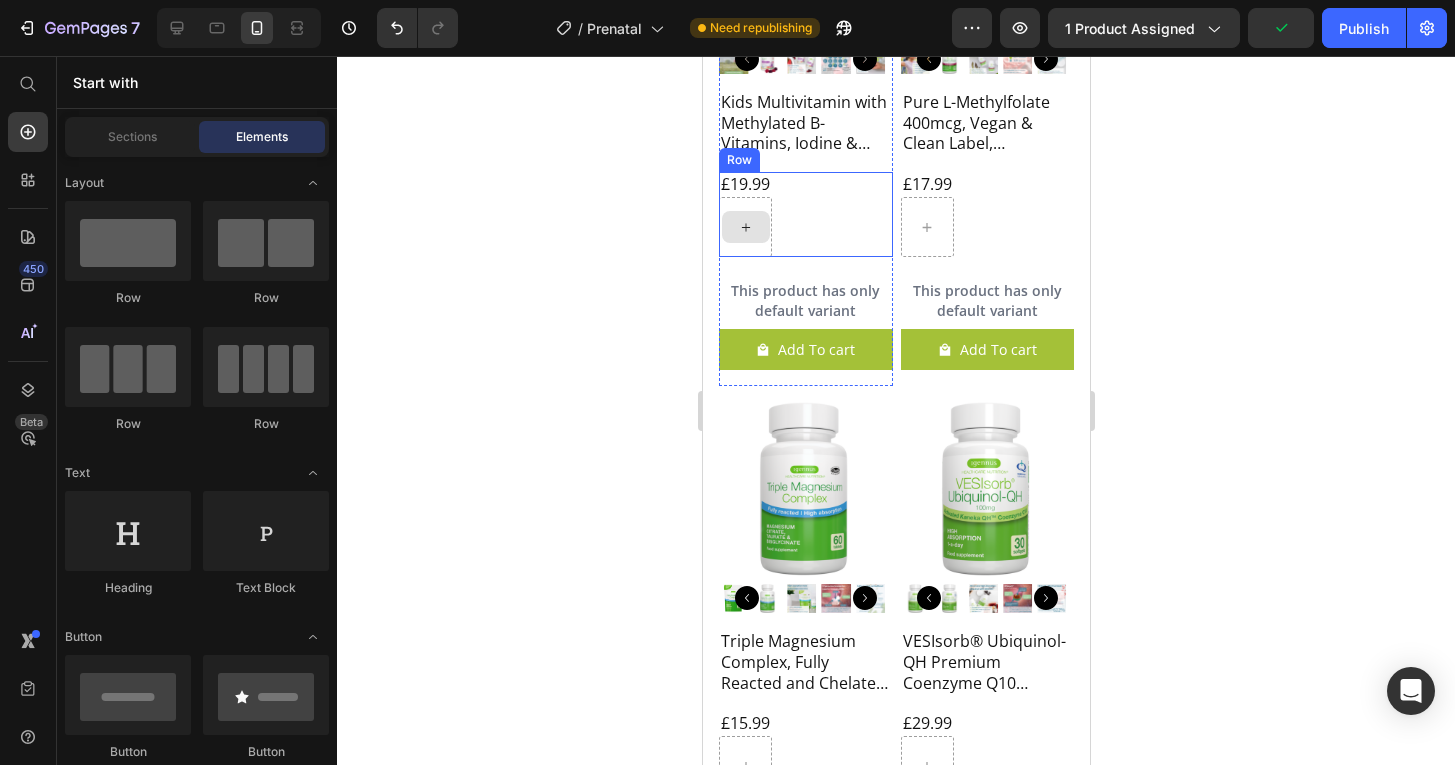 click 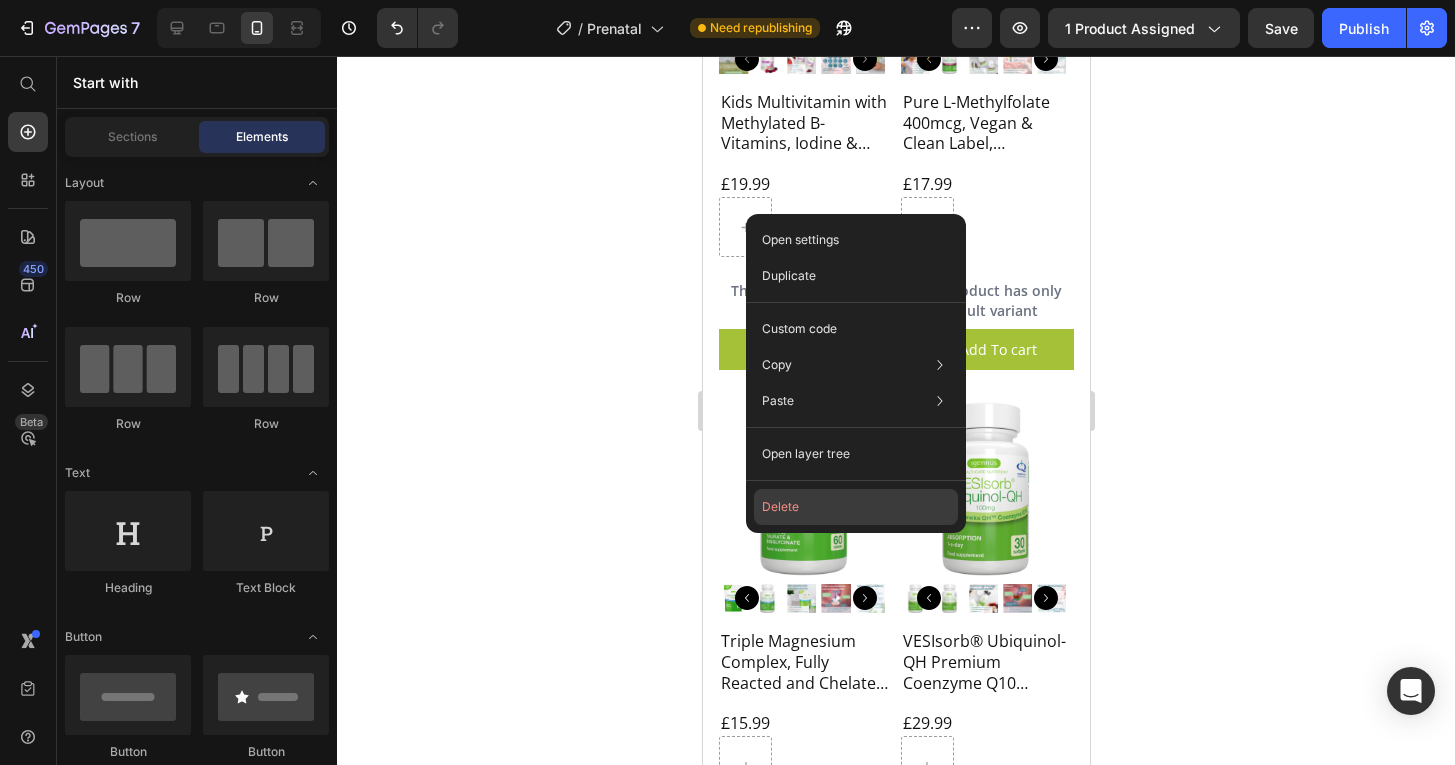 click on "Delete" 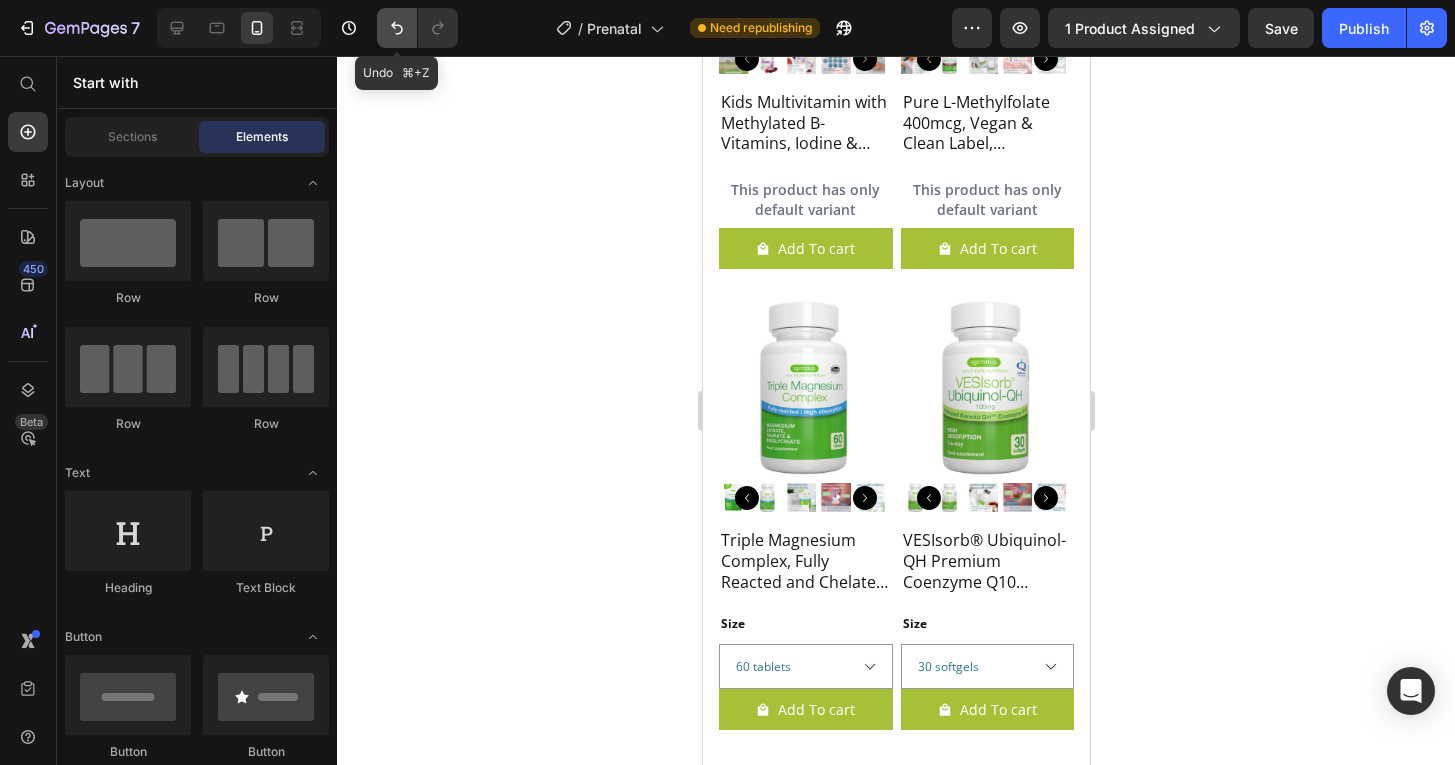 click 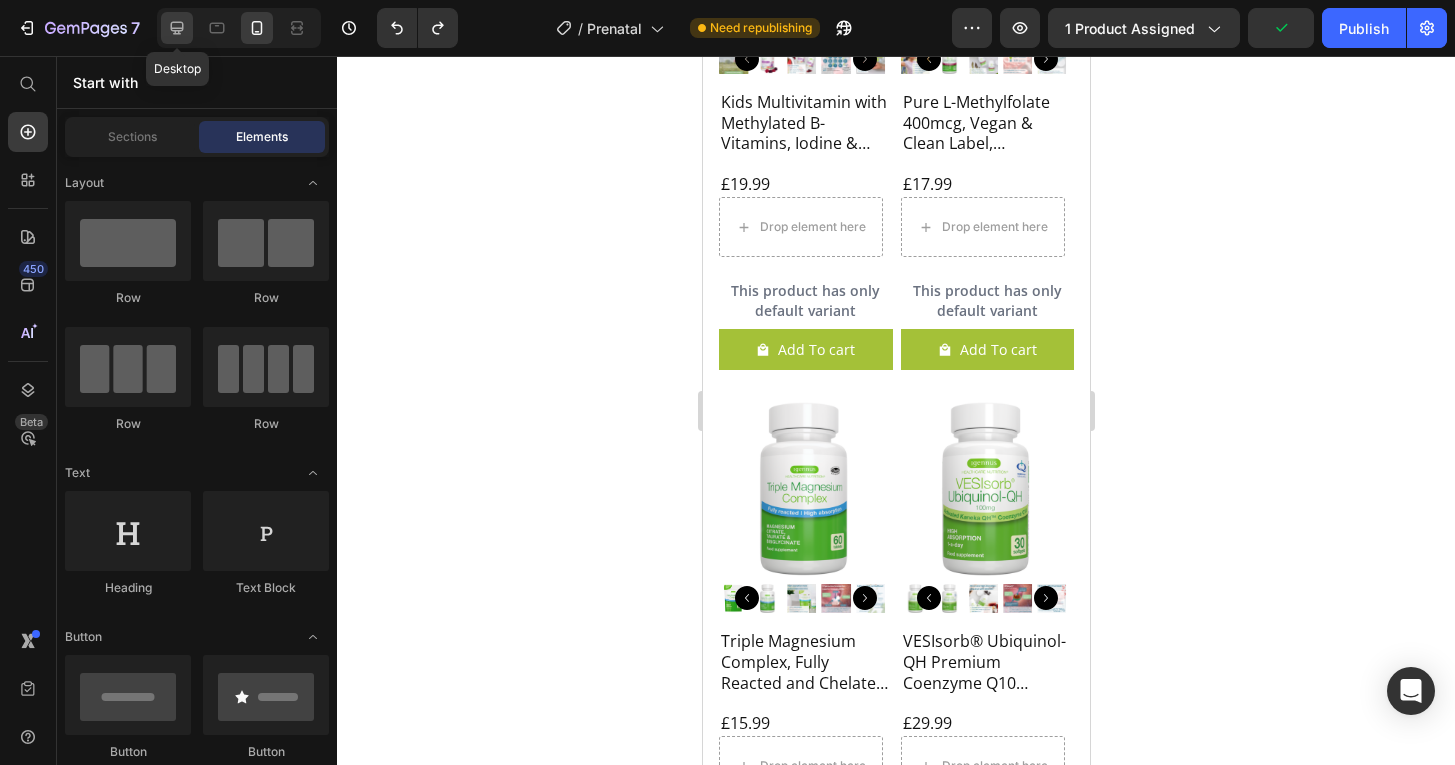 click 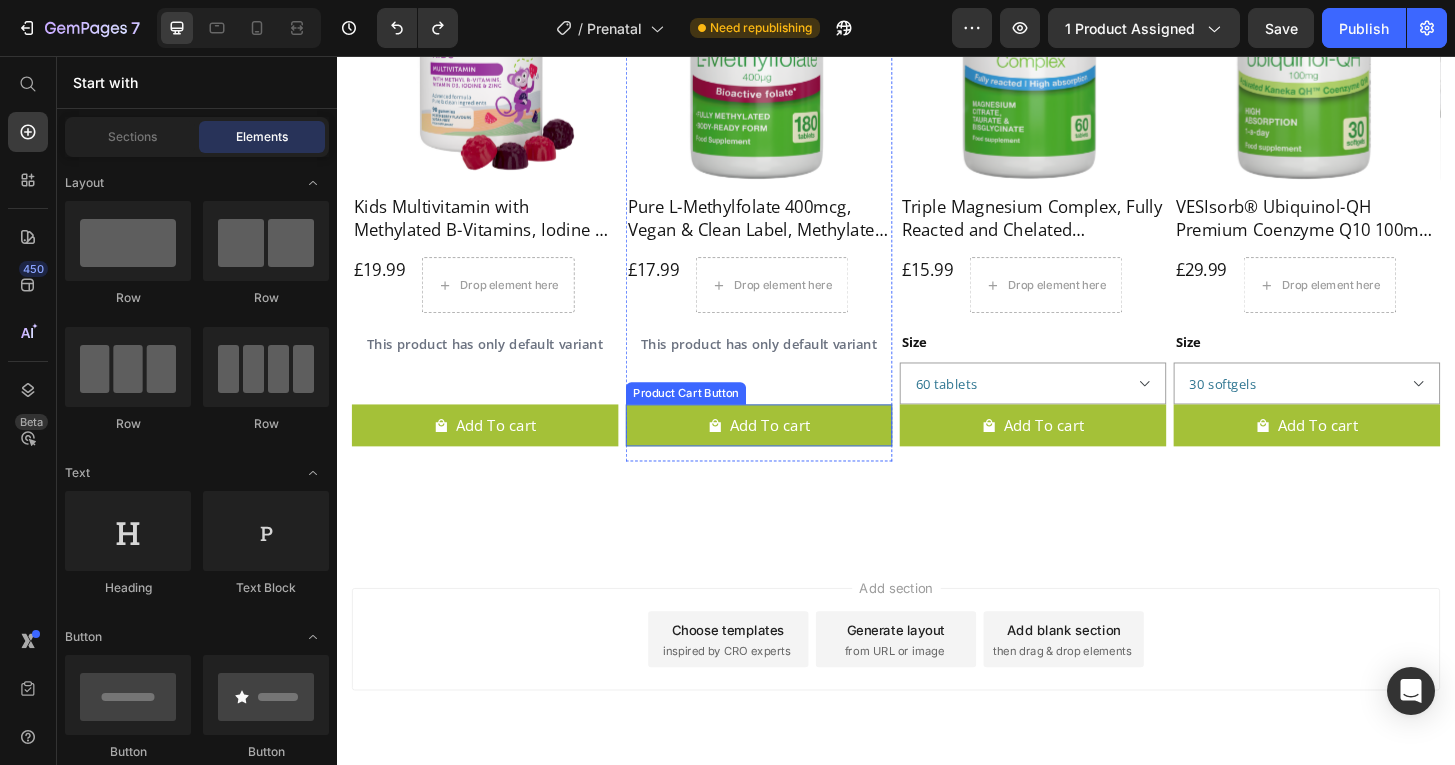 scroll, scrollTop: 11608, scrollLeft: 0, axis: vertical 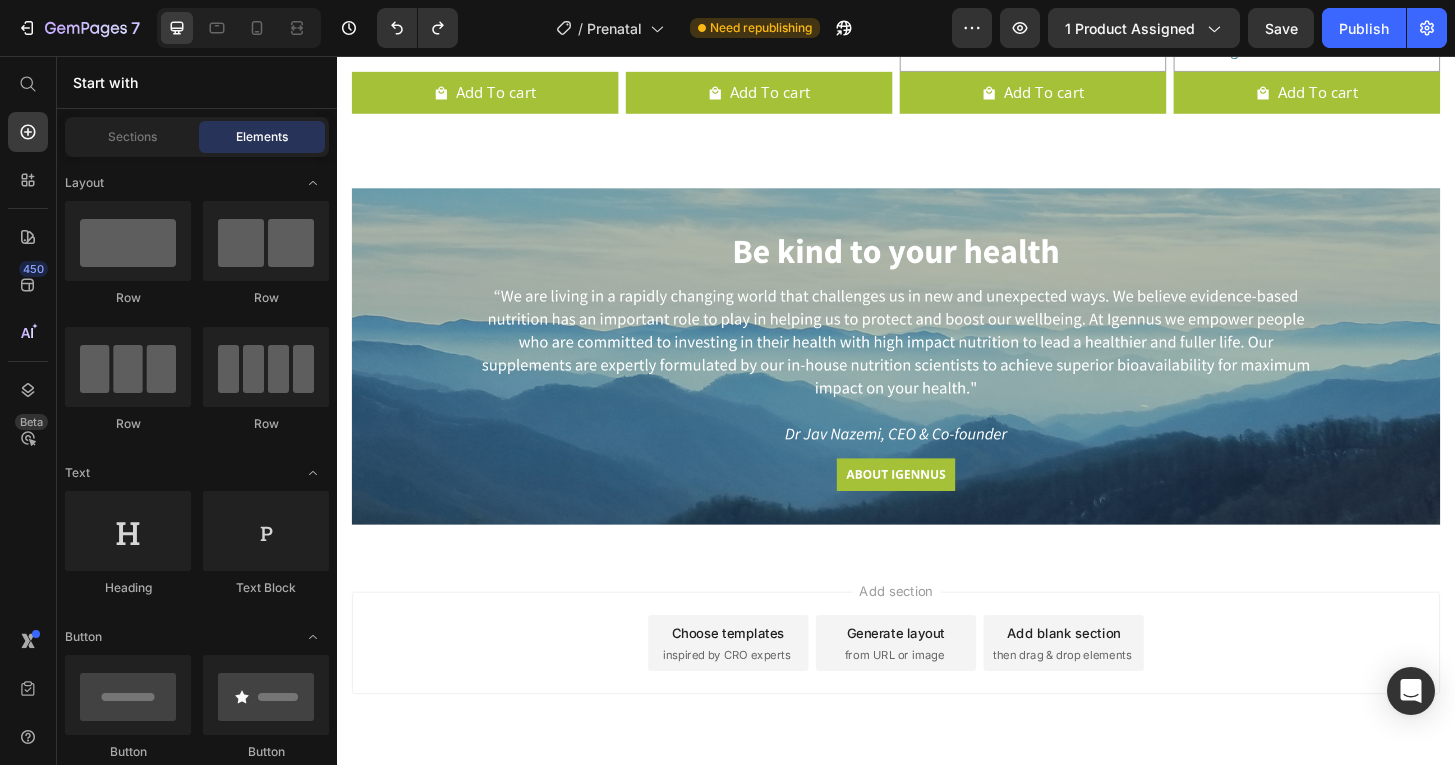 click on "£17.99 Product Price
Drop element here Row   16" at bounding box center [496, -55] 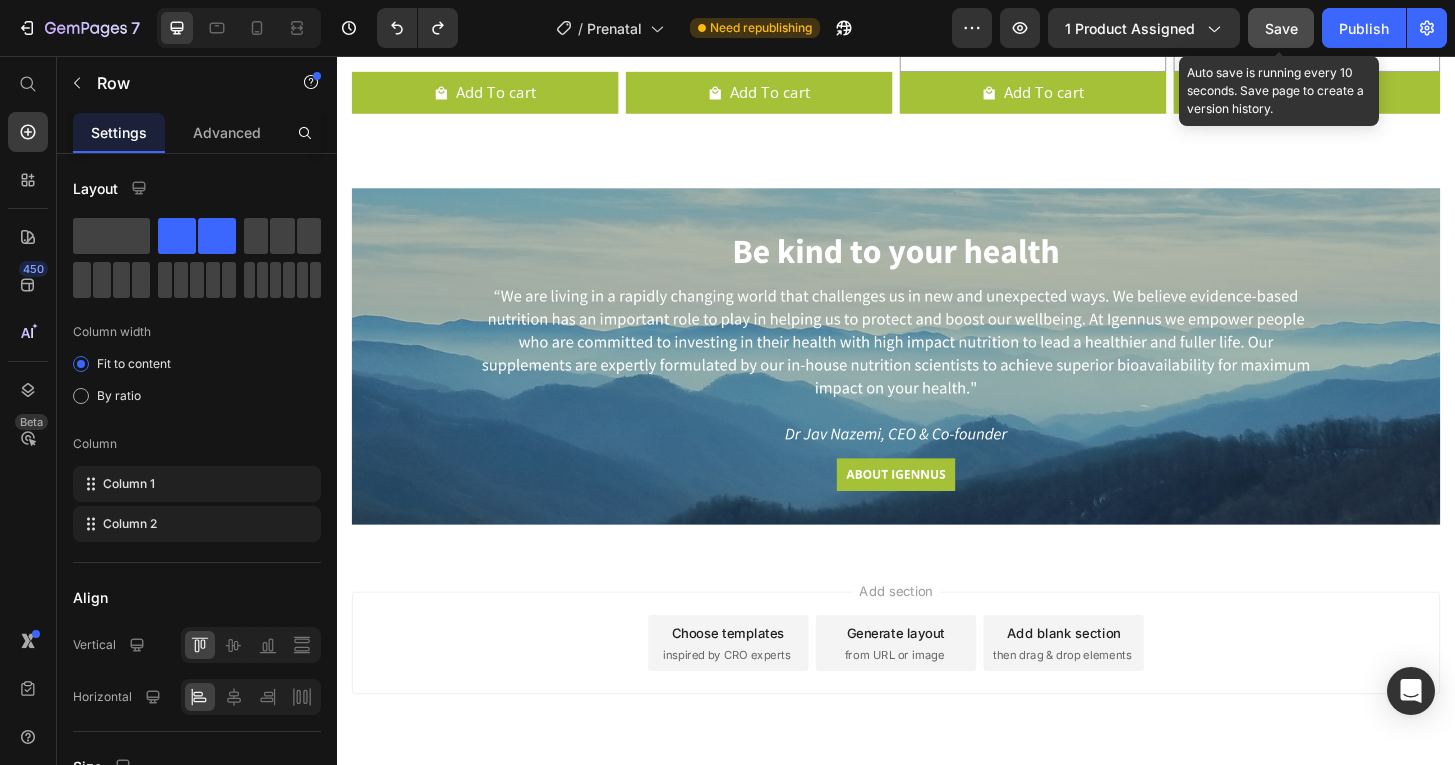 click on "Save" 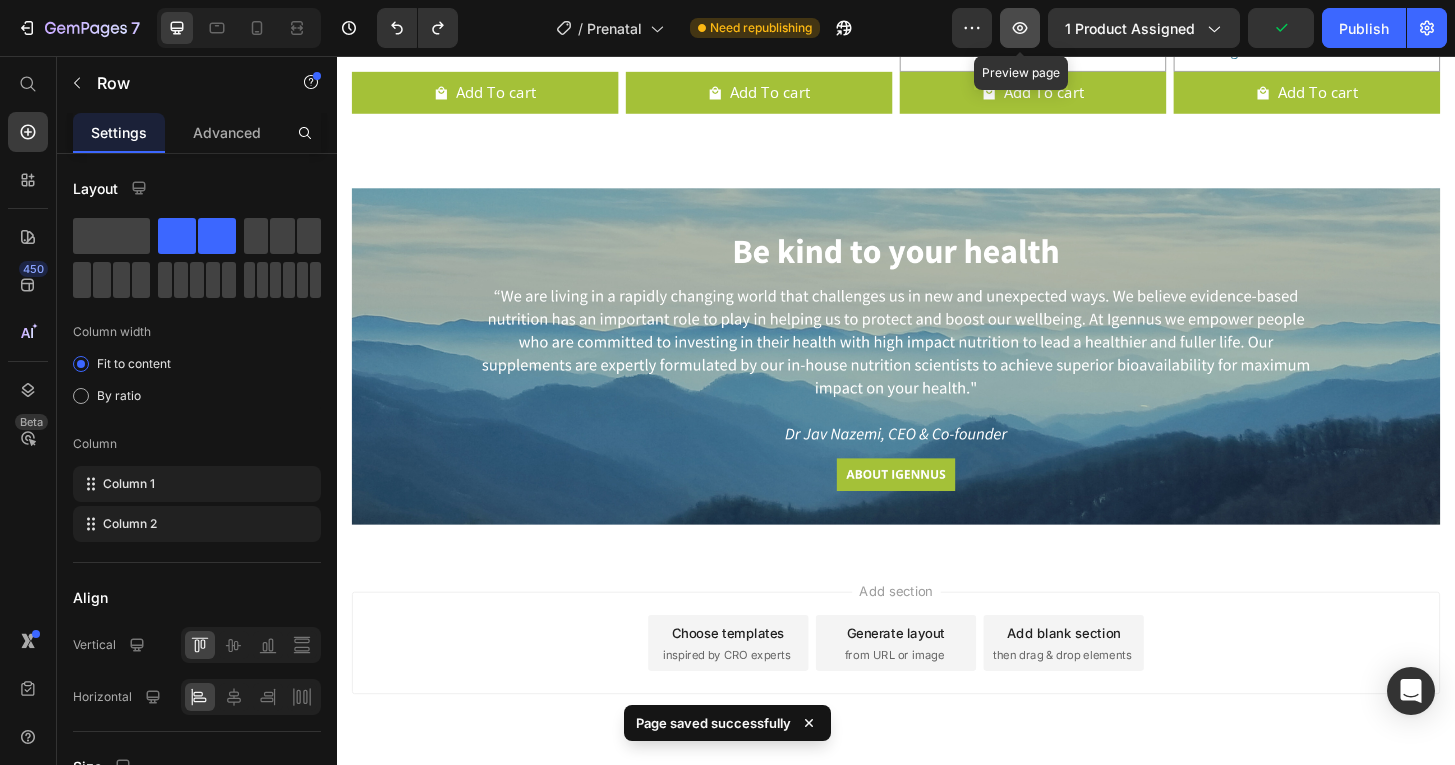 click 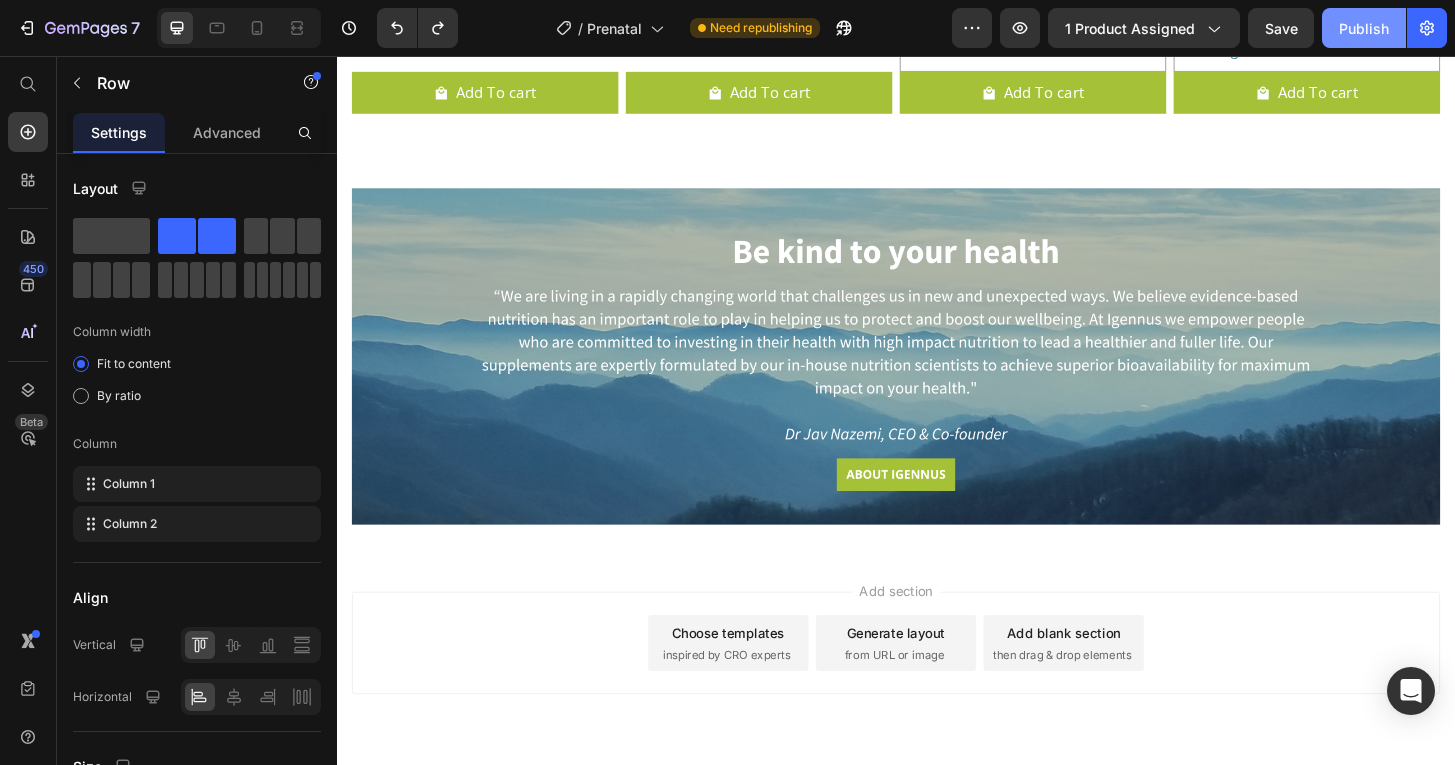 click on "Publish" 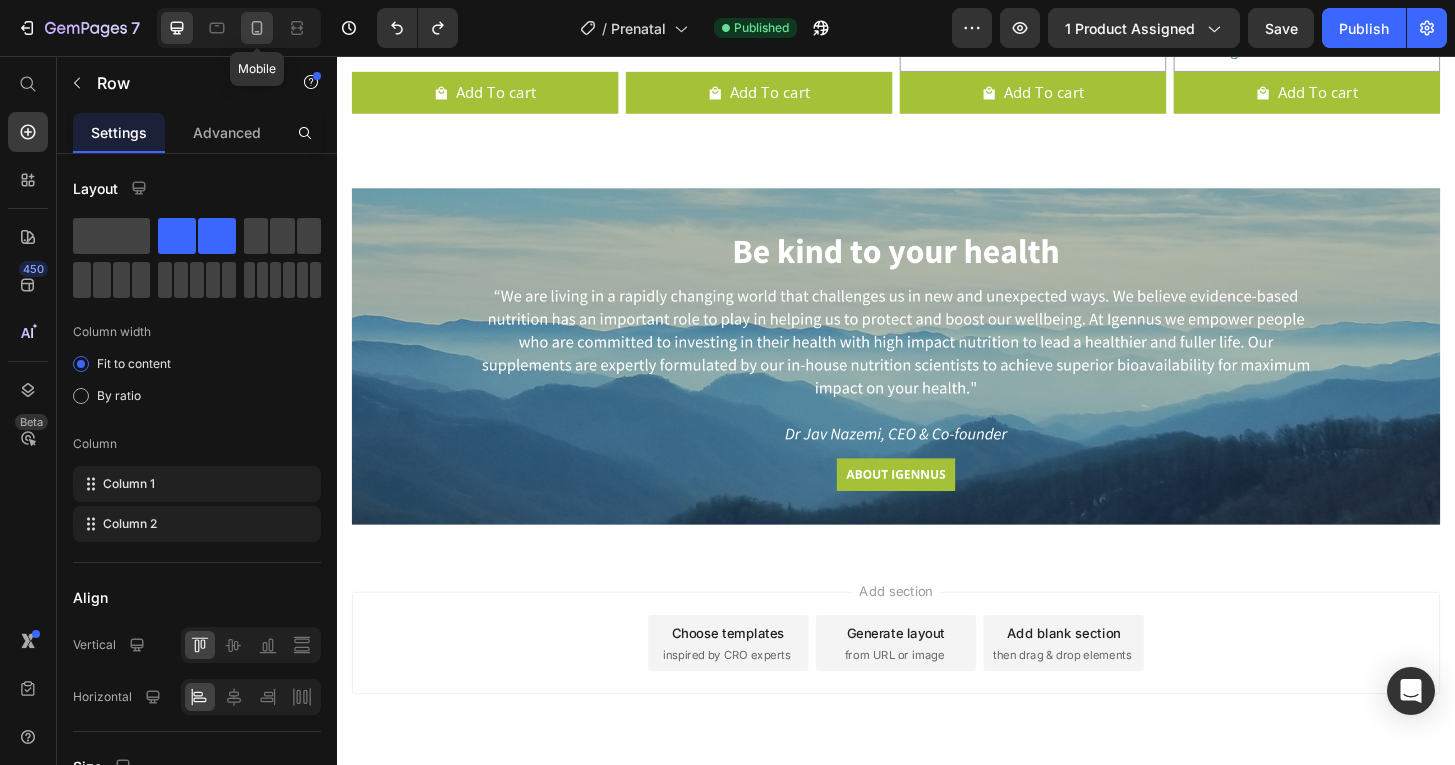 click 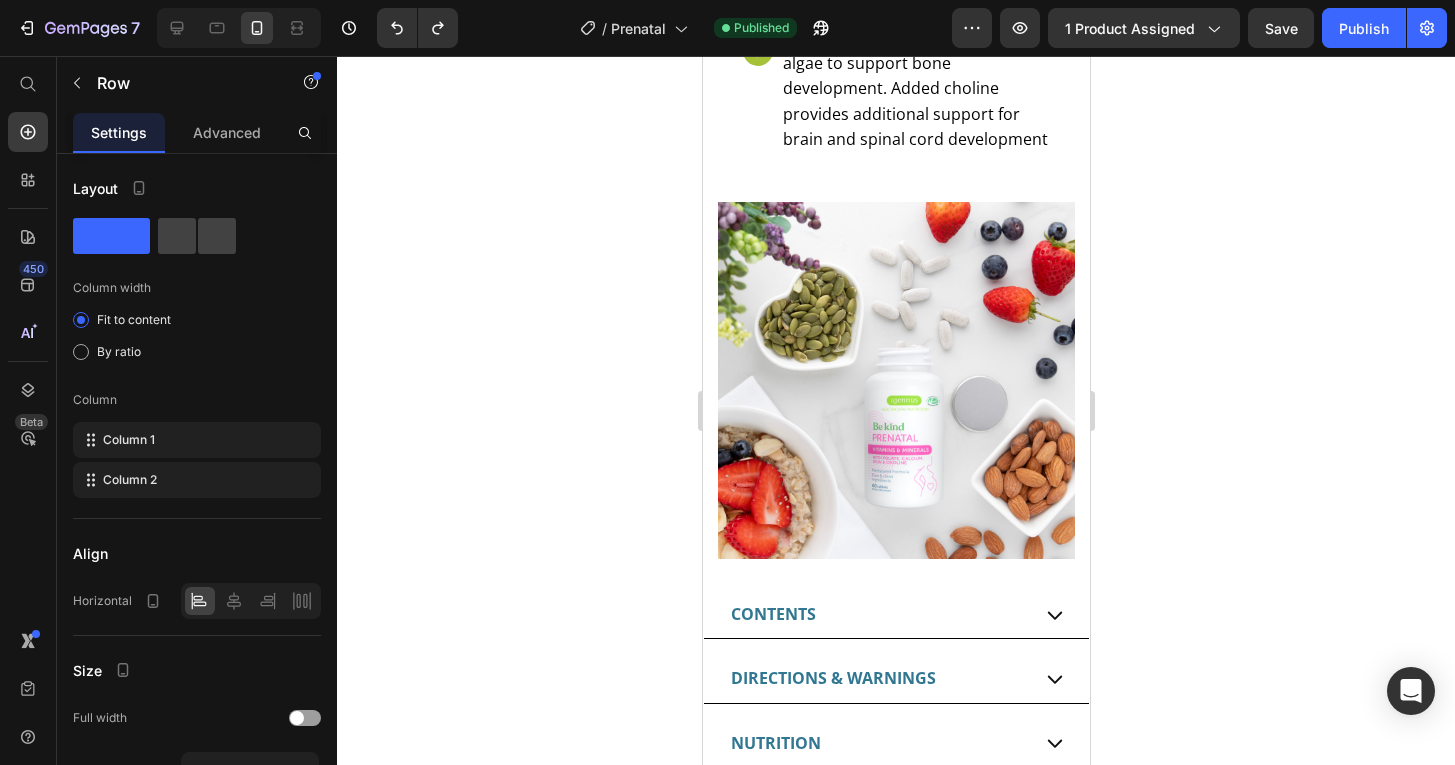 scroll, scrollTop: 2758, scrollLeft: 0, axis: vertical 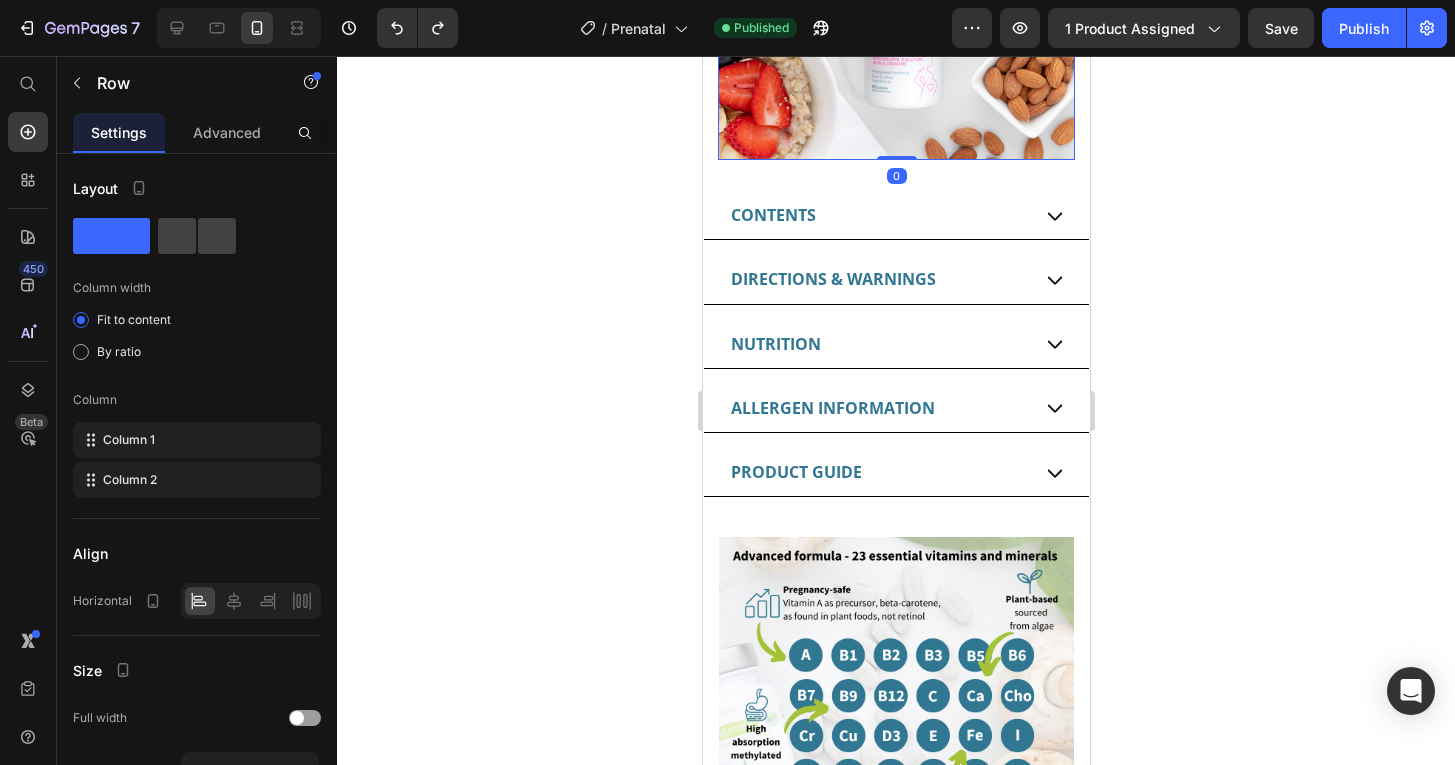 click at bounding box center [895, -19] 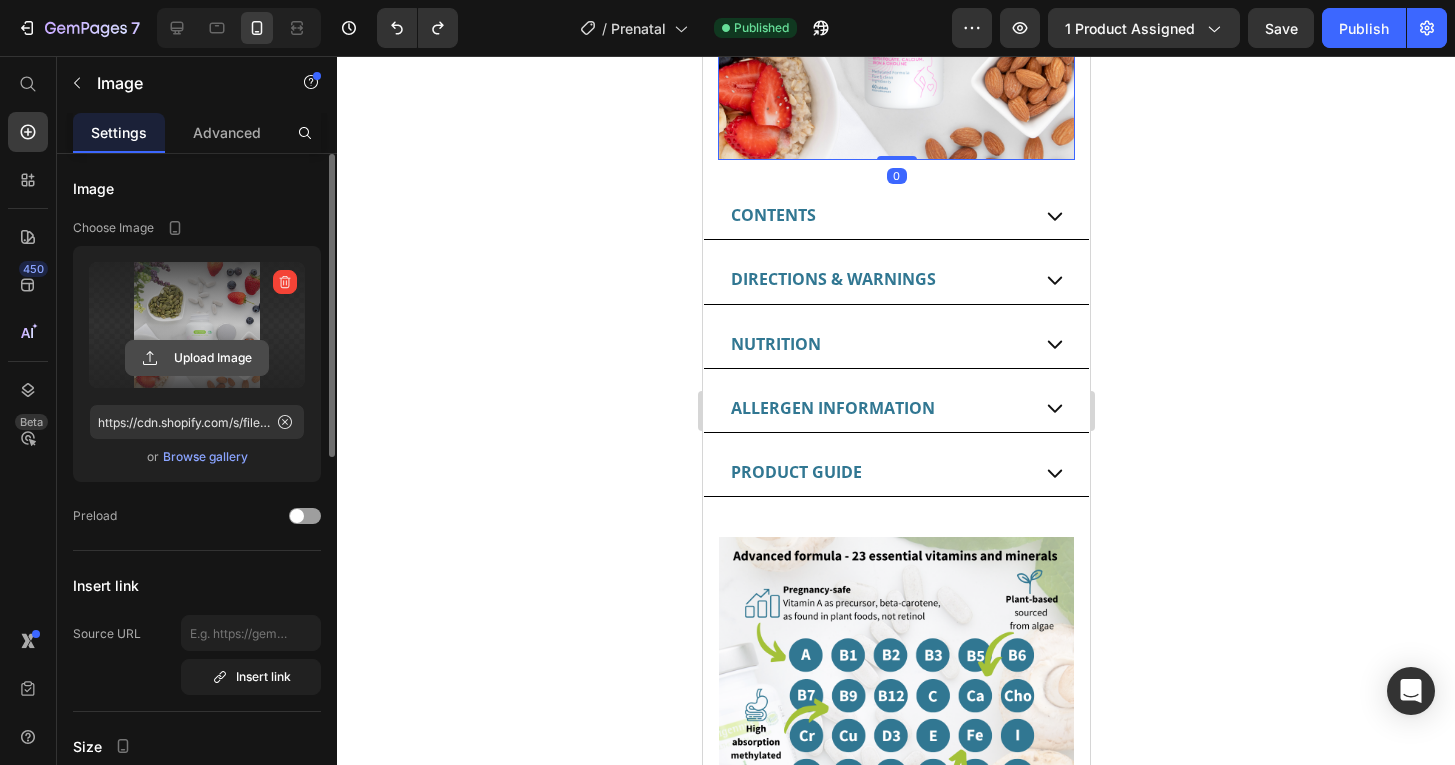 click 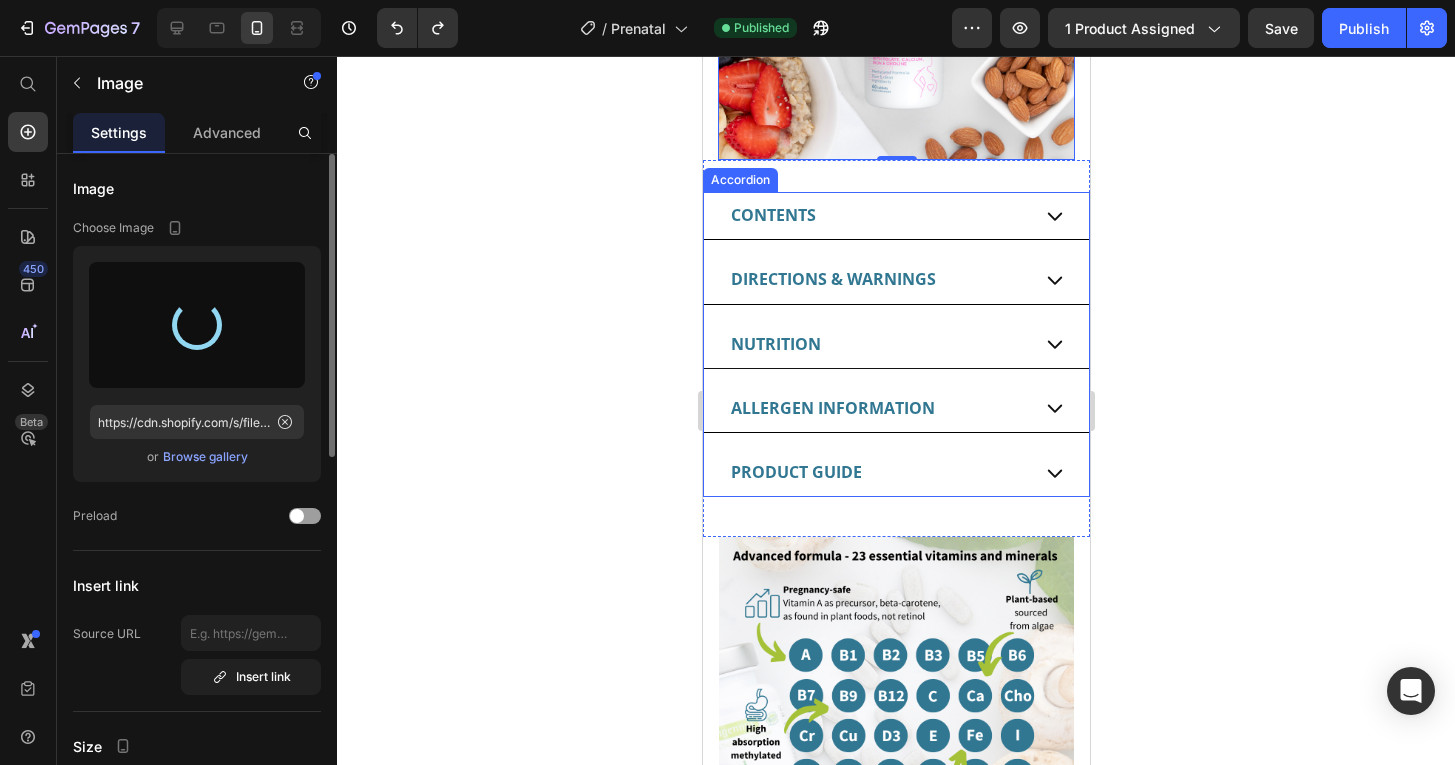 type on "https://cdn.shopify.com/s/files/1/0087/7097/7888/files/gempages_491779184817865614-e2e96d9d-57b2-4df1-948e-768f88080118.jpg" 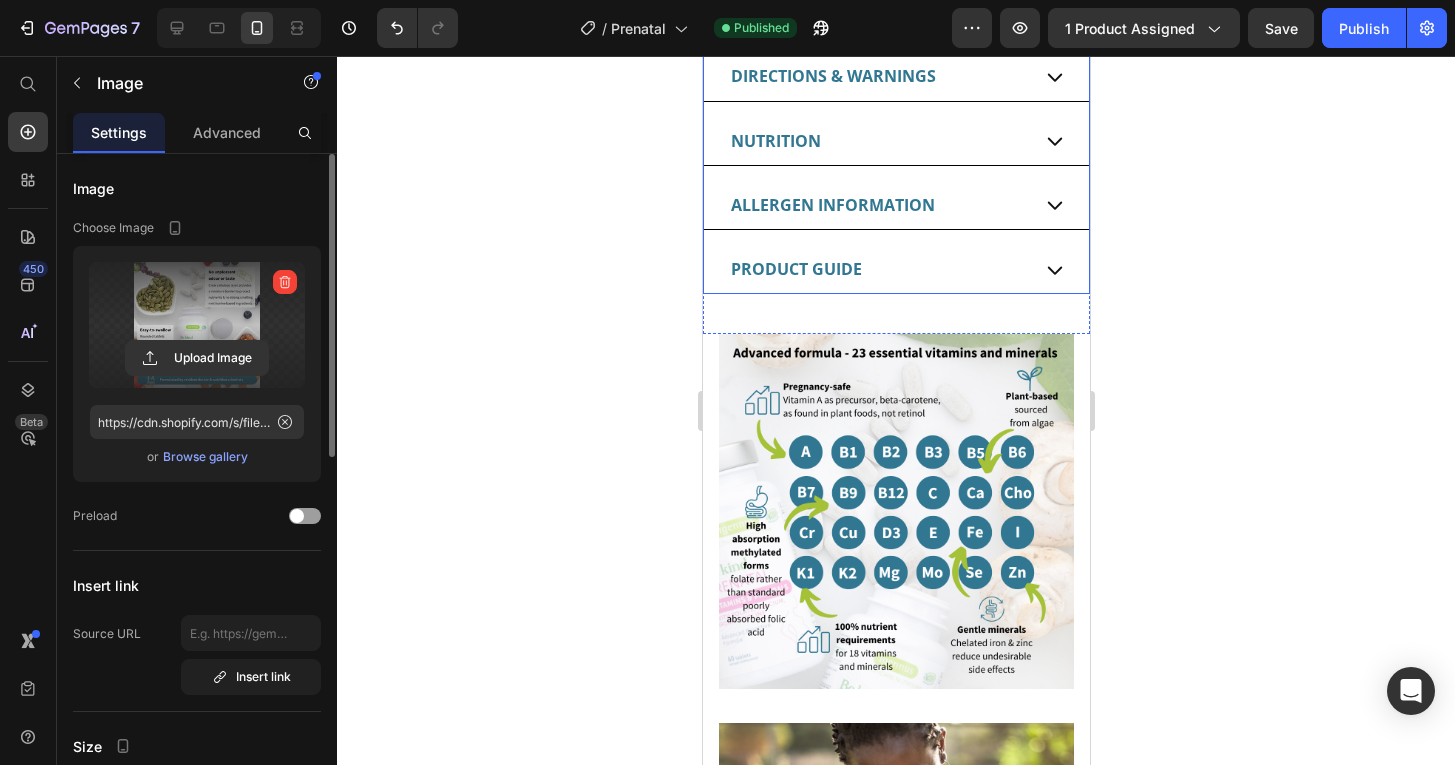 scroll, scrollTop: 2999, scrollLeft: 0, axis: vertical 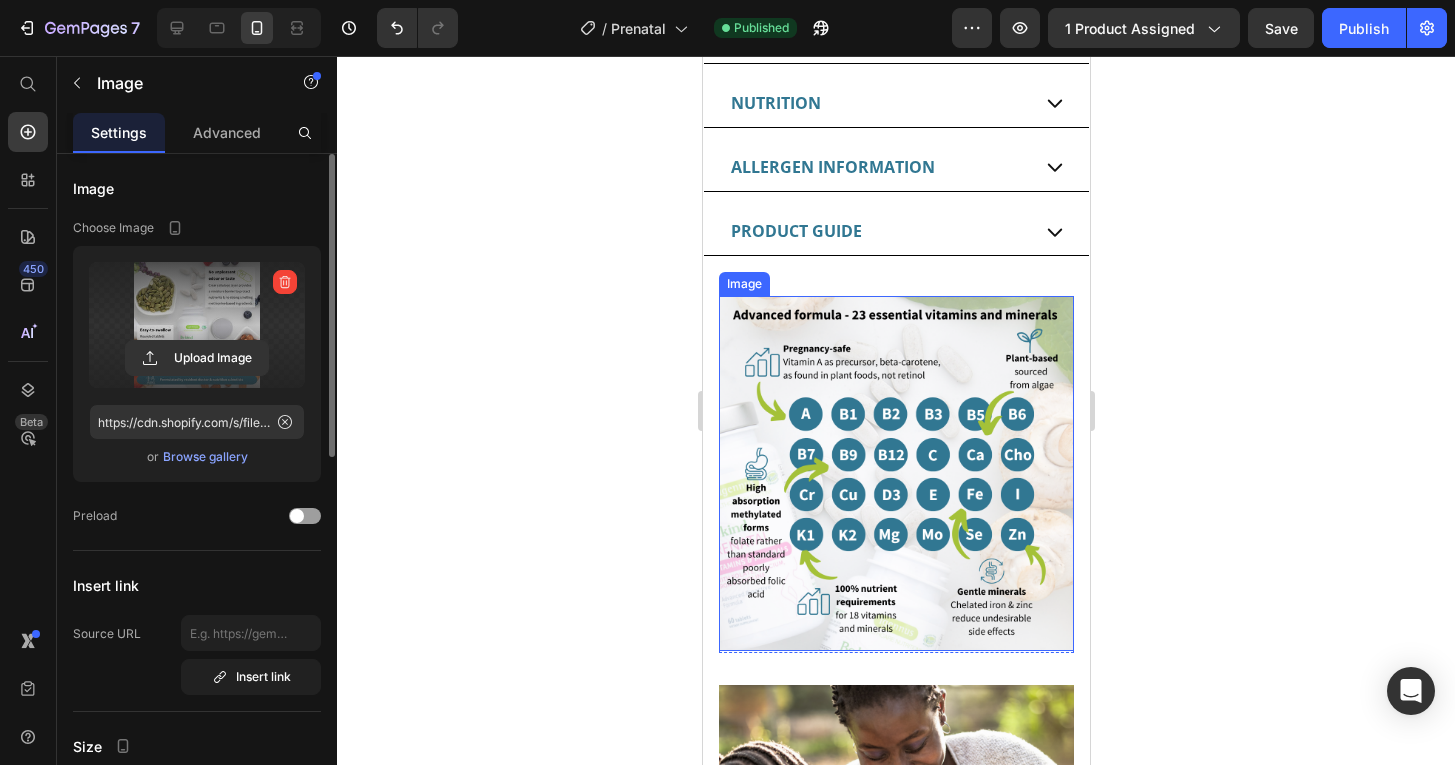 click at bounding box center (895, 473) 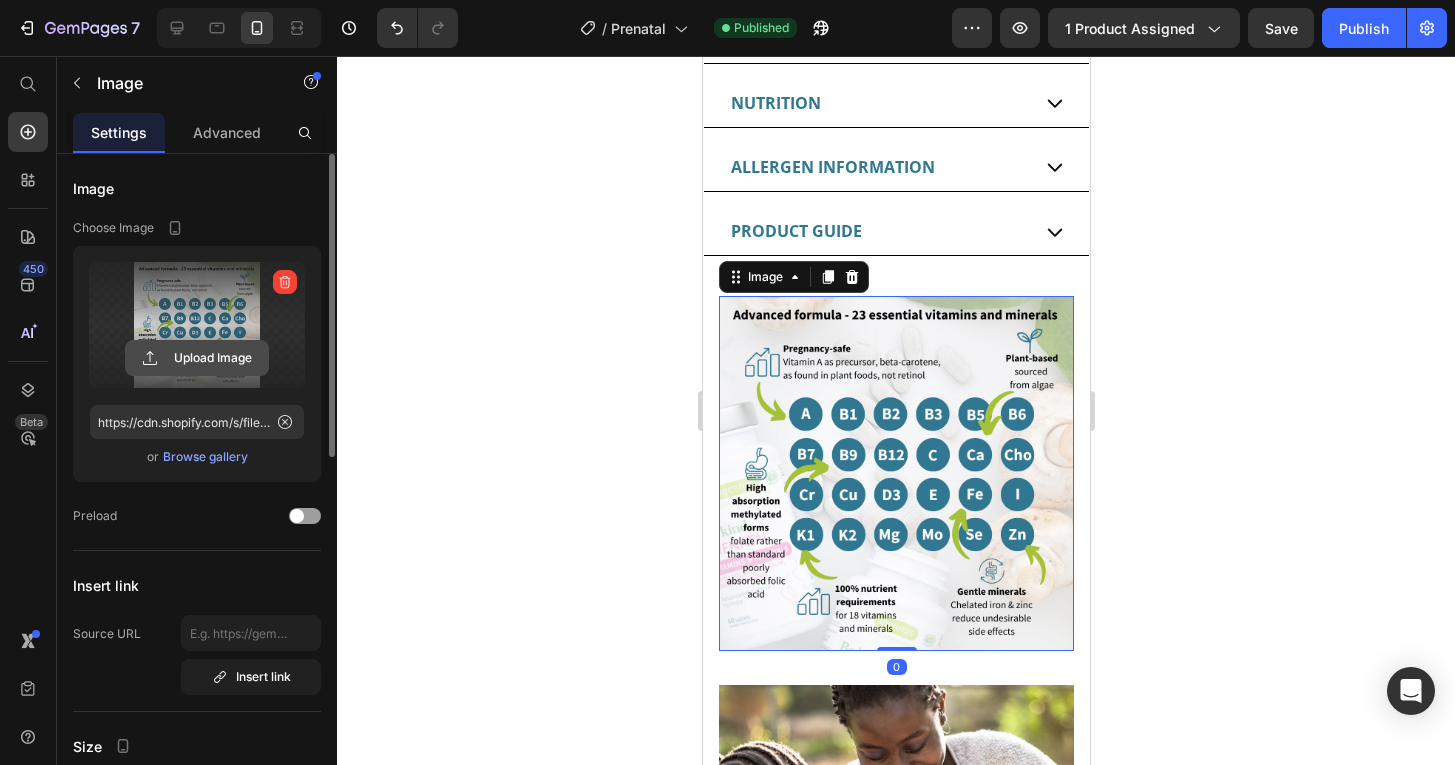 click 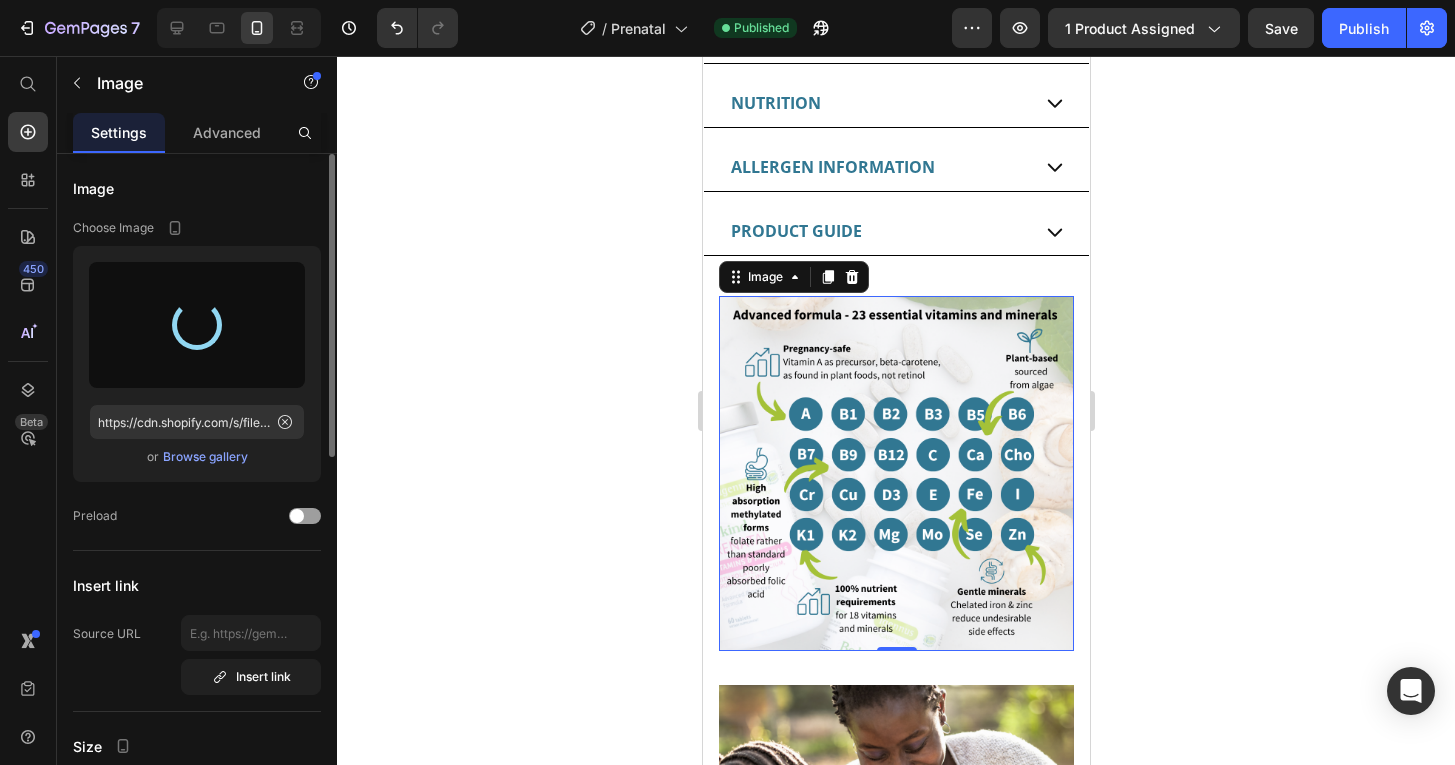 type on "https://cdn.shopify.com/s/files/1/0087/7097/7888/files/gempages_491779184817865614-f7a7f4e8-334d-4172-b369-e97e47eb9a00.jpg" 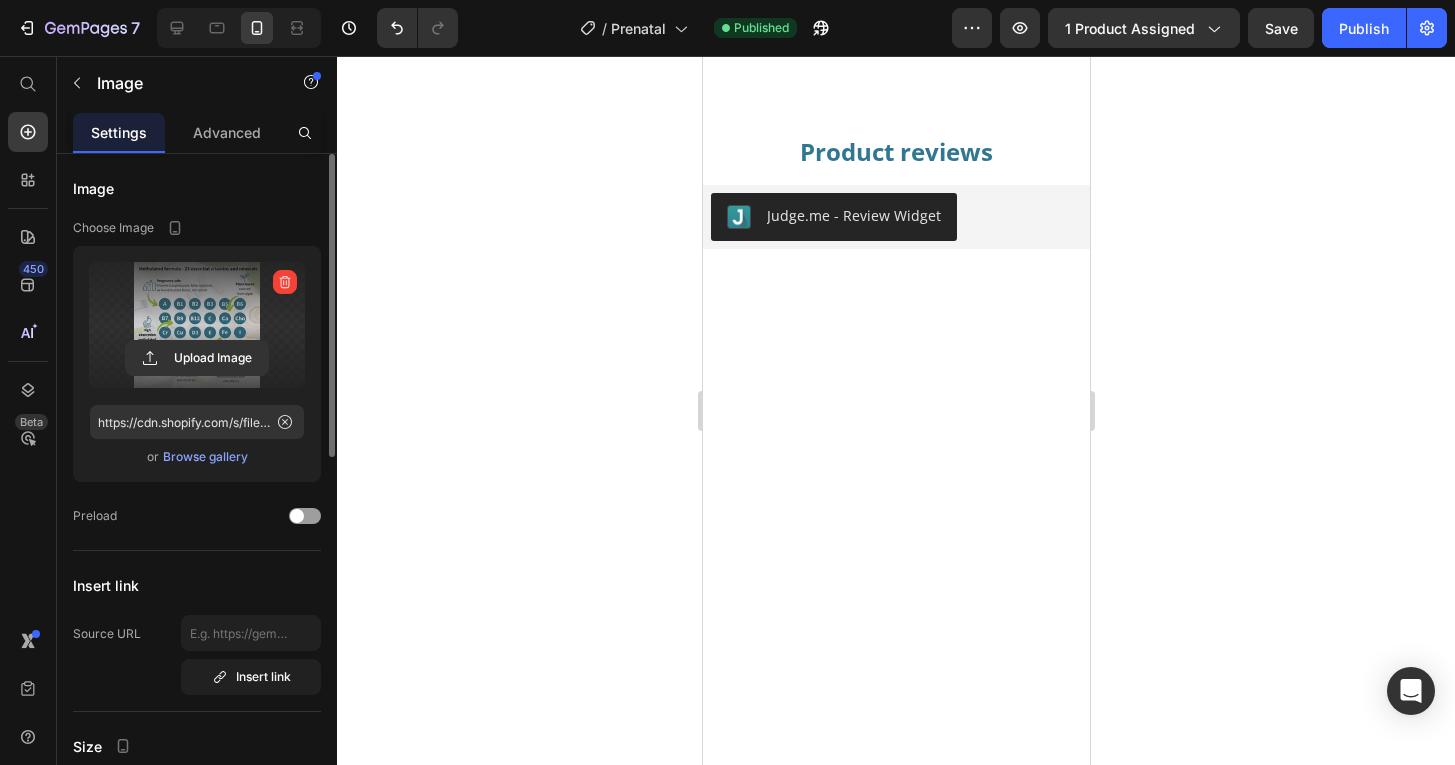 scroll, scrollTop: 9635, scrollLeft: 0, axis: vertical 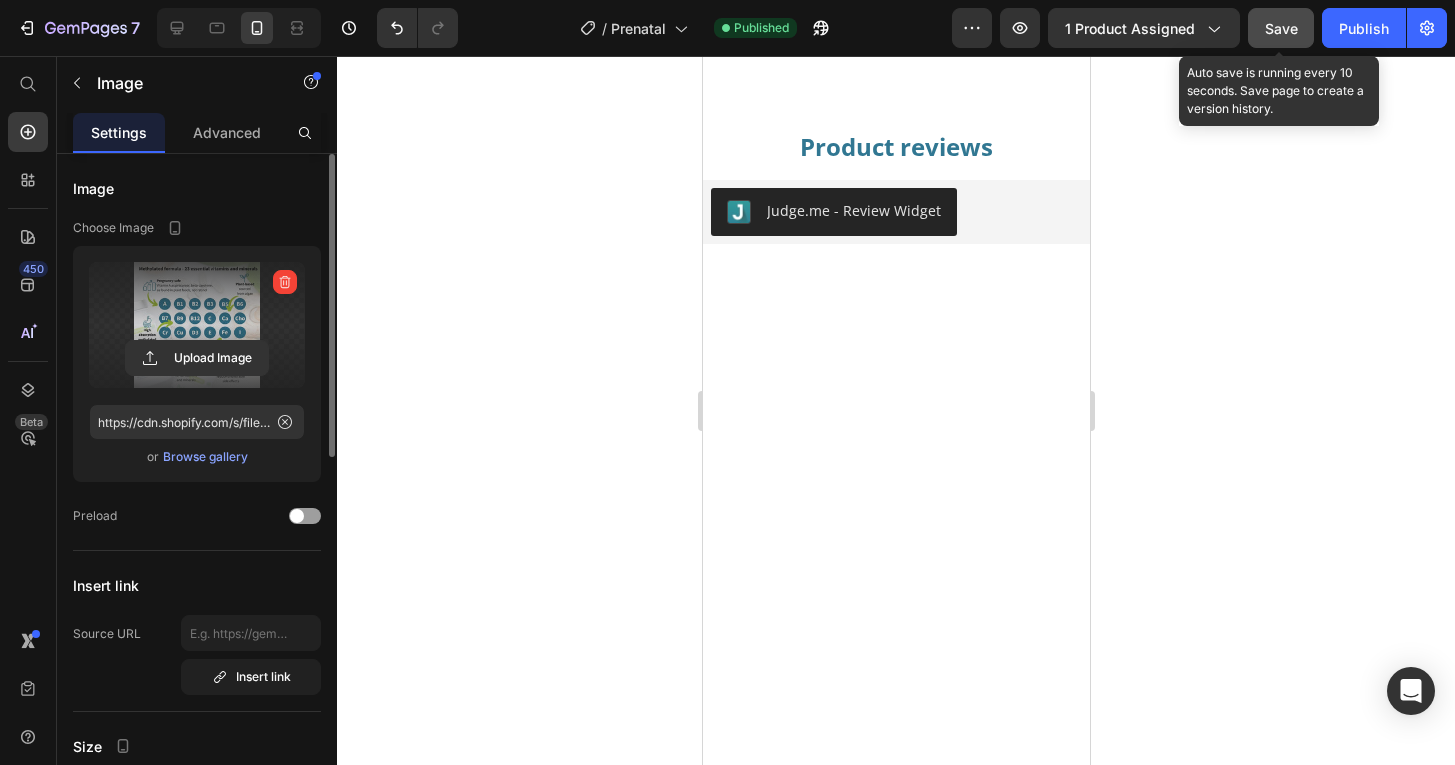 click on "Save" at bounding box center (1281, 28) 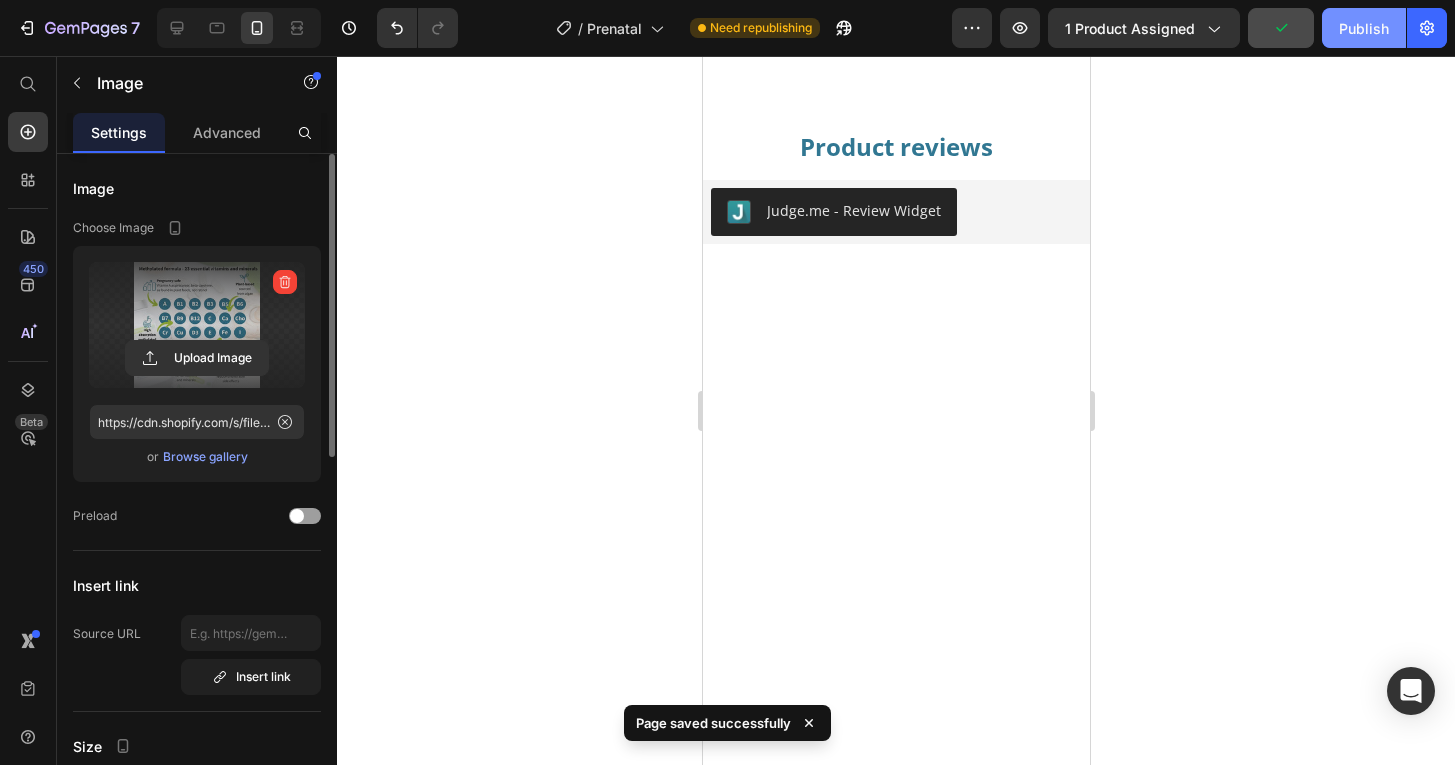 click on "Publish" at bounding box center (1364, 28) 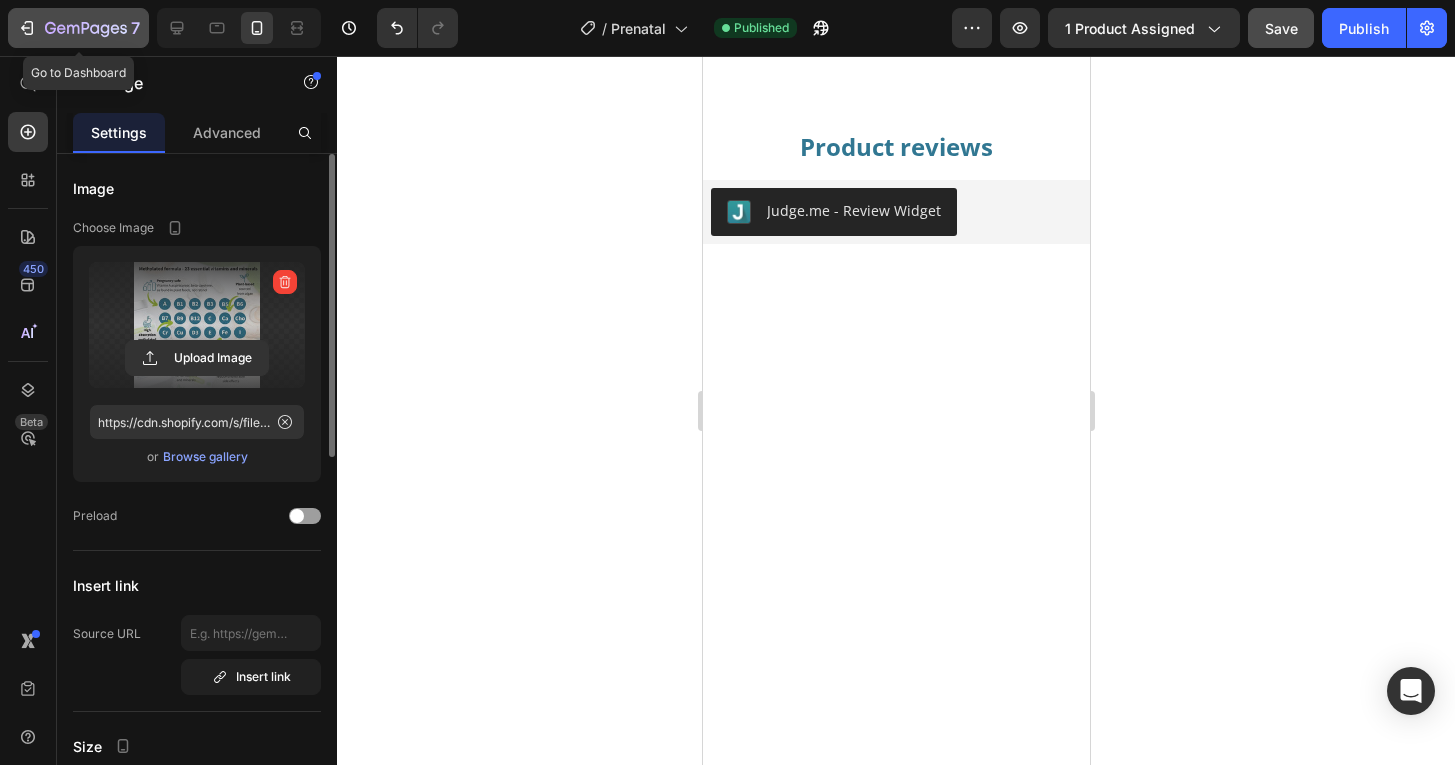 click 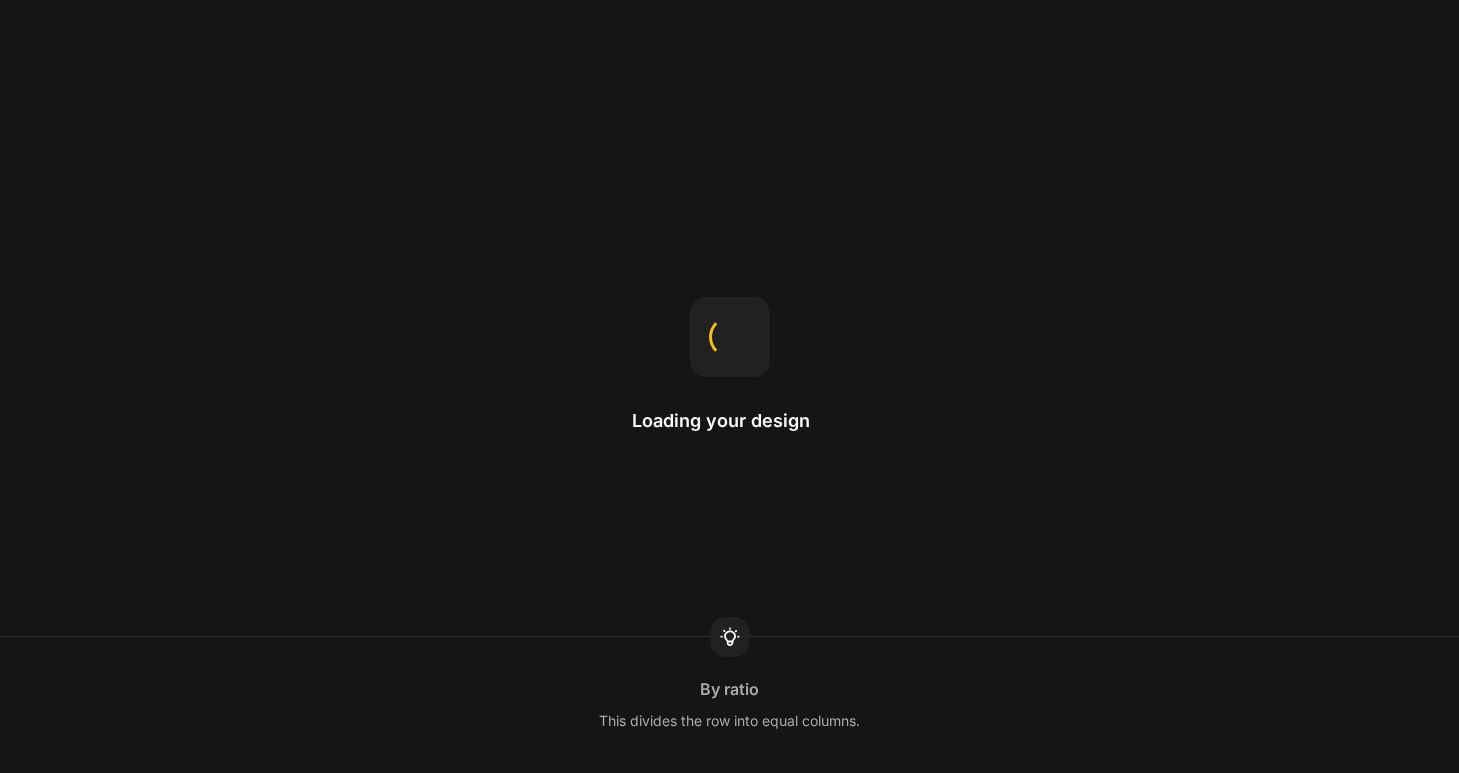 scroll, scrollTop: 0, scrollLeft: 0, axis: both 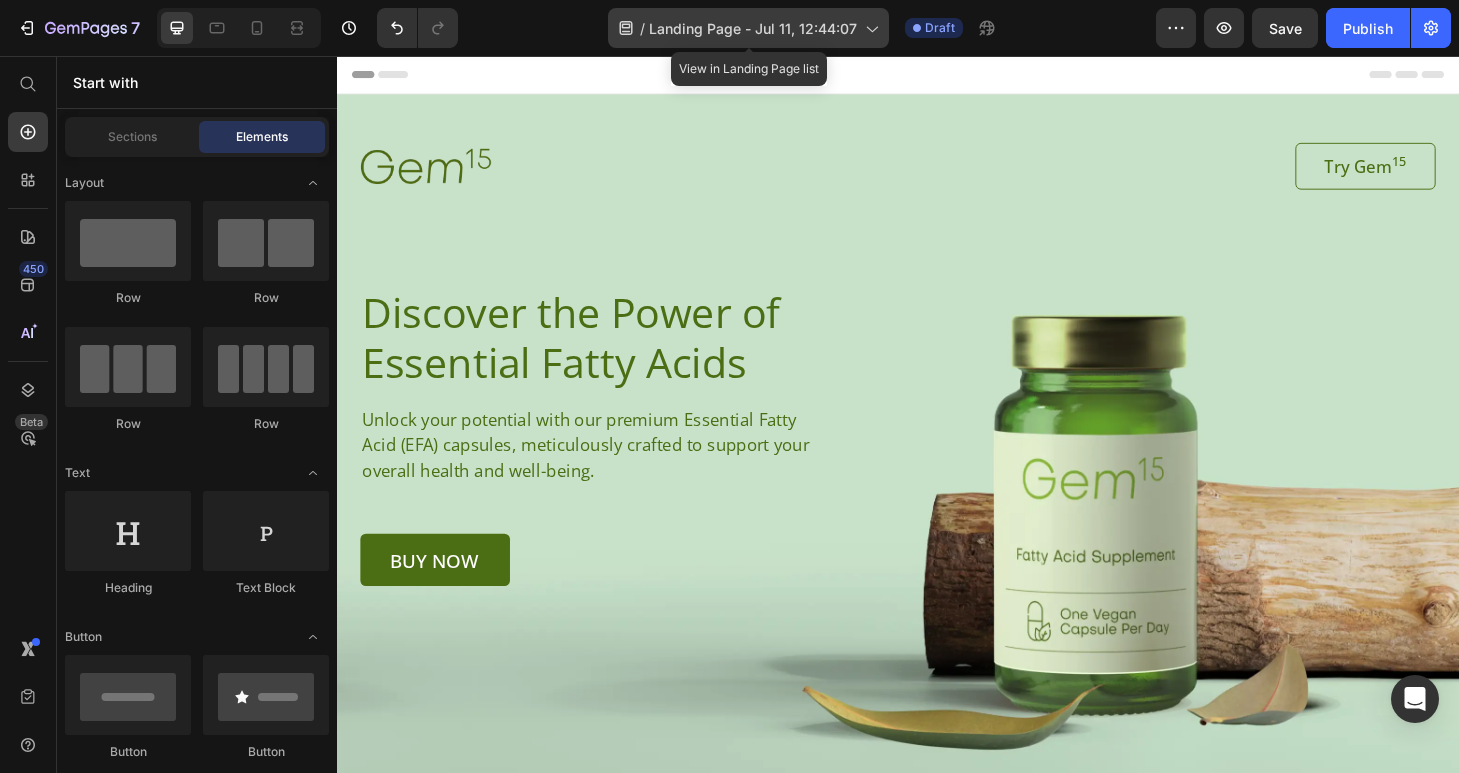 click 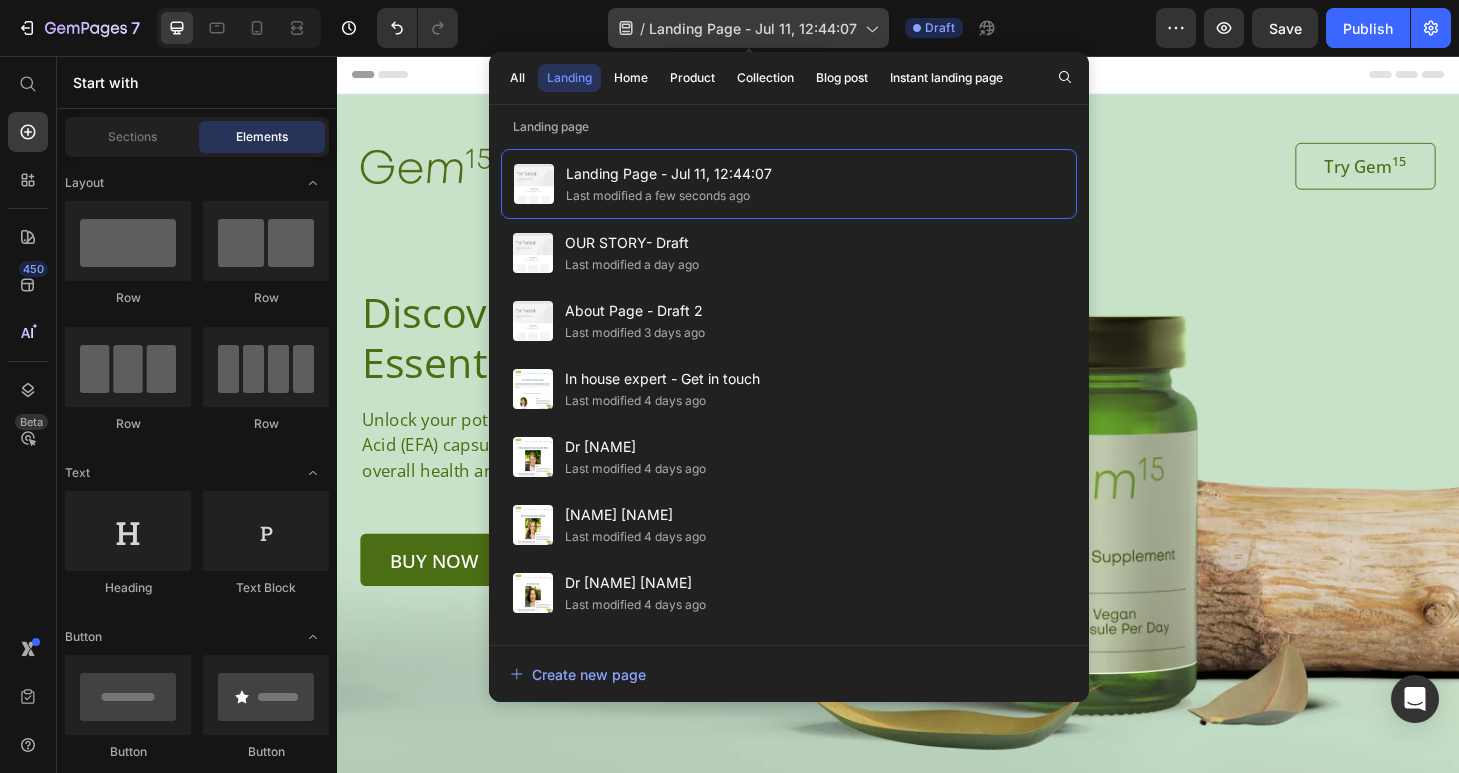 click 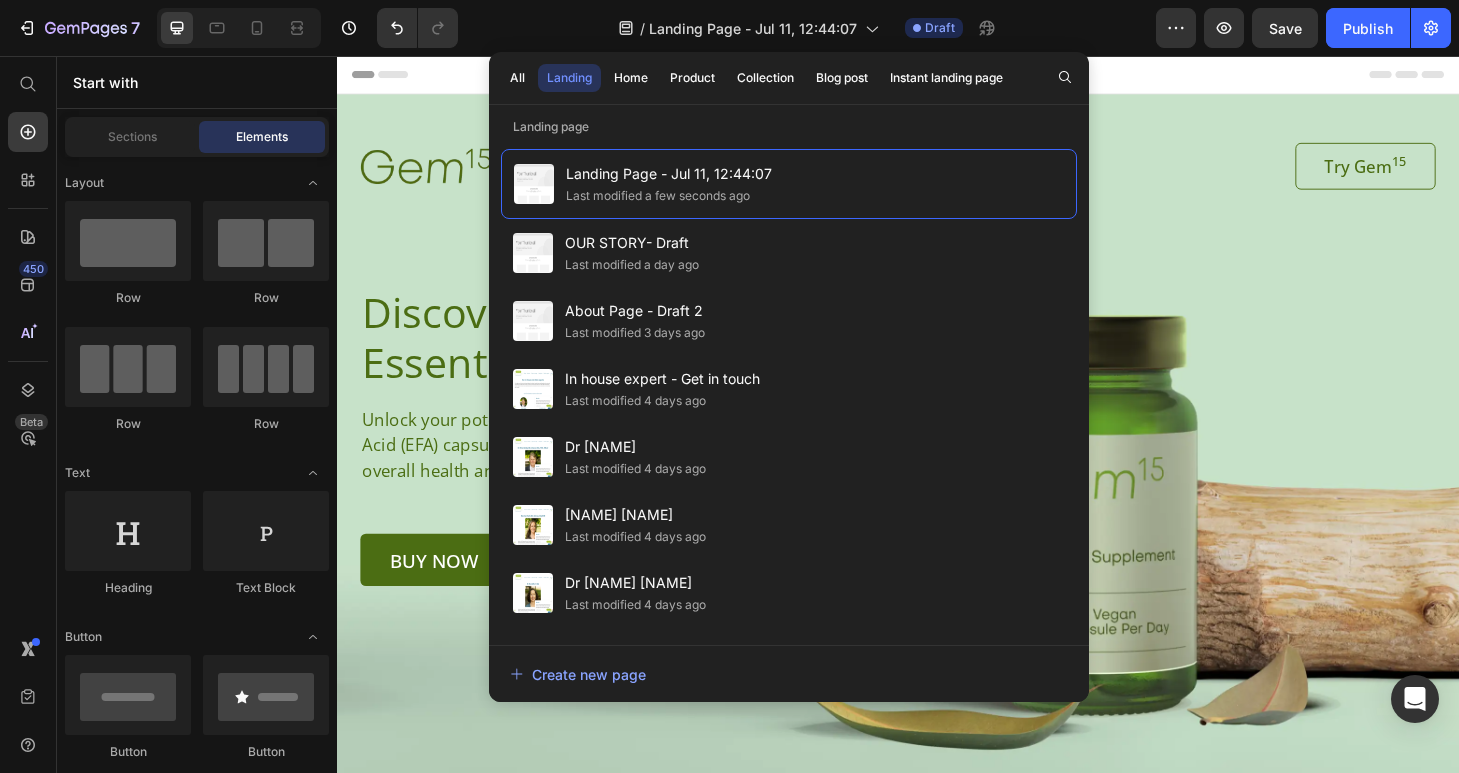 click on "/  Landing Page - Jul 11, 12:44:07 Draft" 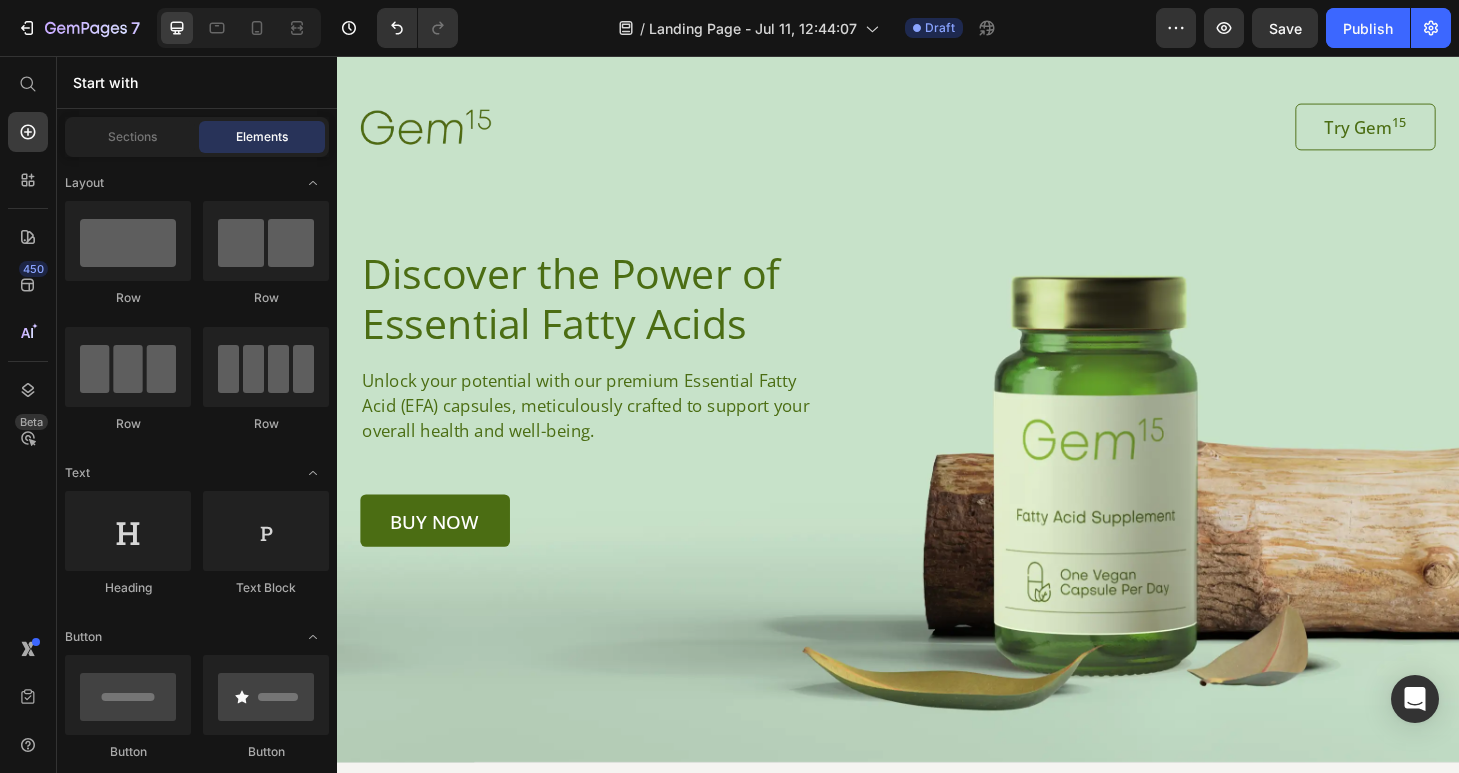 scroll, scrollTop: 0, scrollLeft: 0, axis: both 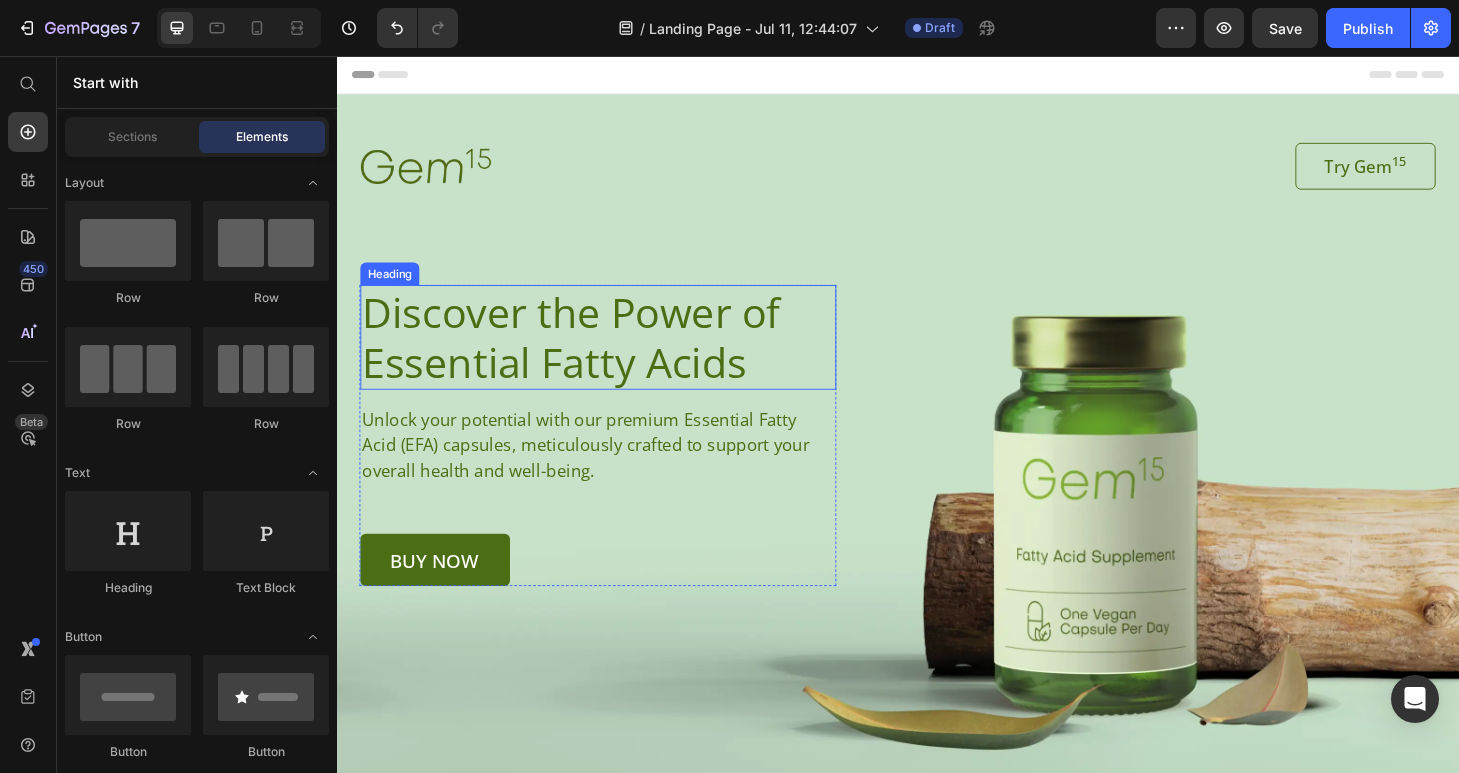click on "Discover the Power of Essential Fatty Acids" at bounding box center (616, 357) 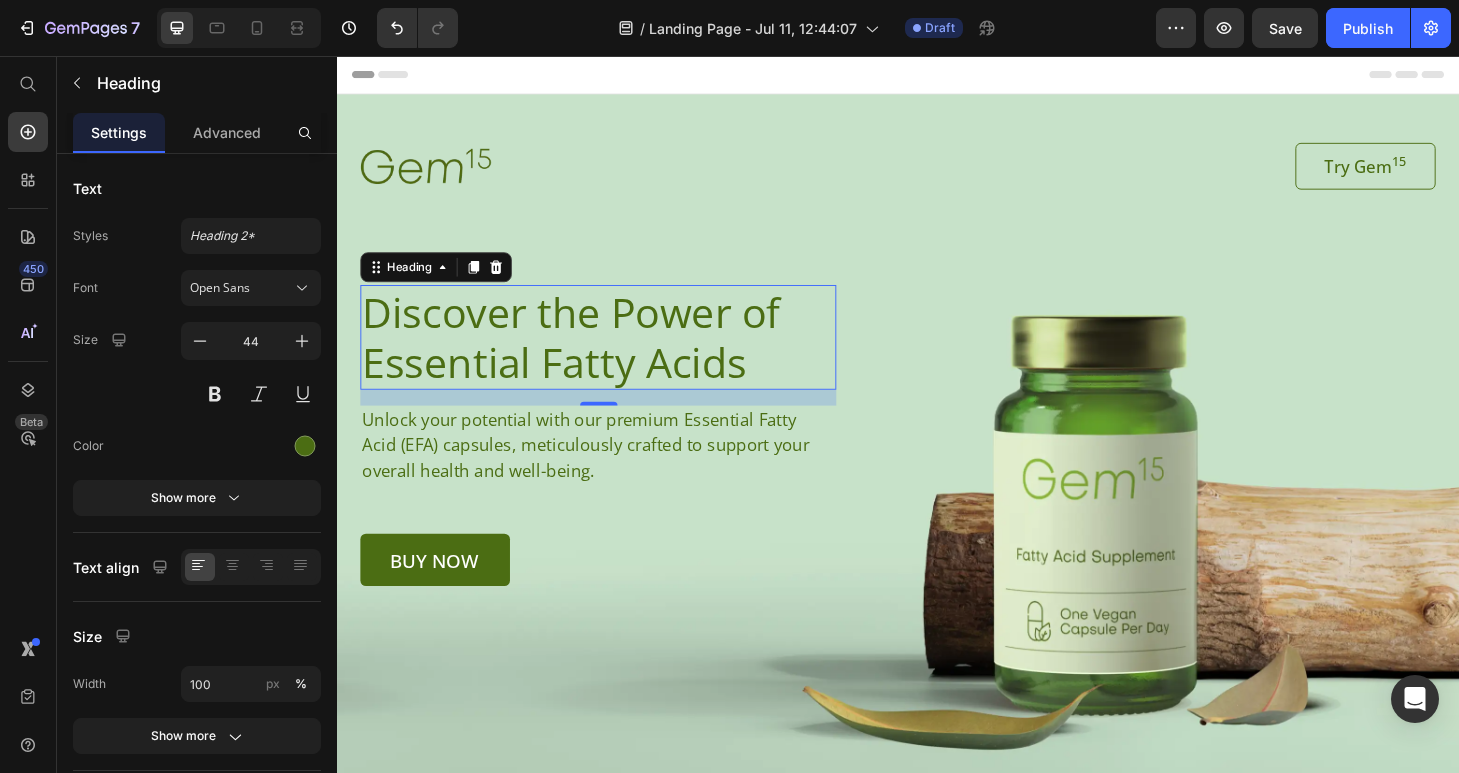 click on "Discover the Power of Essential Fatty Acids" at bounding box center (616, 357) 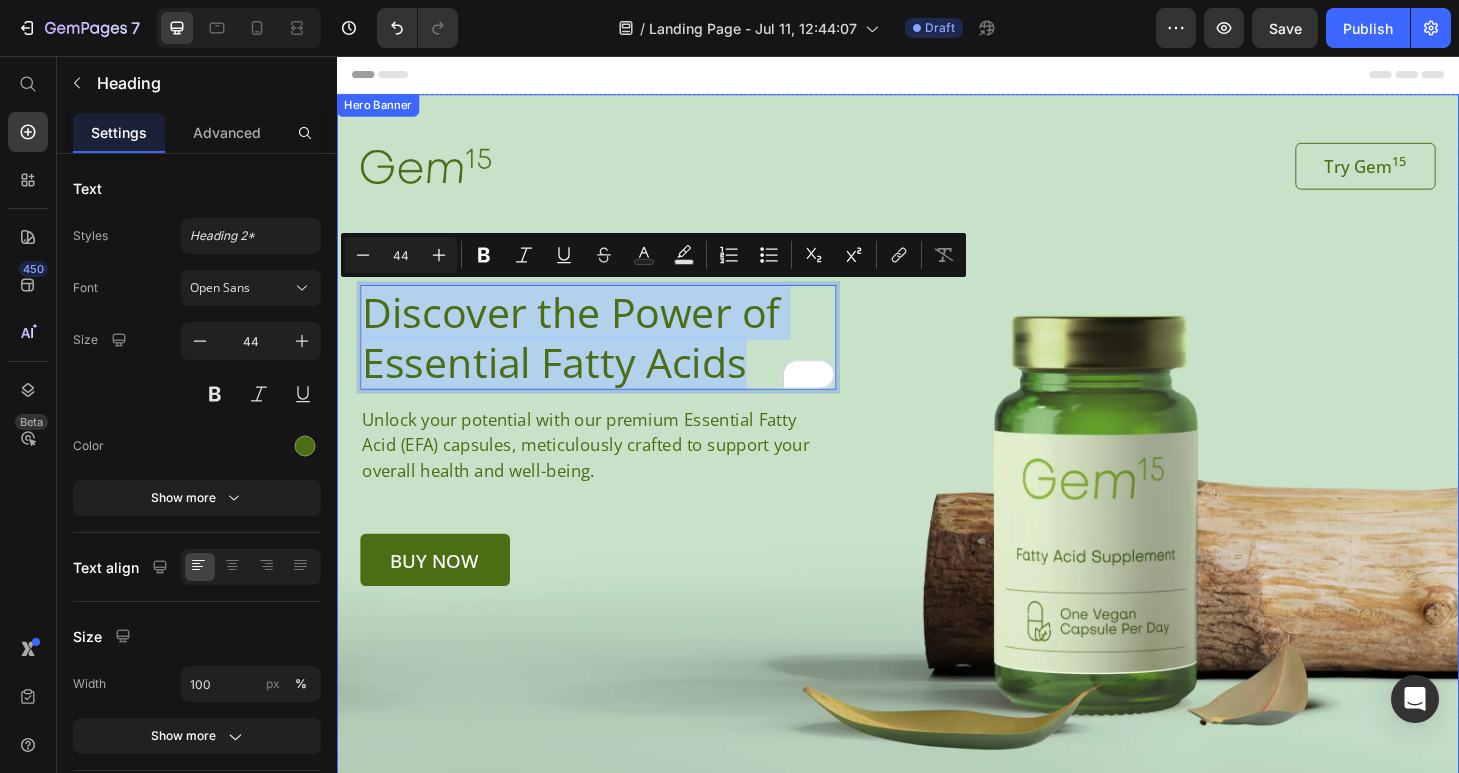 drag, startPoint x: 773, startPoint y: 391, endPoint x: 338, endPoint y: 327, distance: 439.68283 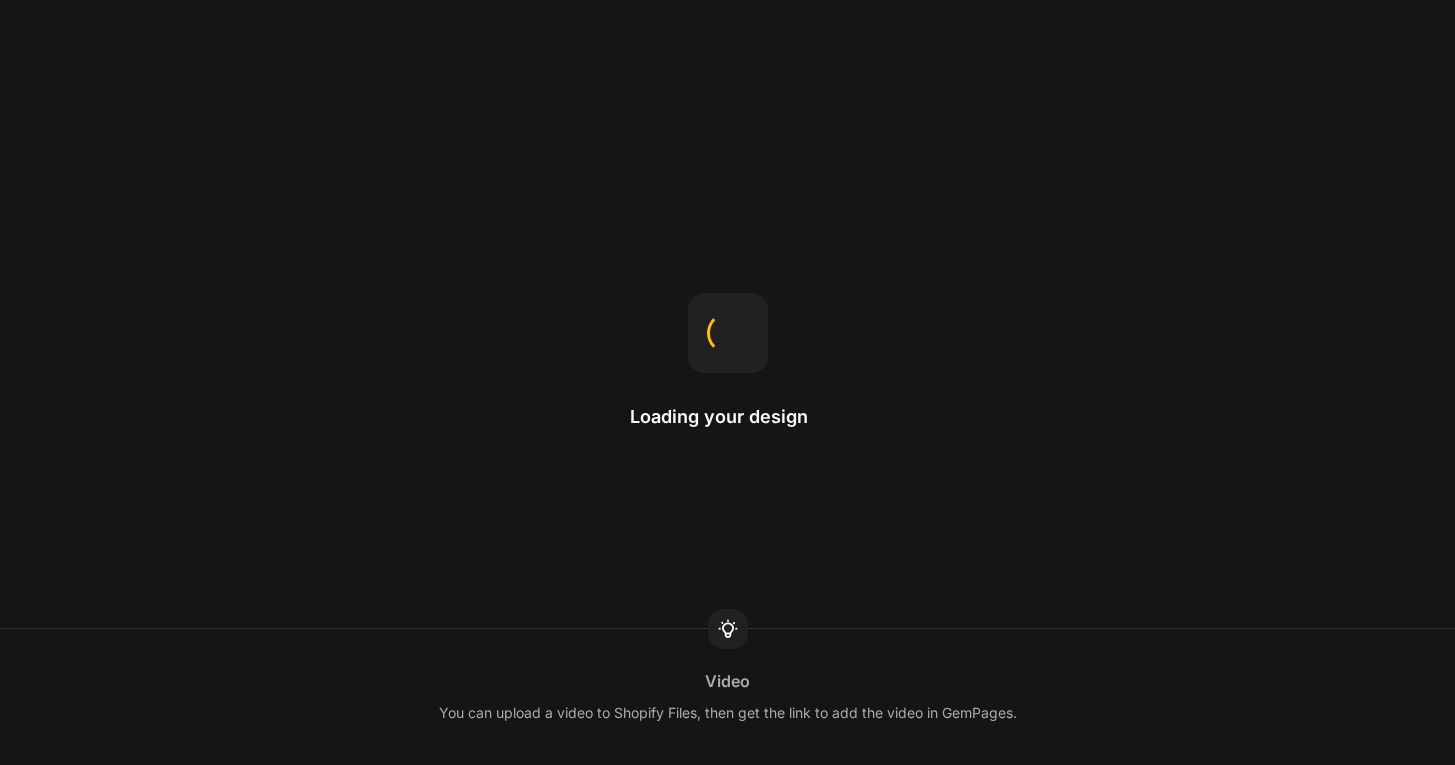 scroll, scrollTop: 0, scrollLeft: 0, axis: both 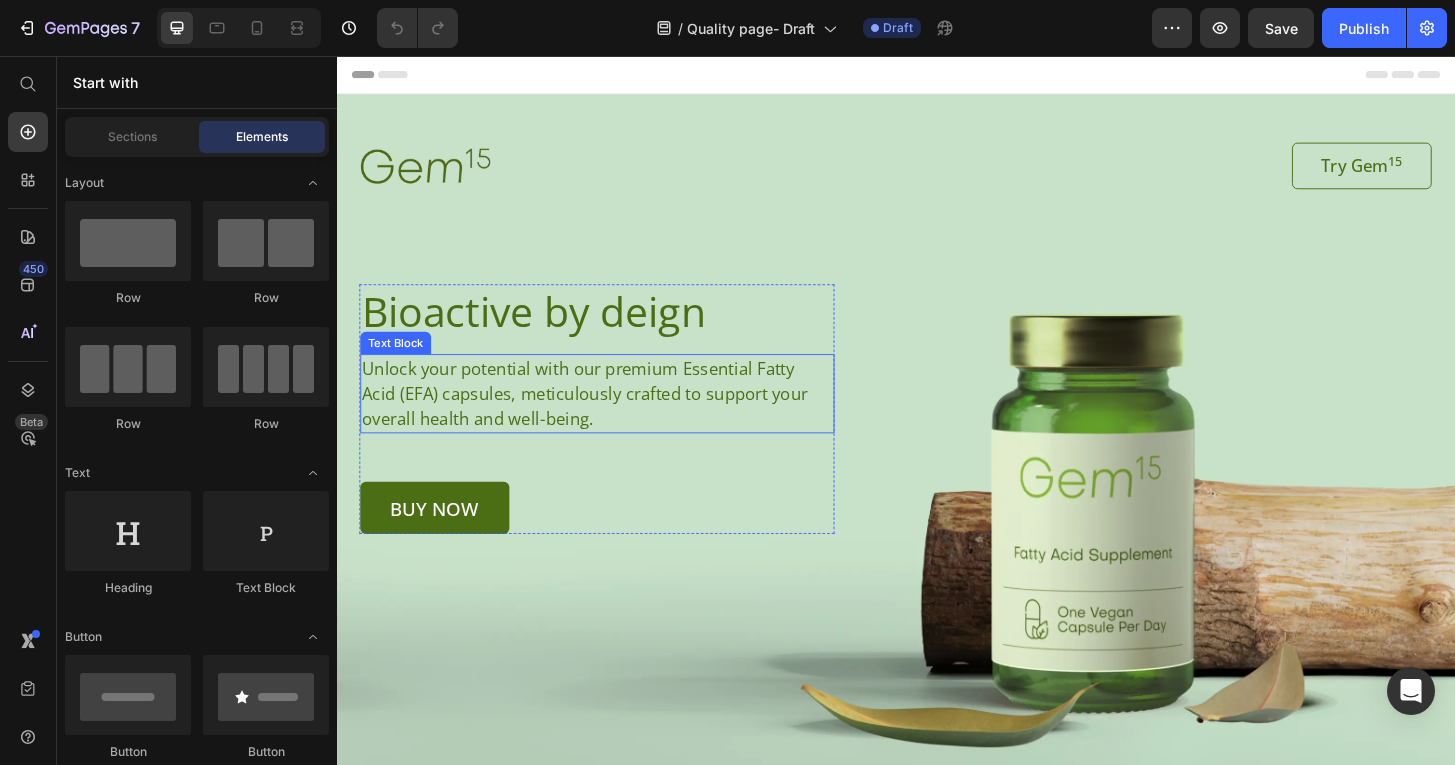 click on "Unlock your potential with our premium Essential Fatty Acid (EFA) capsules, meticulously crafted to support your overall health and well-being." at bounding box center (616, 418) 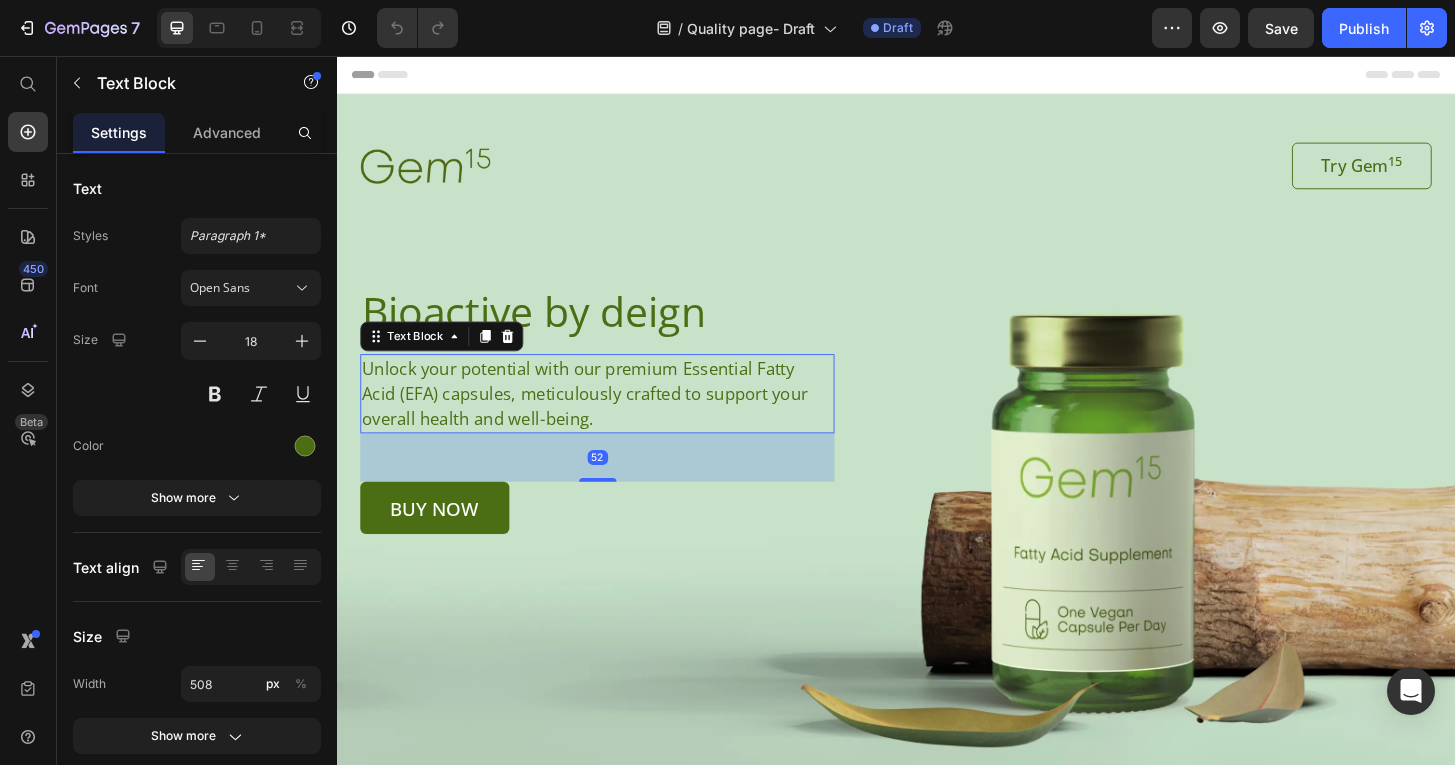 click on "Unlock your potential with our premium Essential Fatty Acid (EFA) capsules, meticulously crafted to support your overall health and well-being." at bounding box center (616, 418) 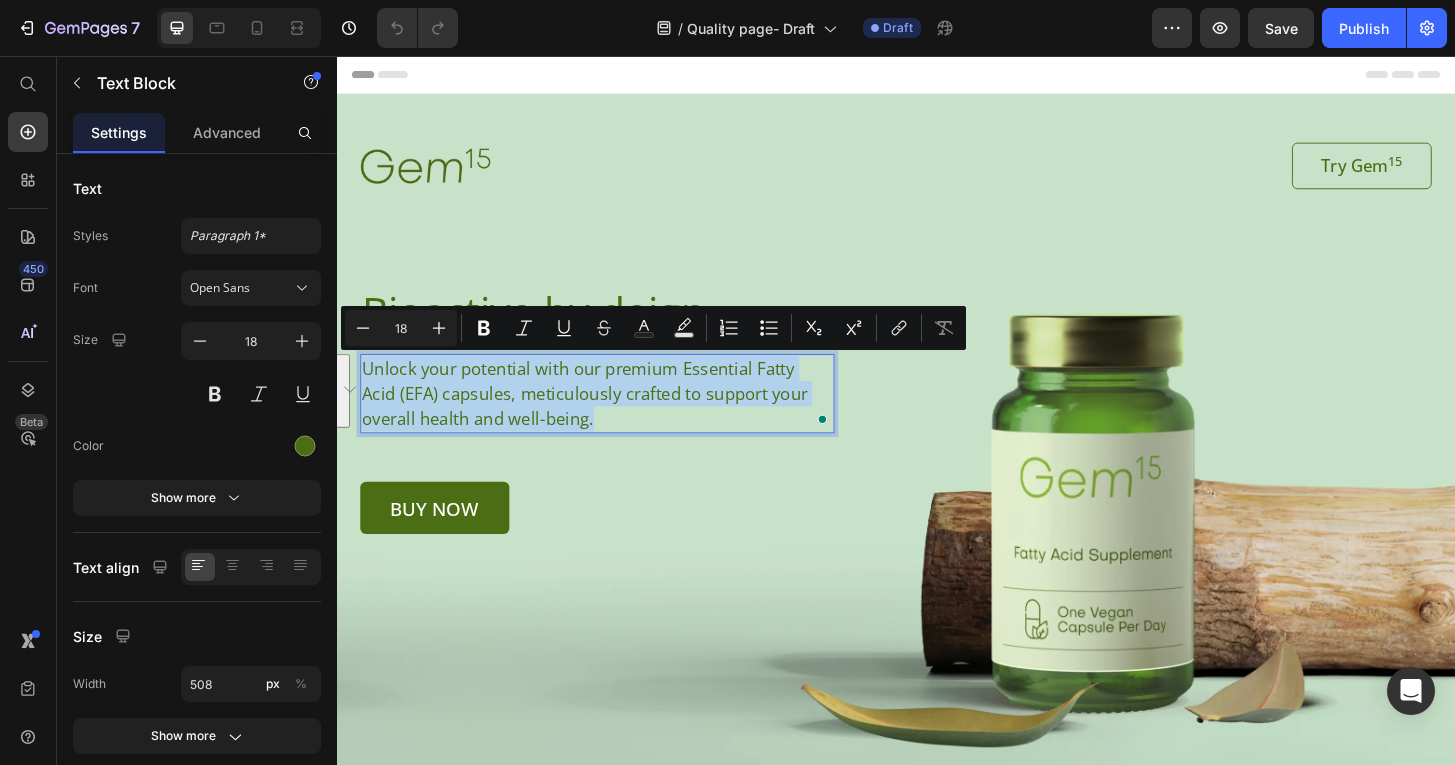drag, startPoint x: 551, startPoint y: 442, endPoint x: 363, endPoint y: 387, distance: 195.88007 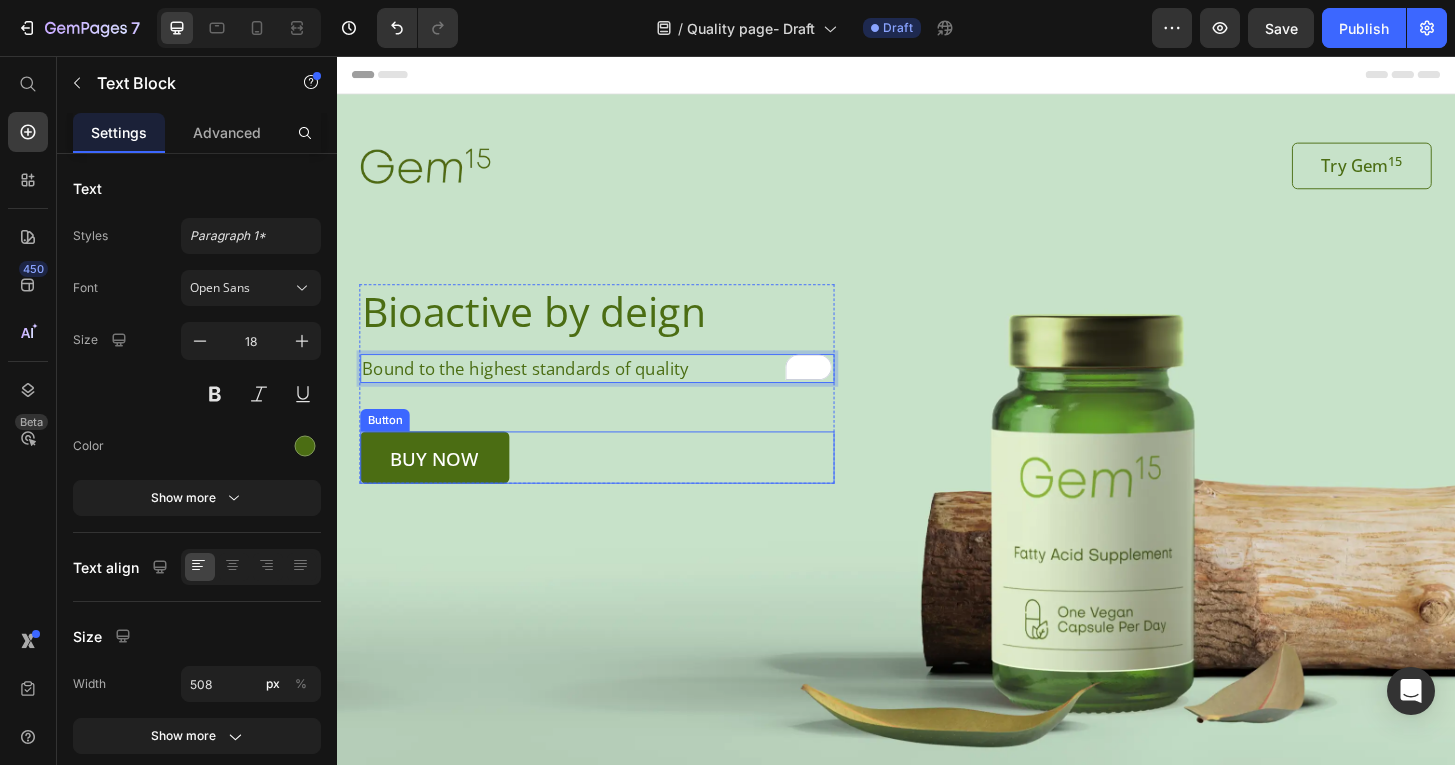 click on "buy now Button" at bounding box center [616, 487] 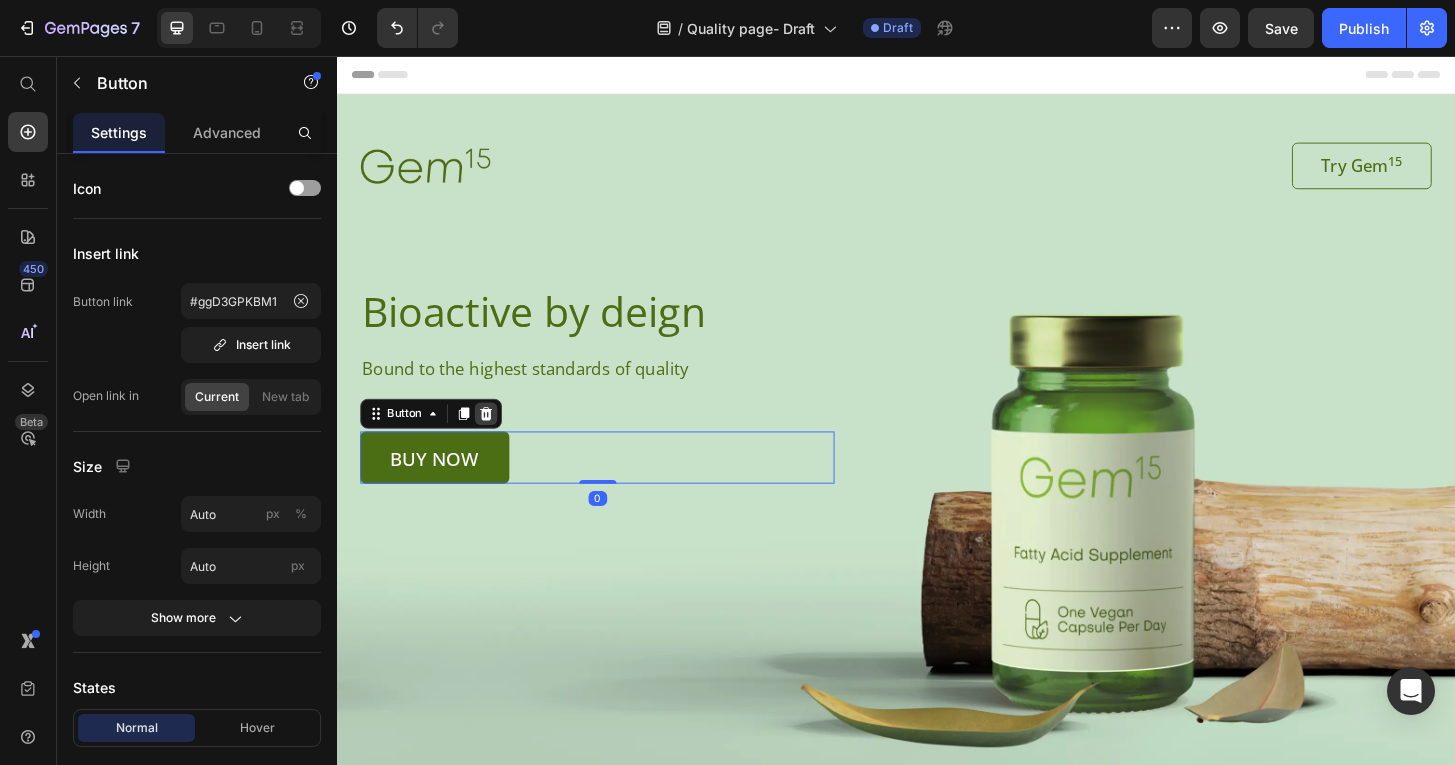 click 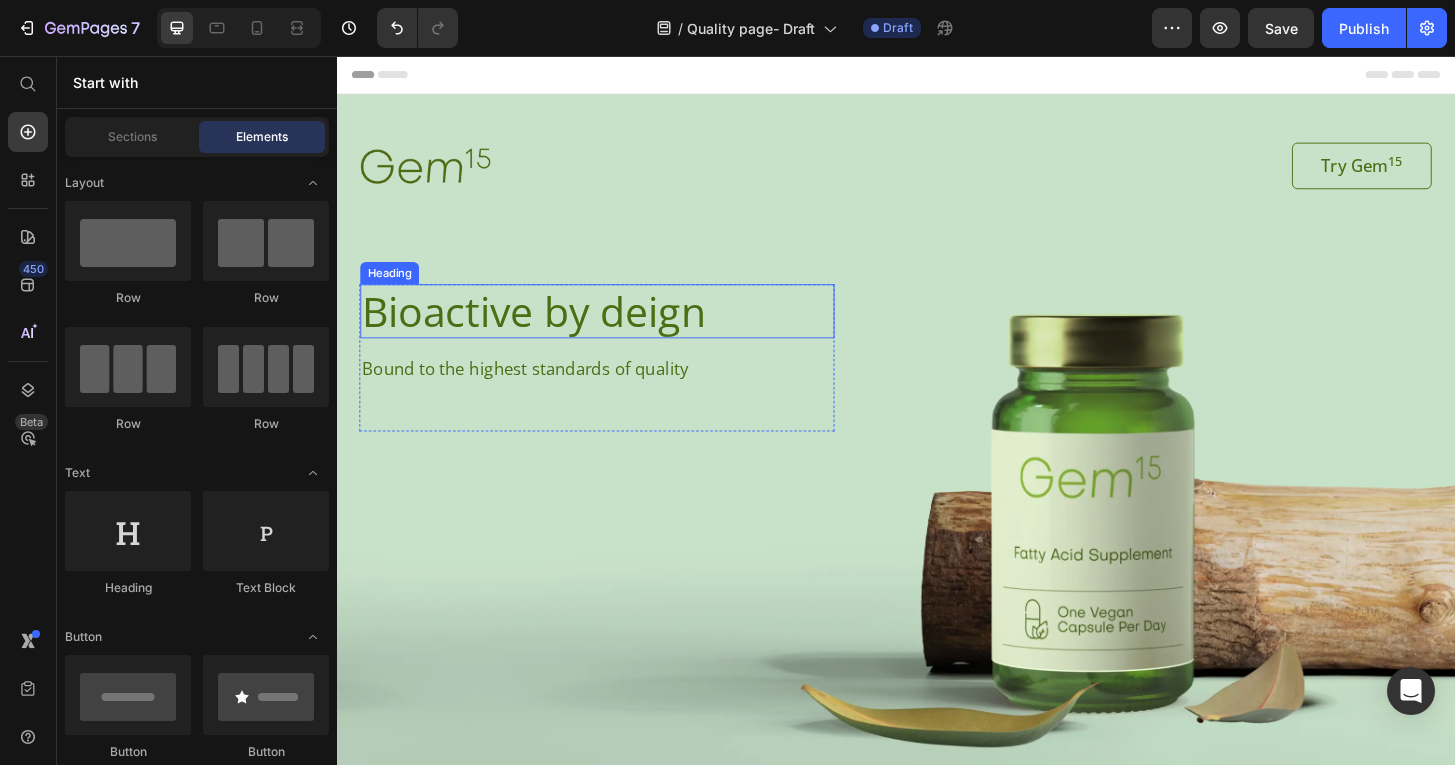 click on "Bioactive by deign" at bounding box center (616, 330) 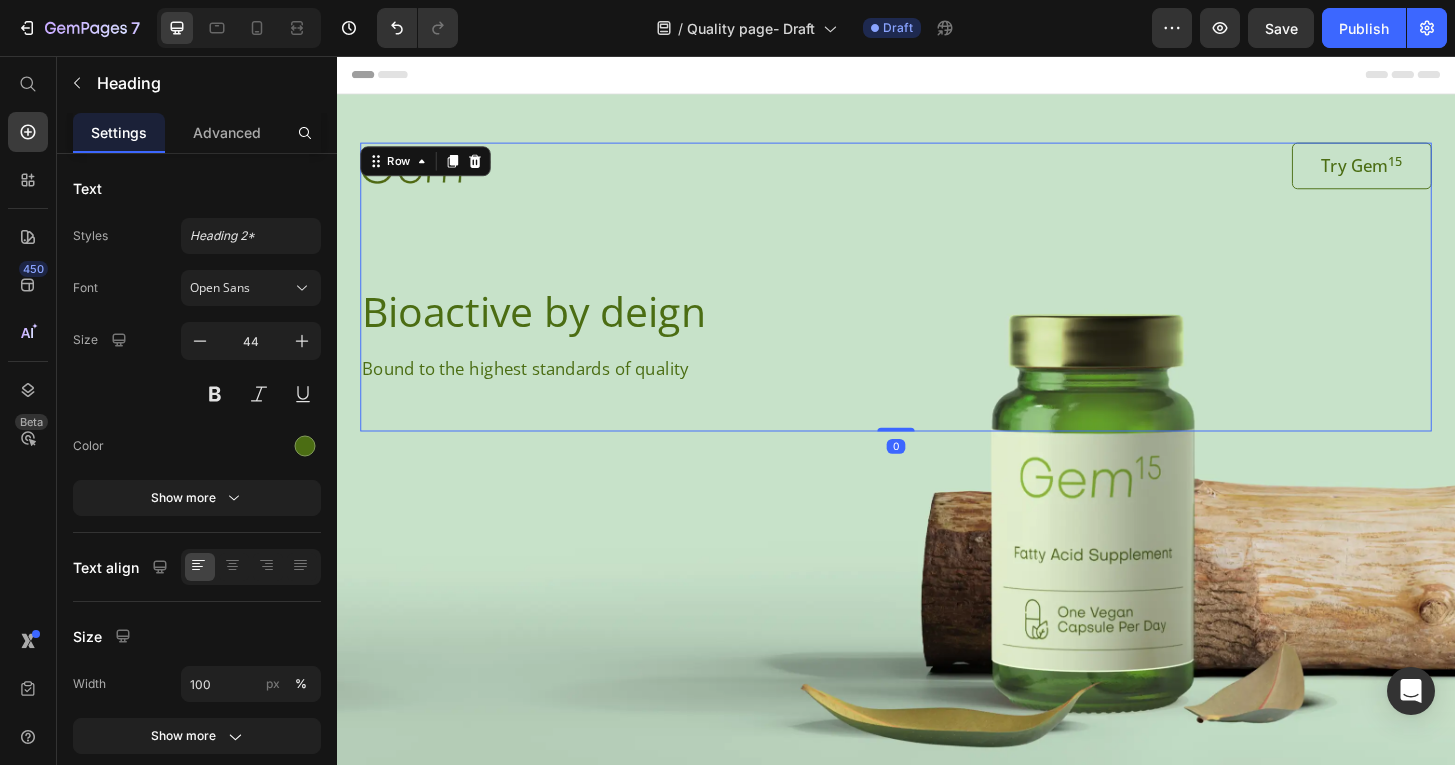 click on "Image Try Gem 15 Button Row Bioactive by deign Heading Bound to the highest standards of quality Text Block Row" at bounding box center [937, 304] 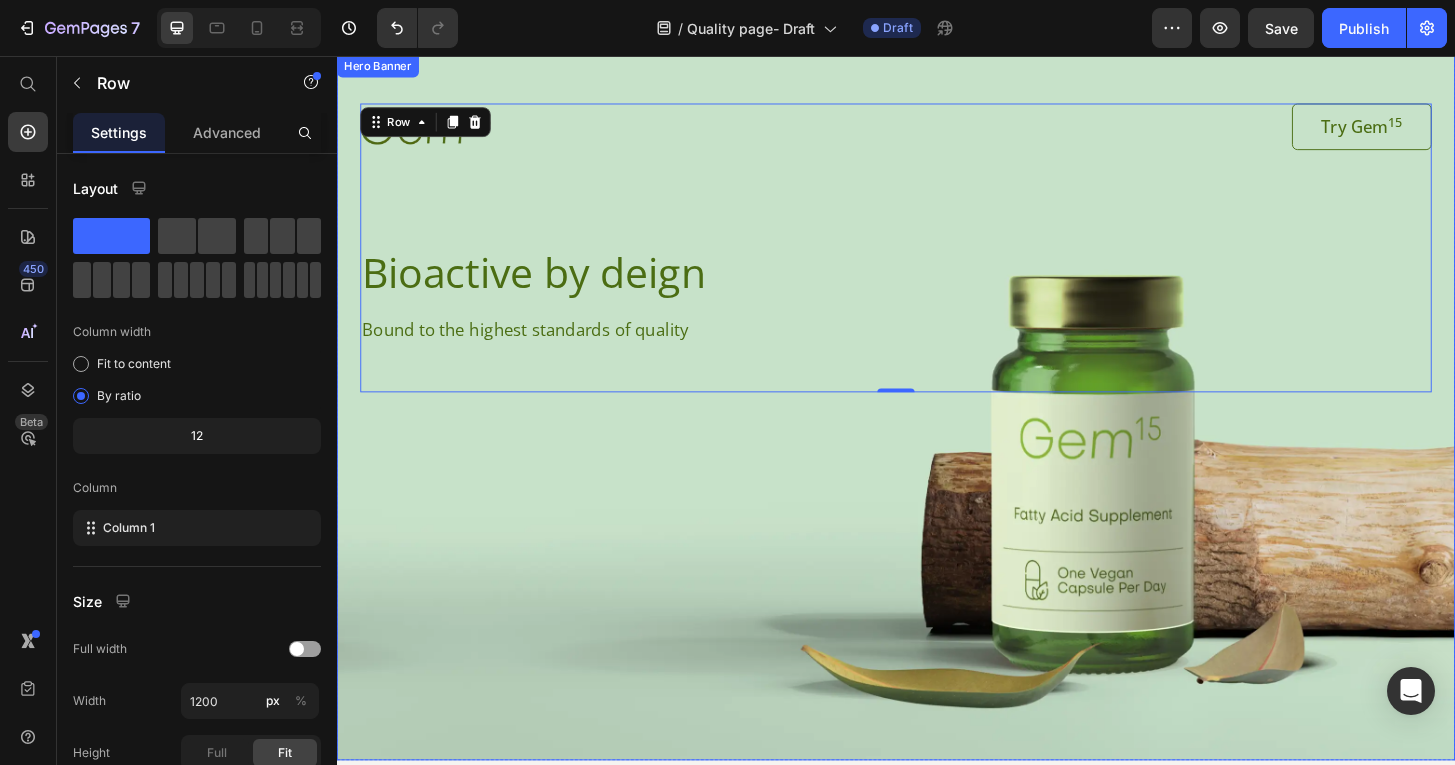 scroll, scrollTop: 281, scrollLeft: 0, axis: vertical 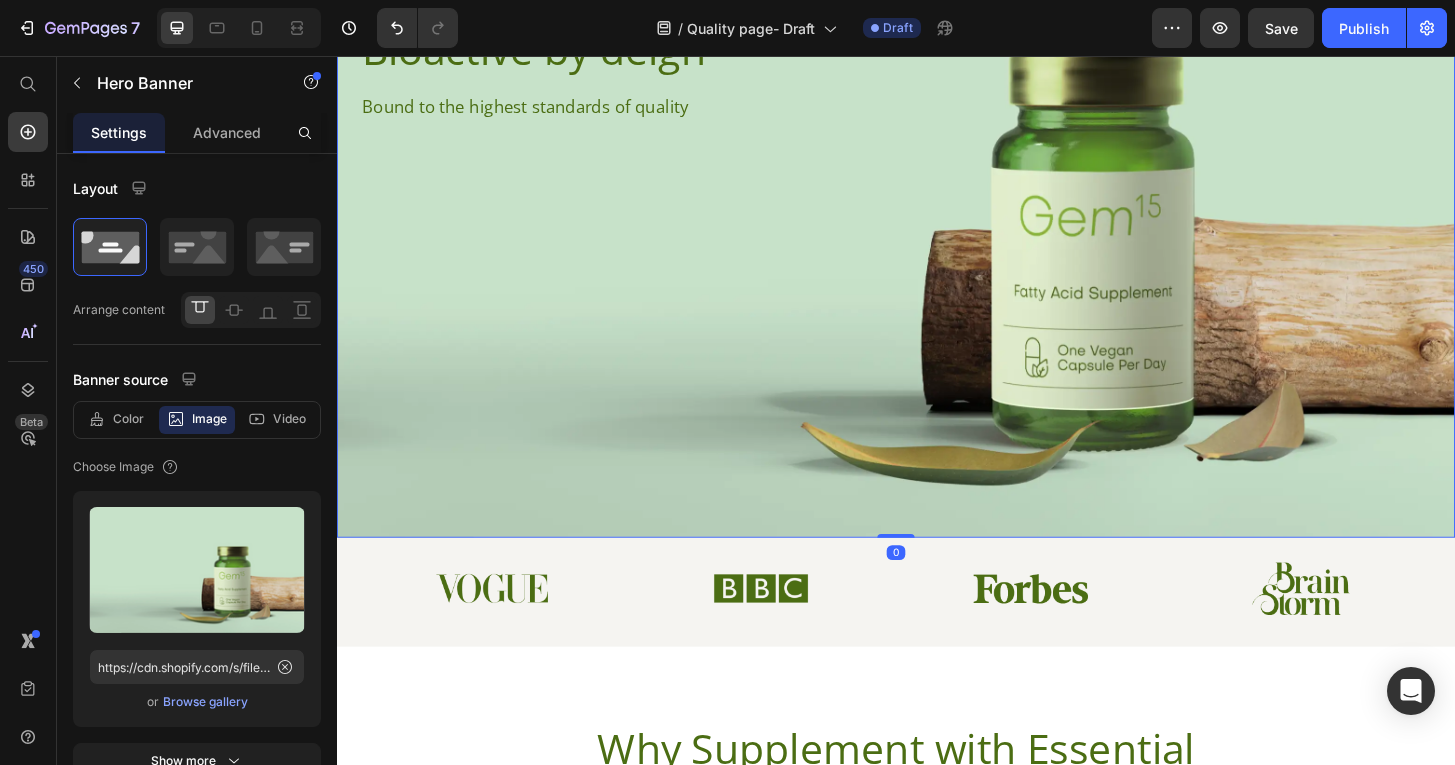 click at bounding box center (937, 194) 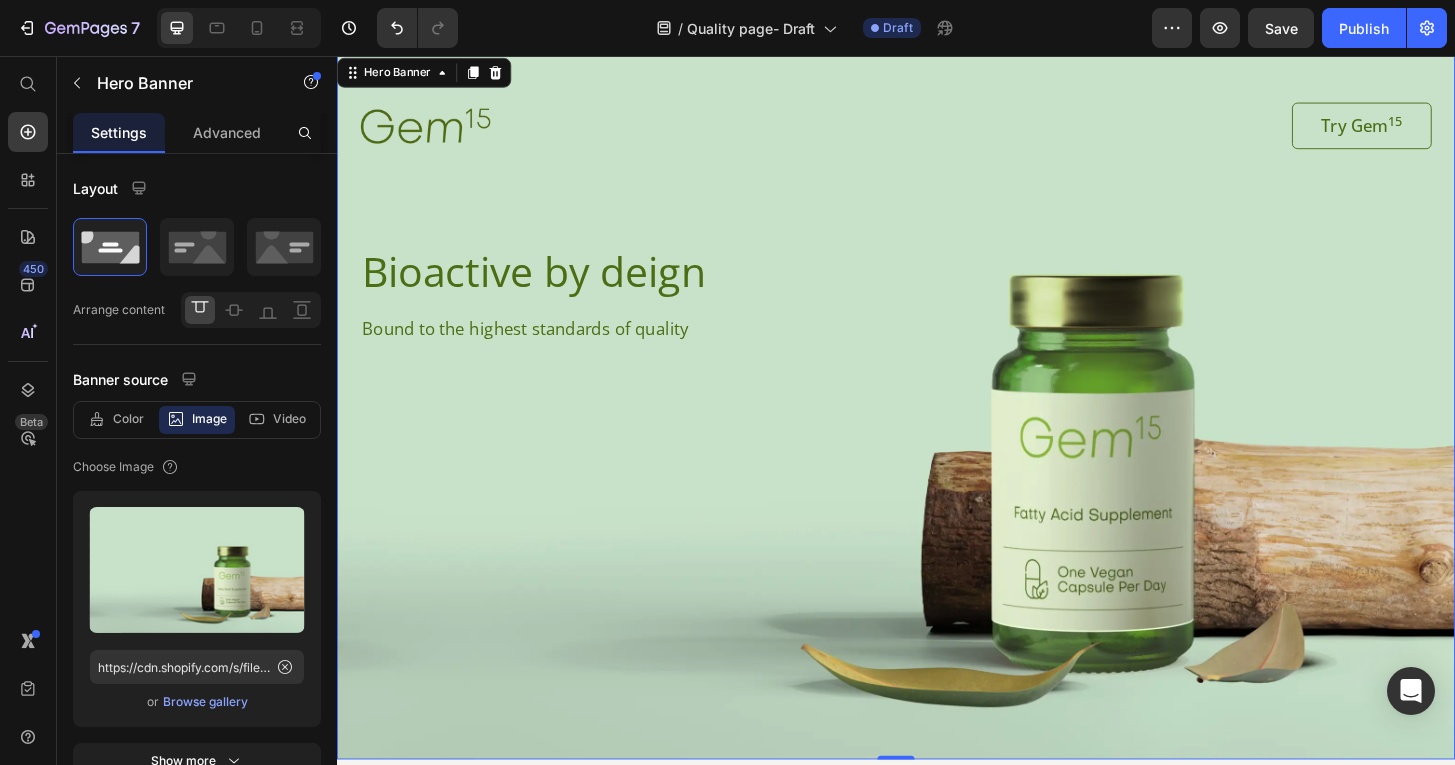 scroll, scrollTop: 42, scrollLeft: 0, axis: vertical 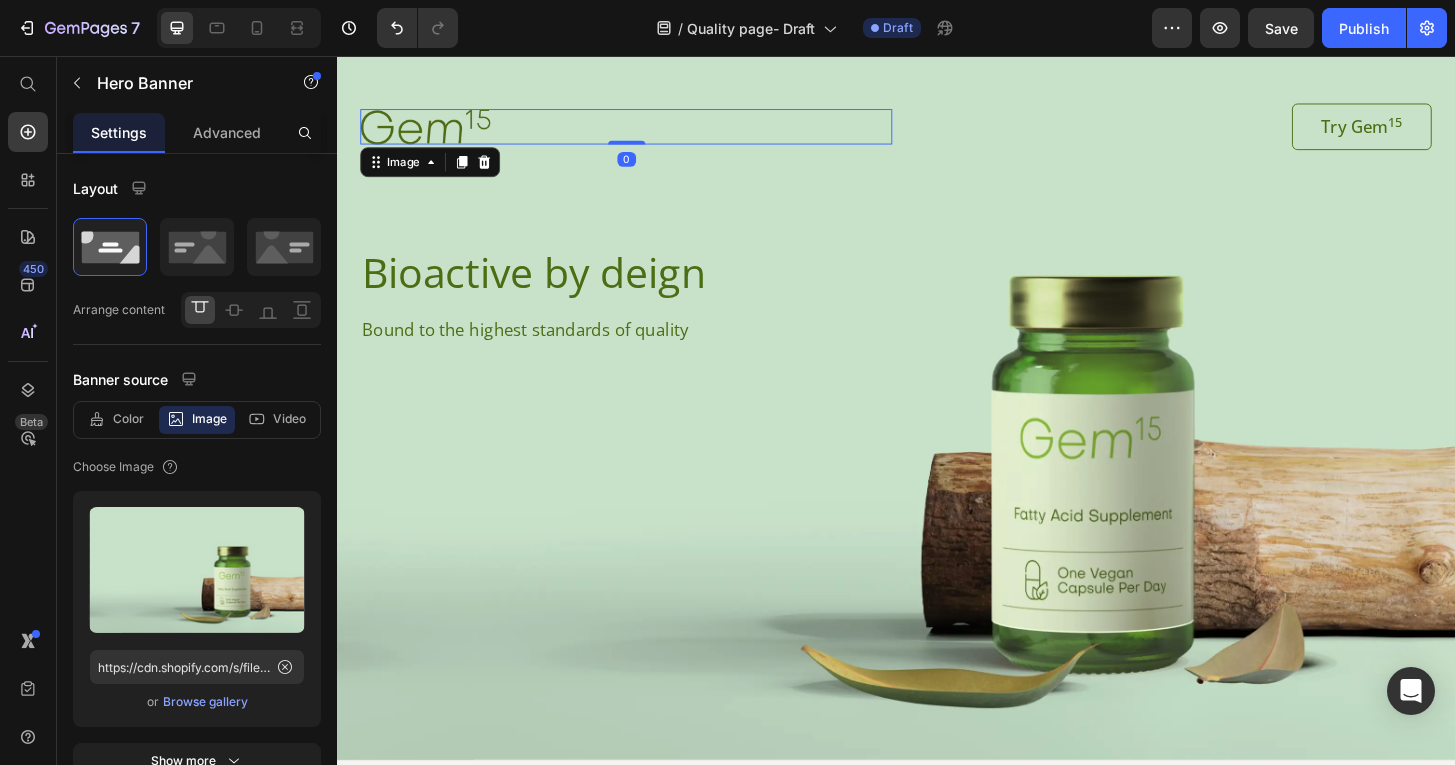 click at bounding box center (647, 131) 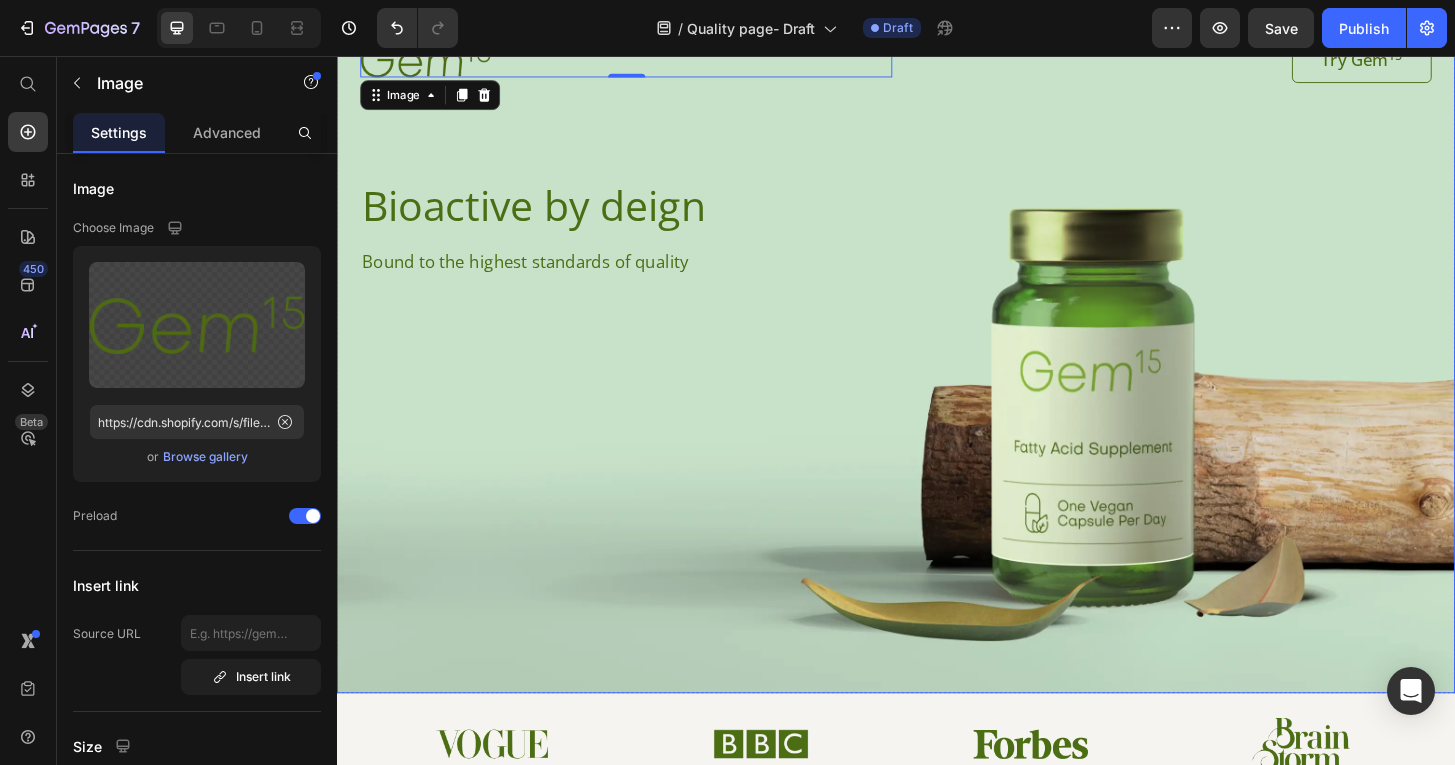 scroll, scrollTop: 15, scrollLeft: 0, axis: vertical 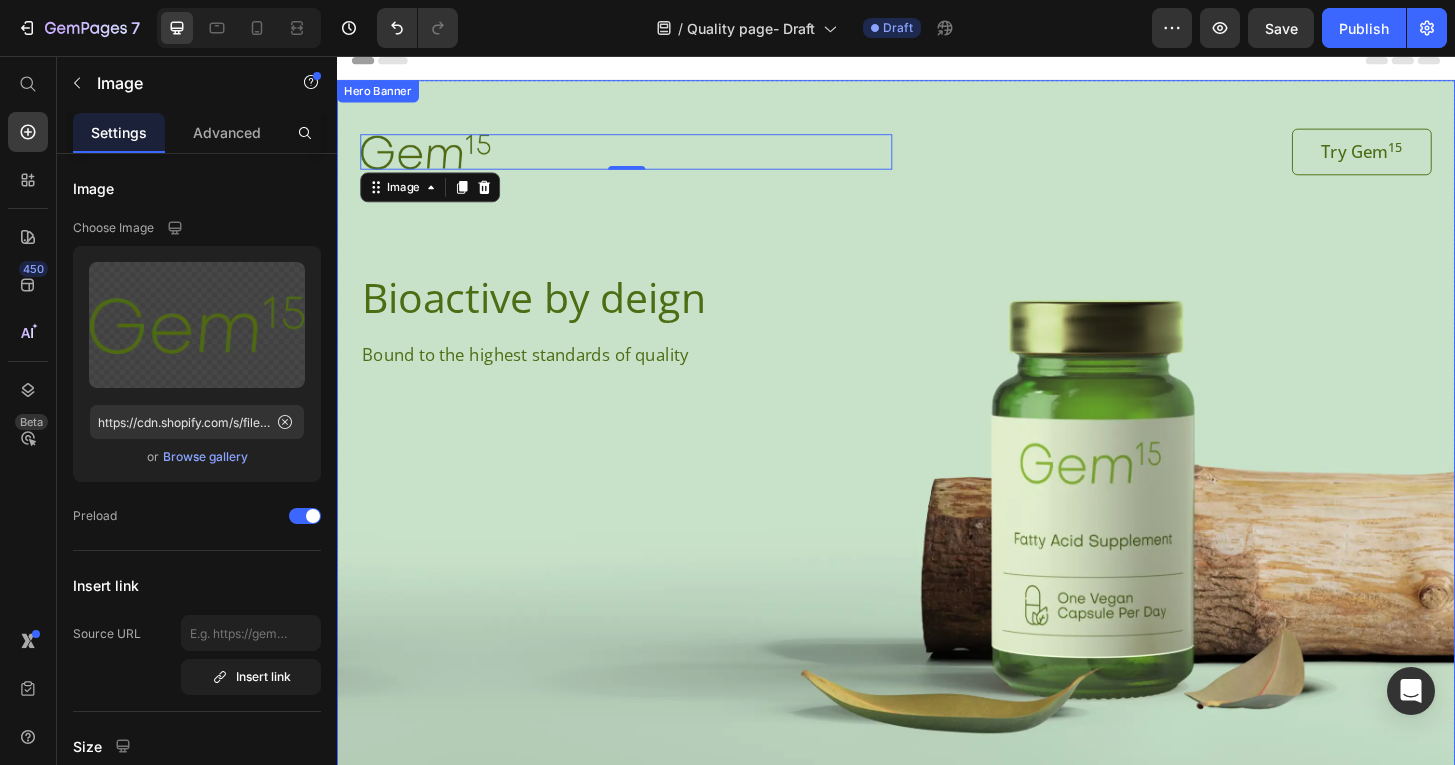 click at bounding box center [937, 460] 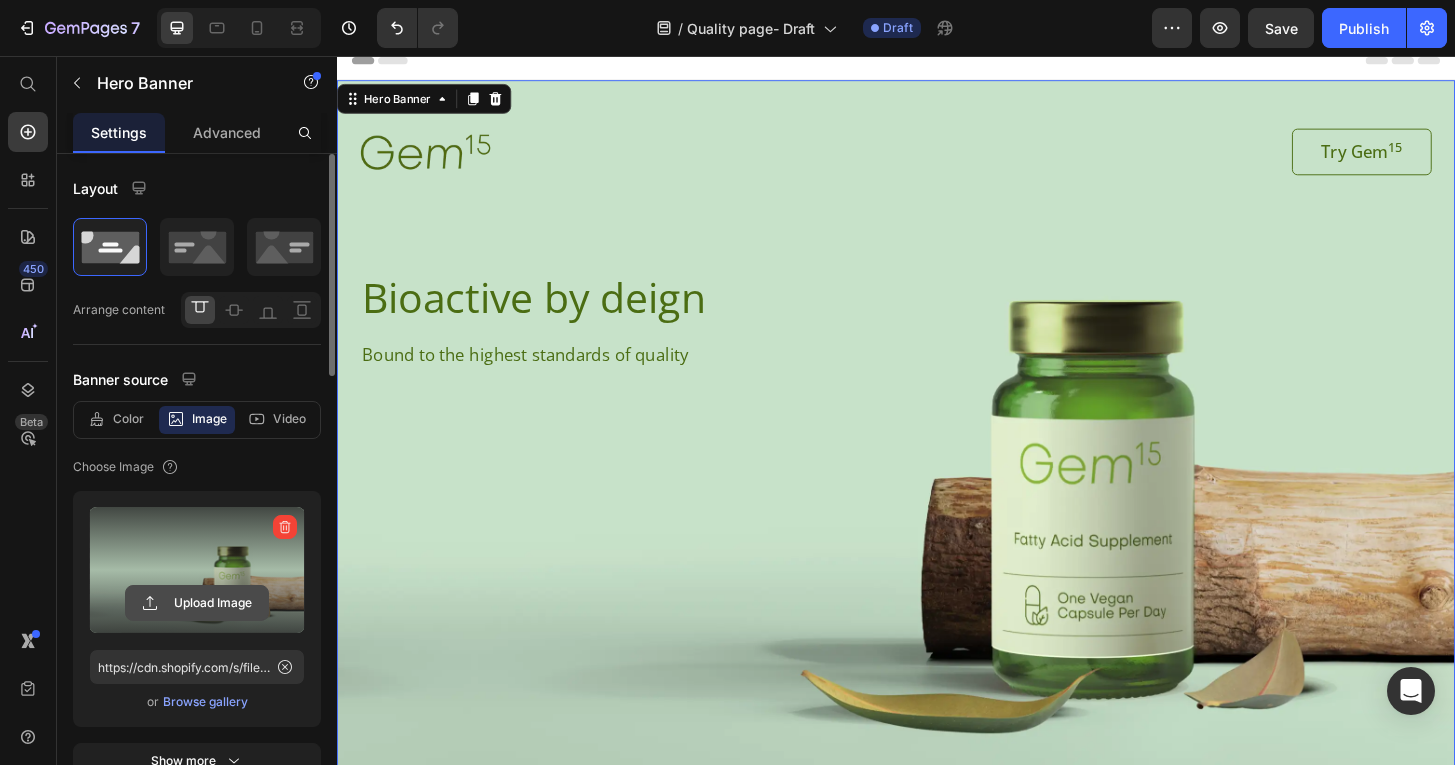 click 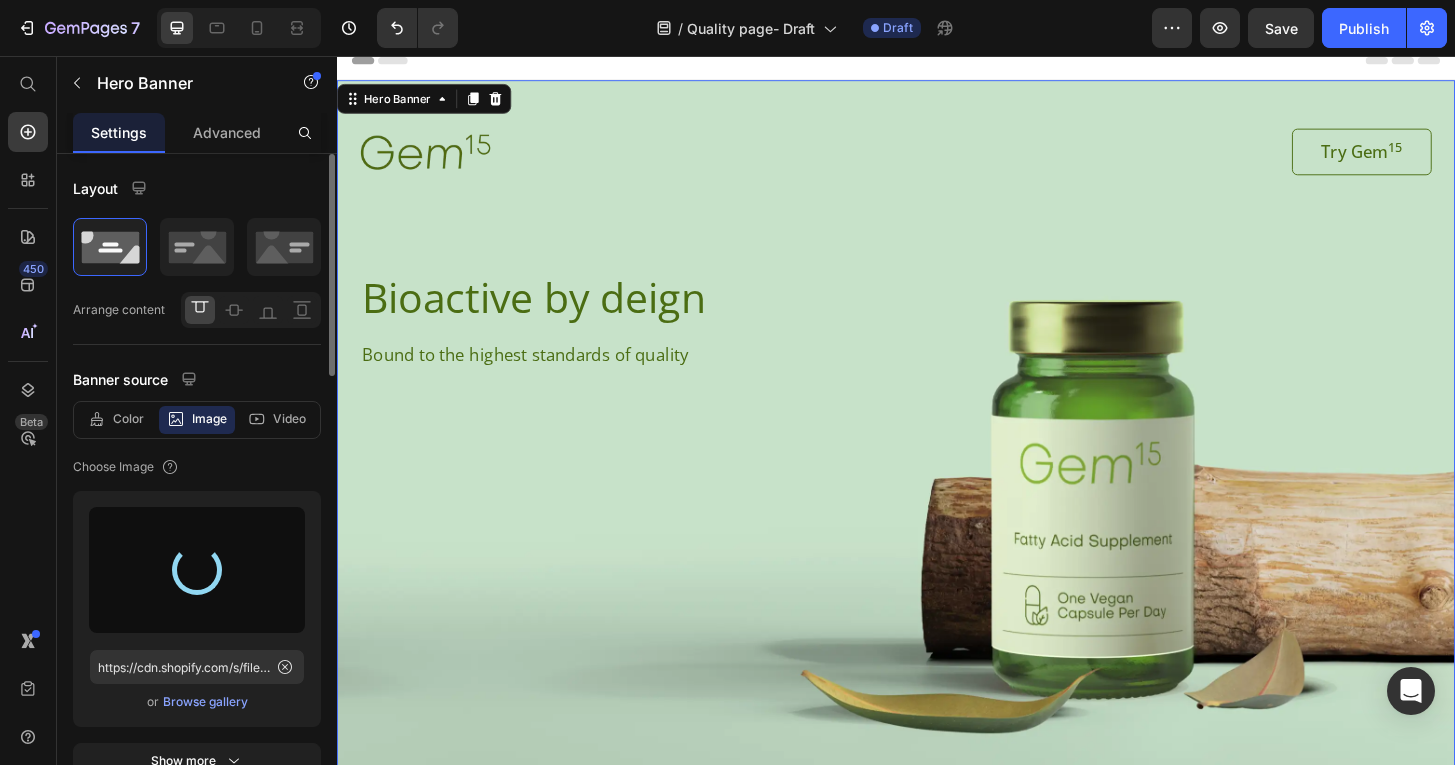 type on "https://cdn.shopify.com/s/files/1/0087/7097/7888/files/gempages_491779184817865614-59c1e431-1c62-4c74-a8eb-533c811ad4d9.jpg" 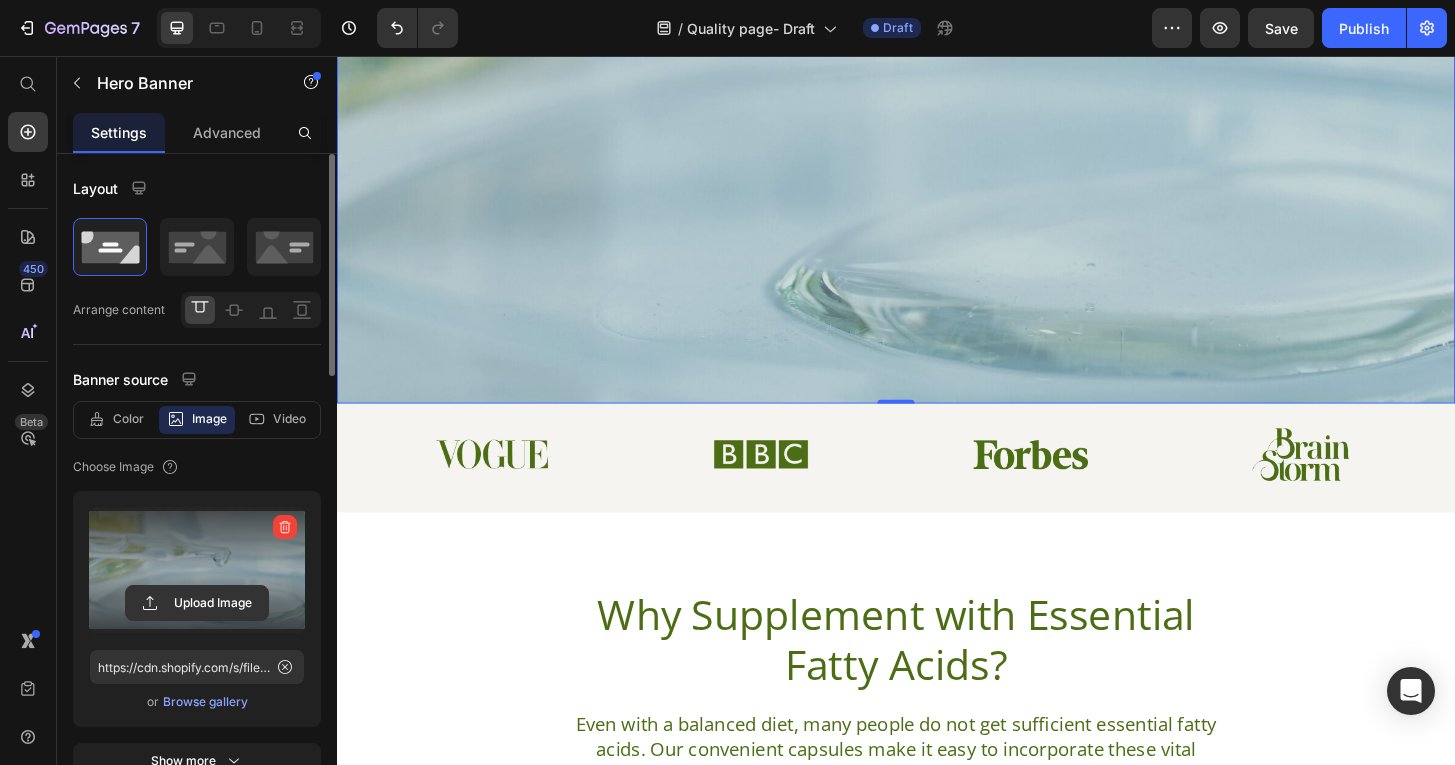 scroll, scrollTop: 430, scrollLeft: 0, axis: vertical 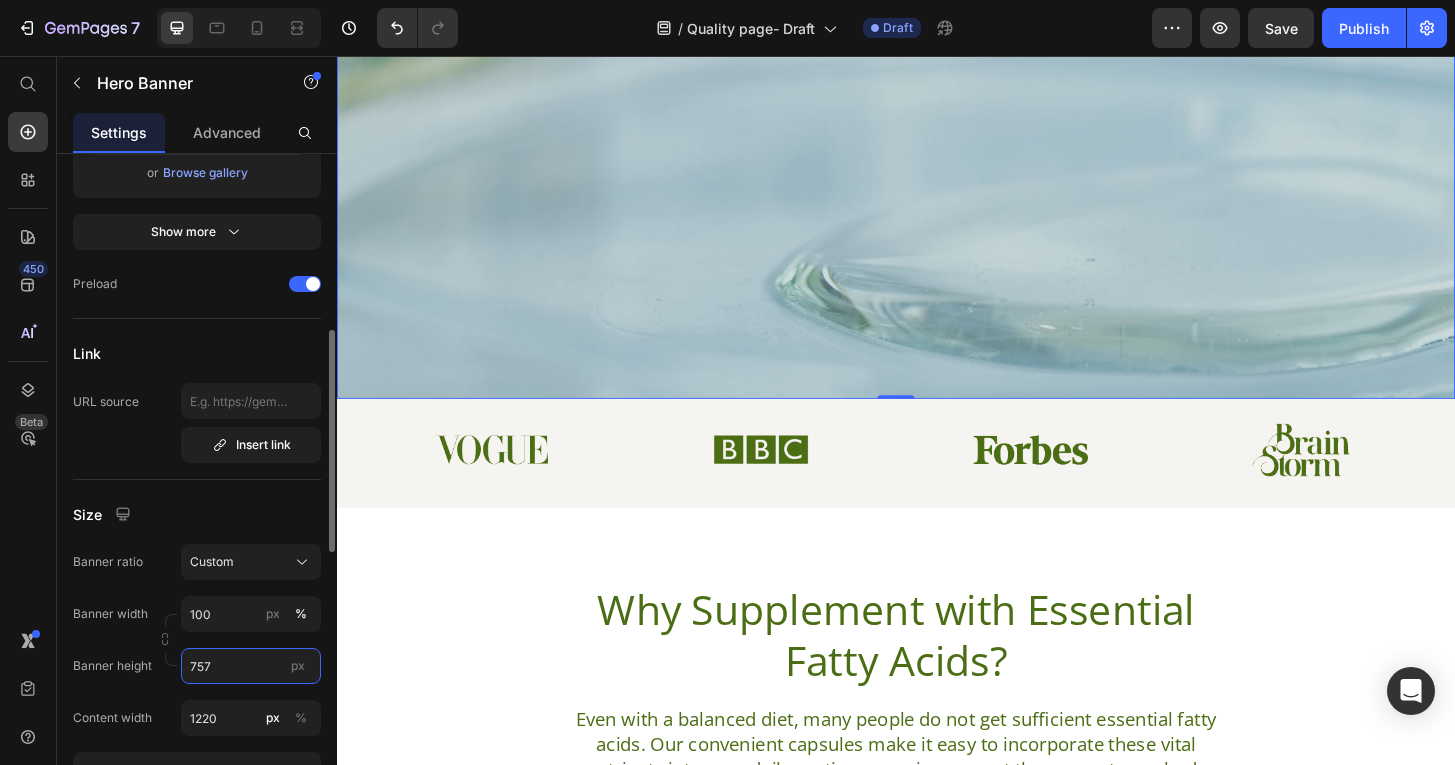 click on "757" at bounding box center [251, 666] 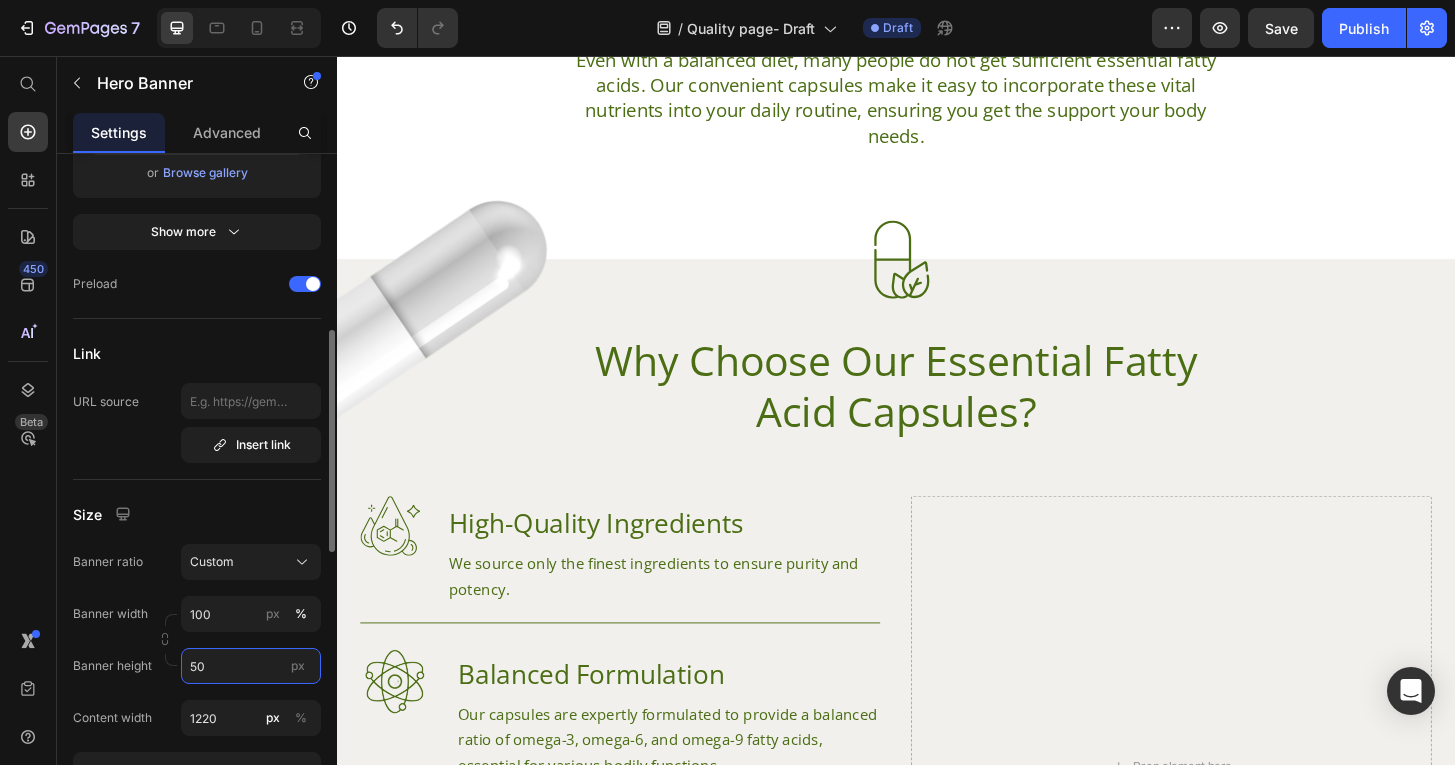 type on "500" 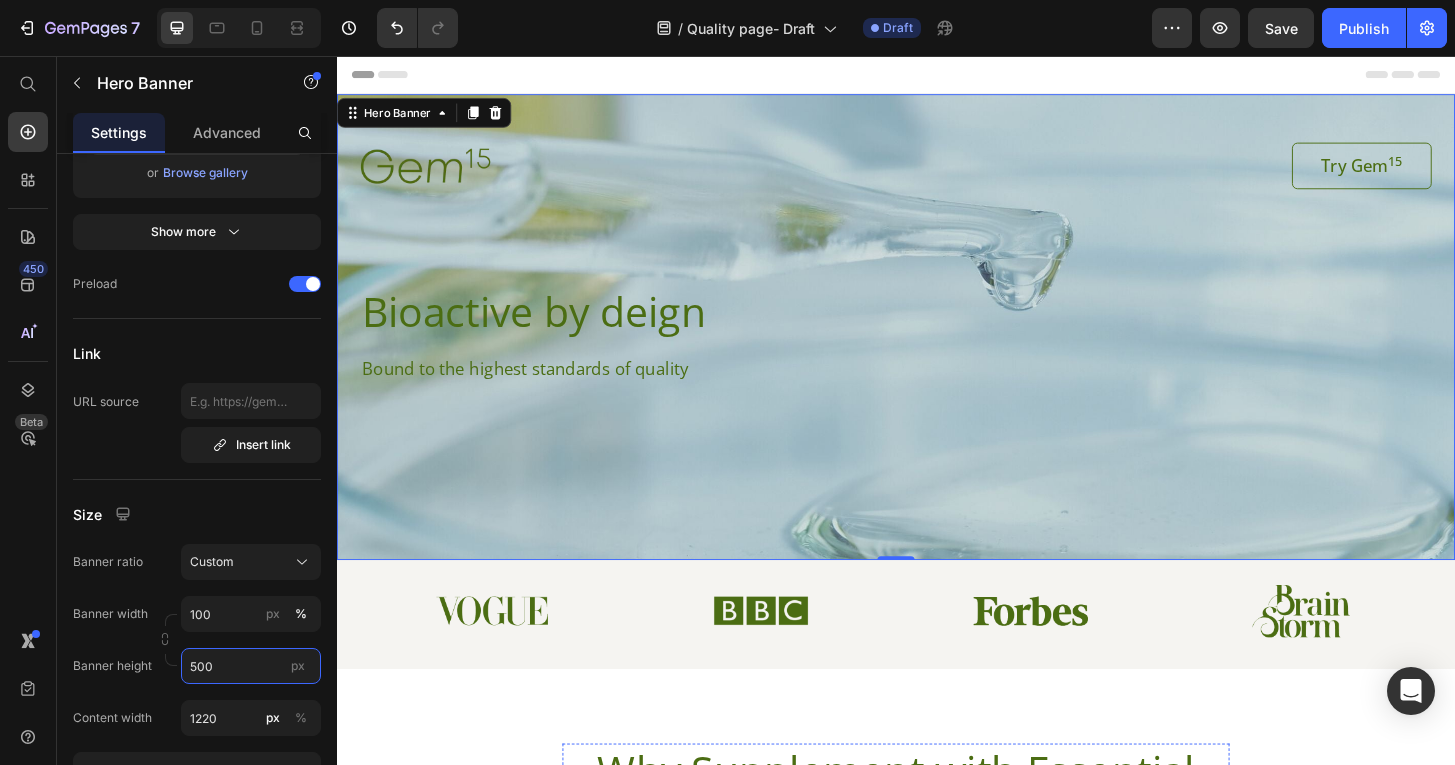 scroll, scrollTop: 0, scrollLeft: 0, axis: both 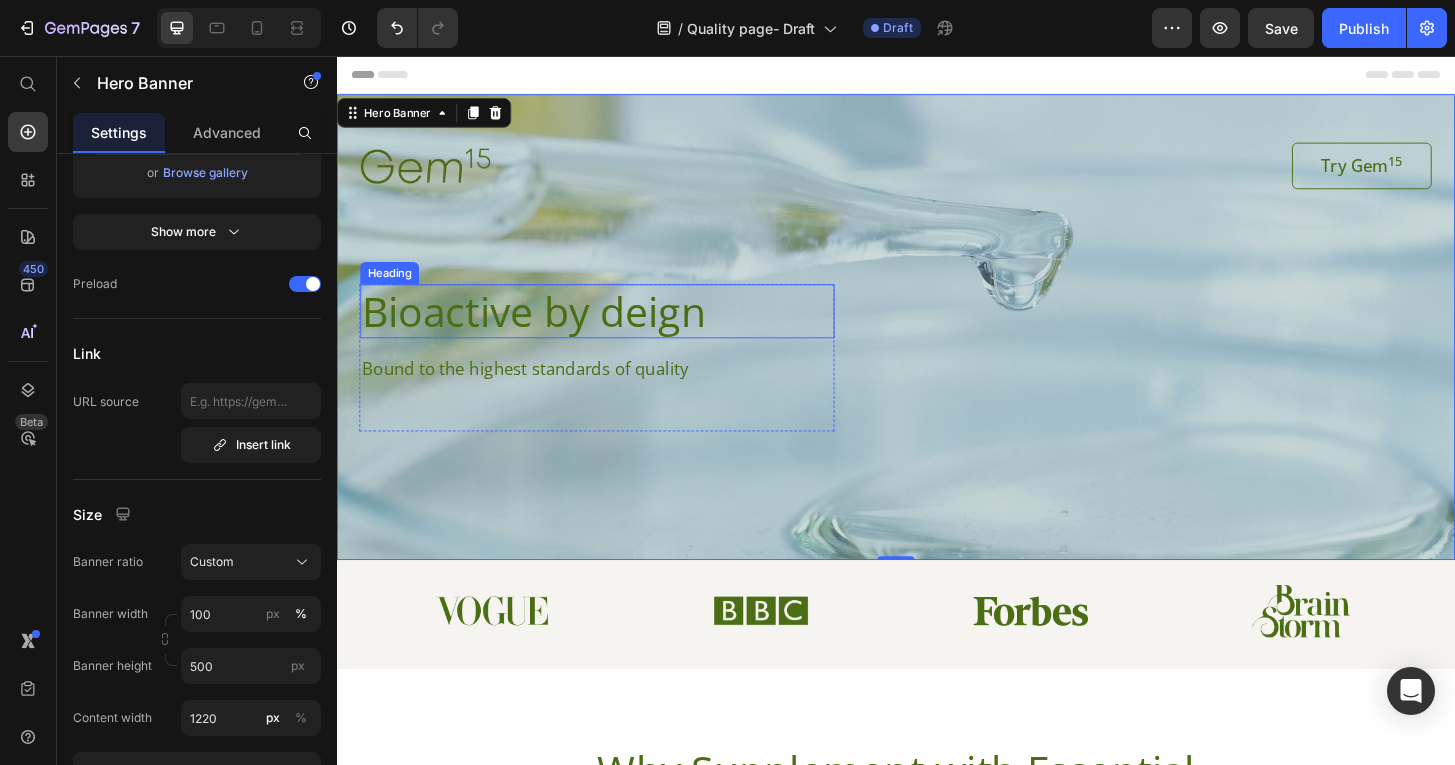 click on "Bioactive by deign" at bounding box center (616, 330) 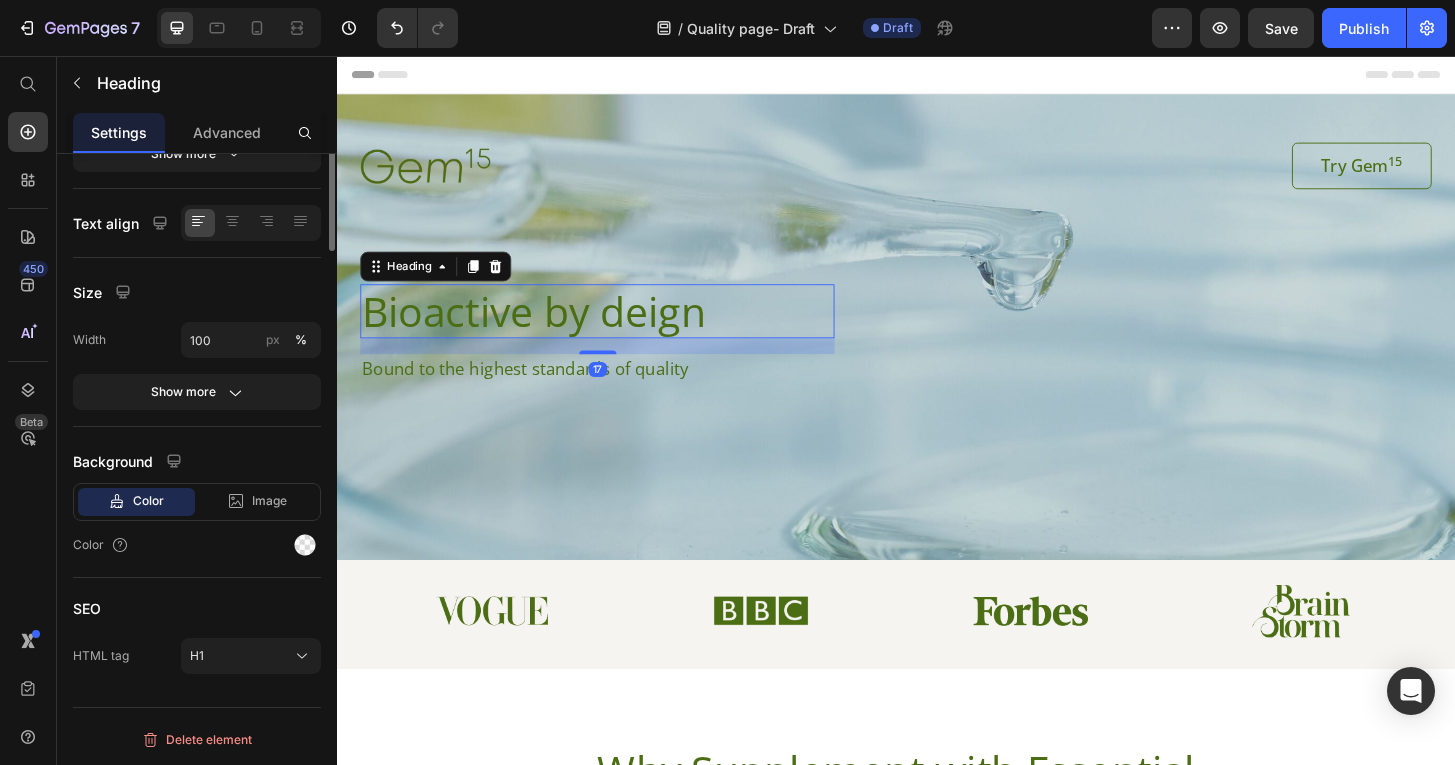 scroll, scrollTop: 0, scrollLeft: 0, axis: both 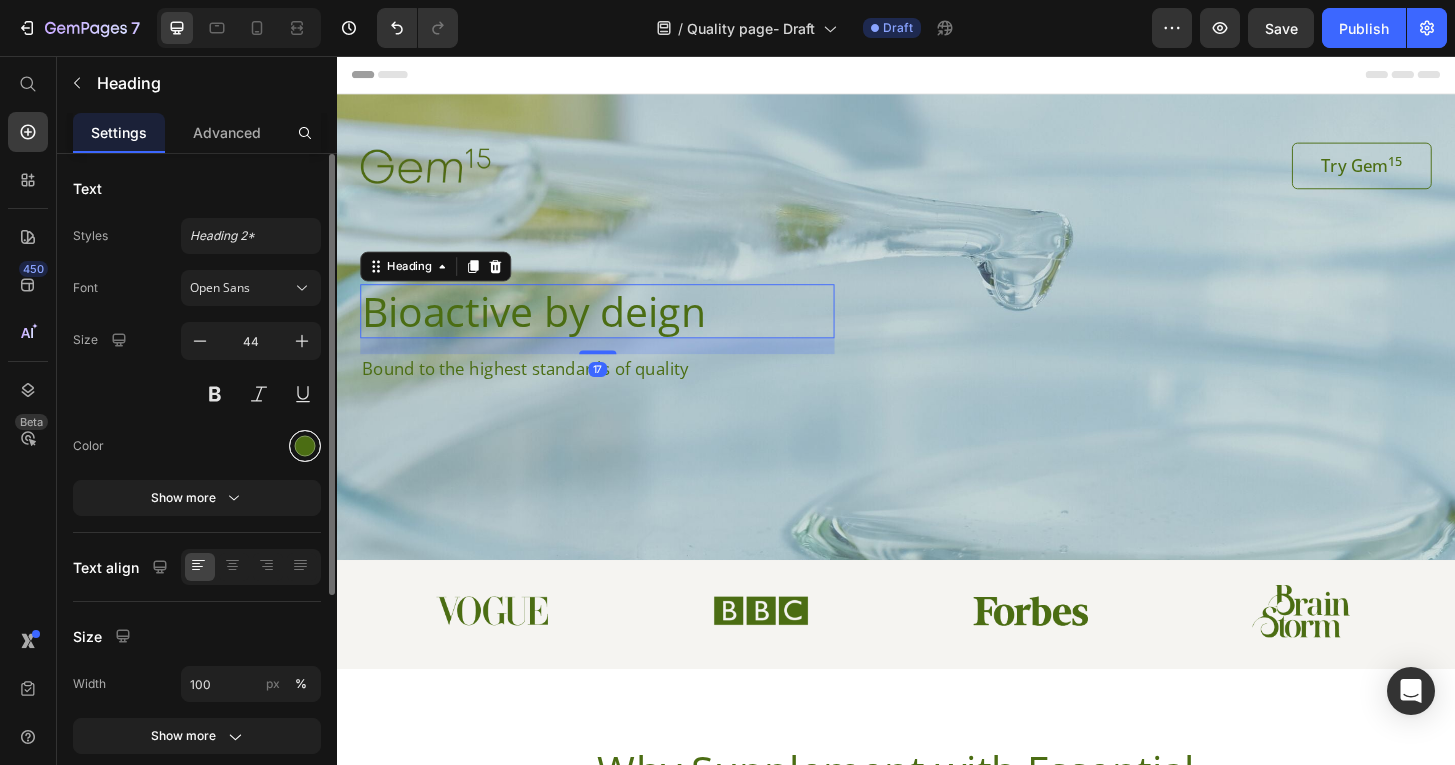 click at bounding box center [305, 446] 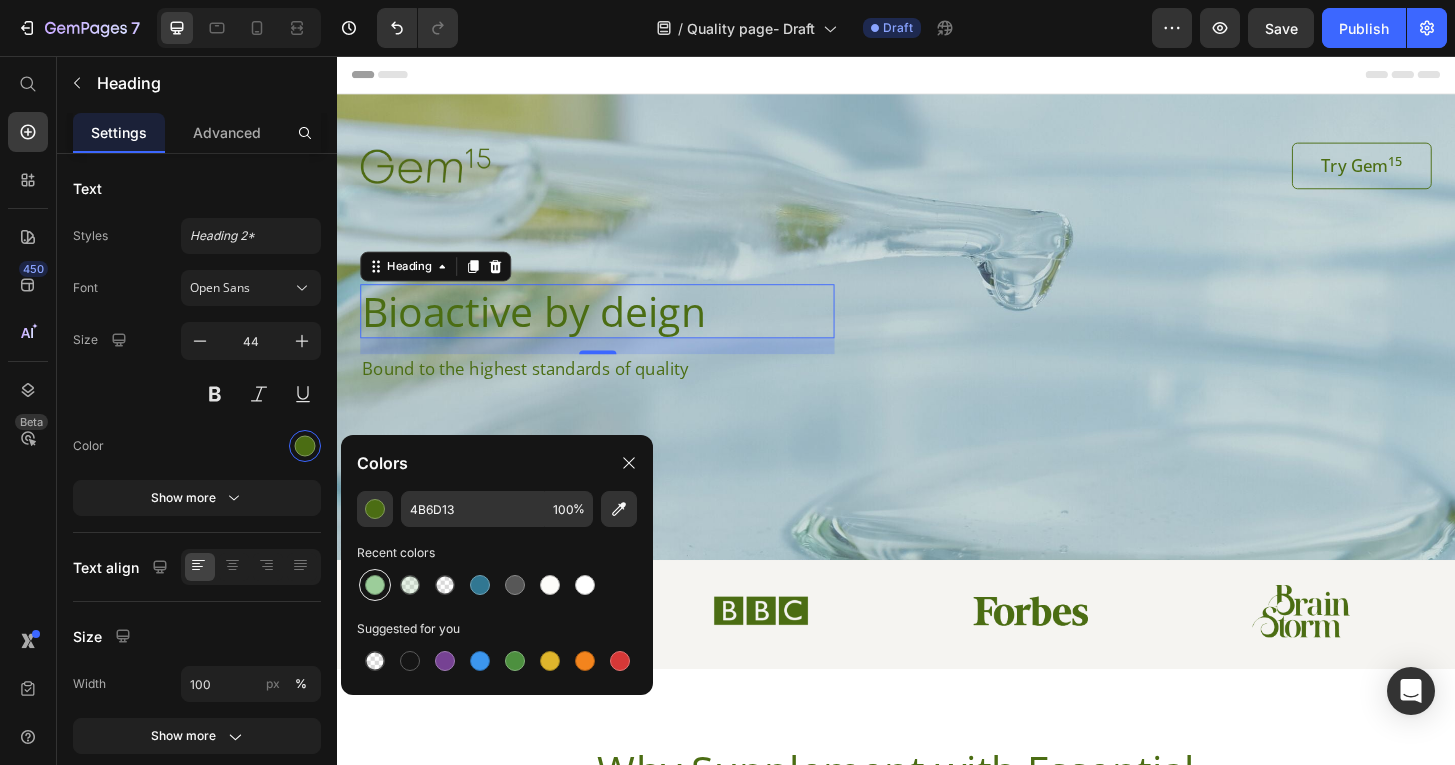 click at bounding box center [375, 585] 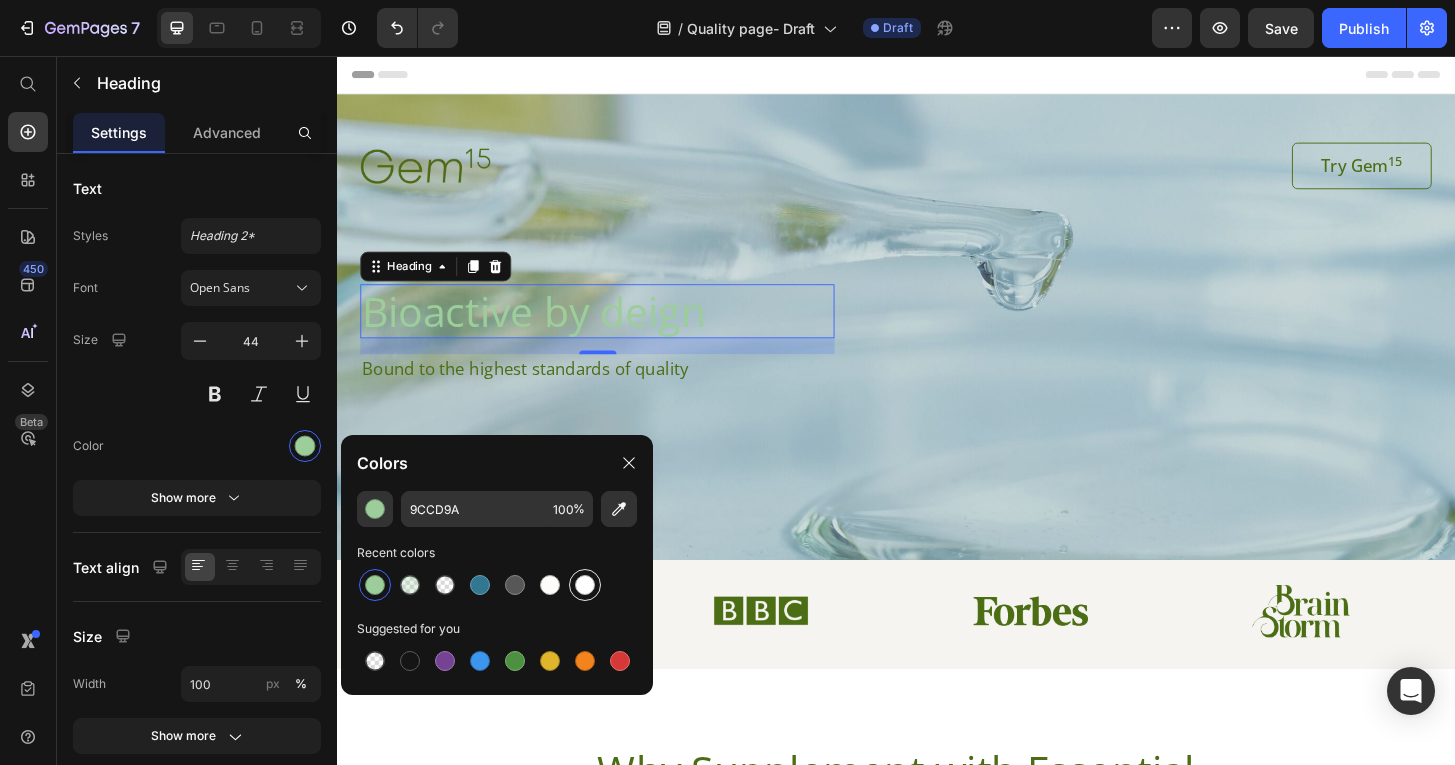 click at bounding box center (585, 585) 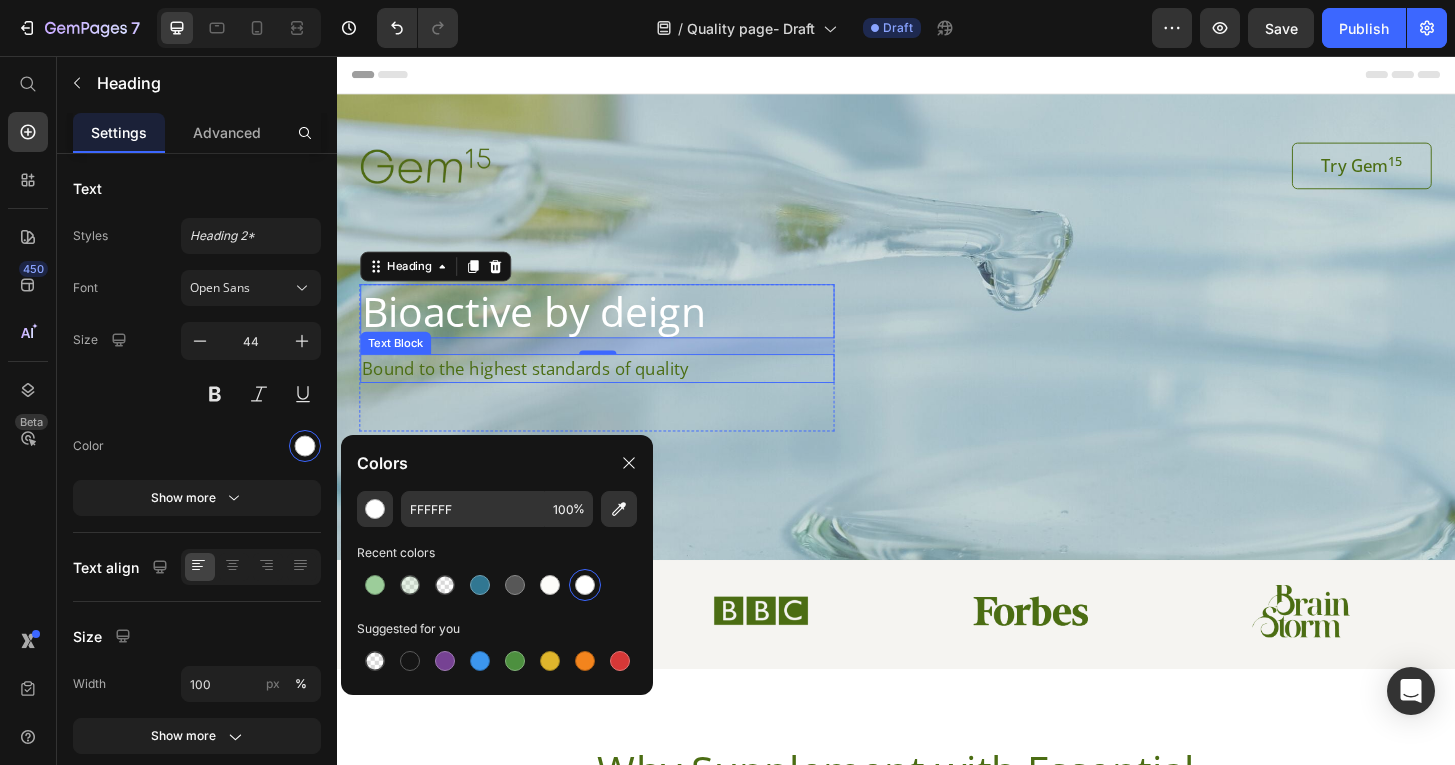 click on "Bound to the highest standards of quality" at bounding box center (616, 391) 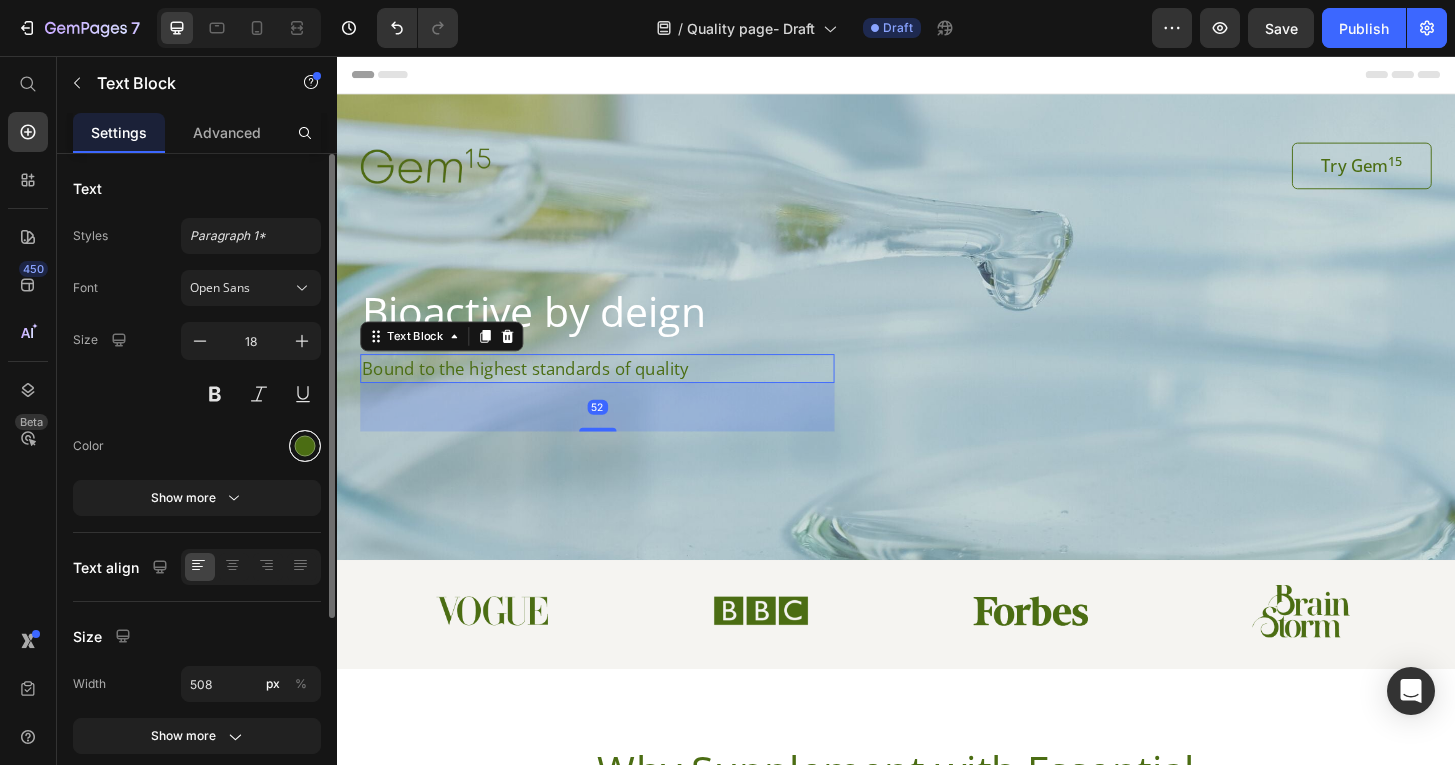 click at bounding box center [305, 446] 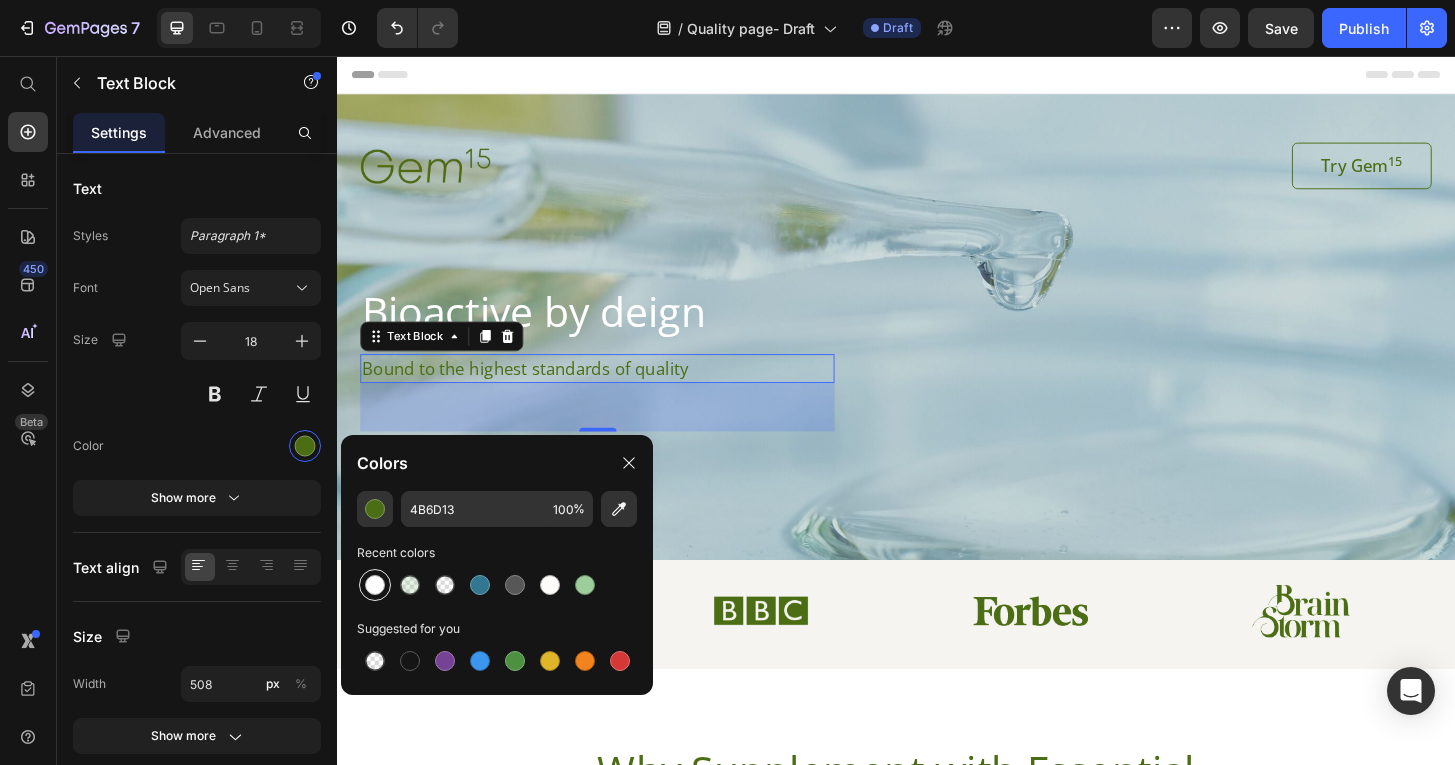 click at bounding box center [375, 585] 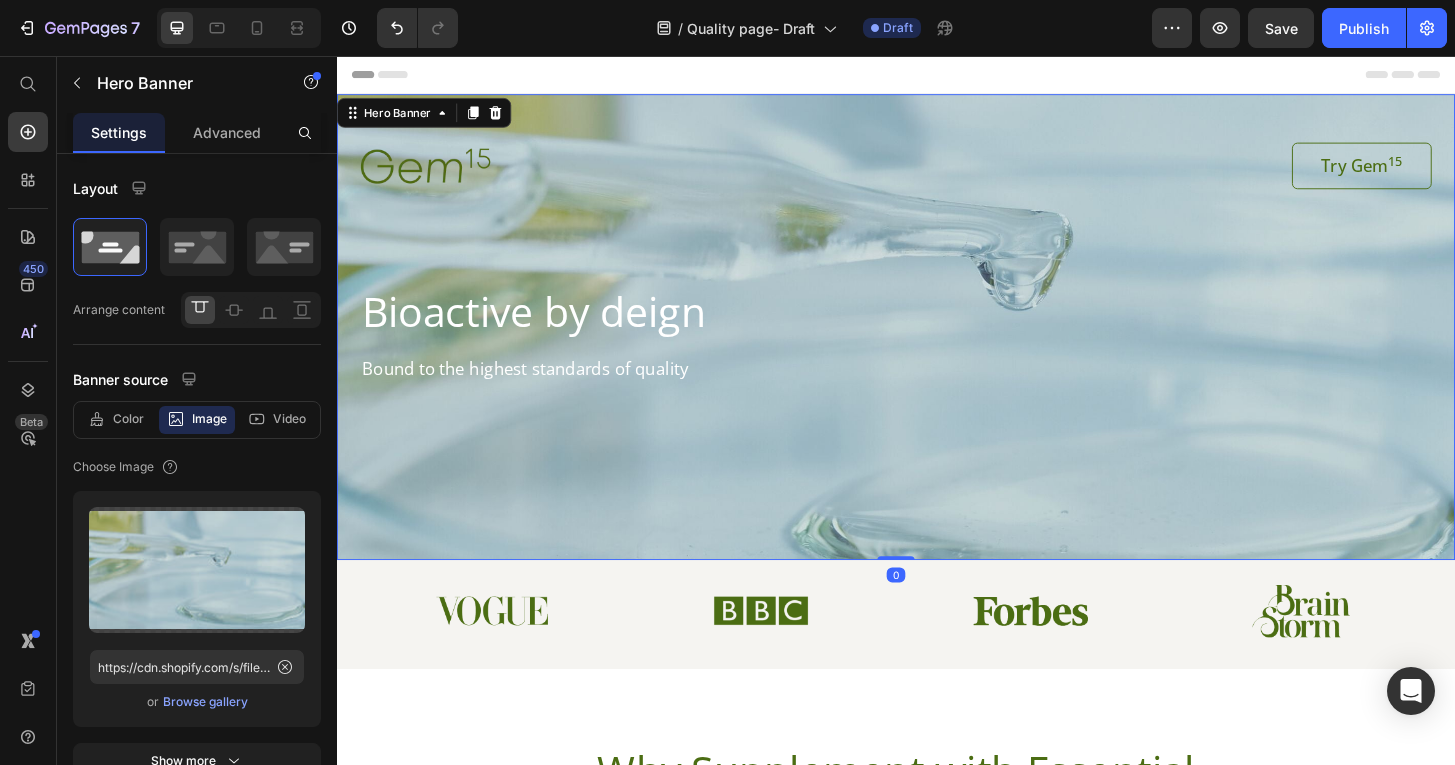 click at bounding box center [937, 347] 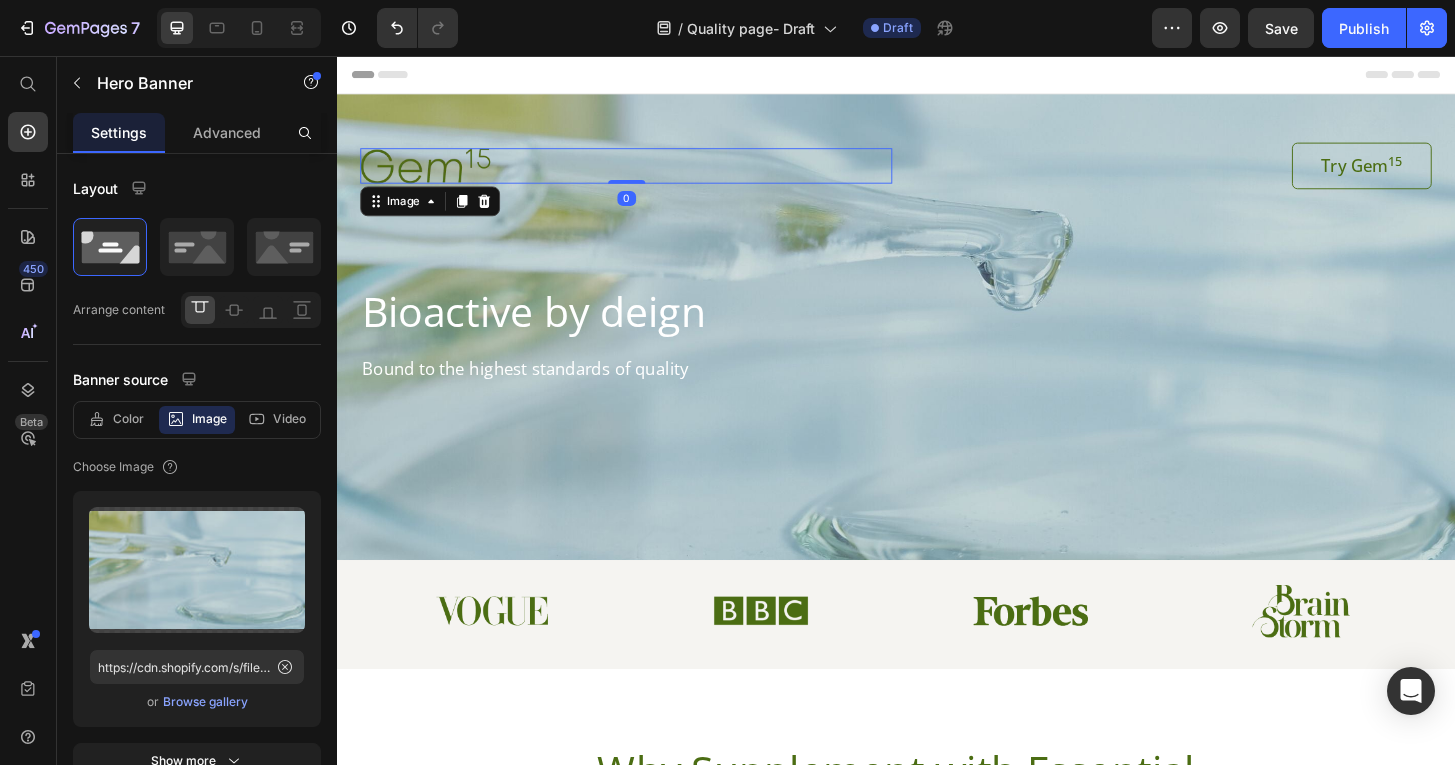 click at bounding box center (647, 173) 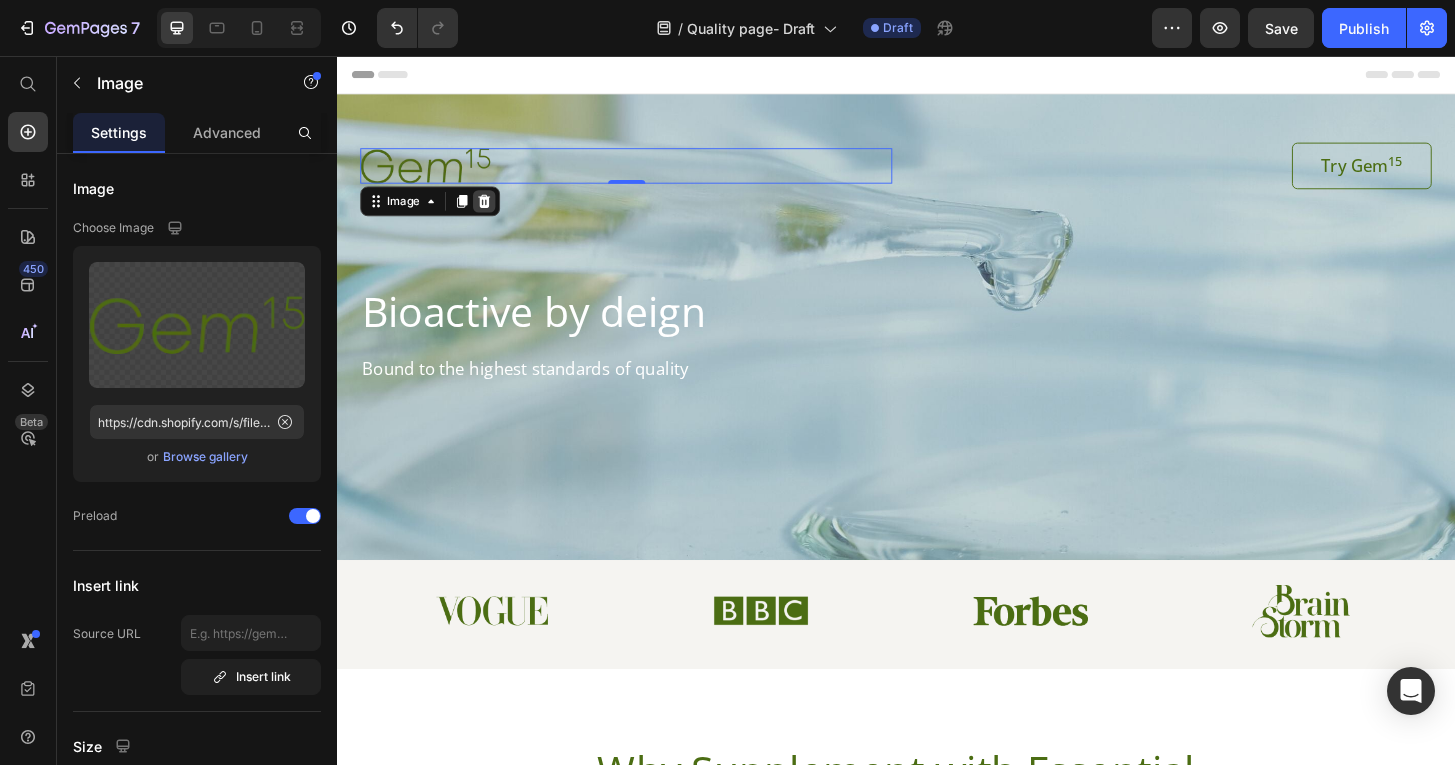 click 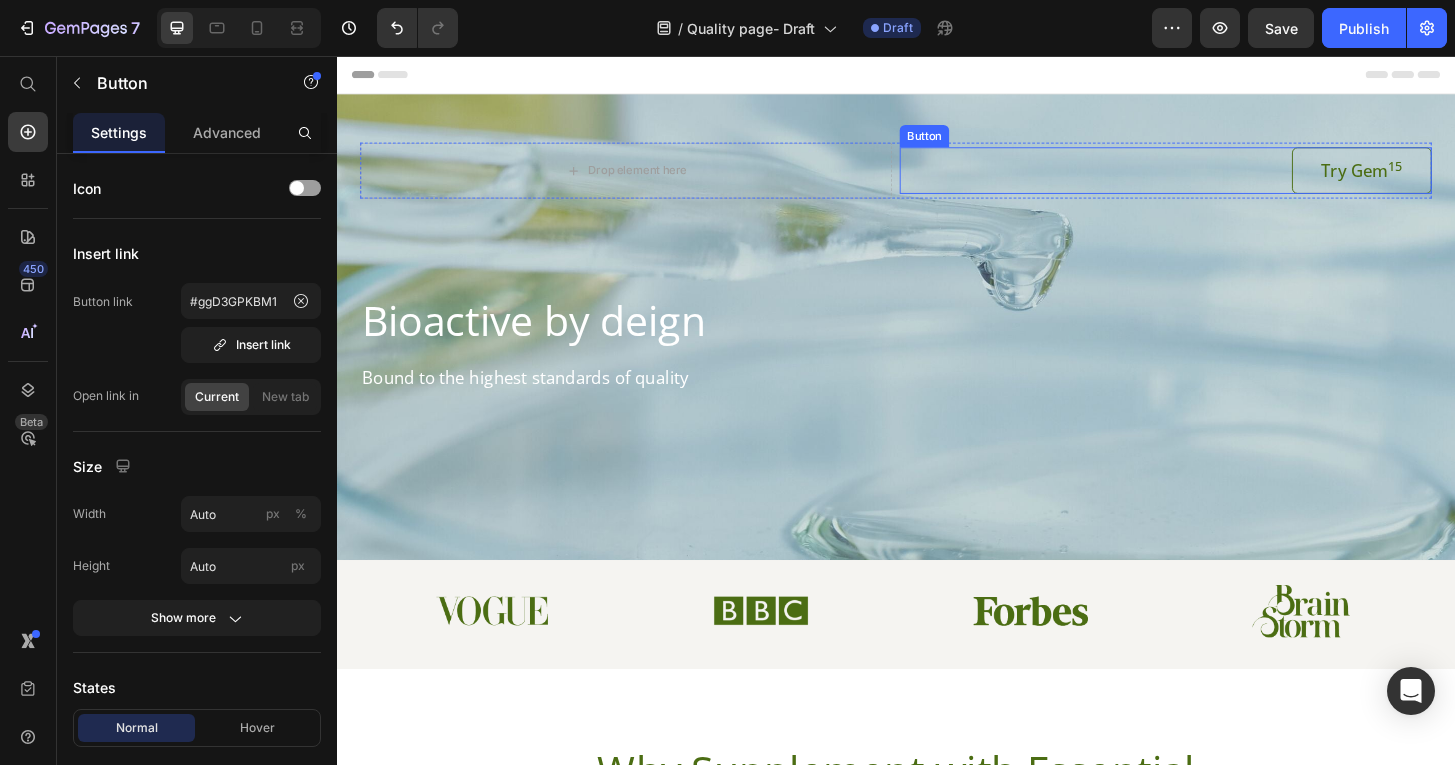 click on "Try Gem 15" at bounding box center (1437, 179) 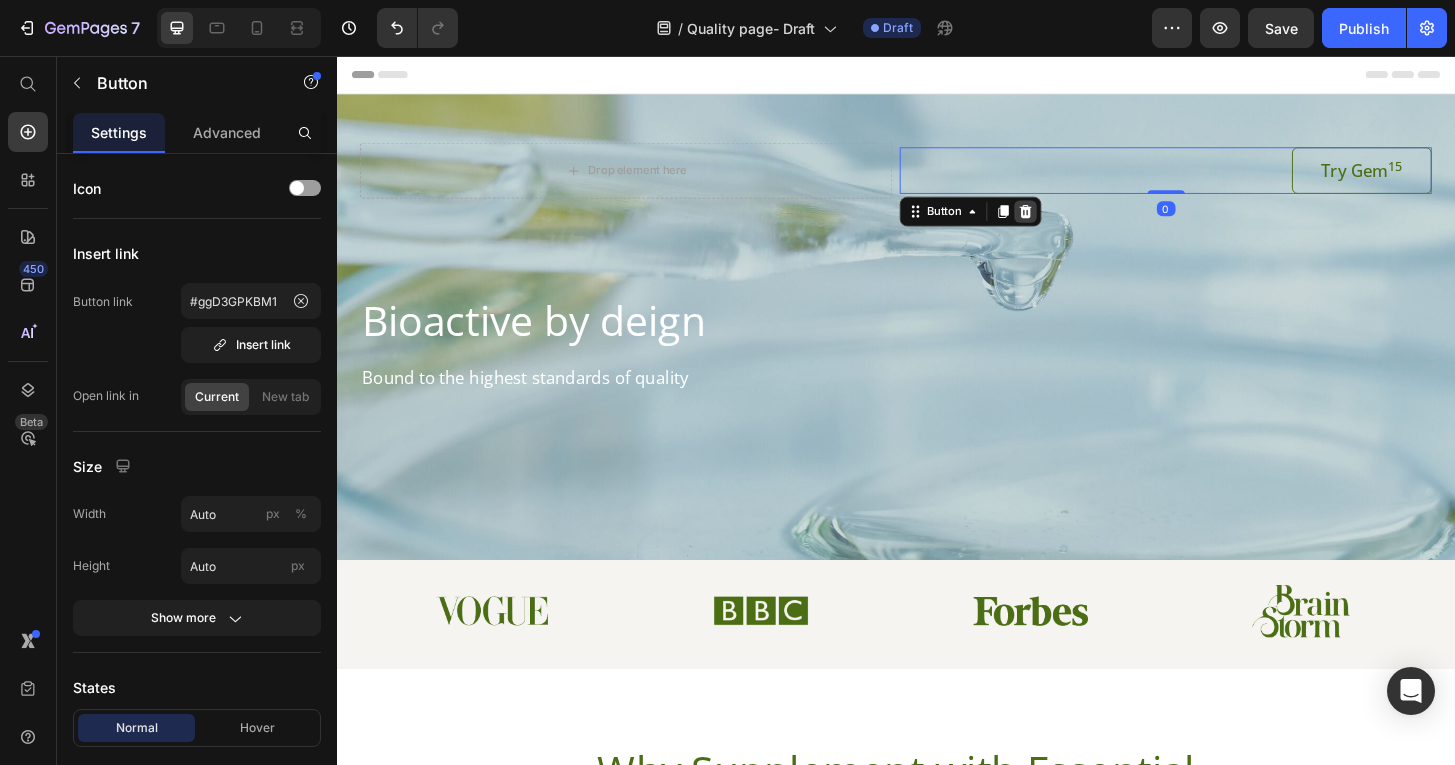 click 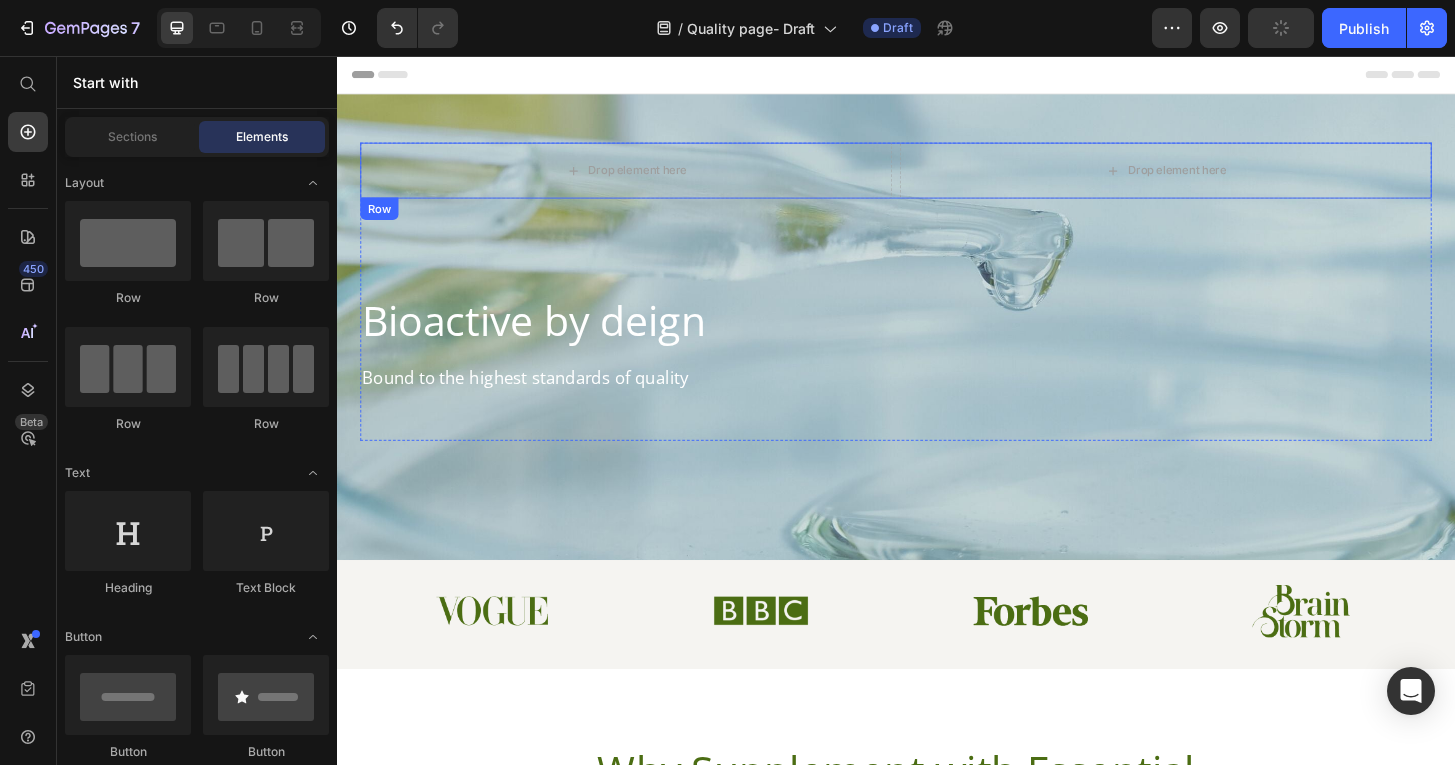 click on "Drop element here
Drop element here Row" at bounding box center (937, 179) 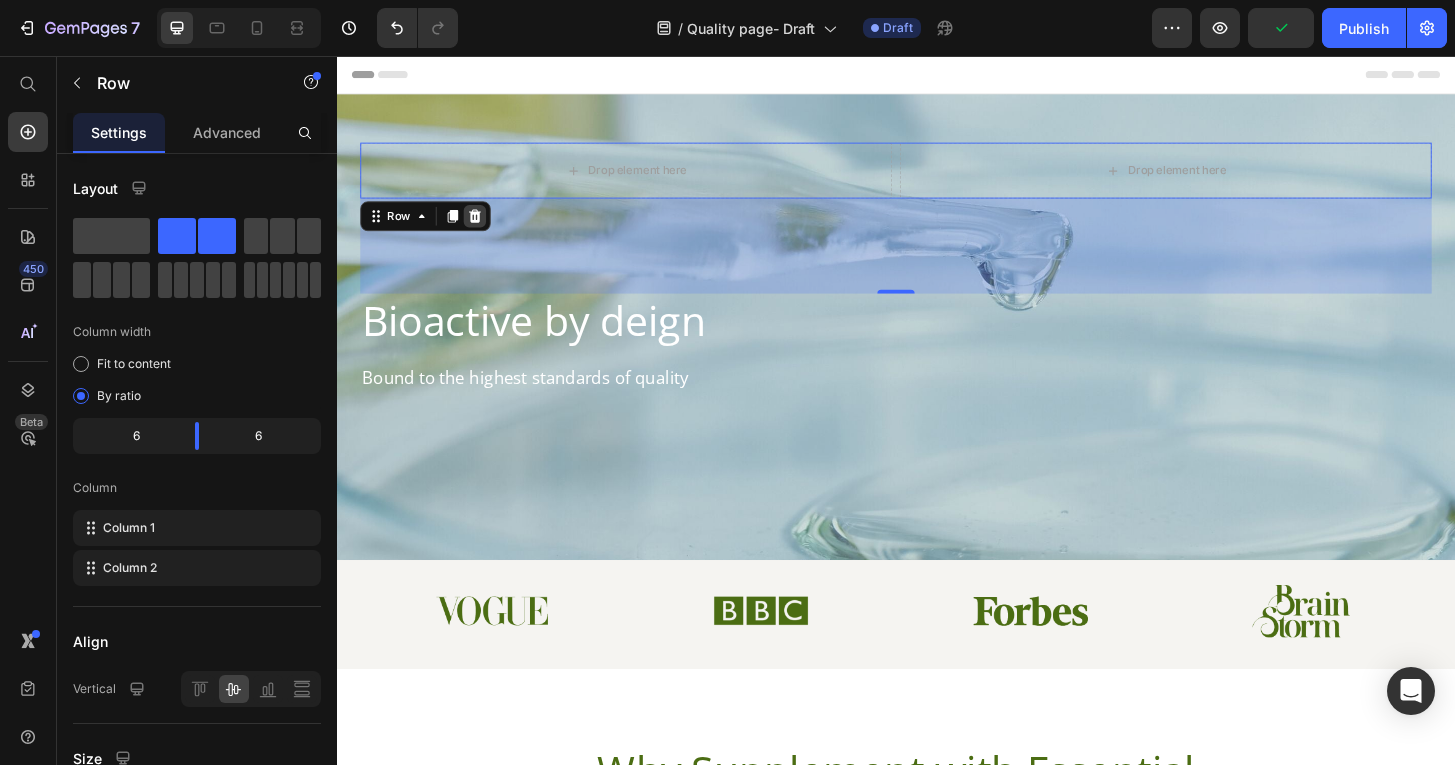 click 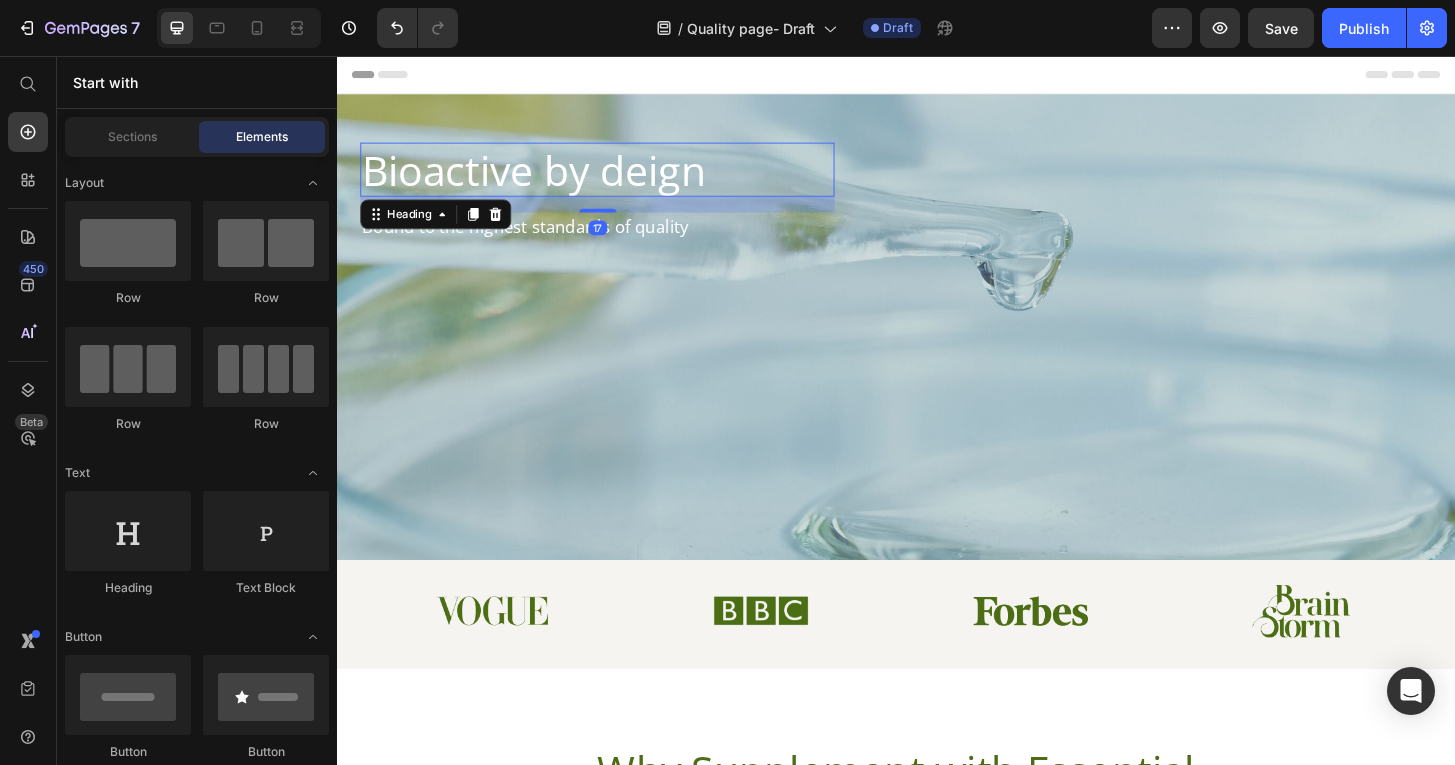 click on "Bioactive by deign" at bounding box center [616, 178] 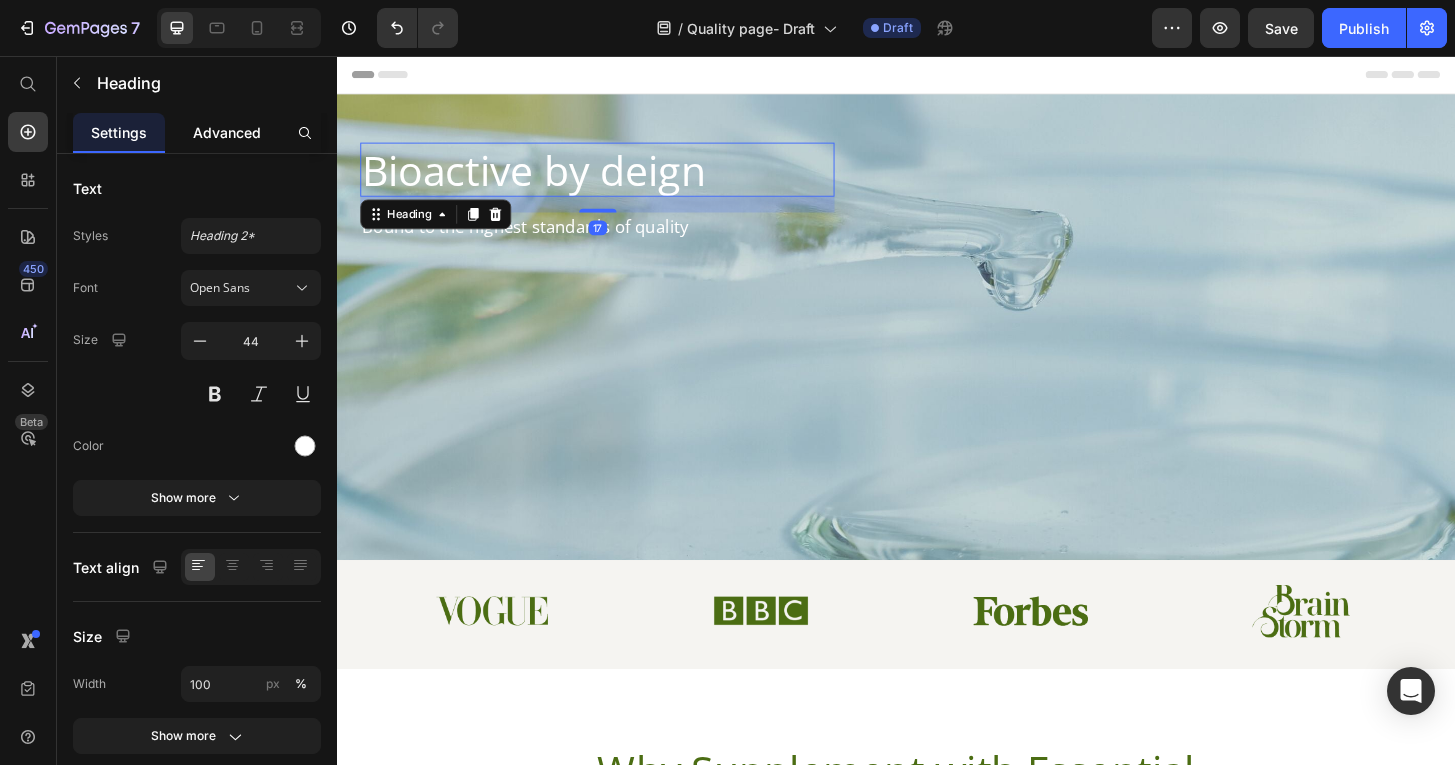 click on "Advanced" at bounding box center [227, 132] 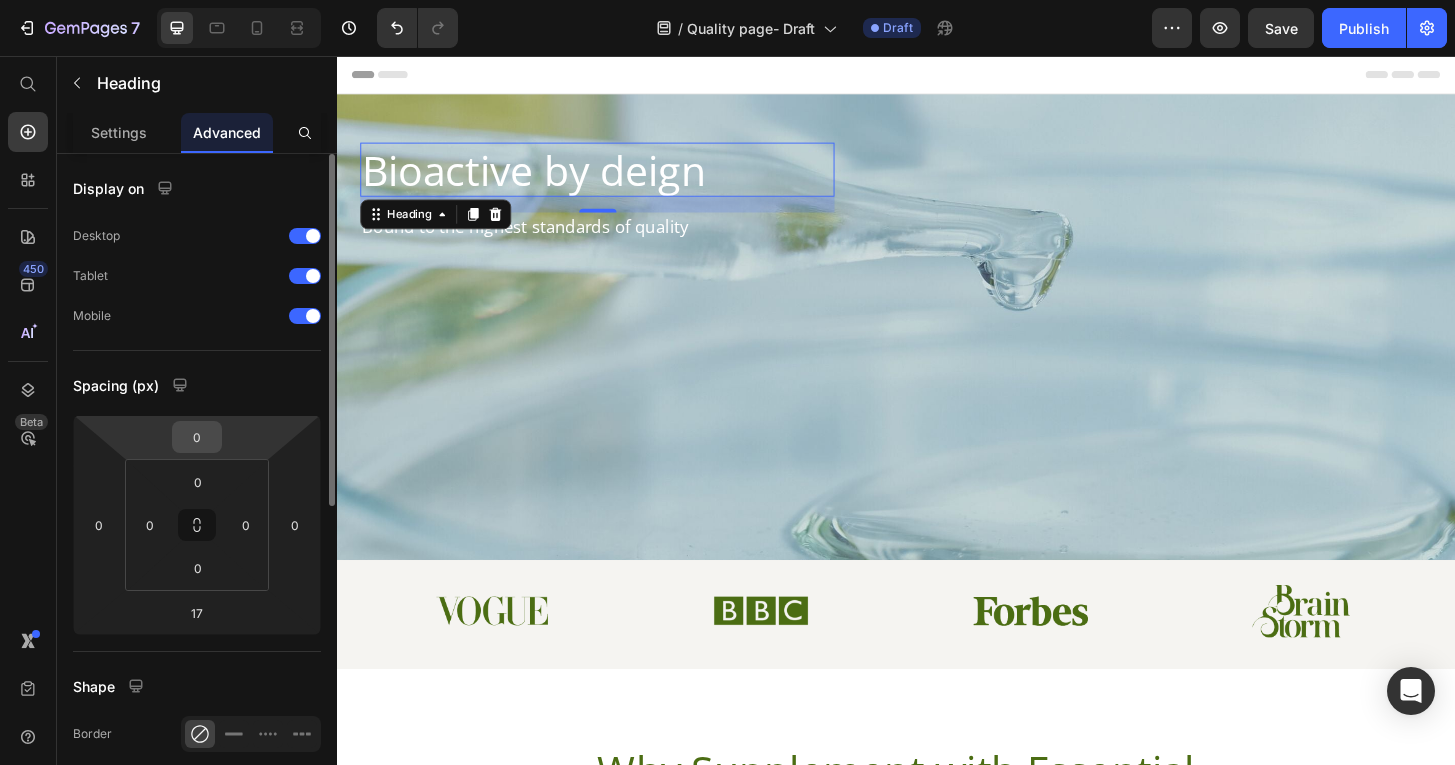 click on "0" at bounding box center (197, 437) 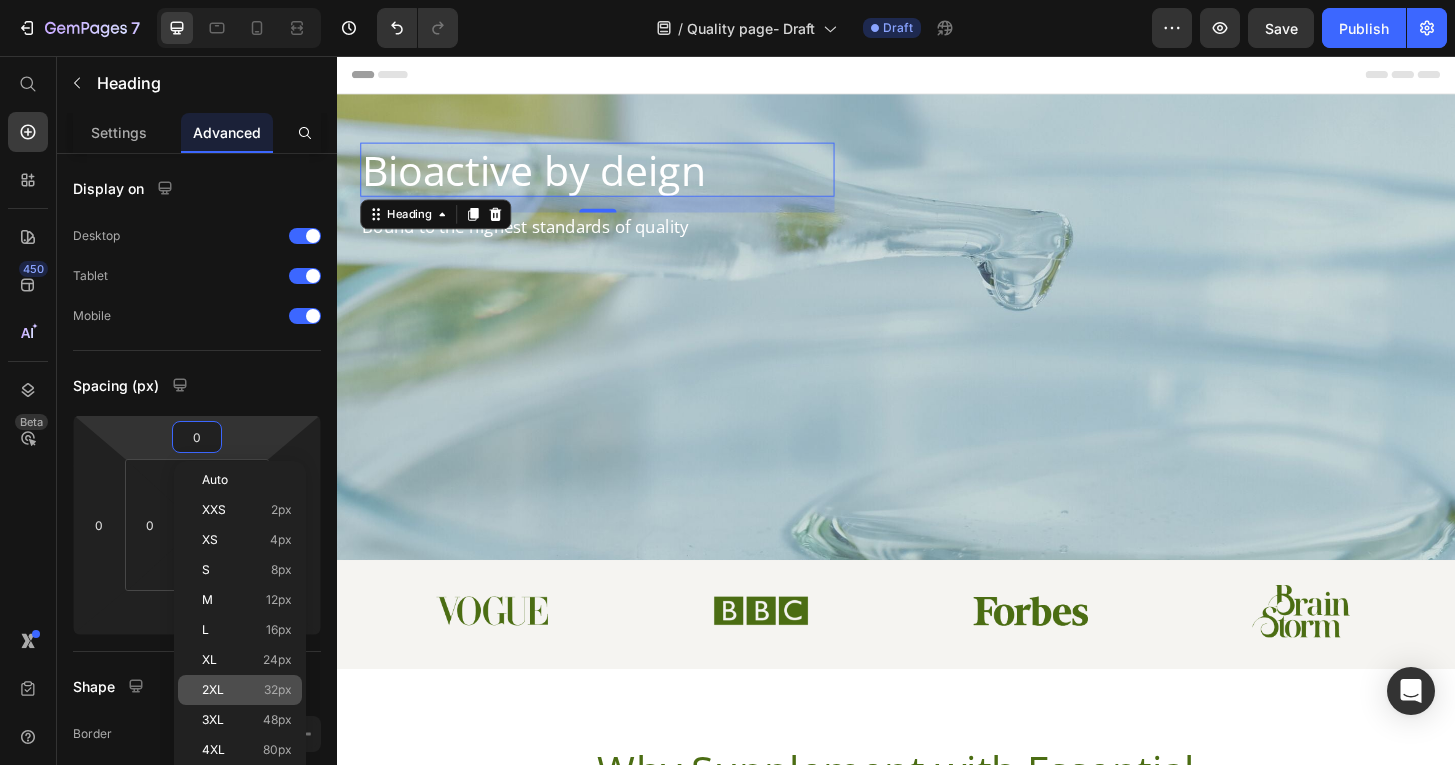 click on "2XL 32px" at bounding box center (247, 690) 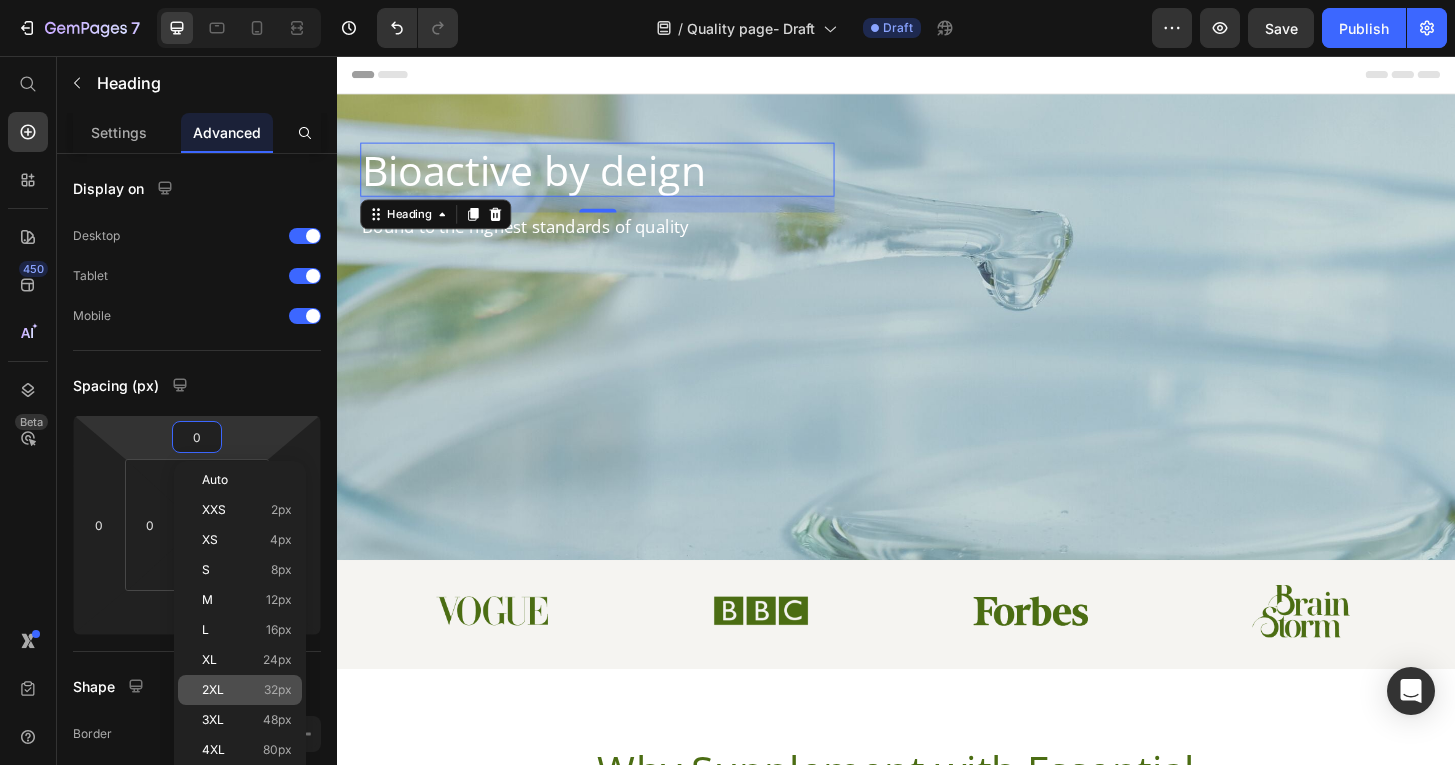 type on "32" 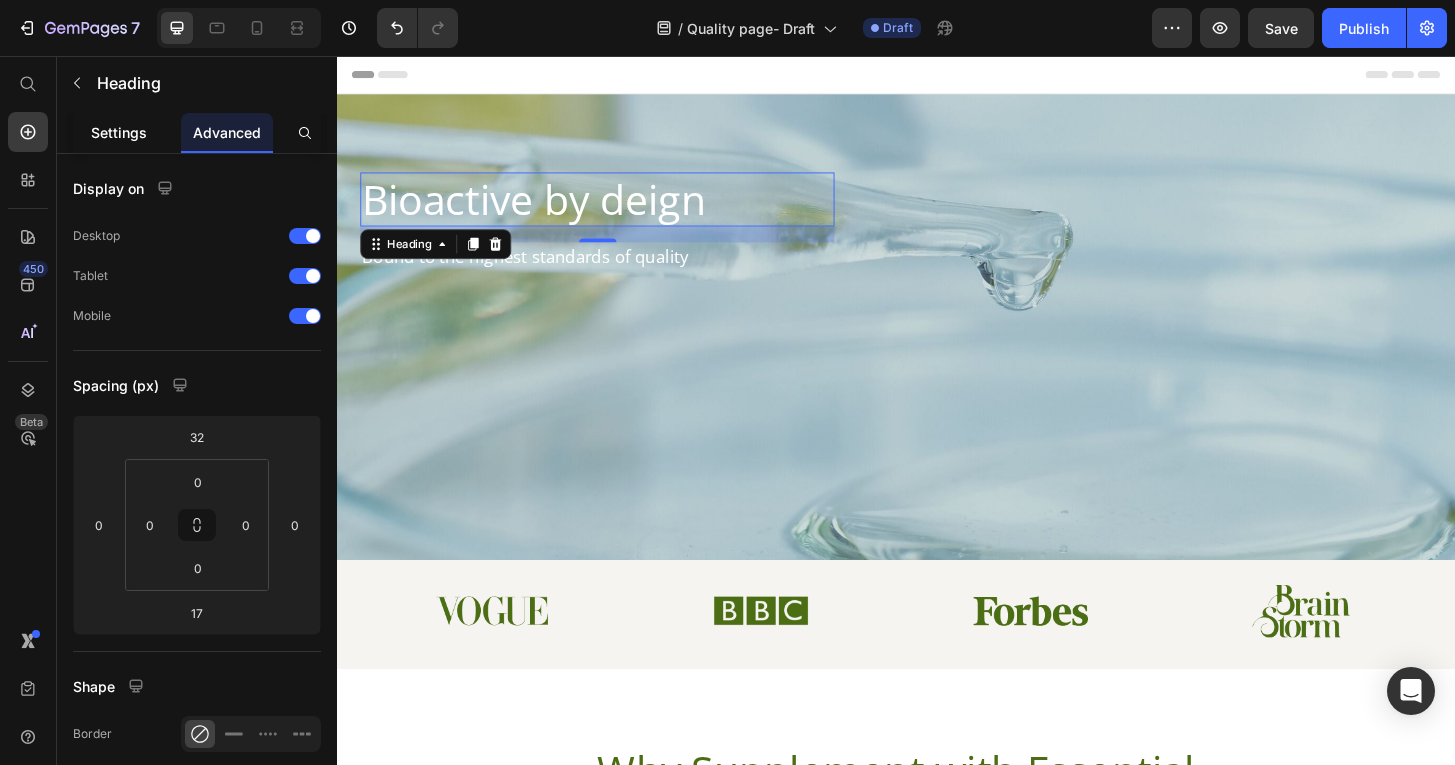 click on "Settings" at bounding box center [119, 132] 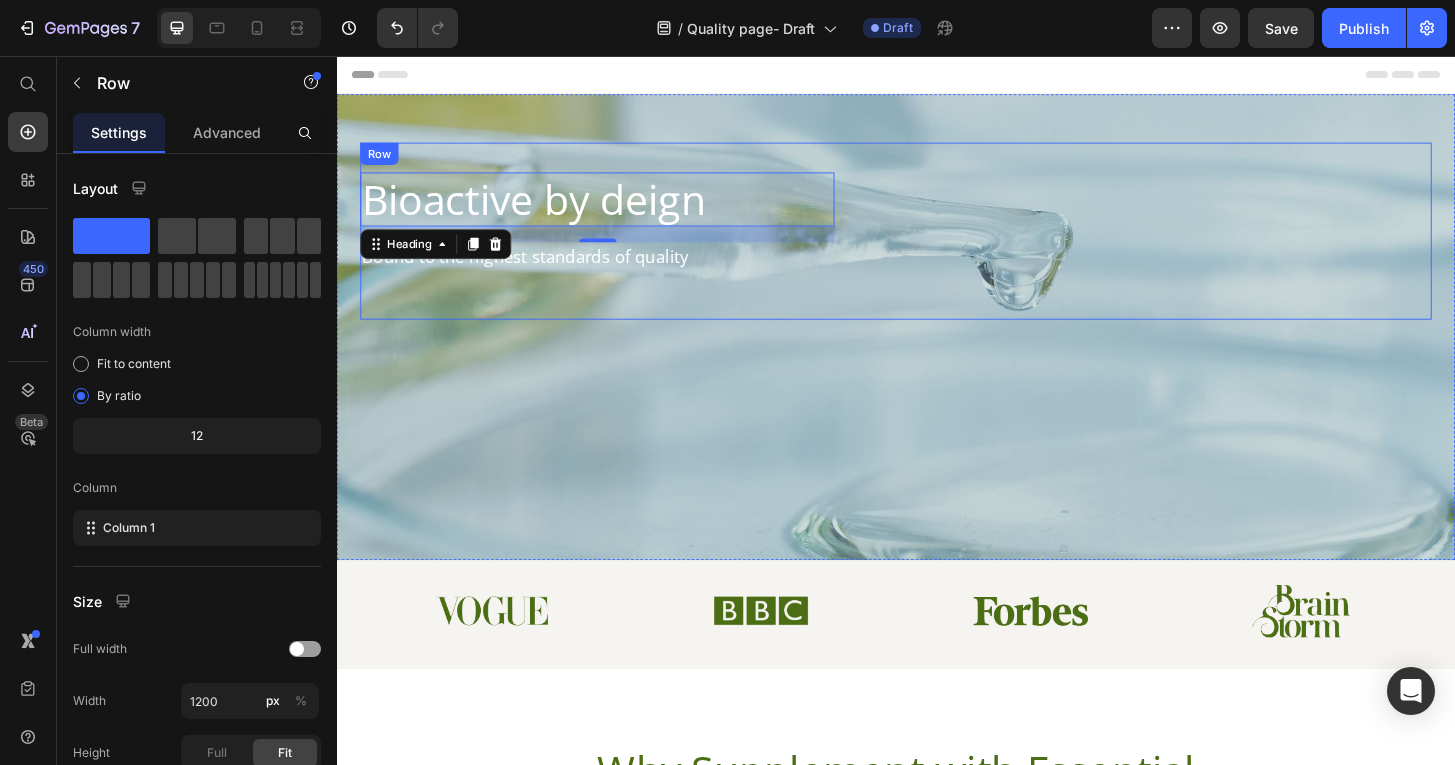 click on "Bioactive by deign Heading   17 Bound to the highest standards of quality Text Block Row" at bounding box center [937, 244] 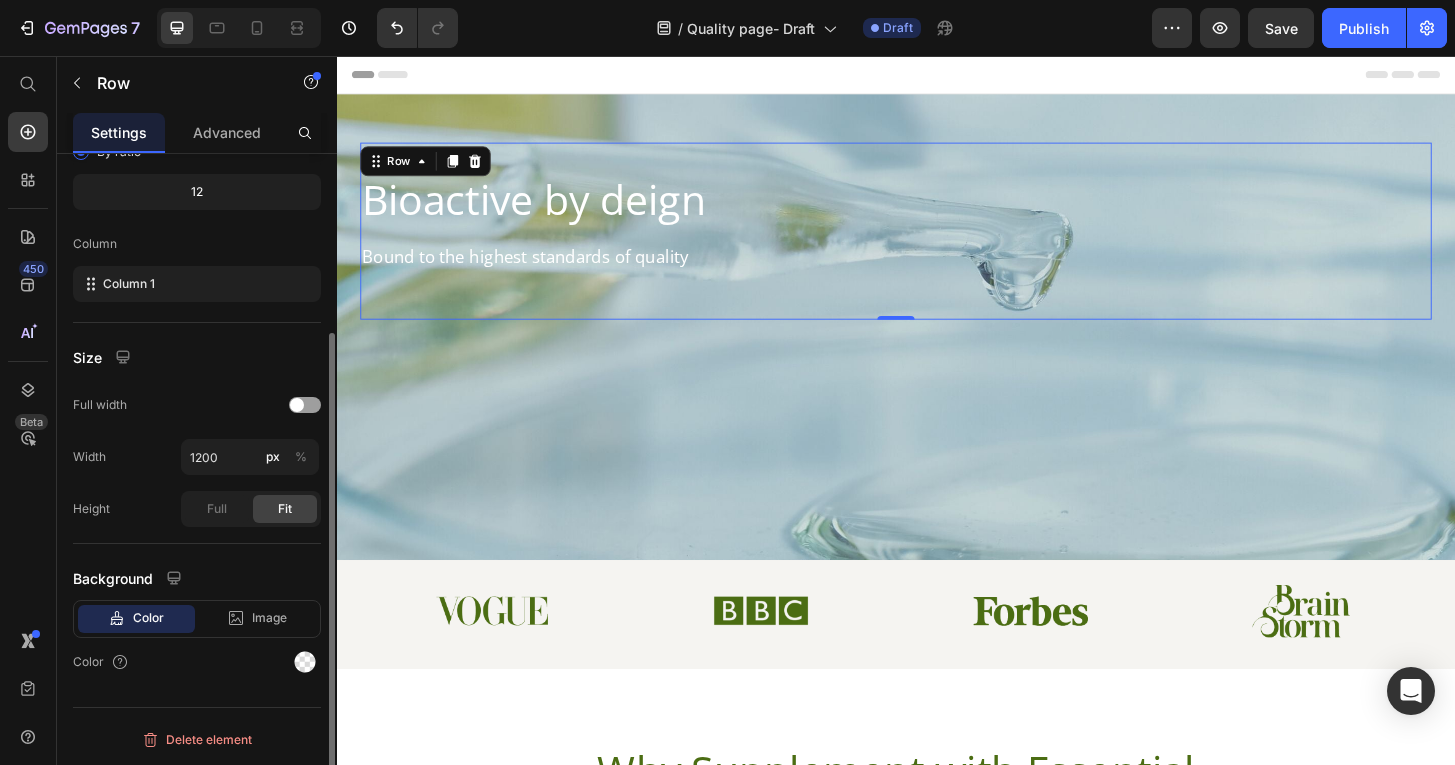 scroll, scrollTop: 0, scrollLeft: 0, axis: both 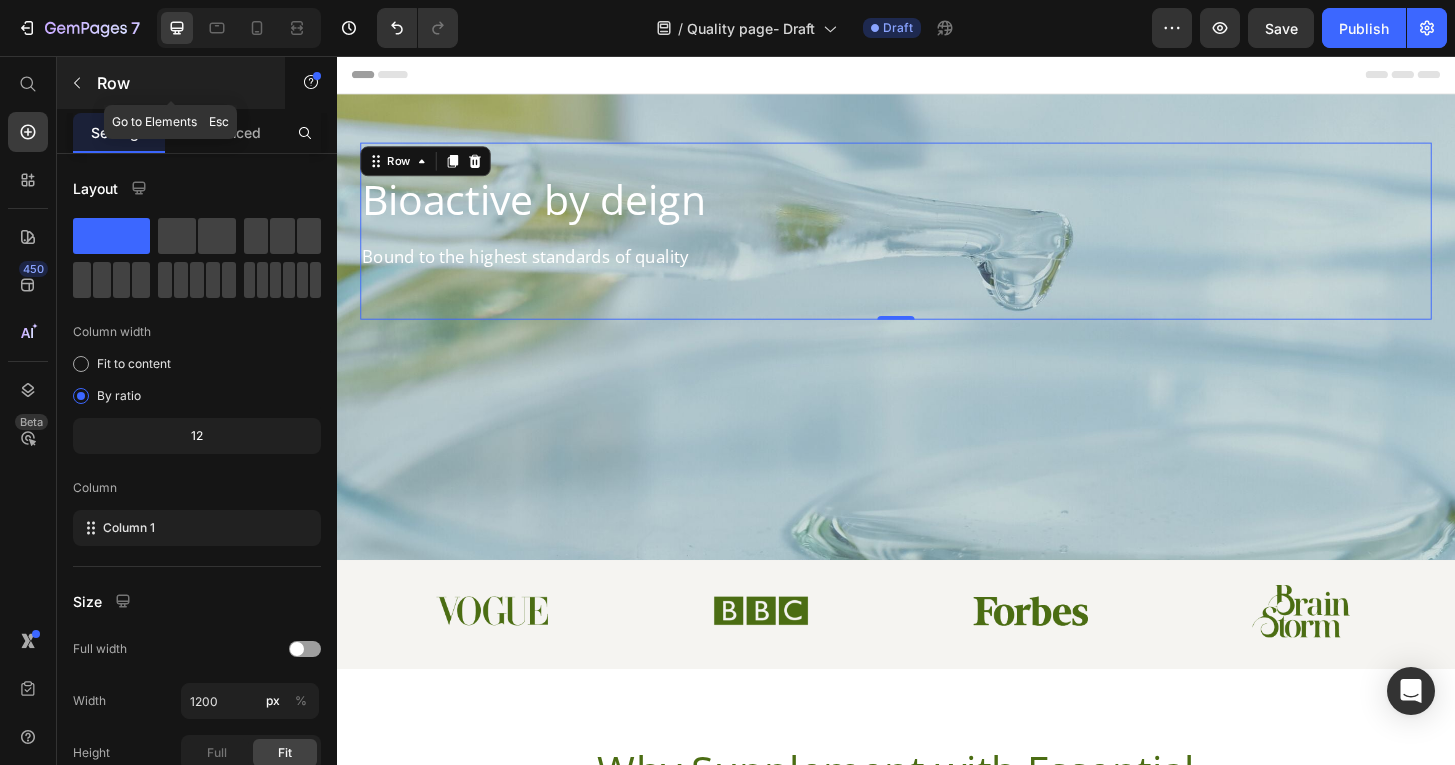 click 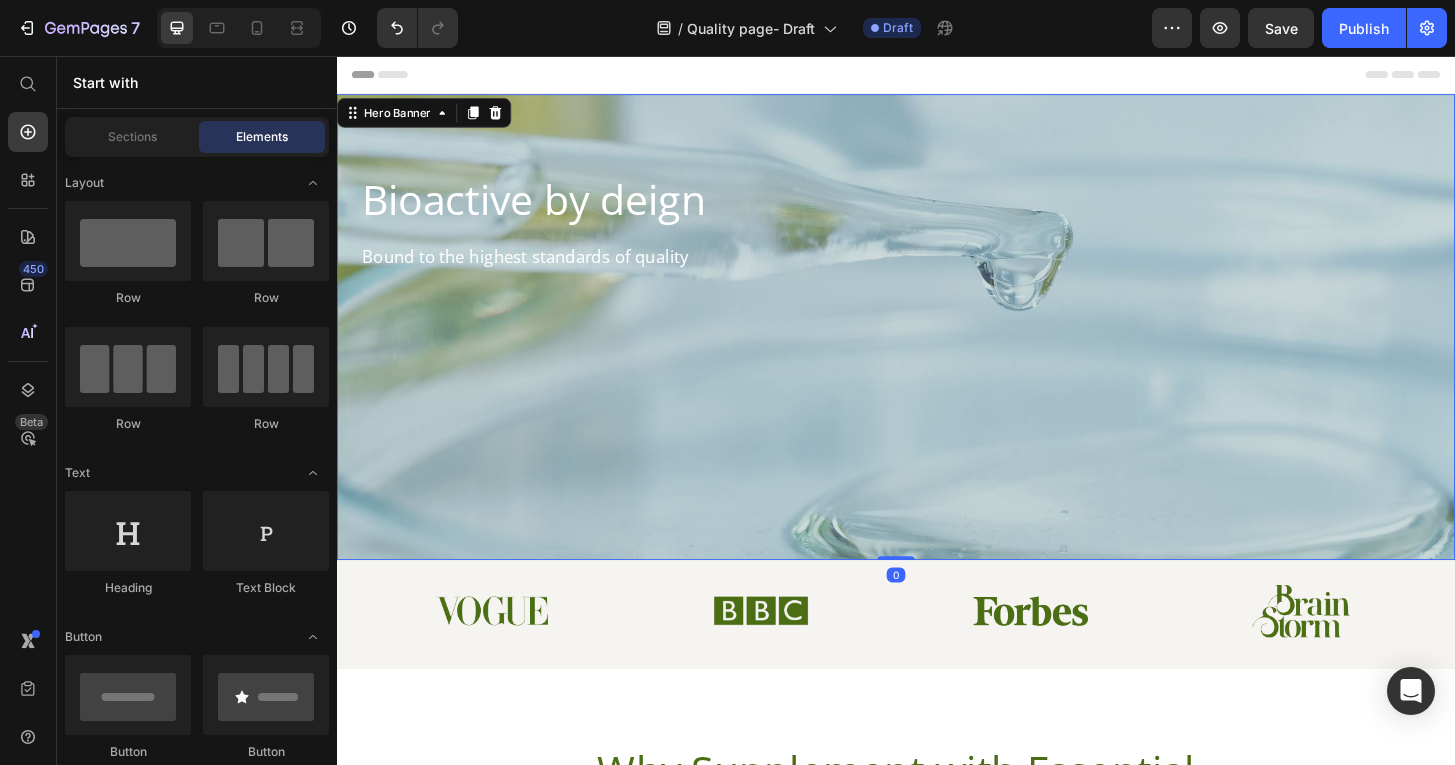 click at bounding box center [937, 347] 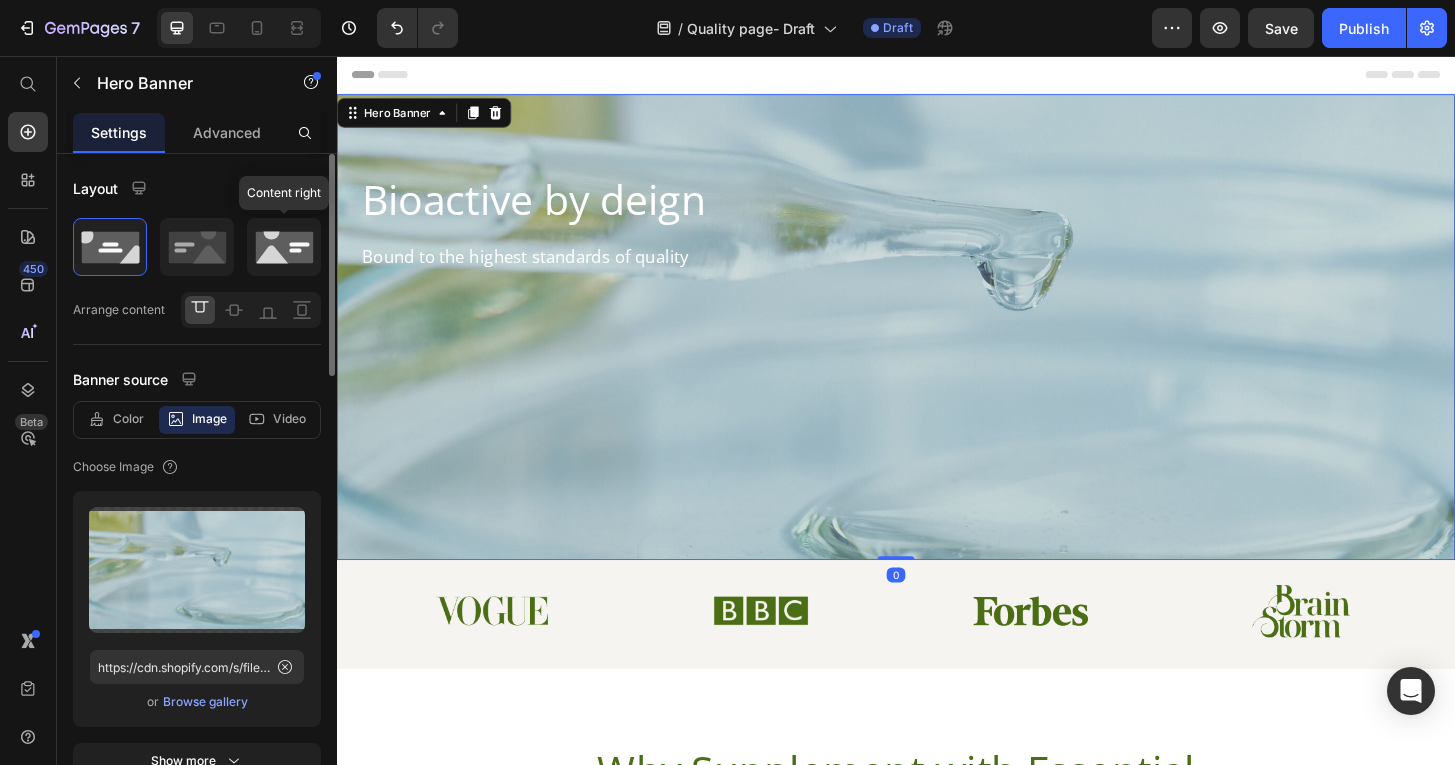 click 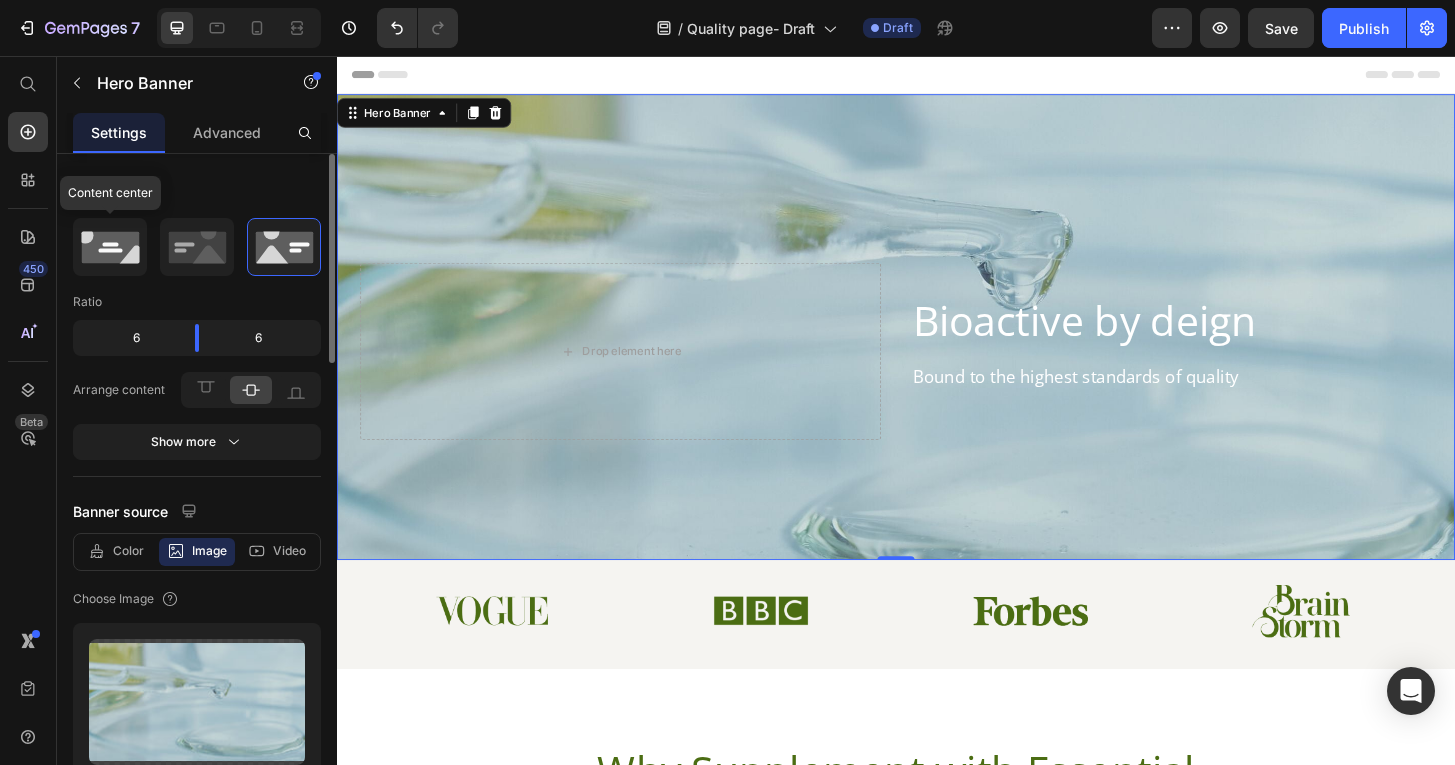 click 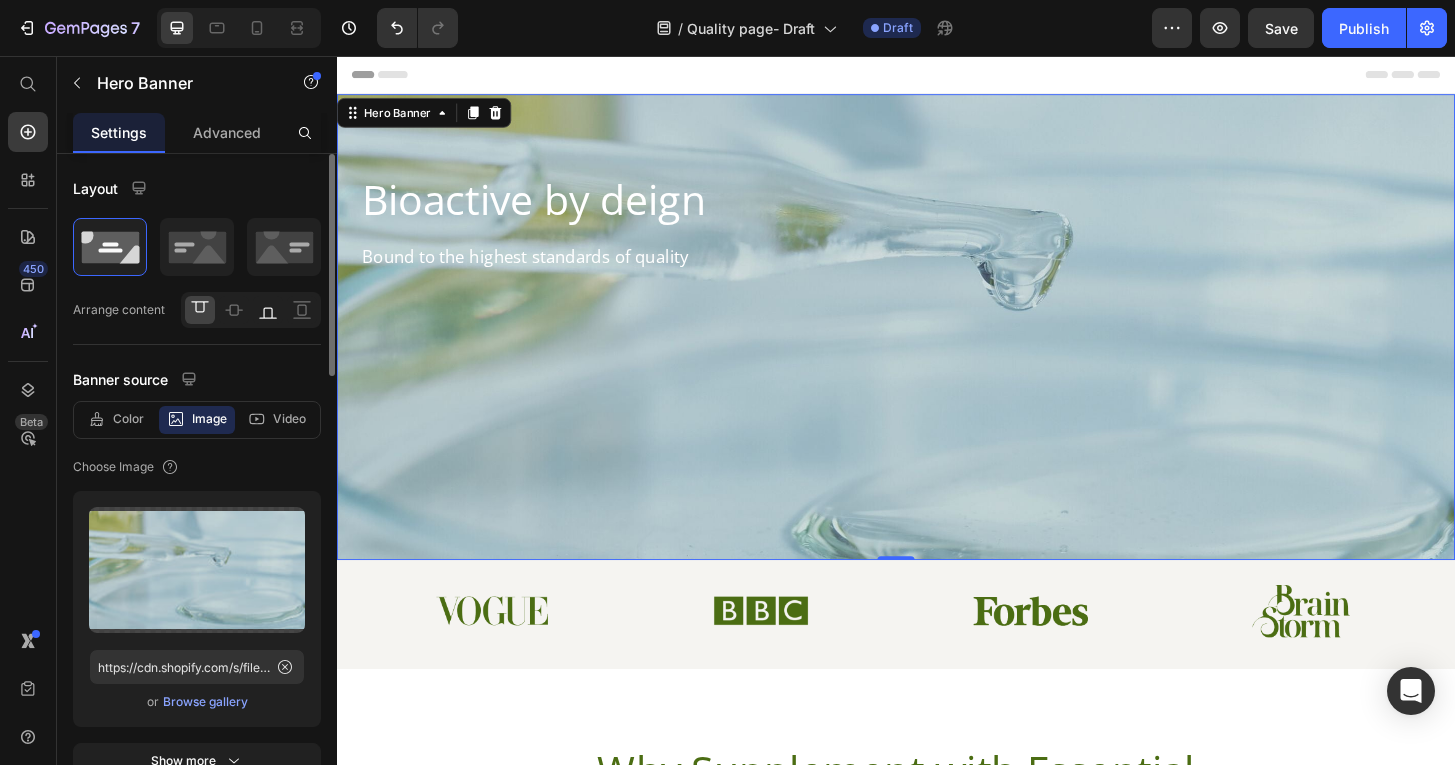 click 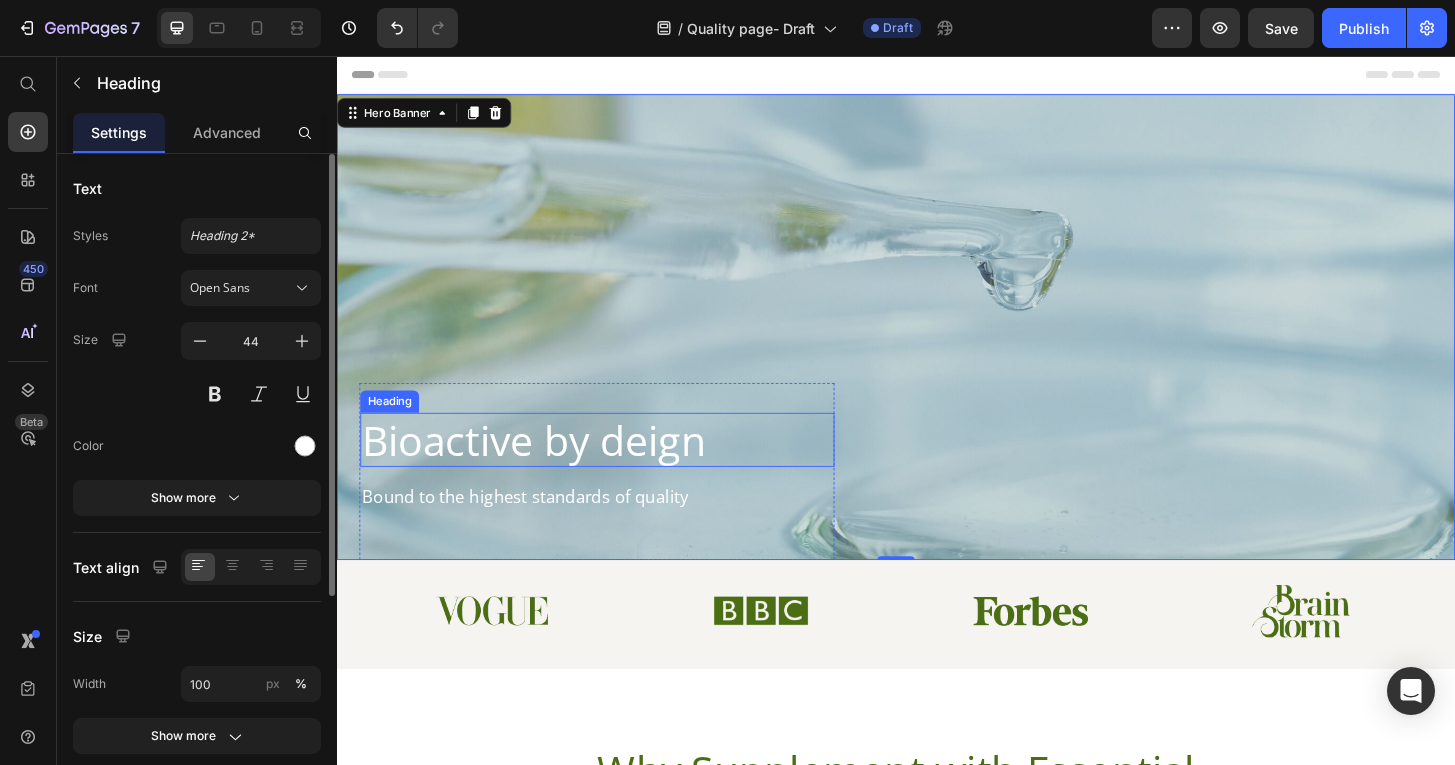 click on "Bioactive by deign" at bounding box center [616, 468] 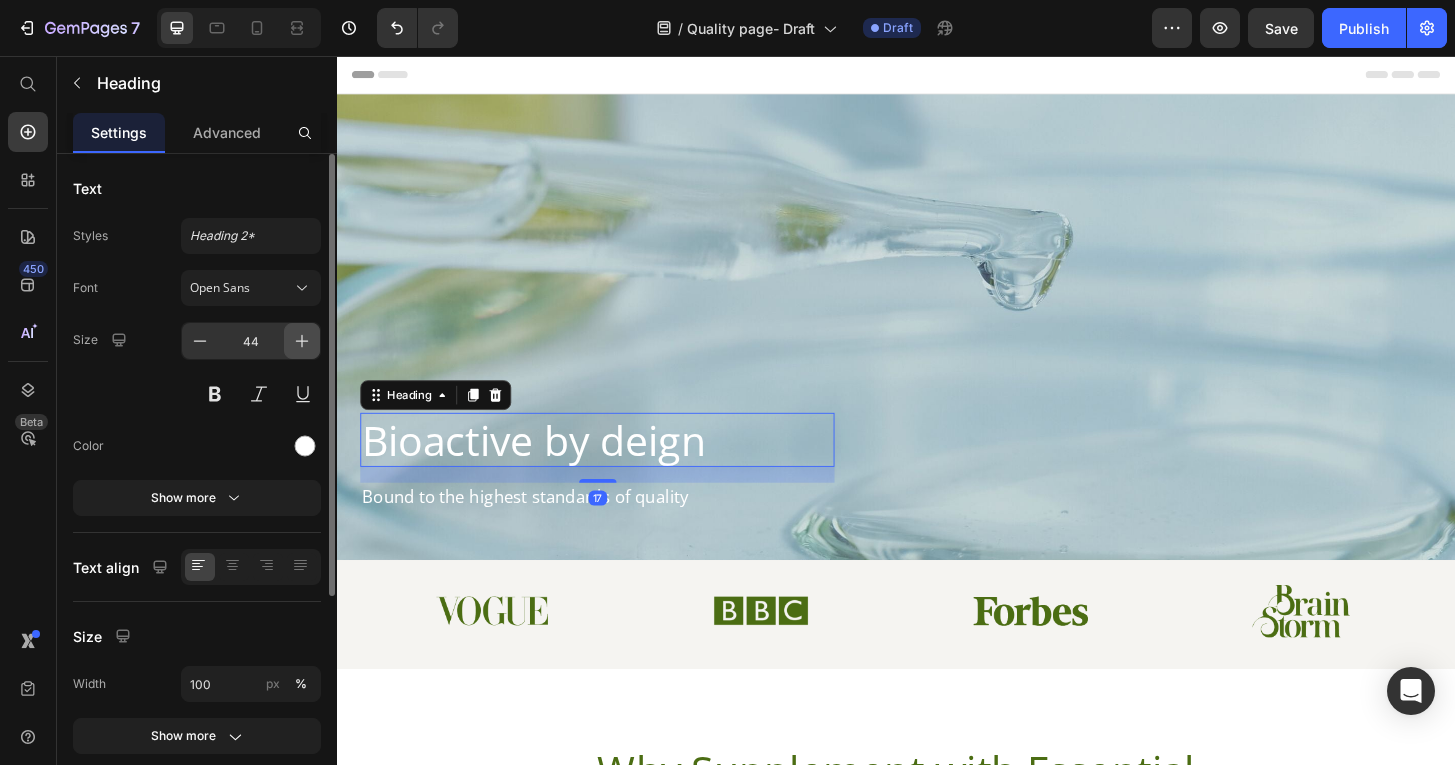 click 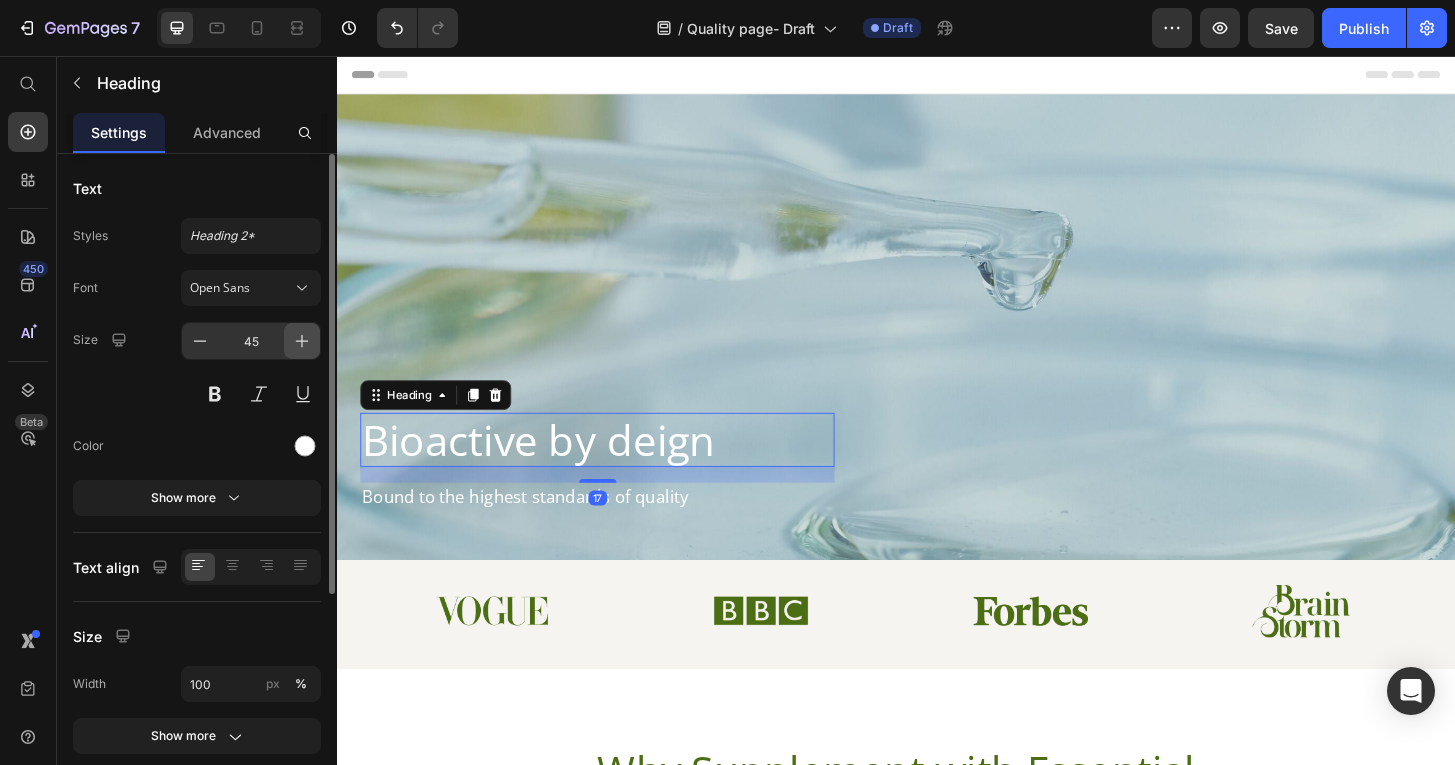 click 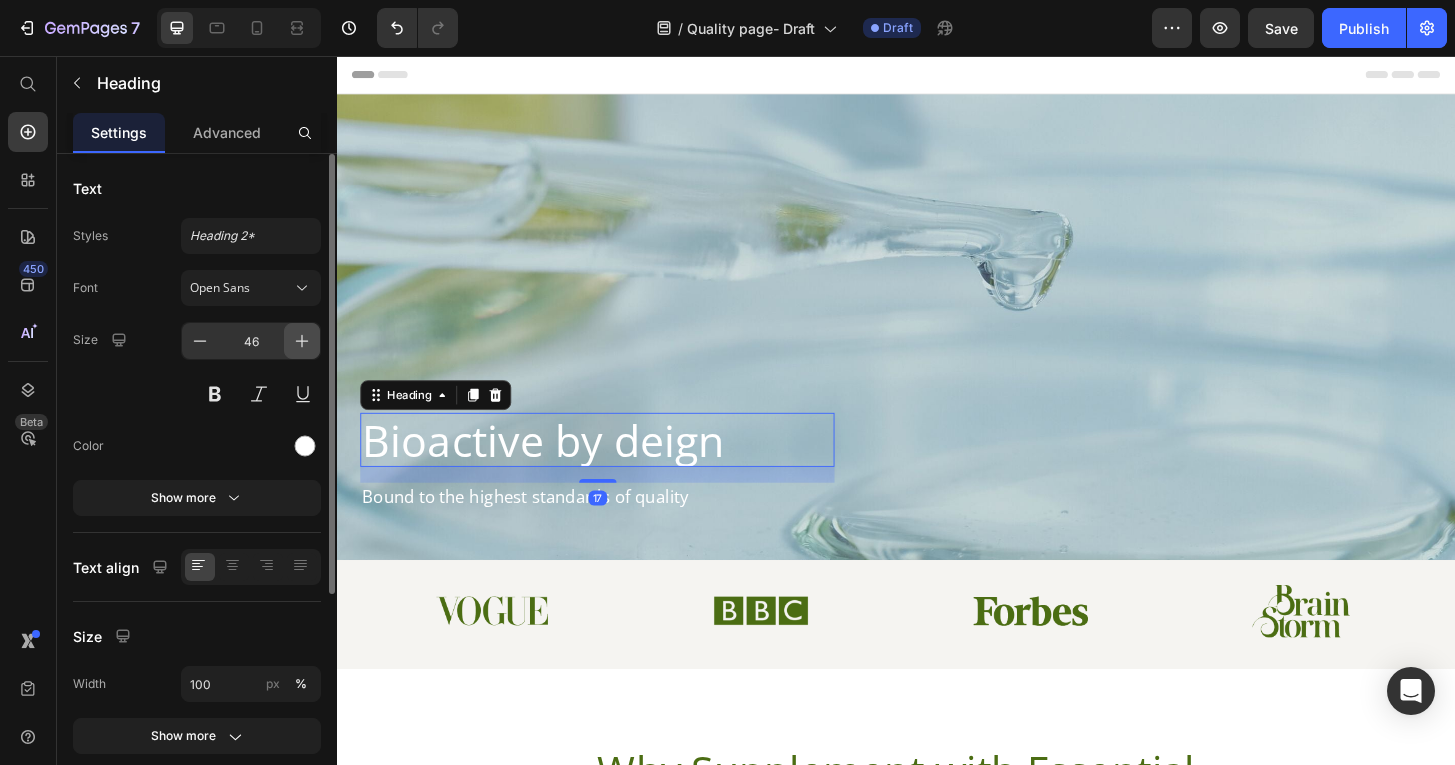 click 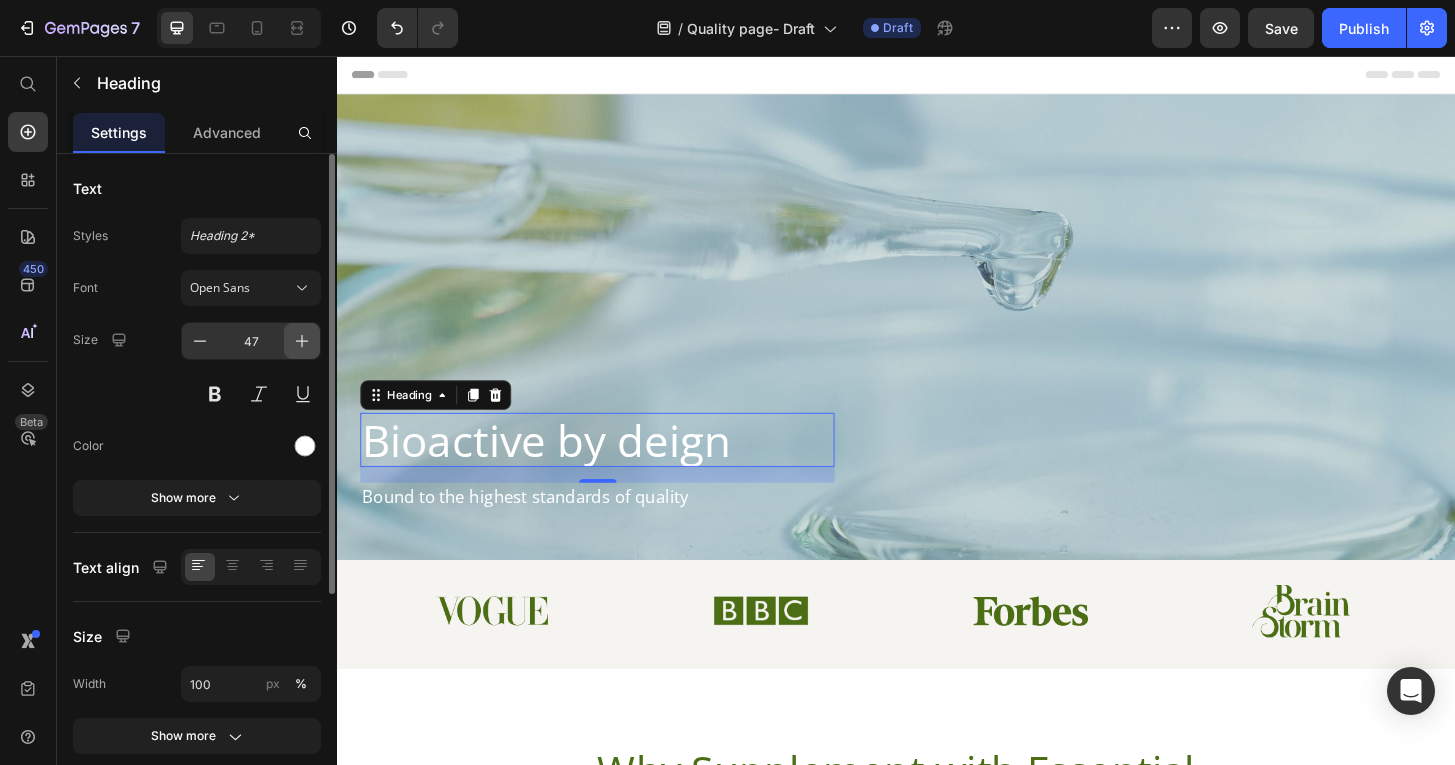 click 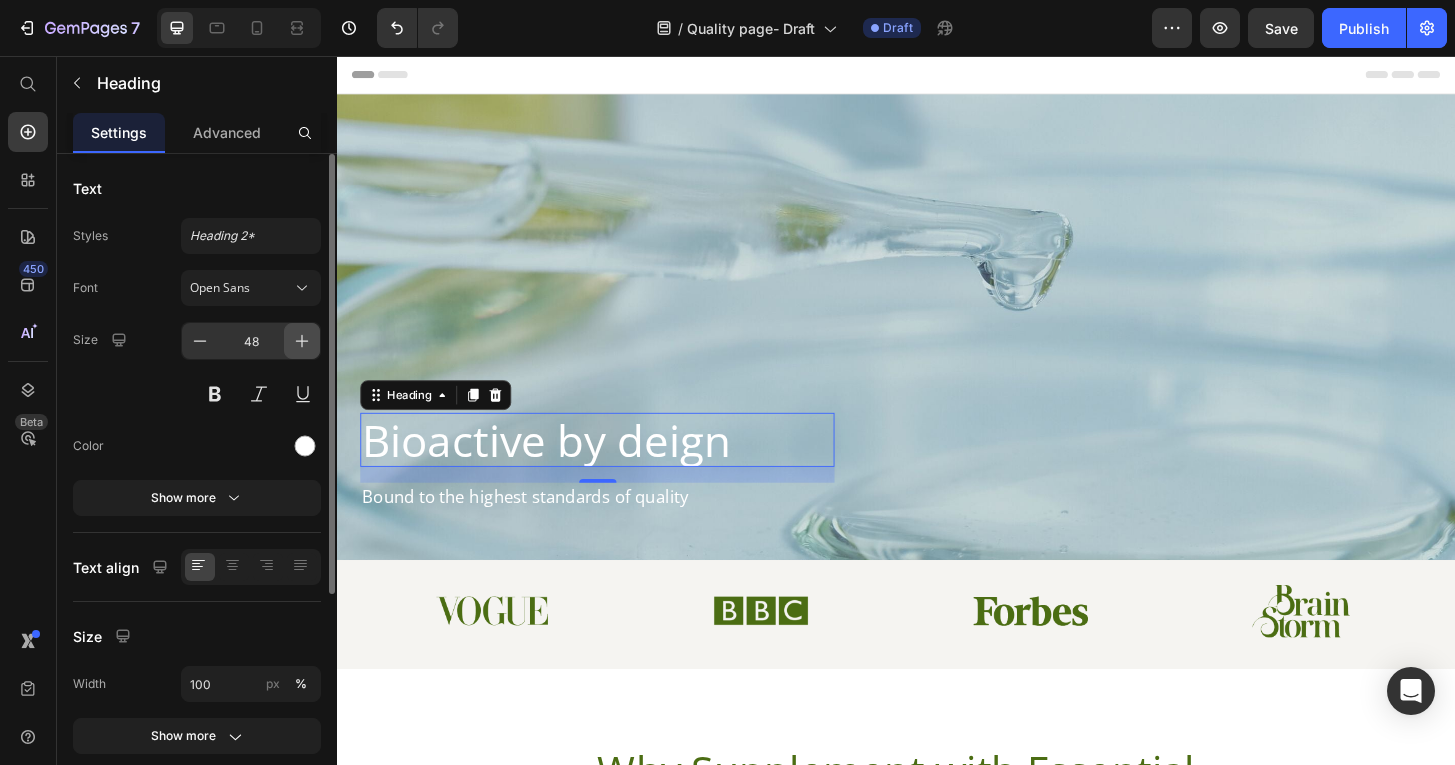 click 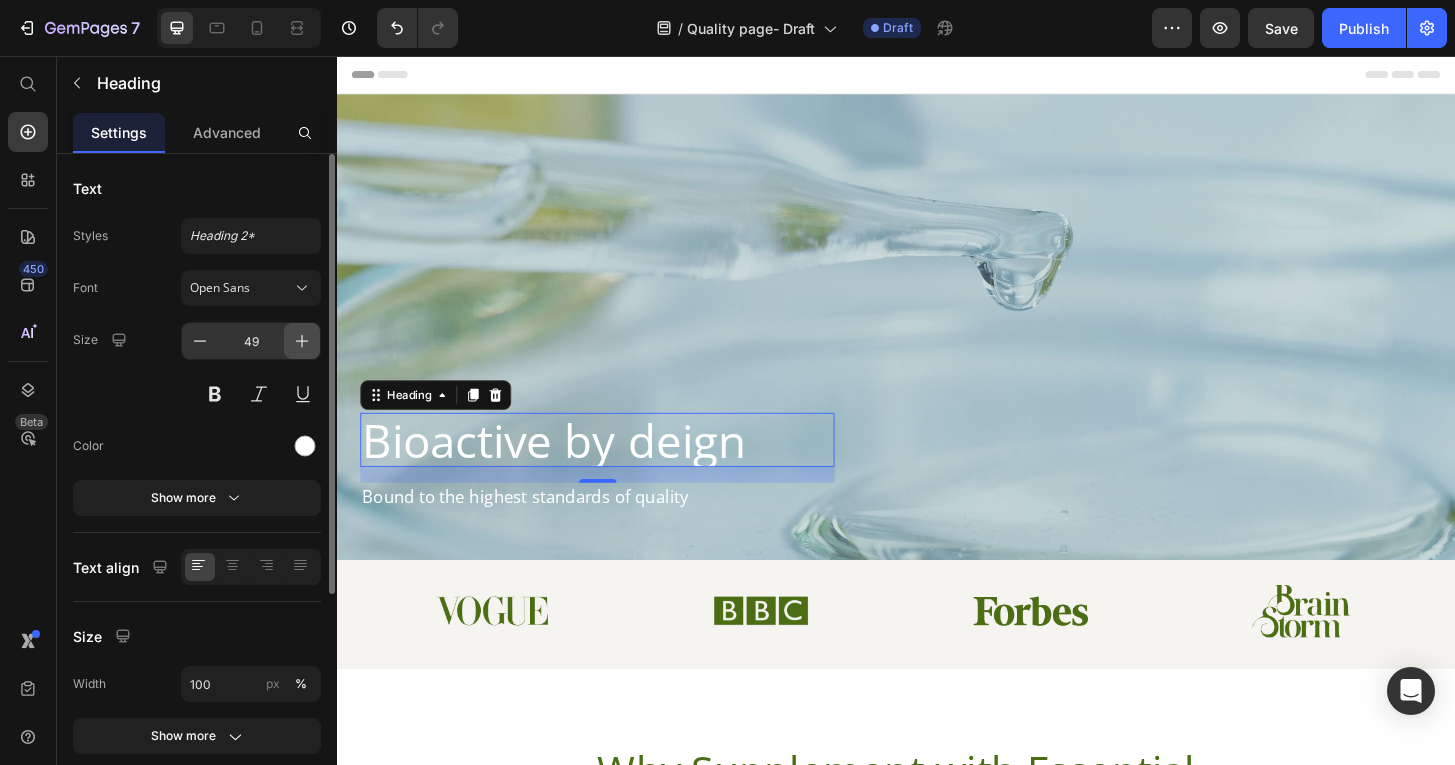 click 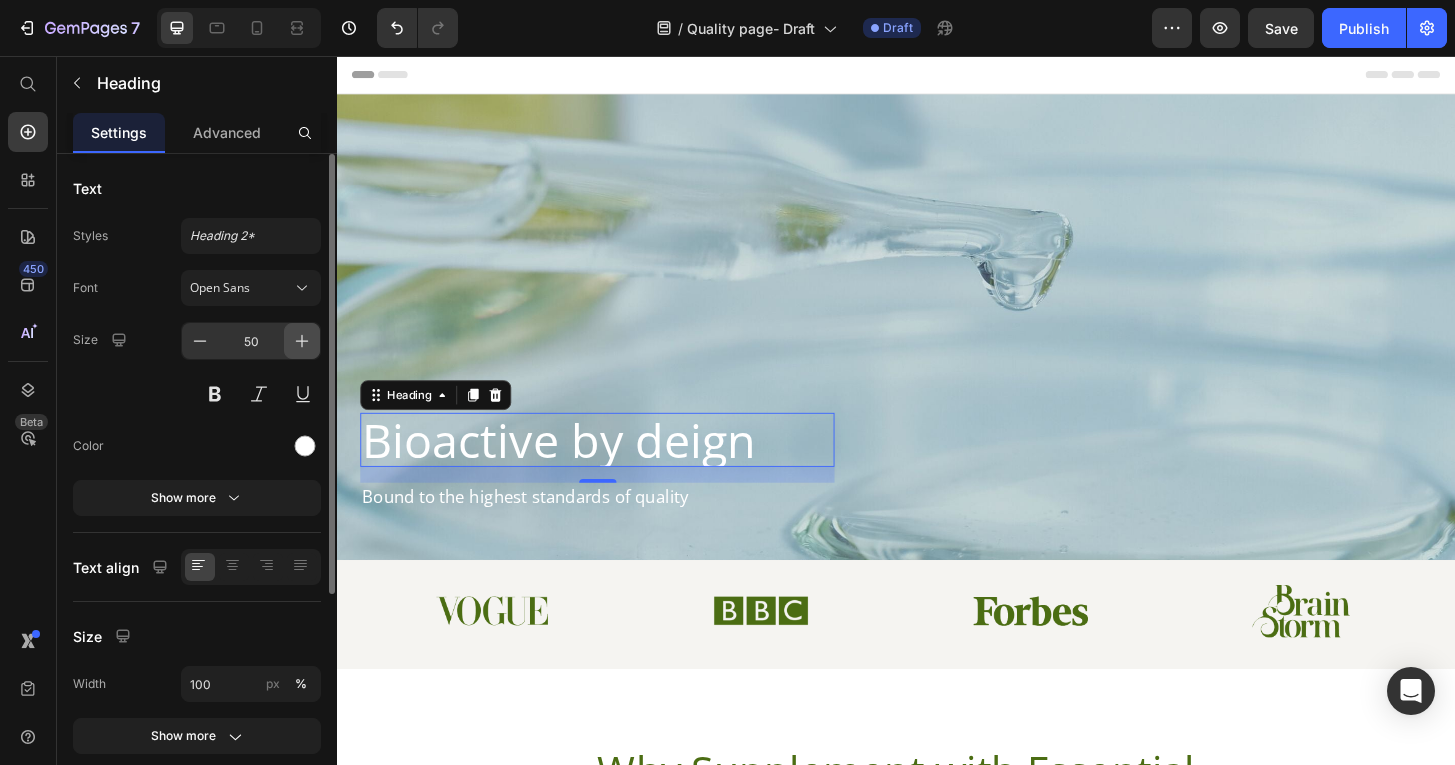 click 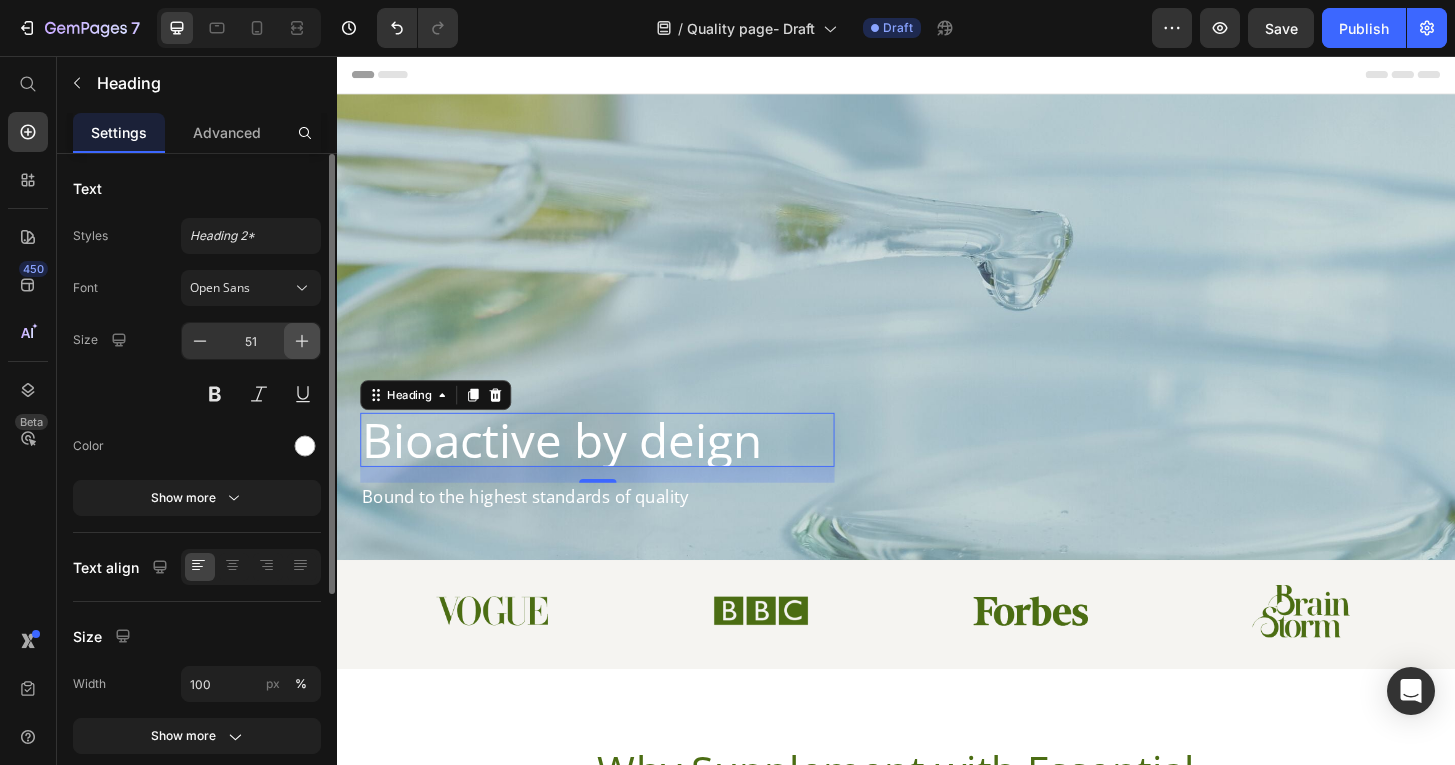click 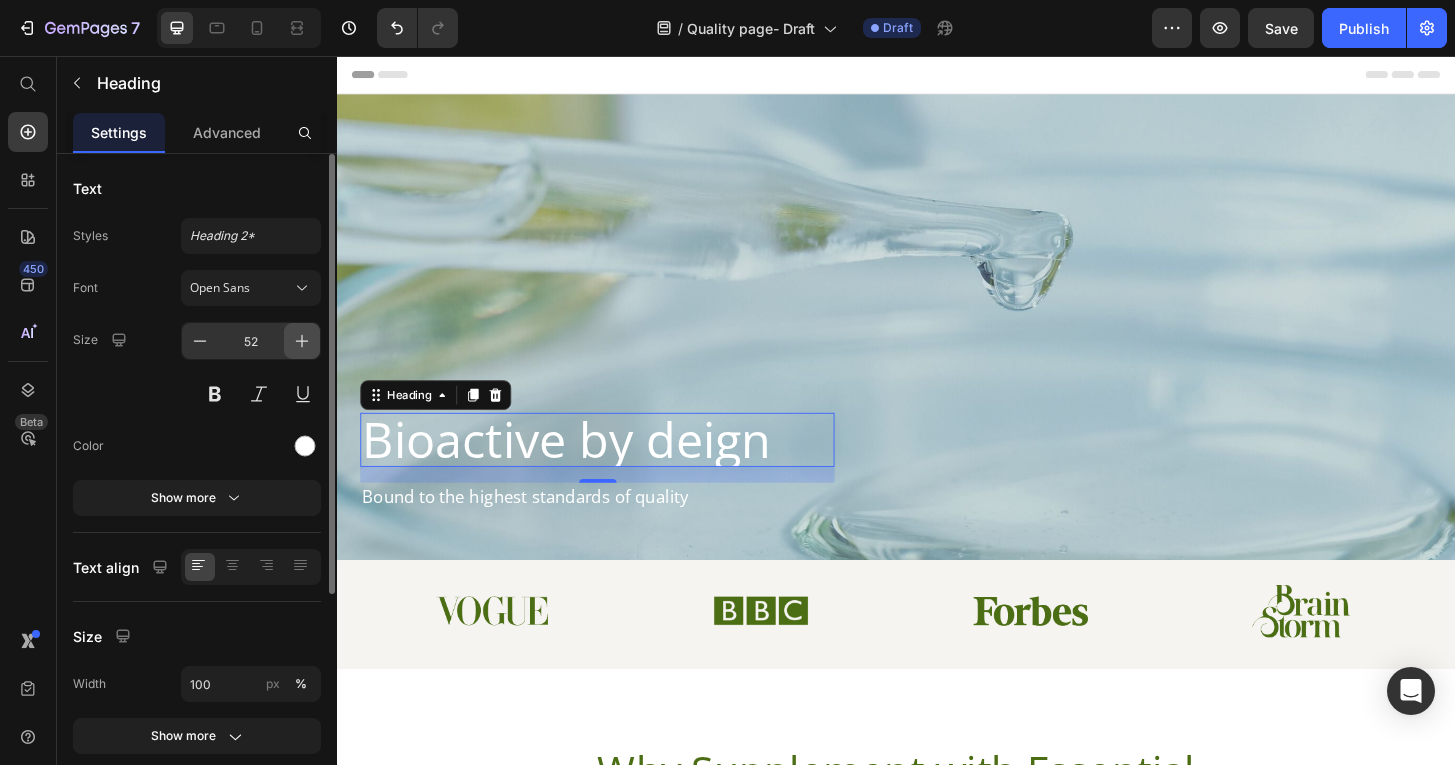click 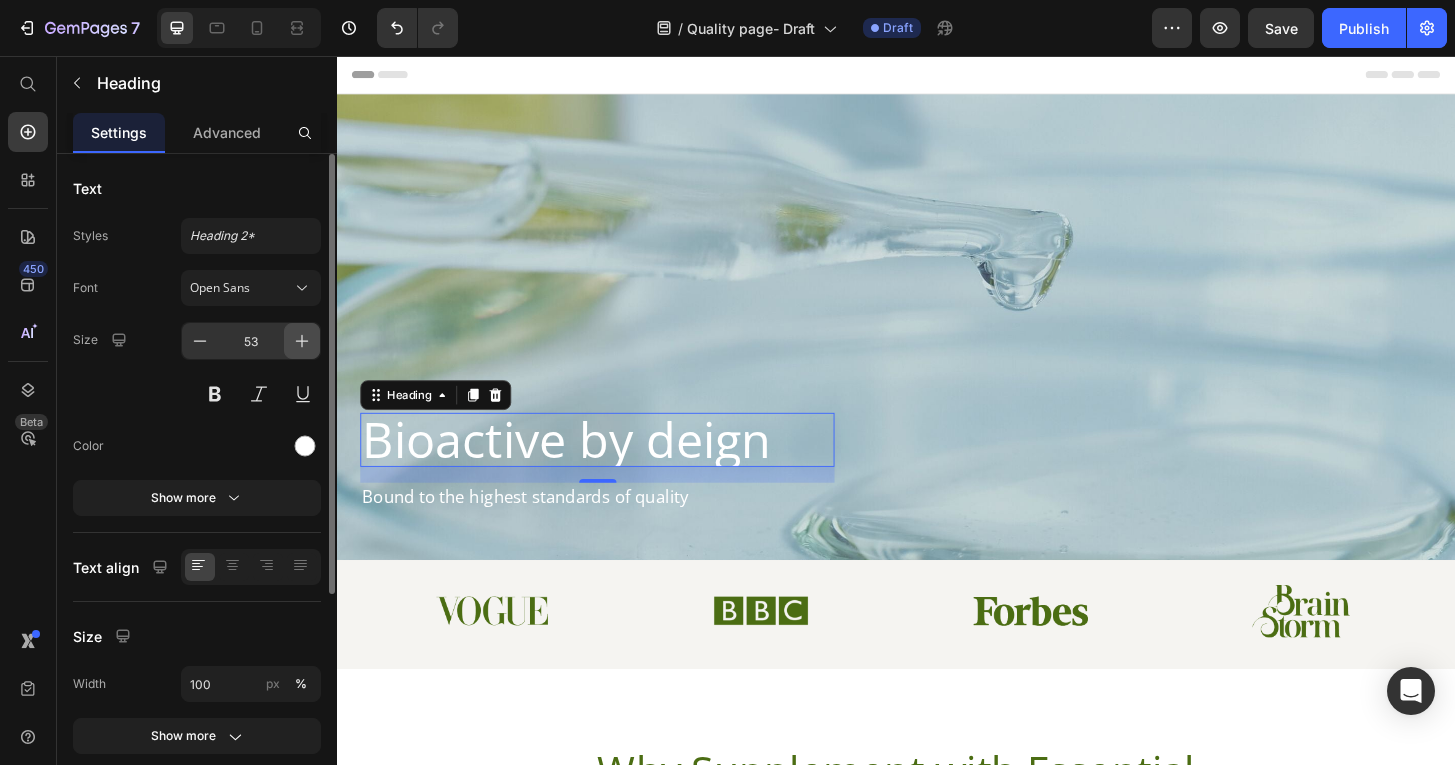 click 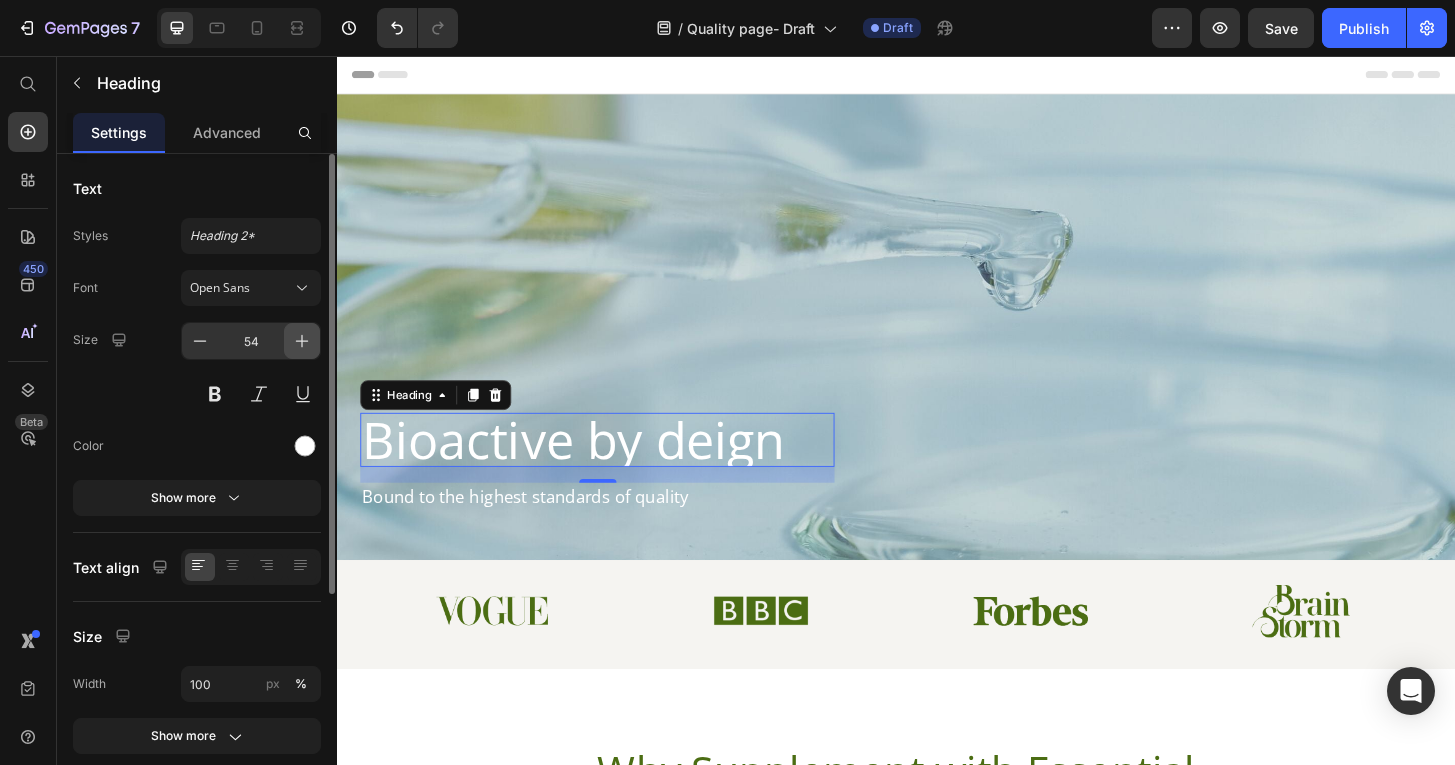 click 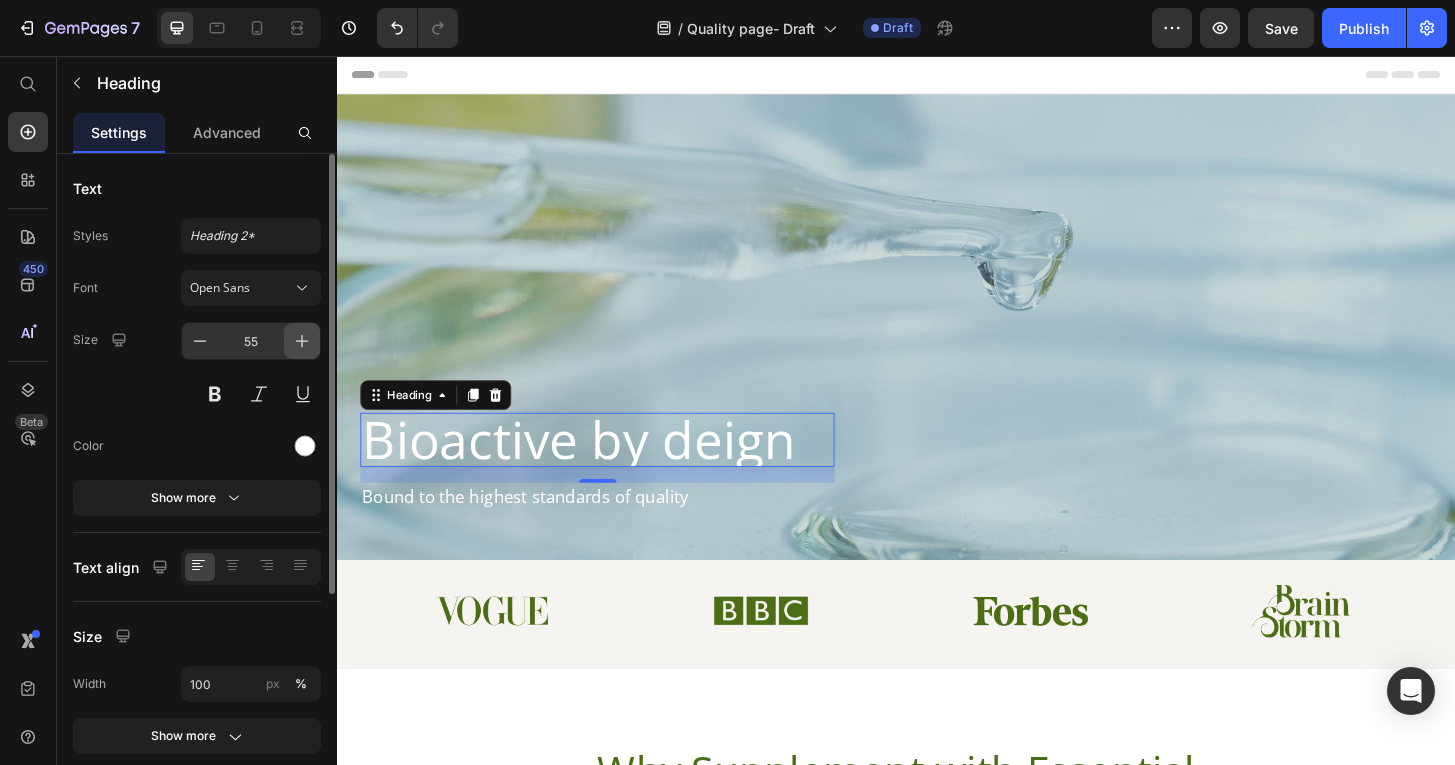 click 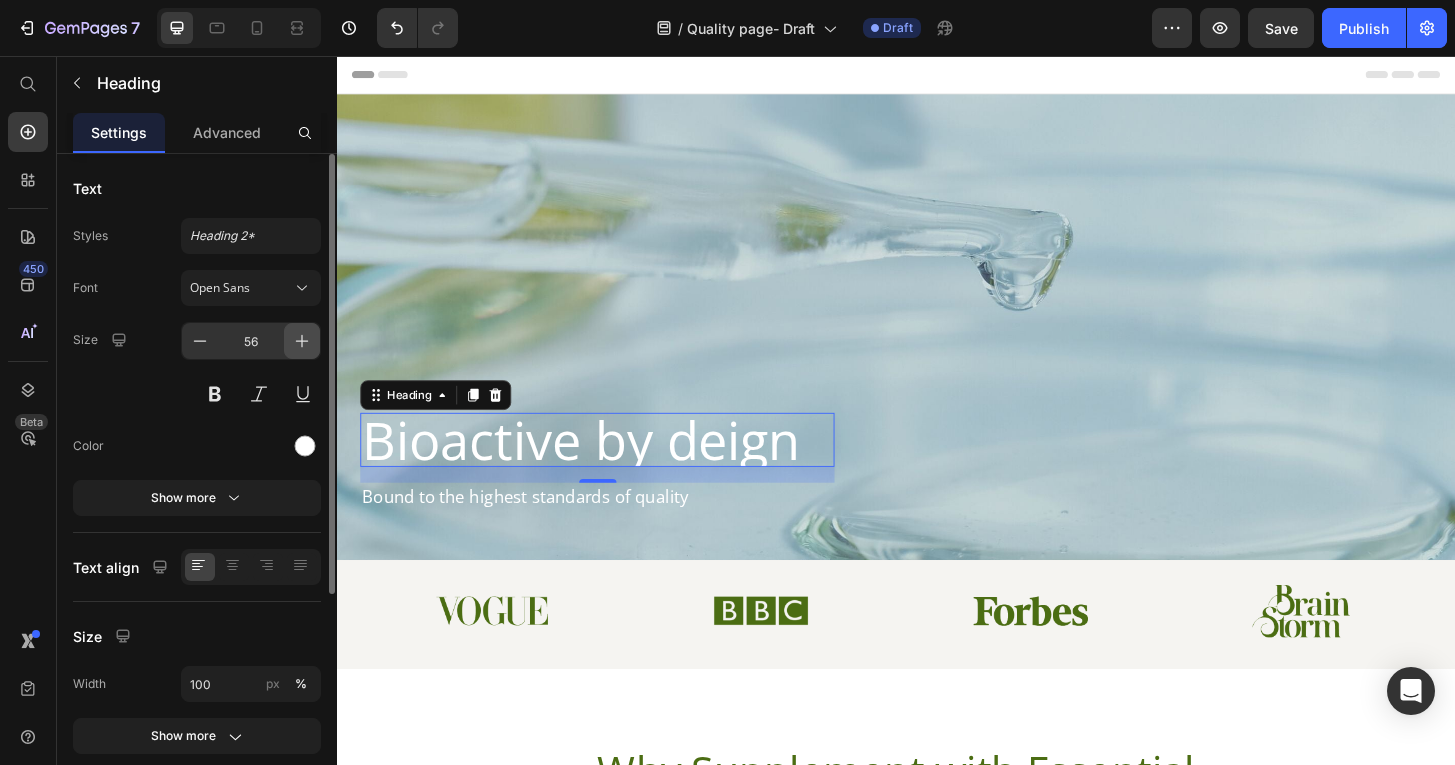 click 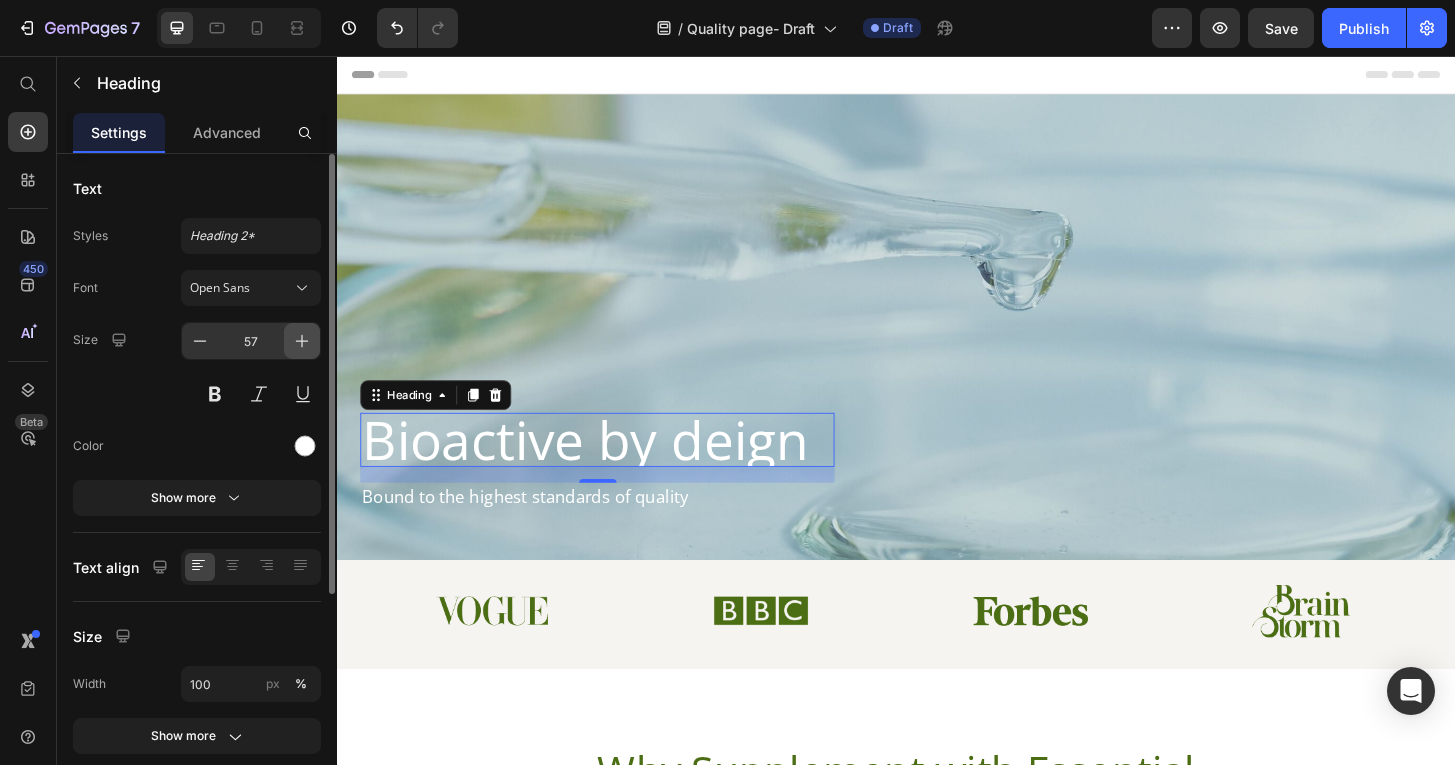click 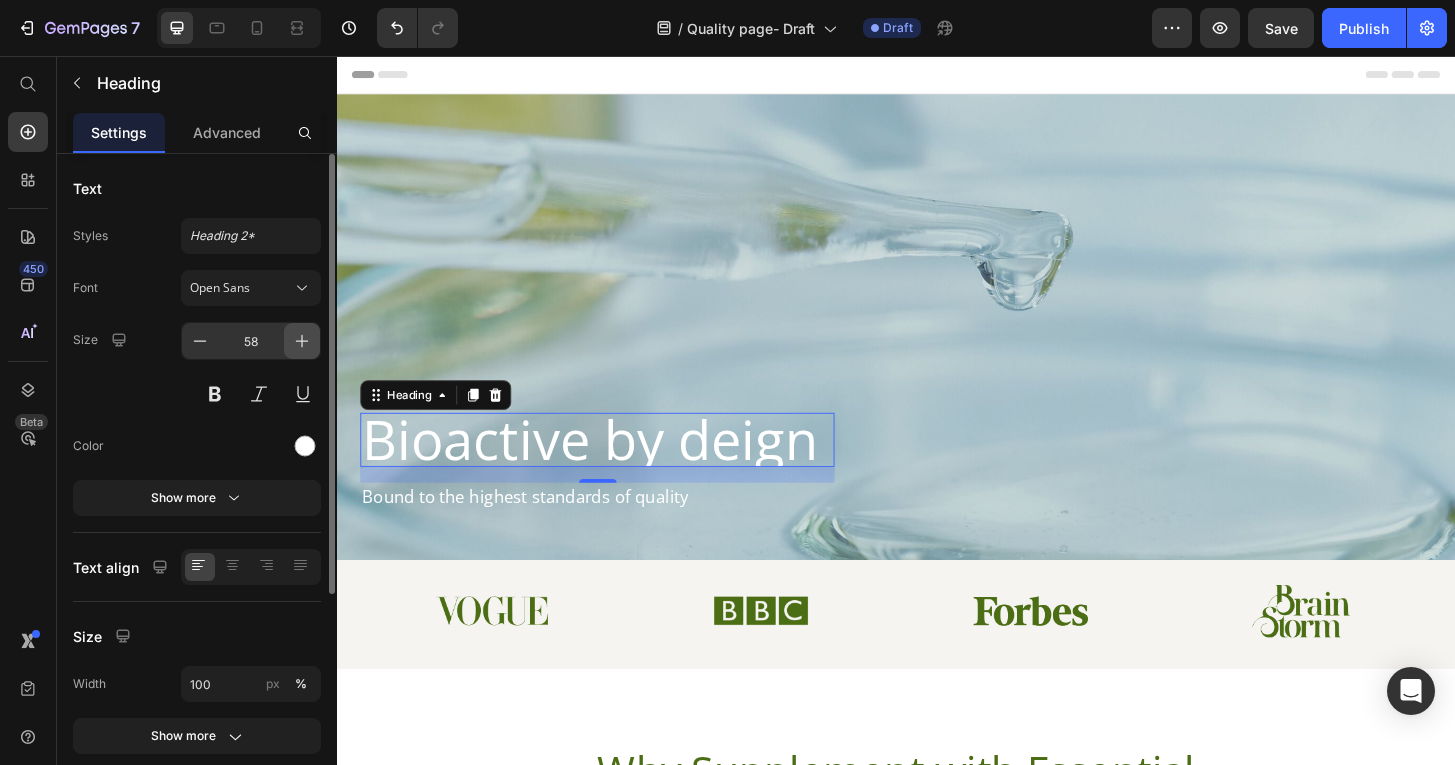 click 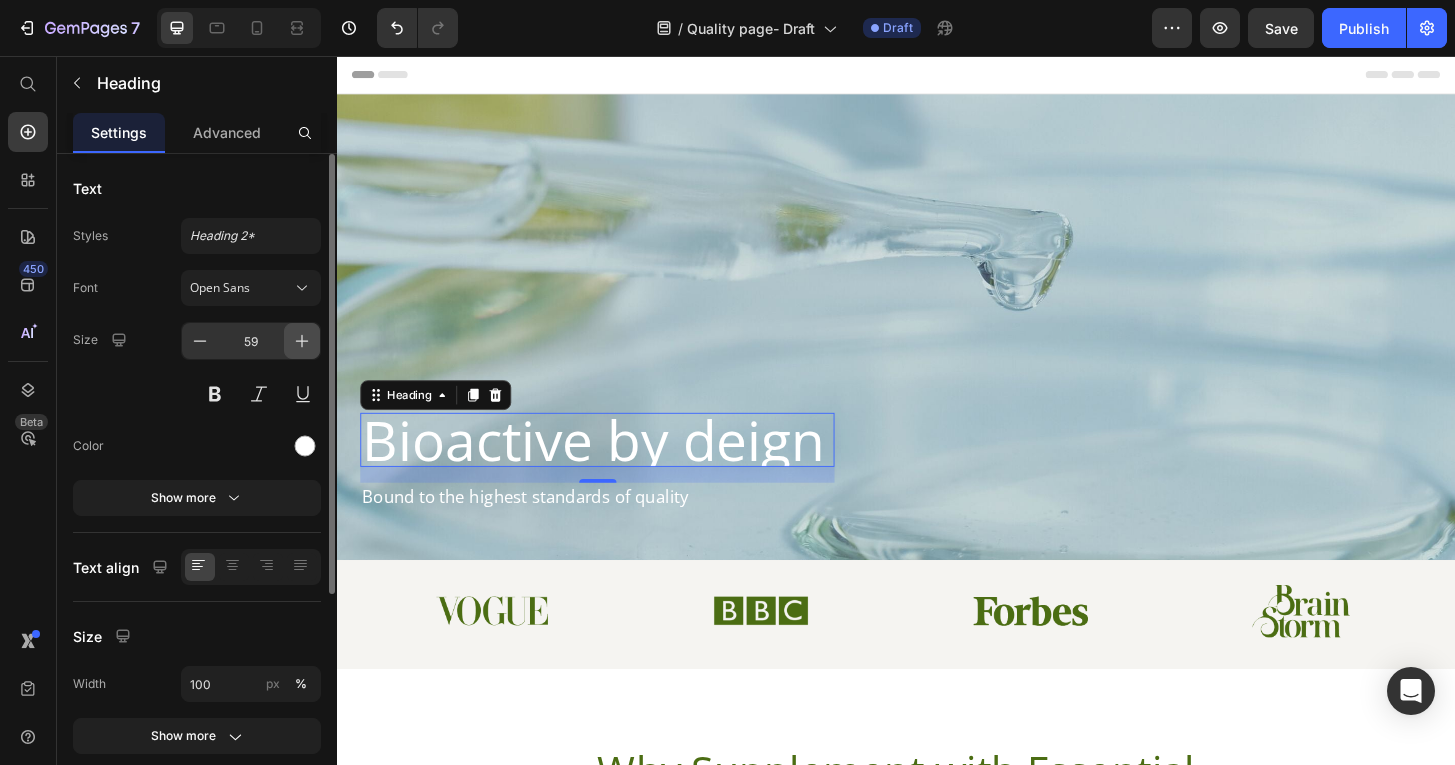 click 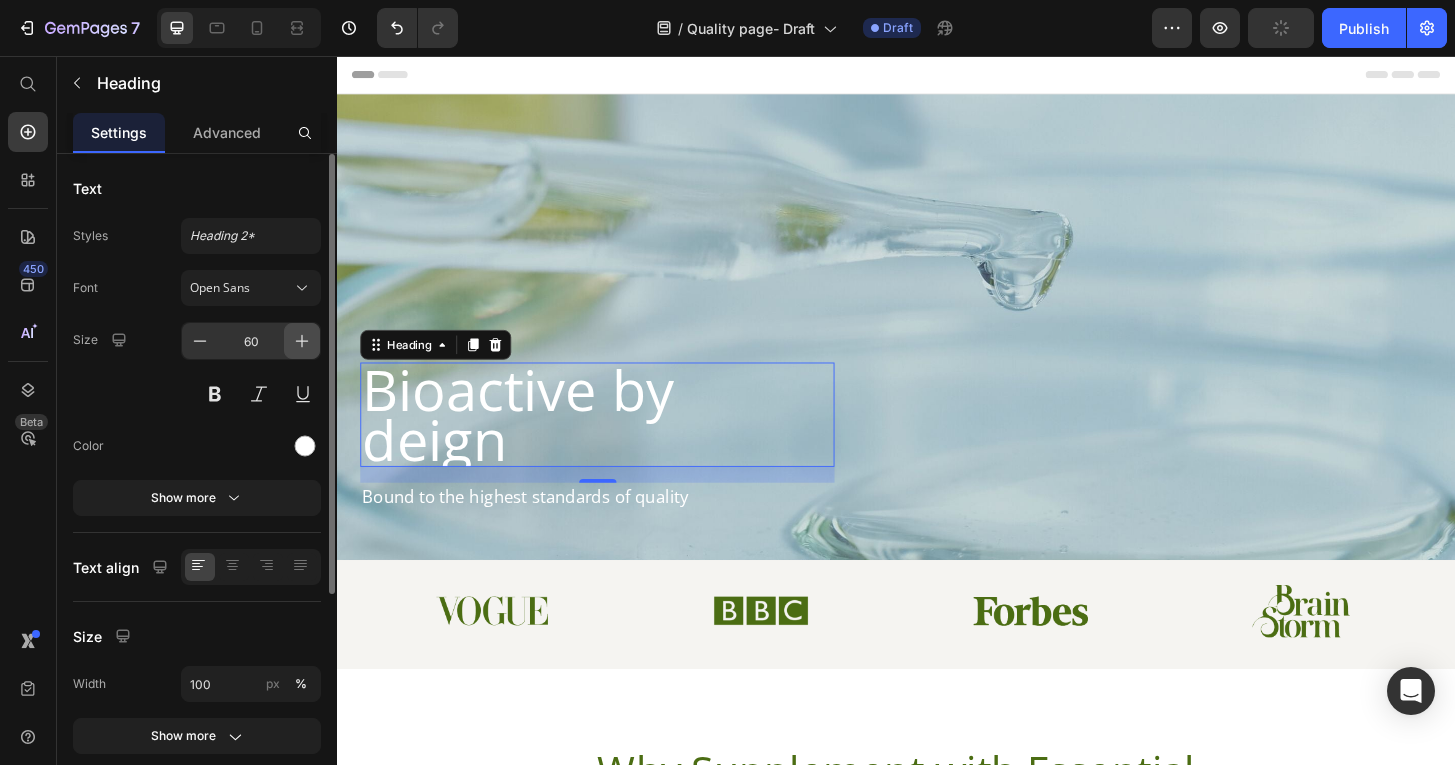 click 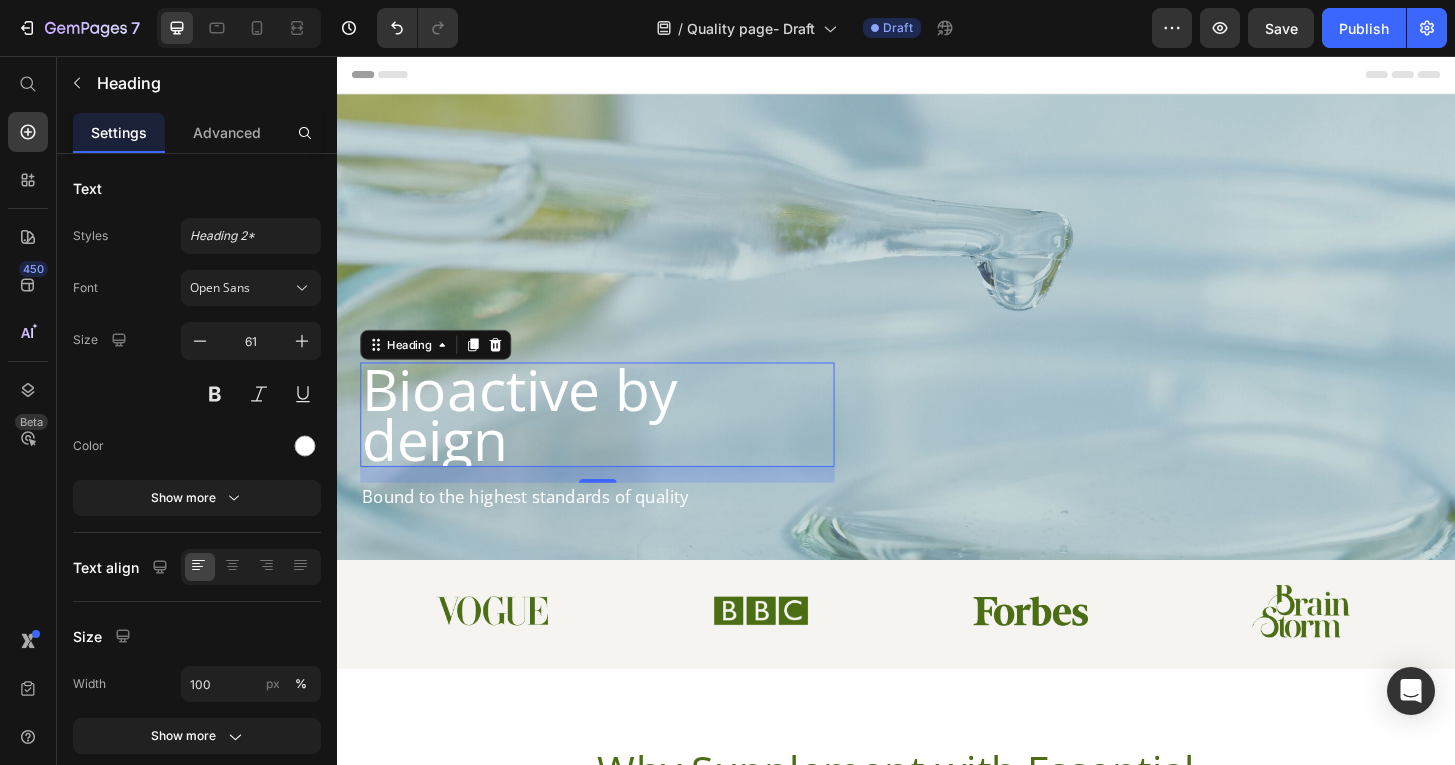 click on "Bioactive by deign" at bounding box center [616, 441] 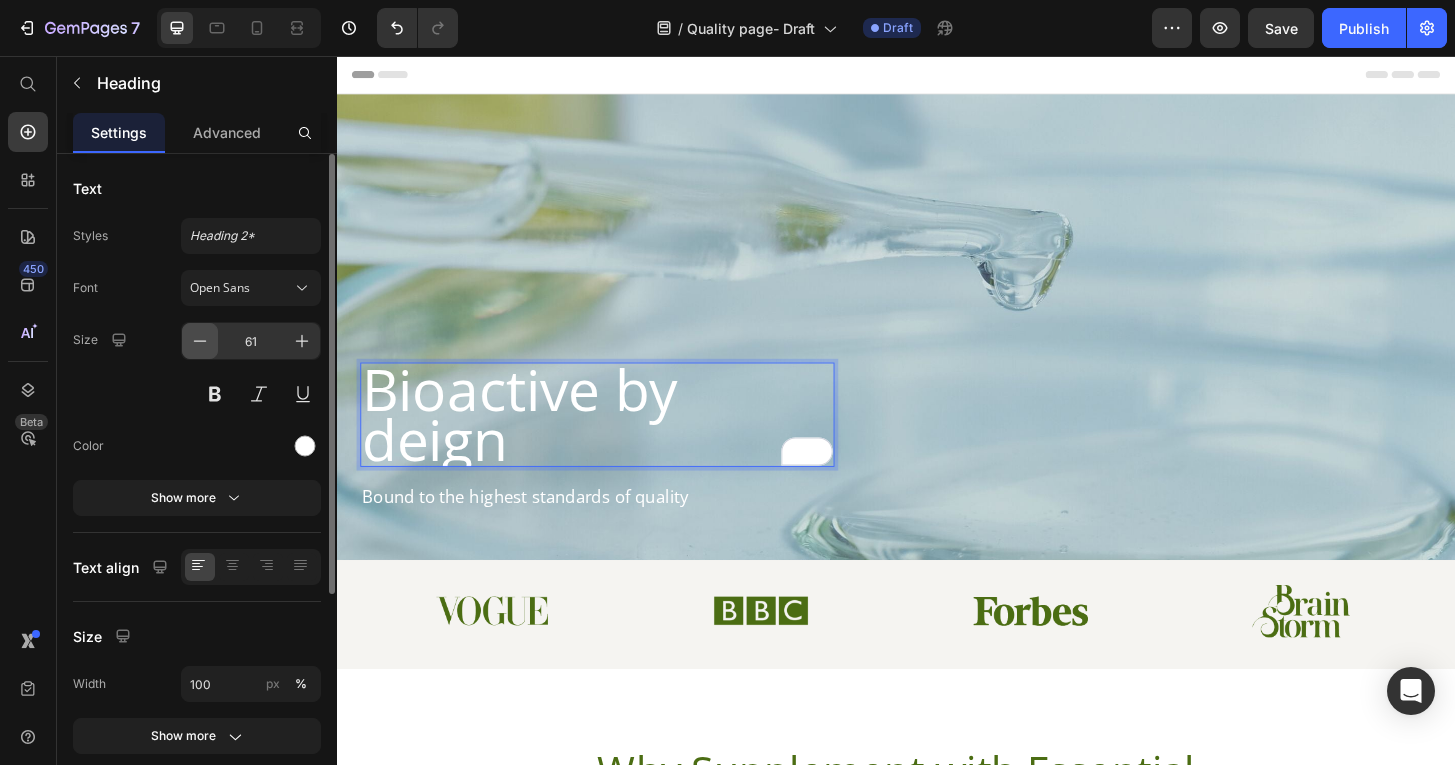 click 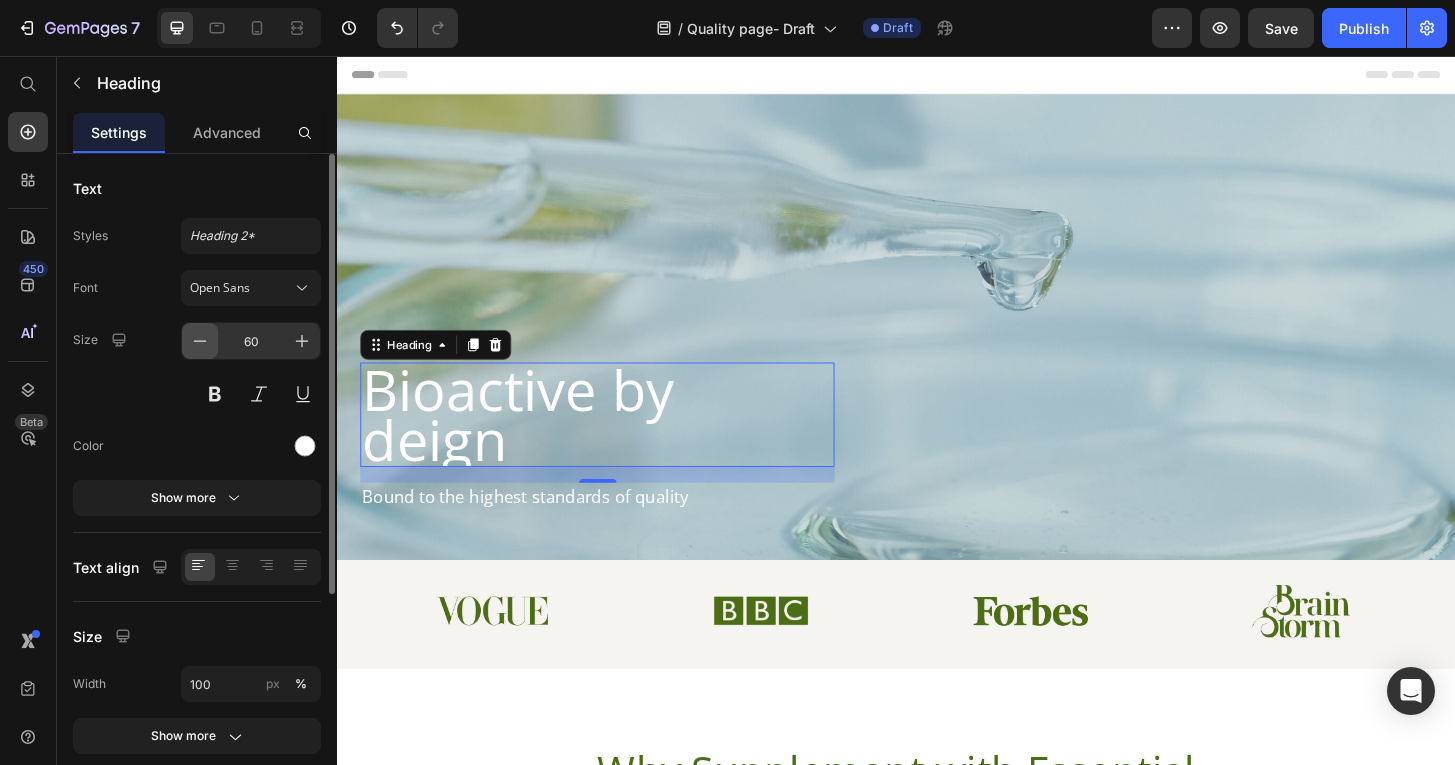 click 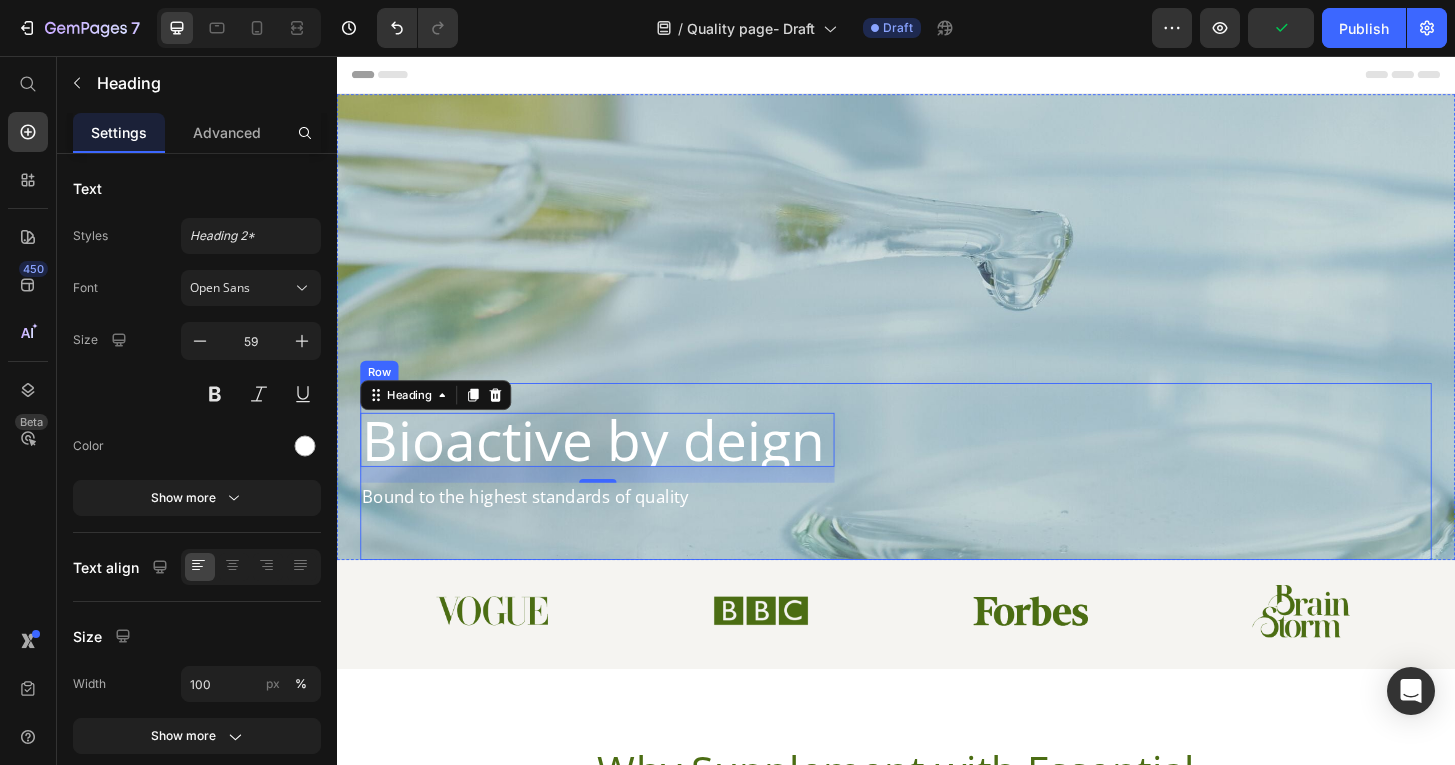 click on "Bioactive by deign Heading   17 Bound to the highest standards of quality Text Block Row" at bounding box center (937, 502) 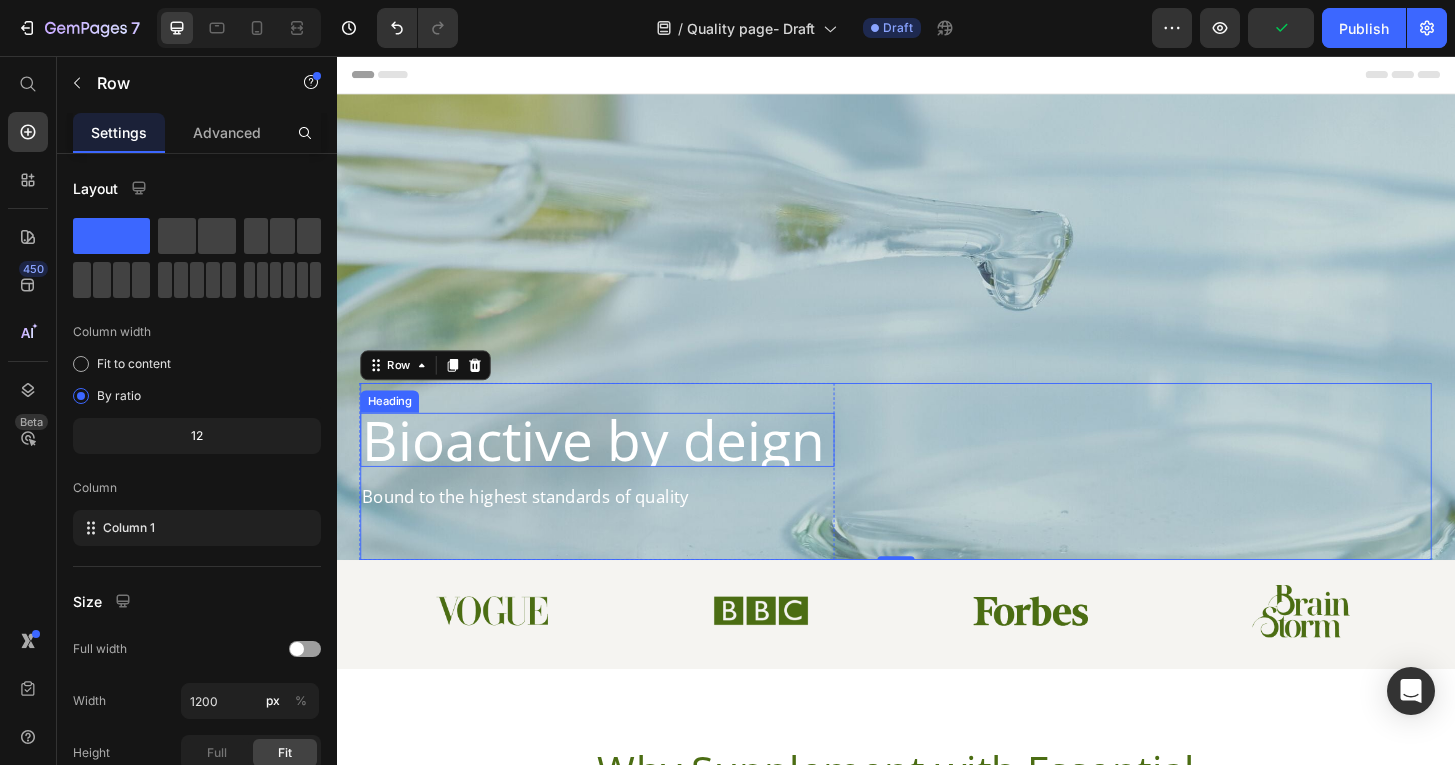 click on "Bioactive by deign" at bounding box center (616, 468) 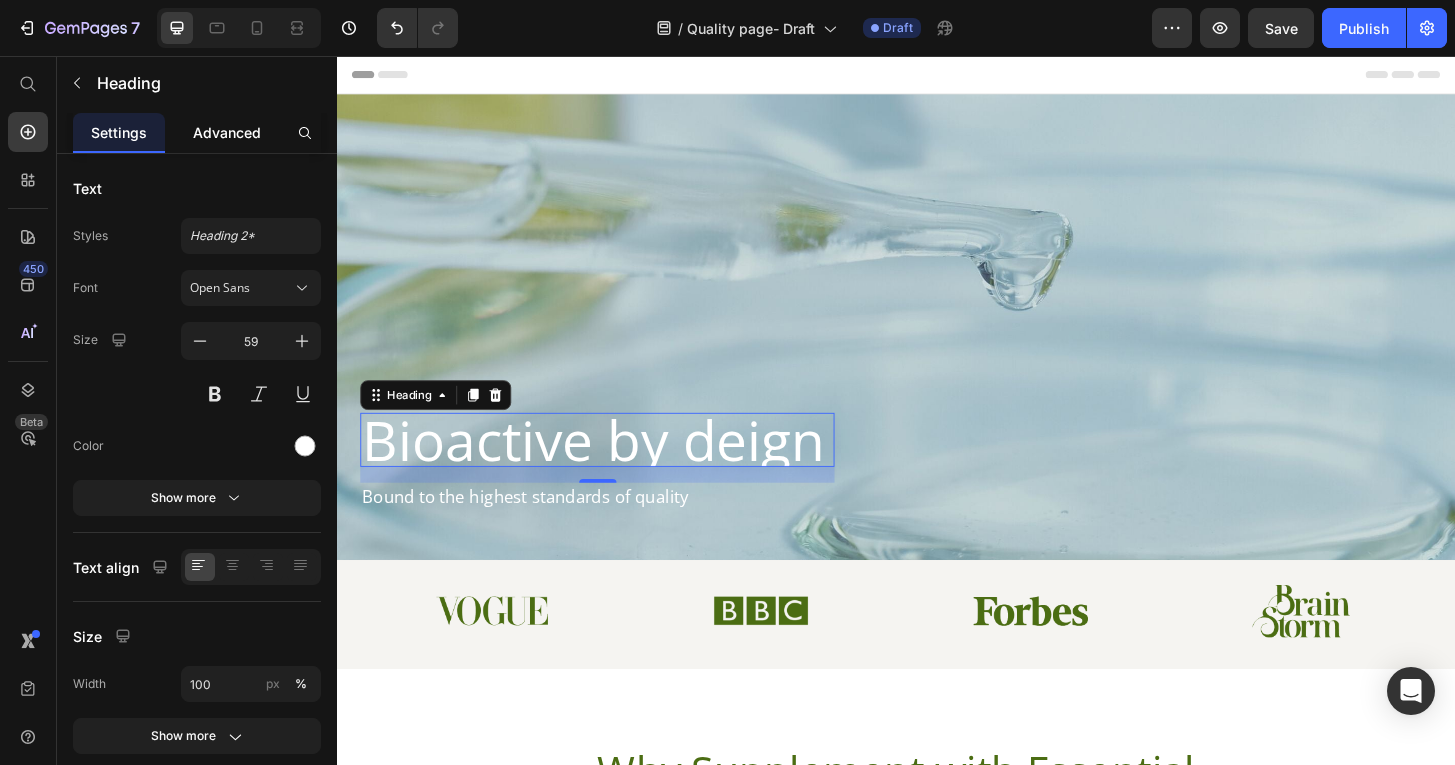 click on "Advanced" at bounding box center (227, 132) 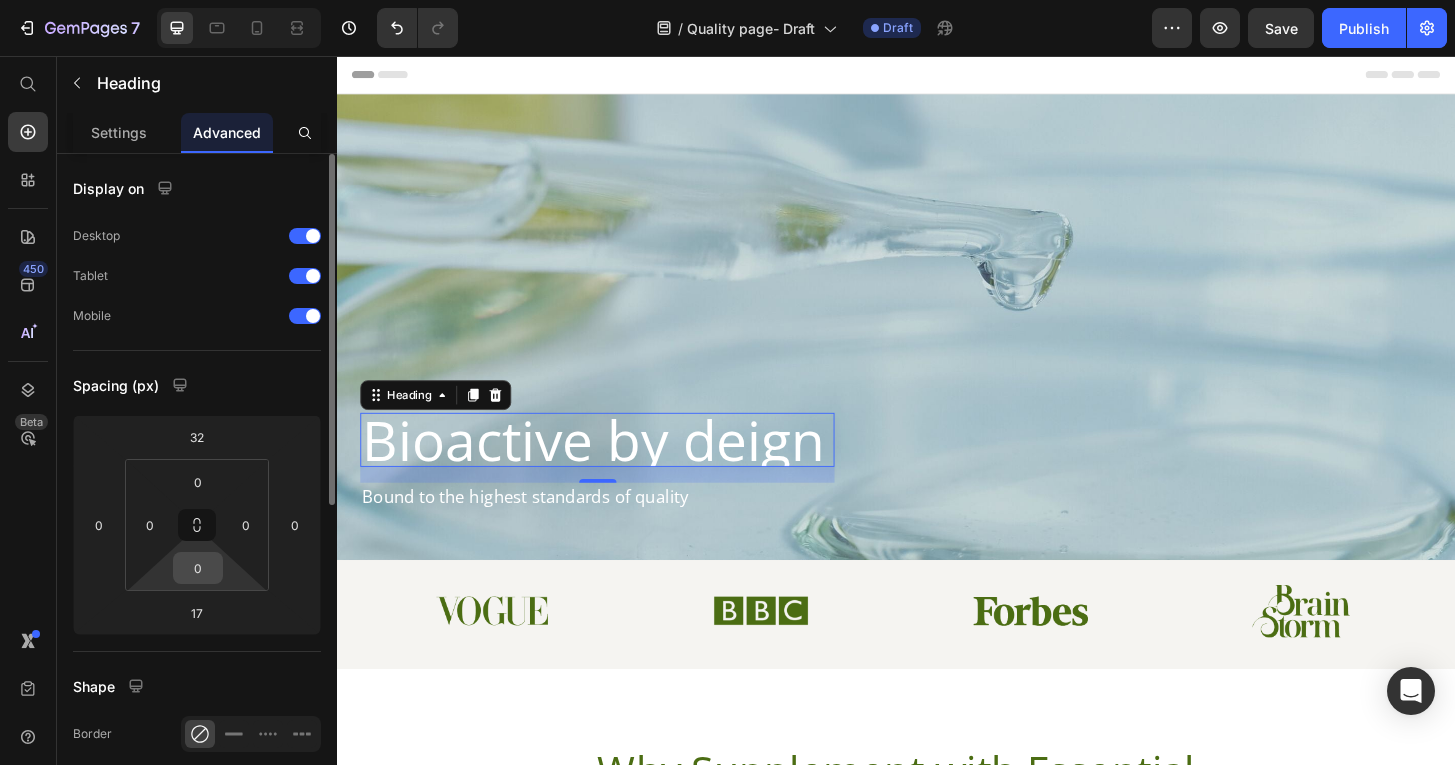click on "0" at bounding box center [198, 568] 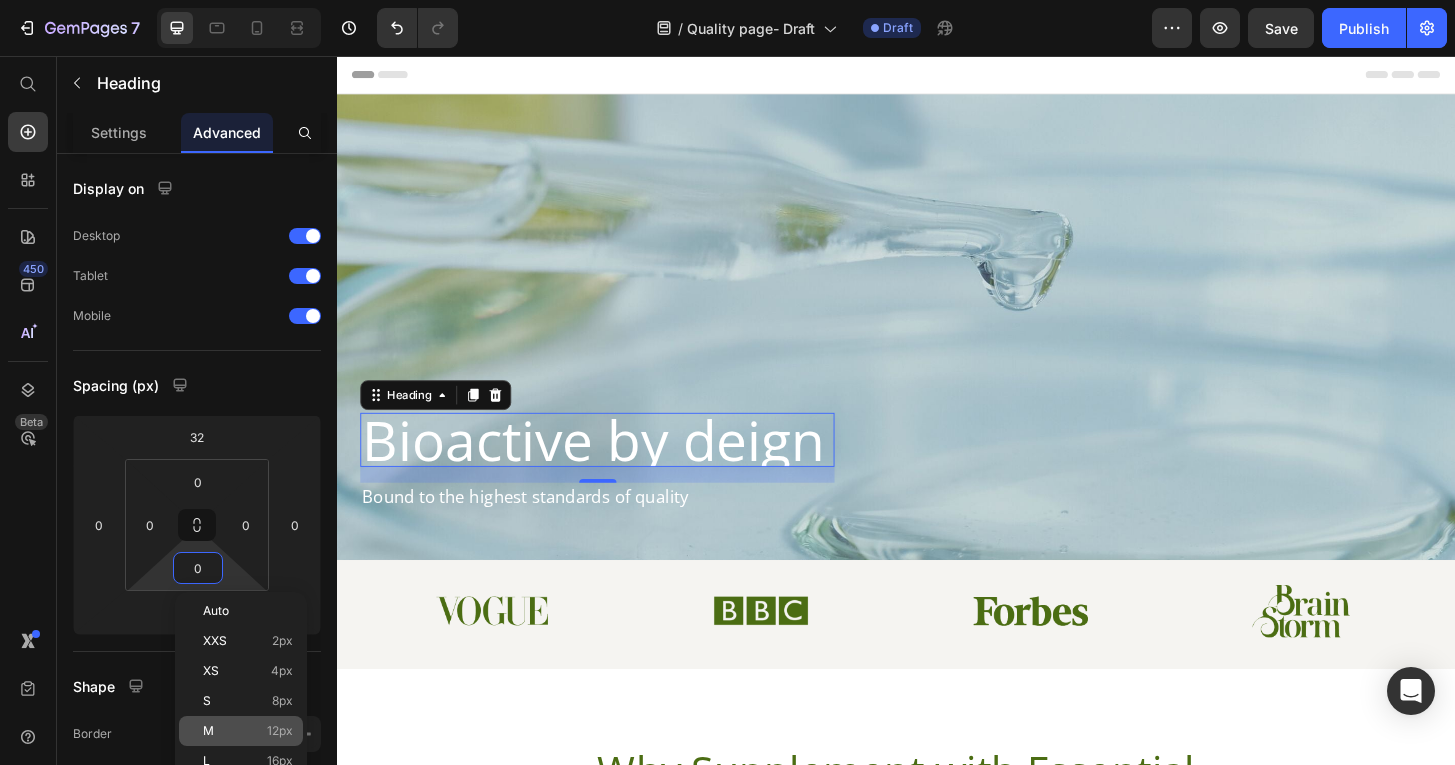 click on "M 12px" at bounding box center [248, 731] 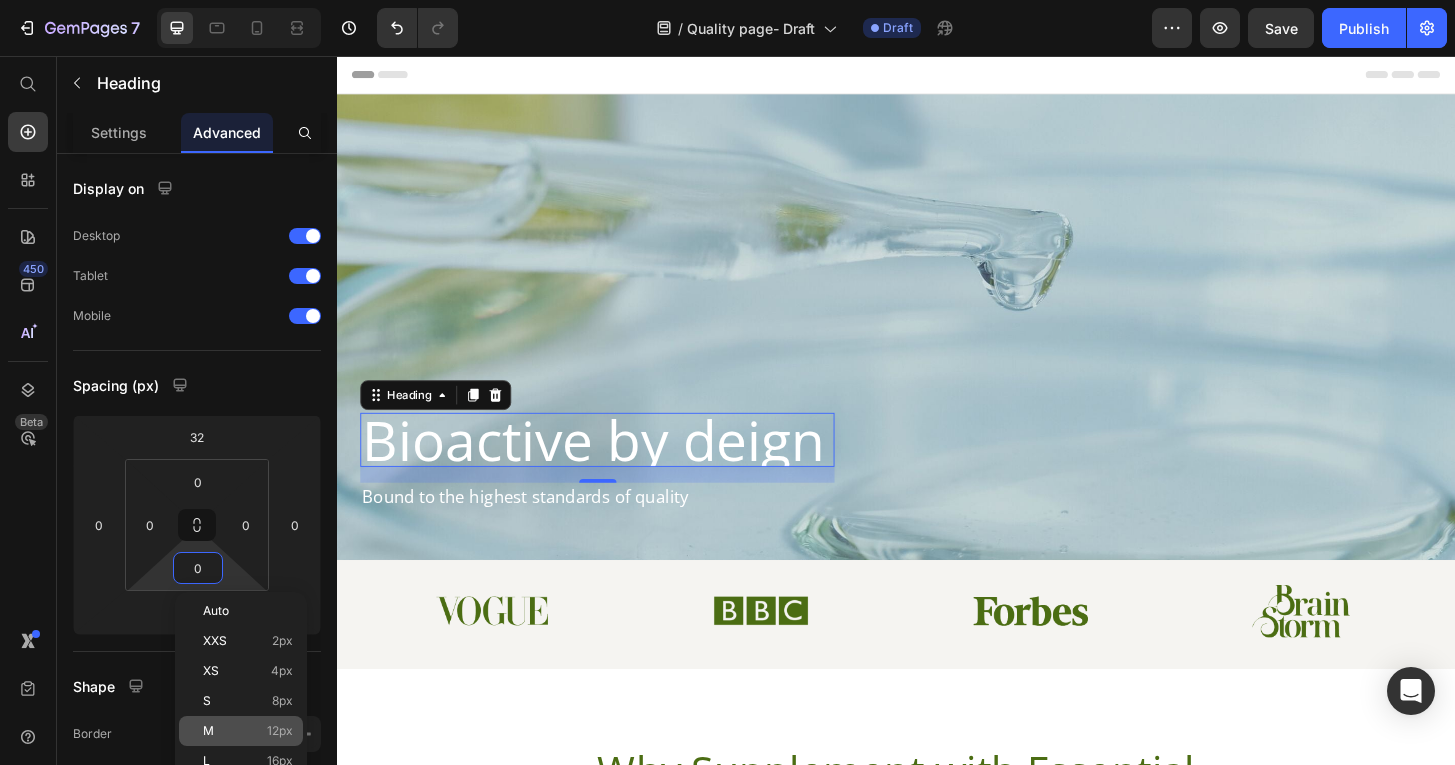 type on "12" 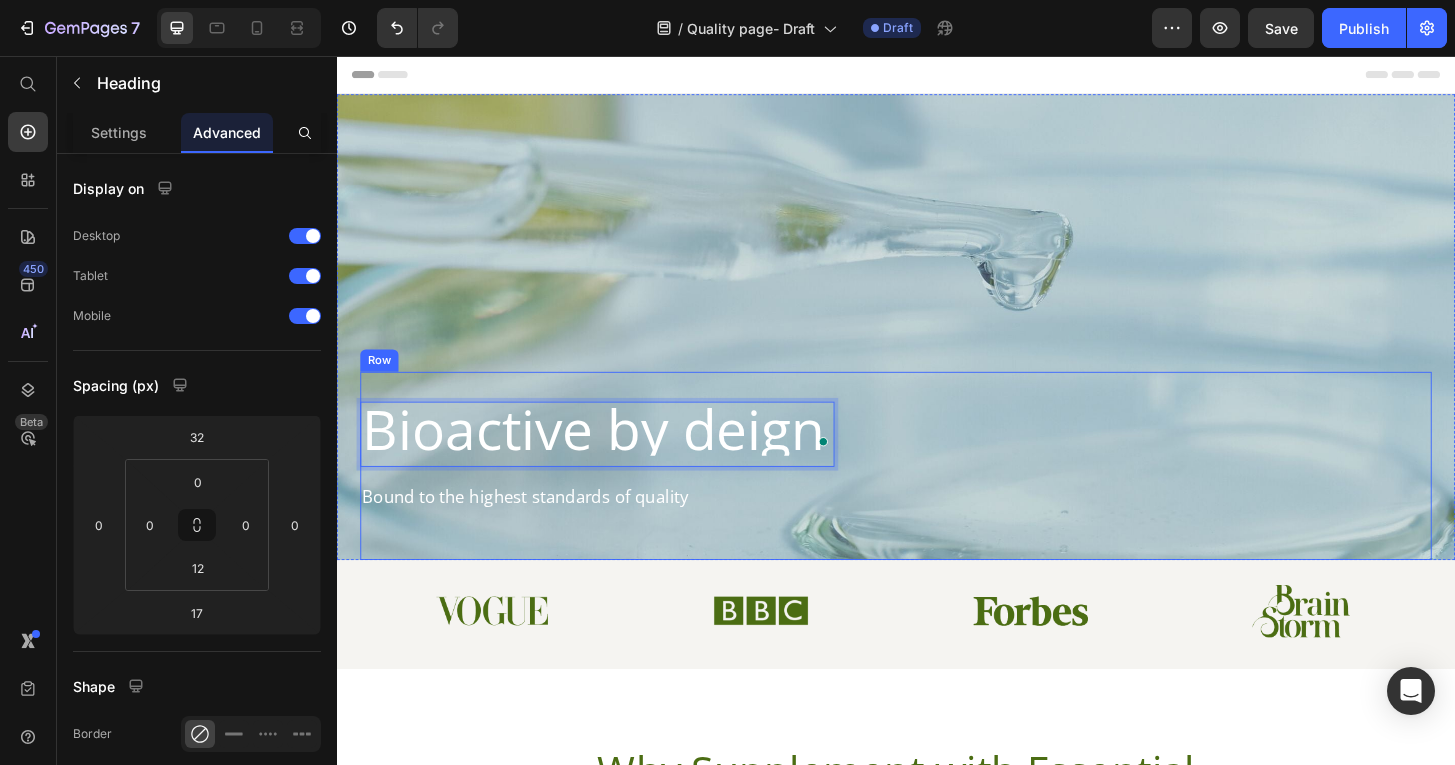 click on "Bioactive by deign Heading   17 Bound to the highest standards of quality Text Block Row" at bounding box center (937, 496) 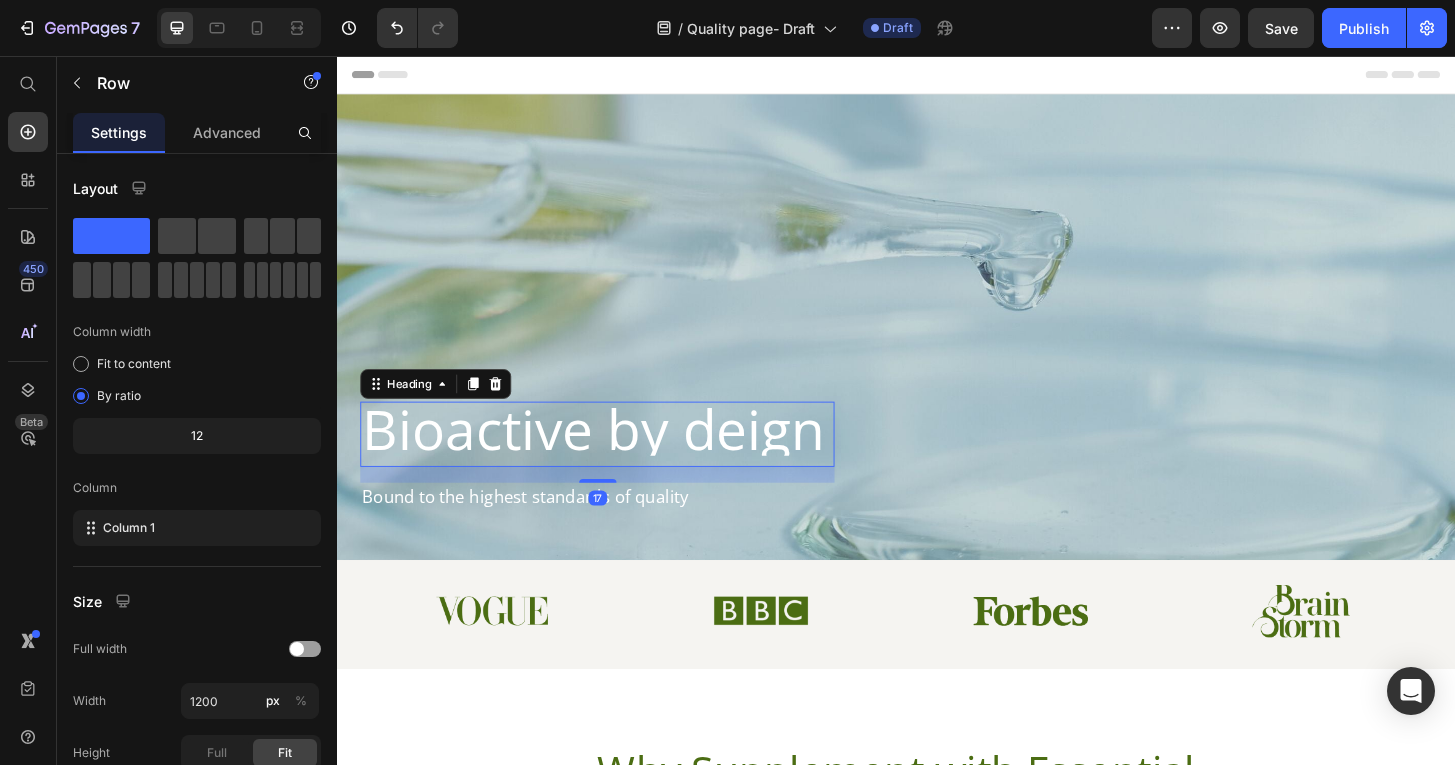click on "Bioactive by deign" at bounding box center (616, 456) 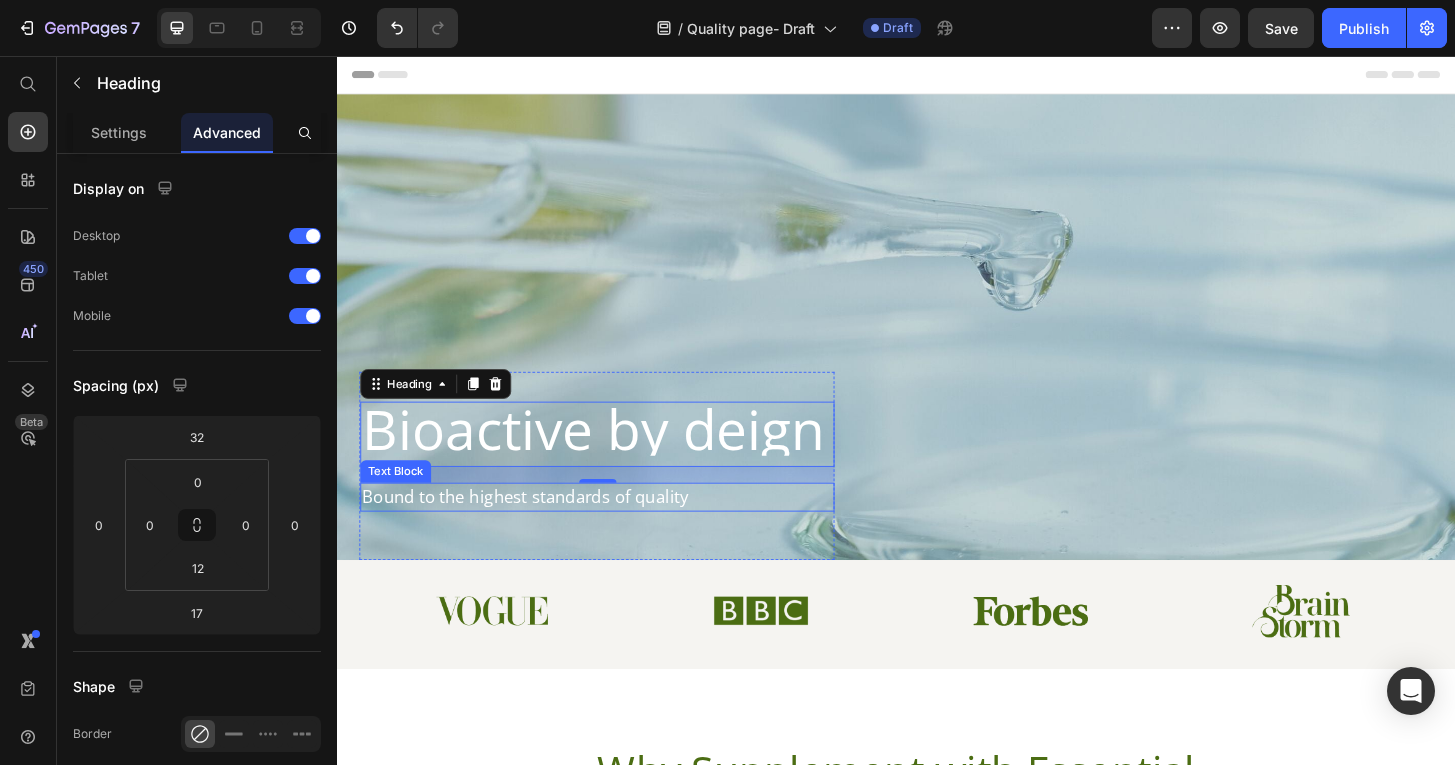 click on "Bound to the highest standards of quality" at bounding box center (616, 529) 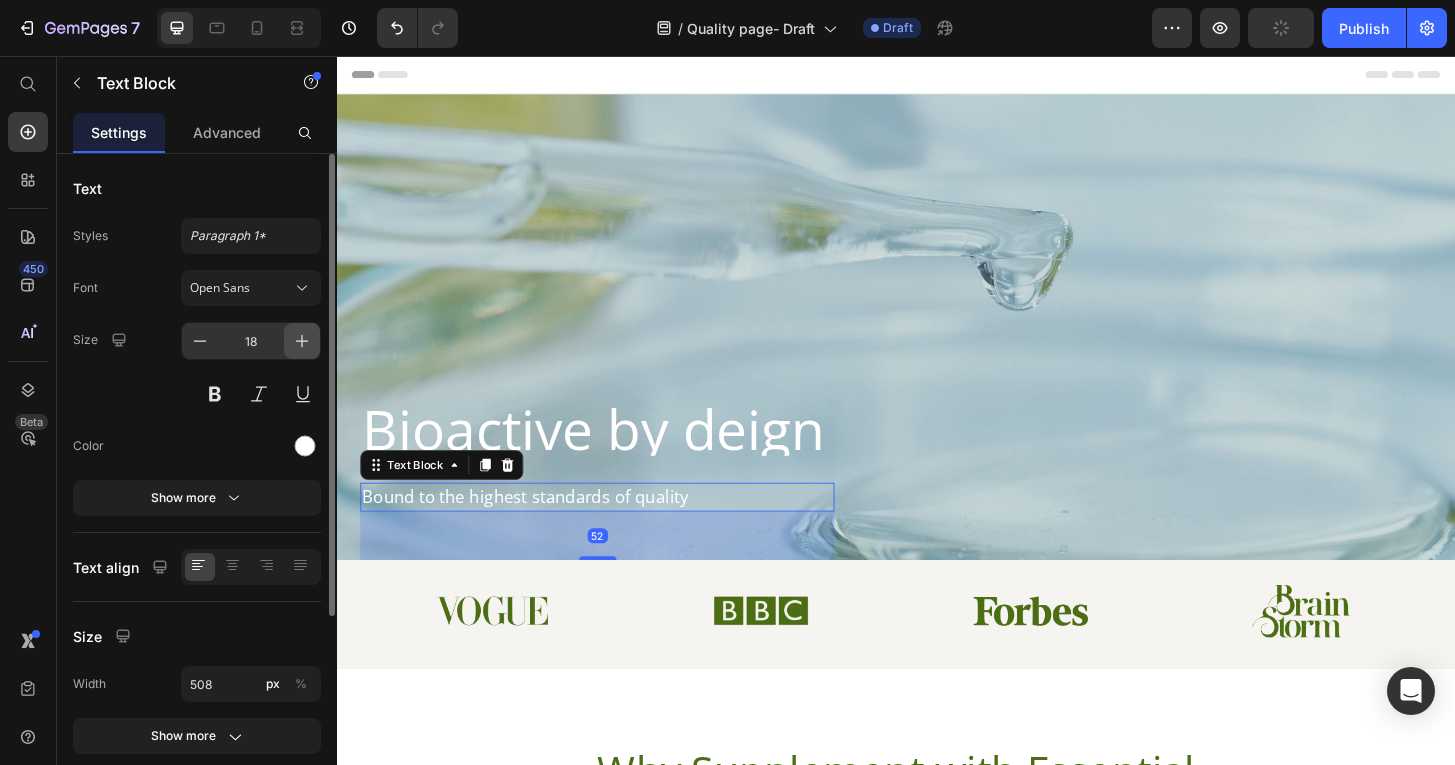 click 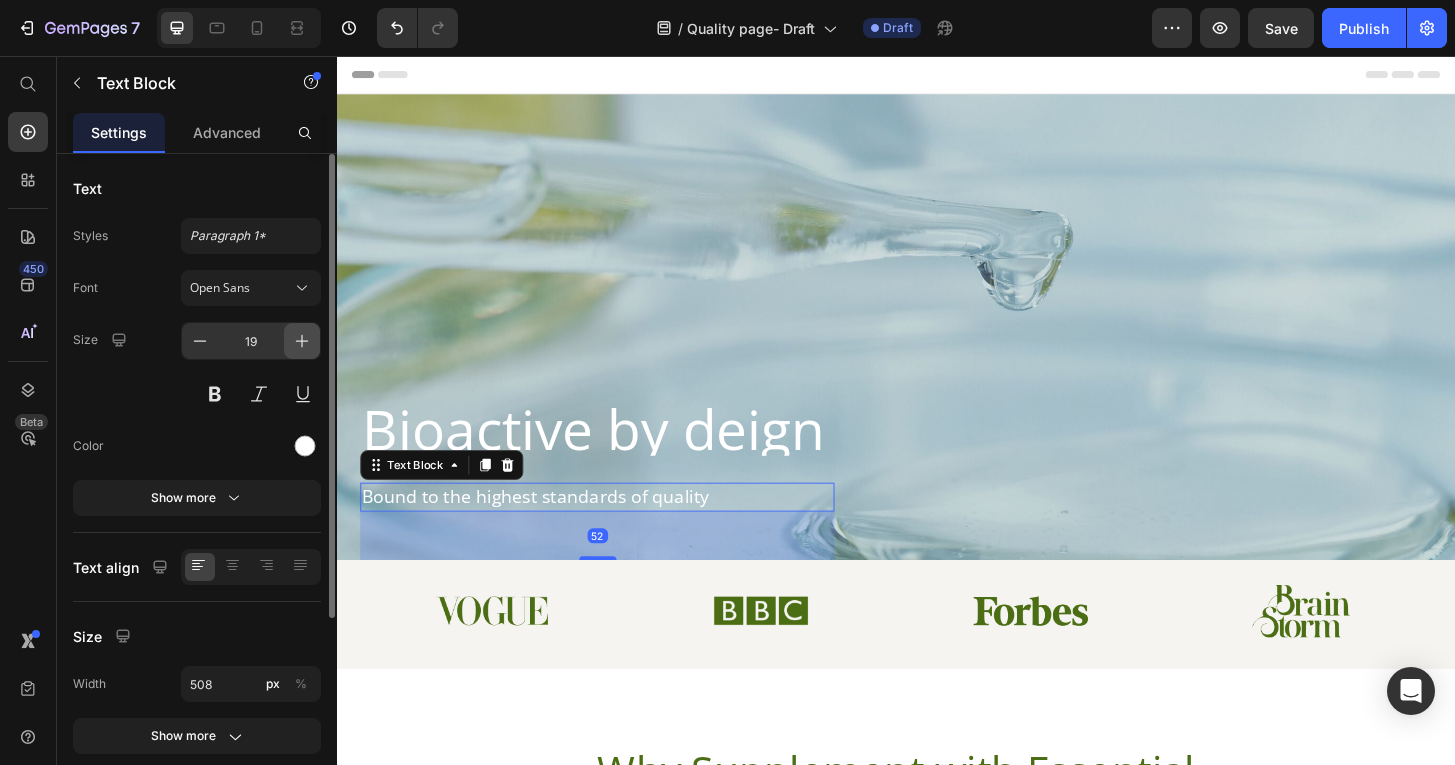 click 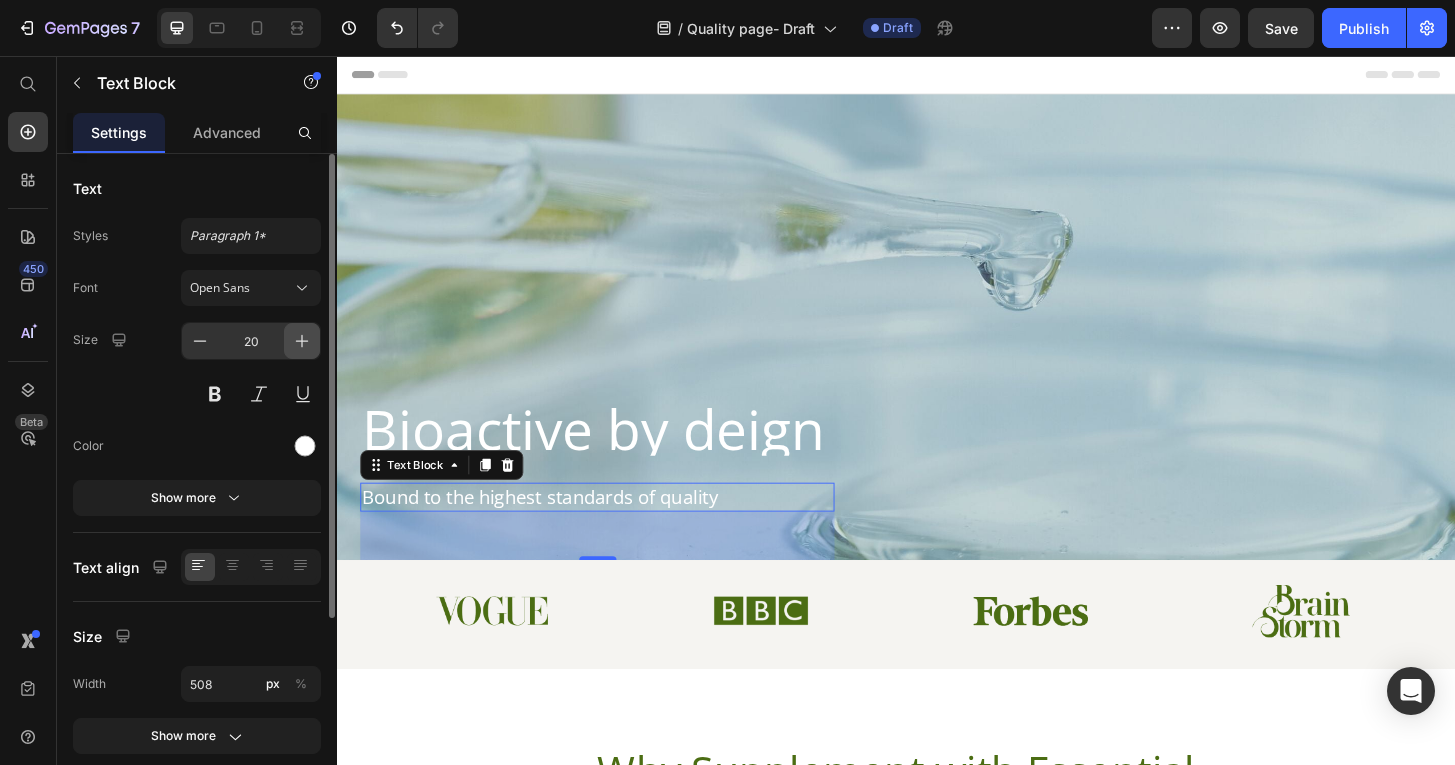 click 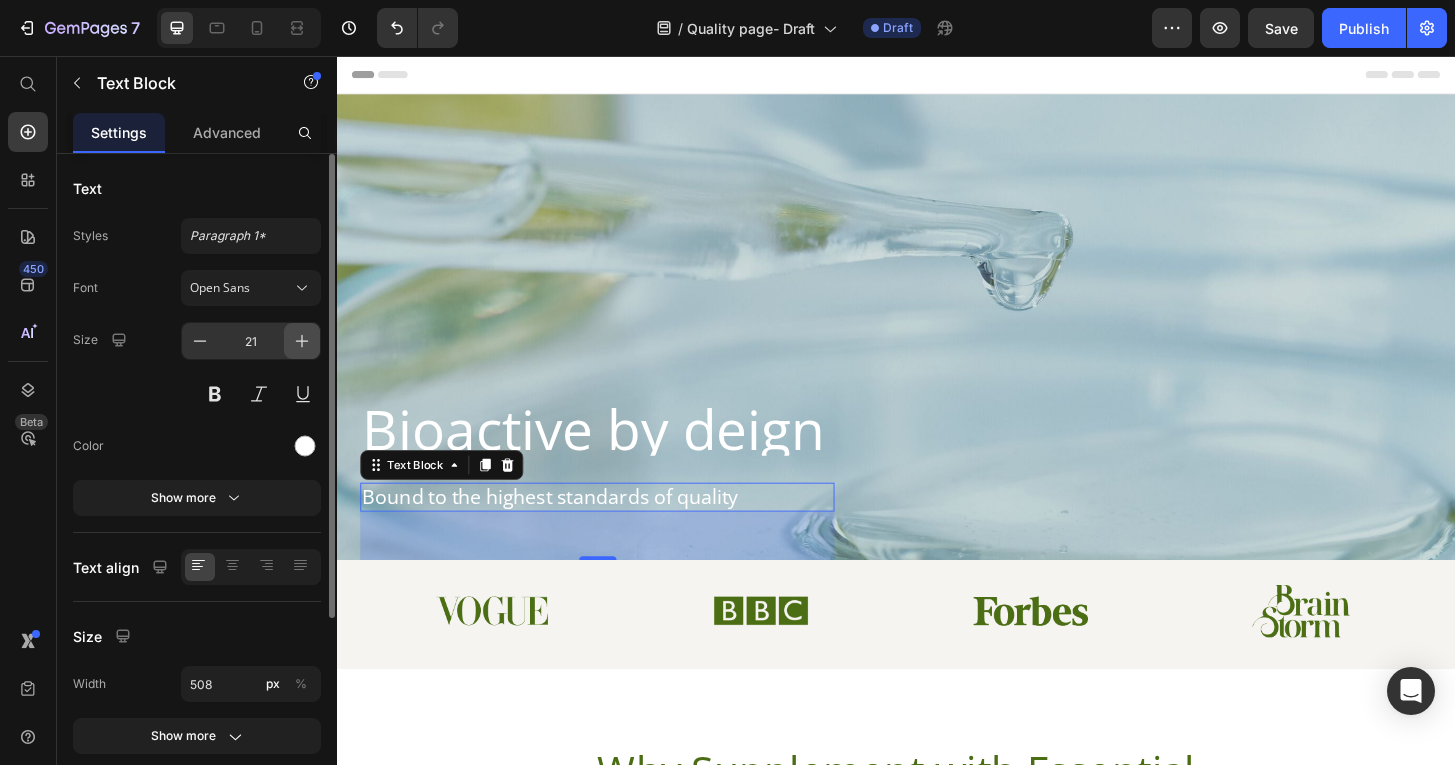 click 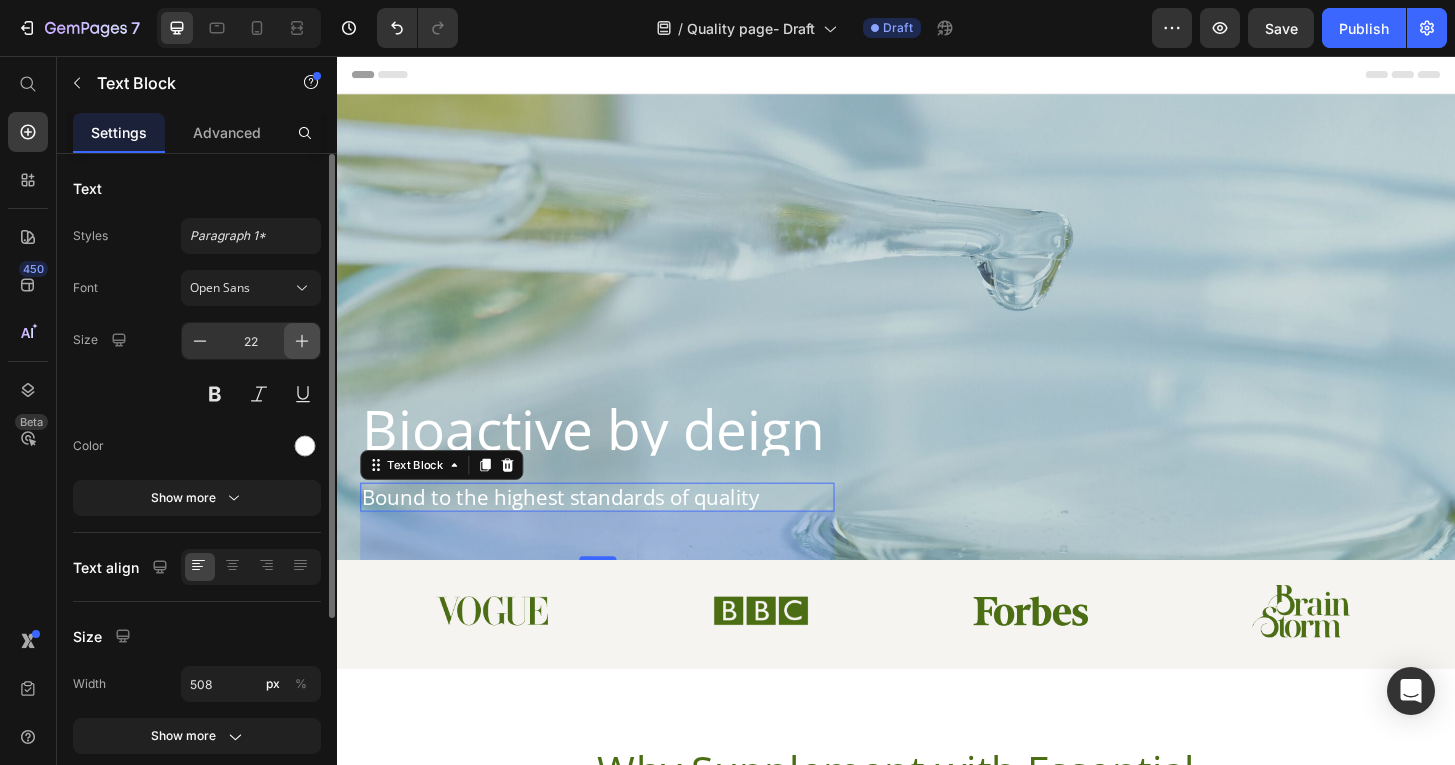 click 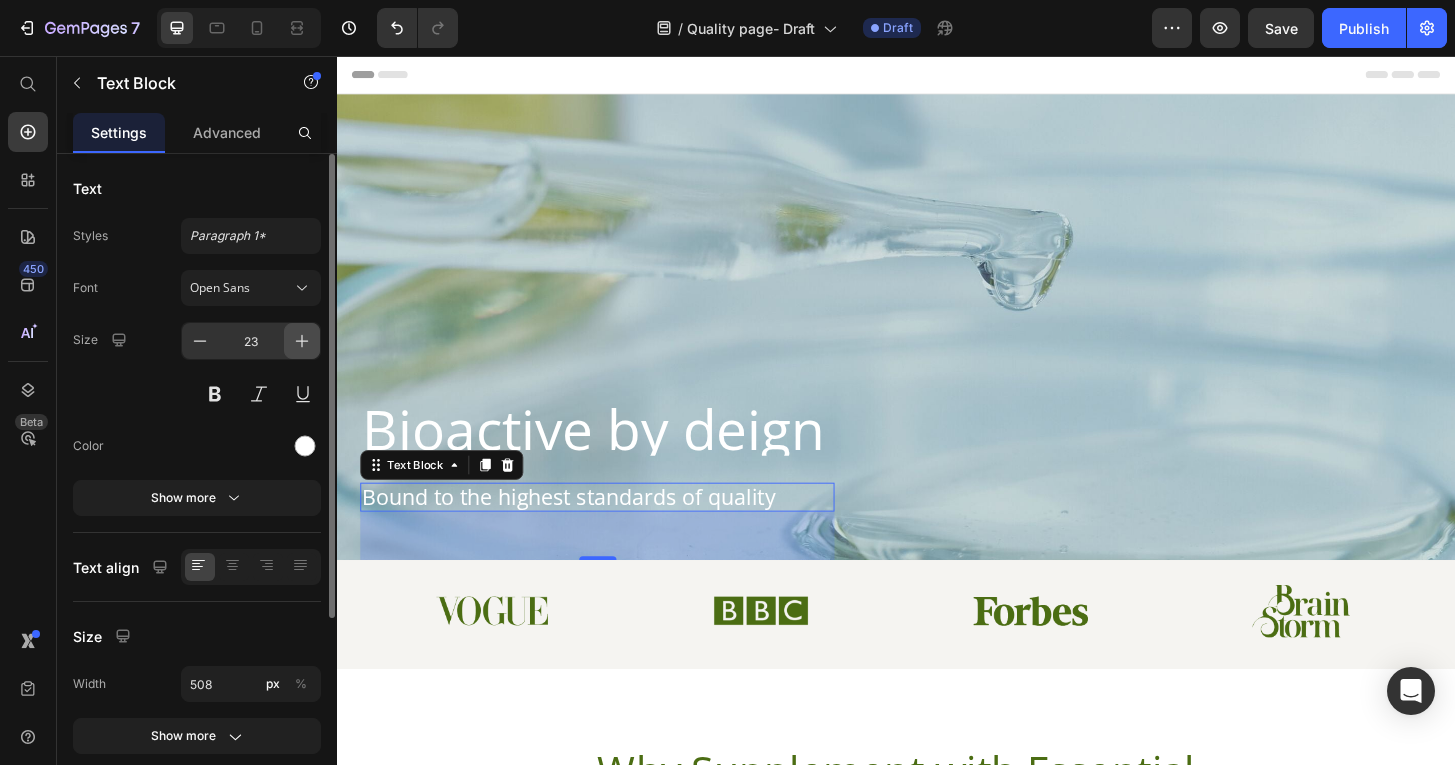 click 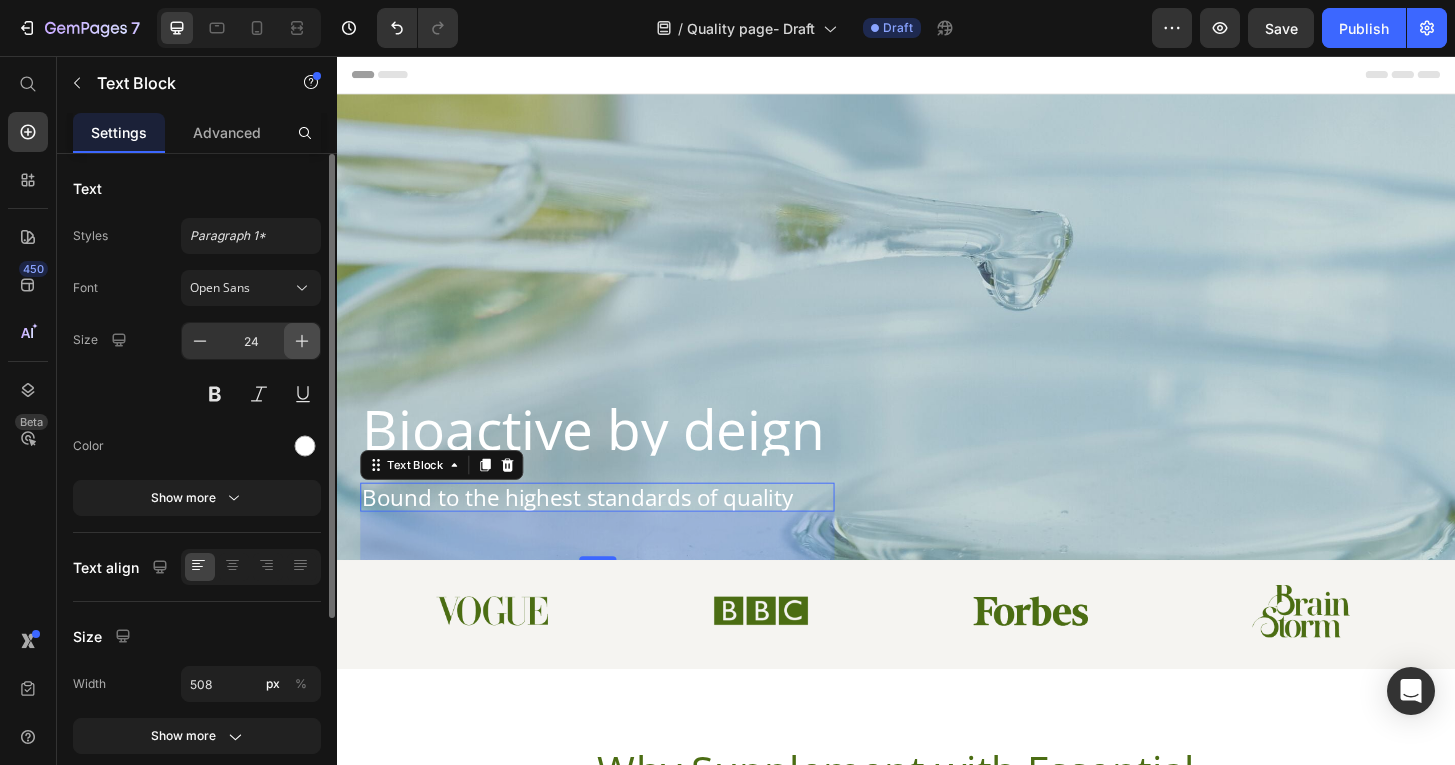 click 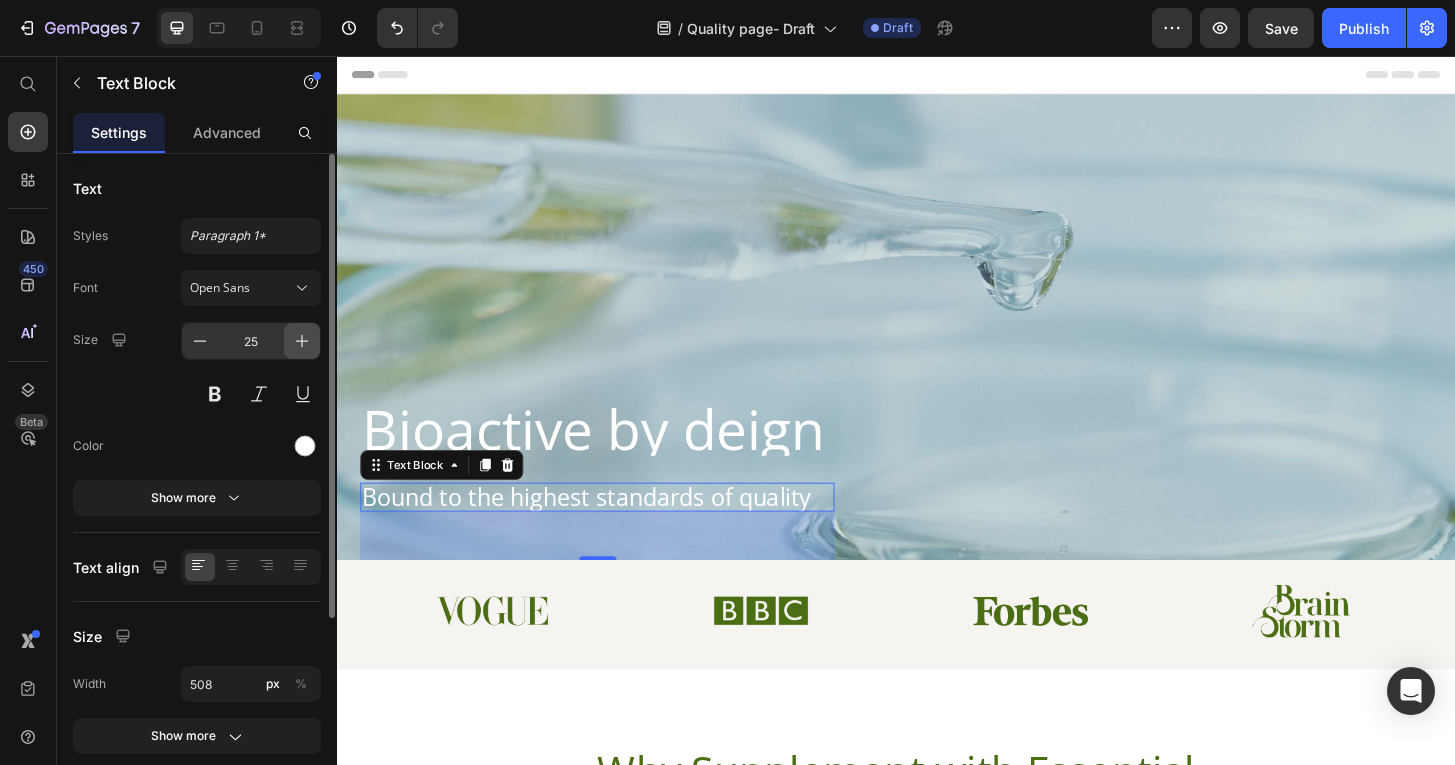 click 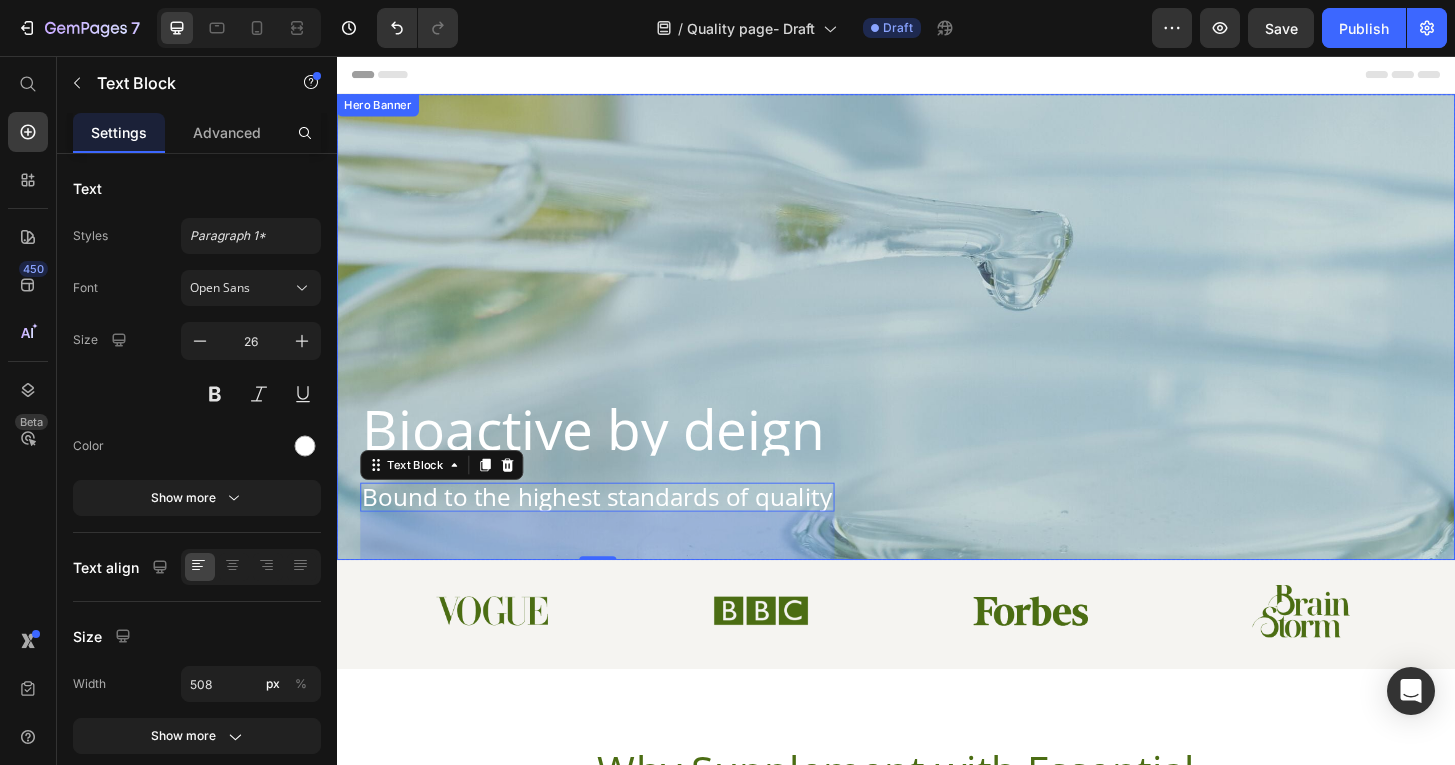click on "Bioactive by deign Heading Bound to the highest standards of quality Text Block   52 Row Row" at bounding box center (937, 470) 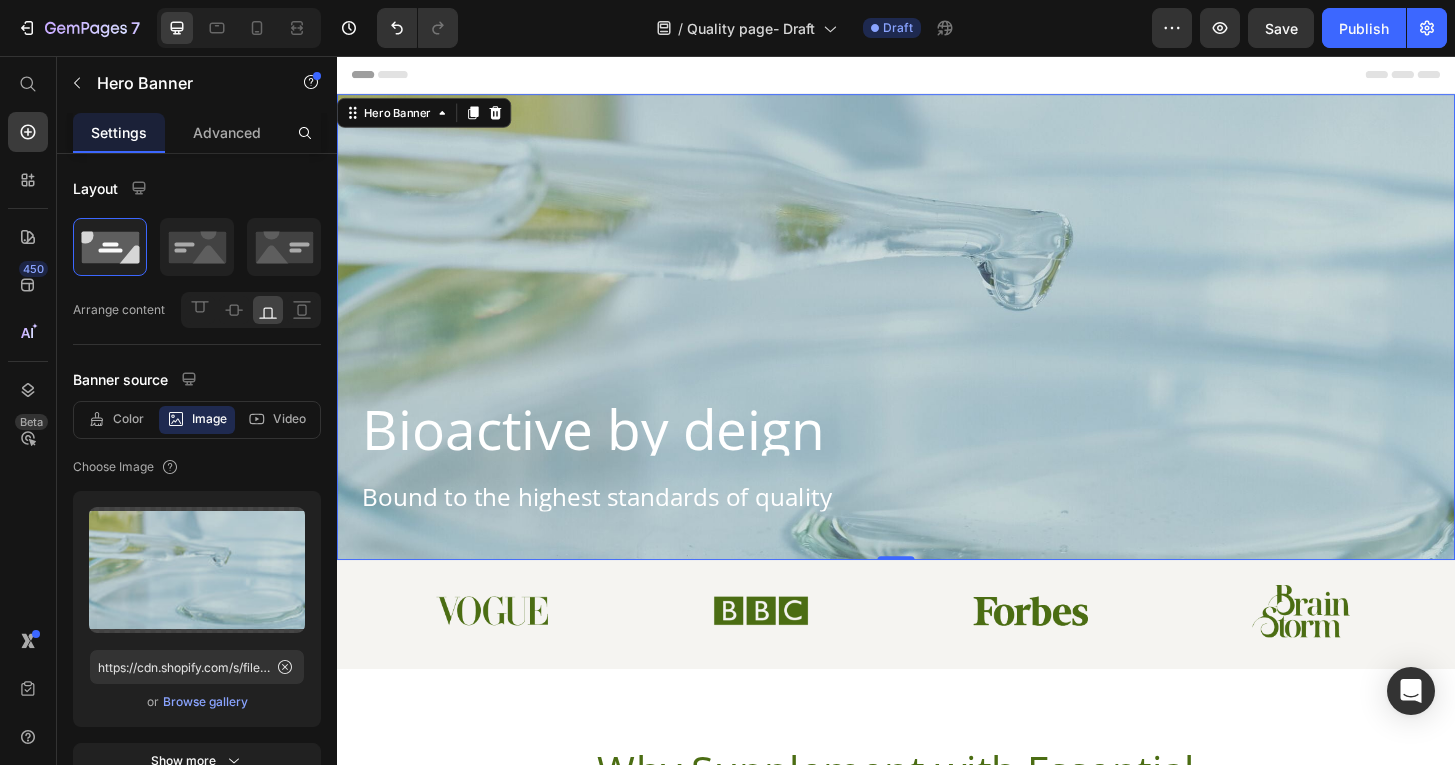 scroll, scrollTop: 153, scrollLeft: 0, axis: vertical 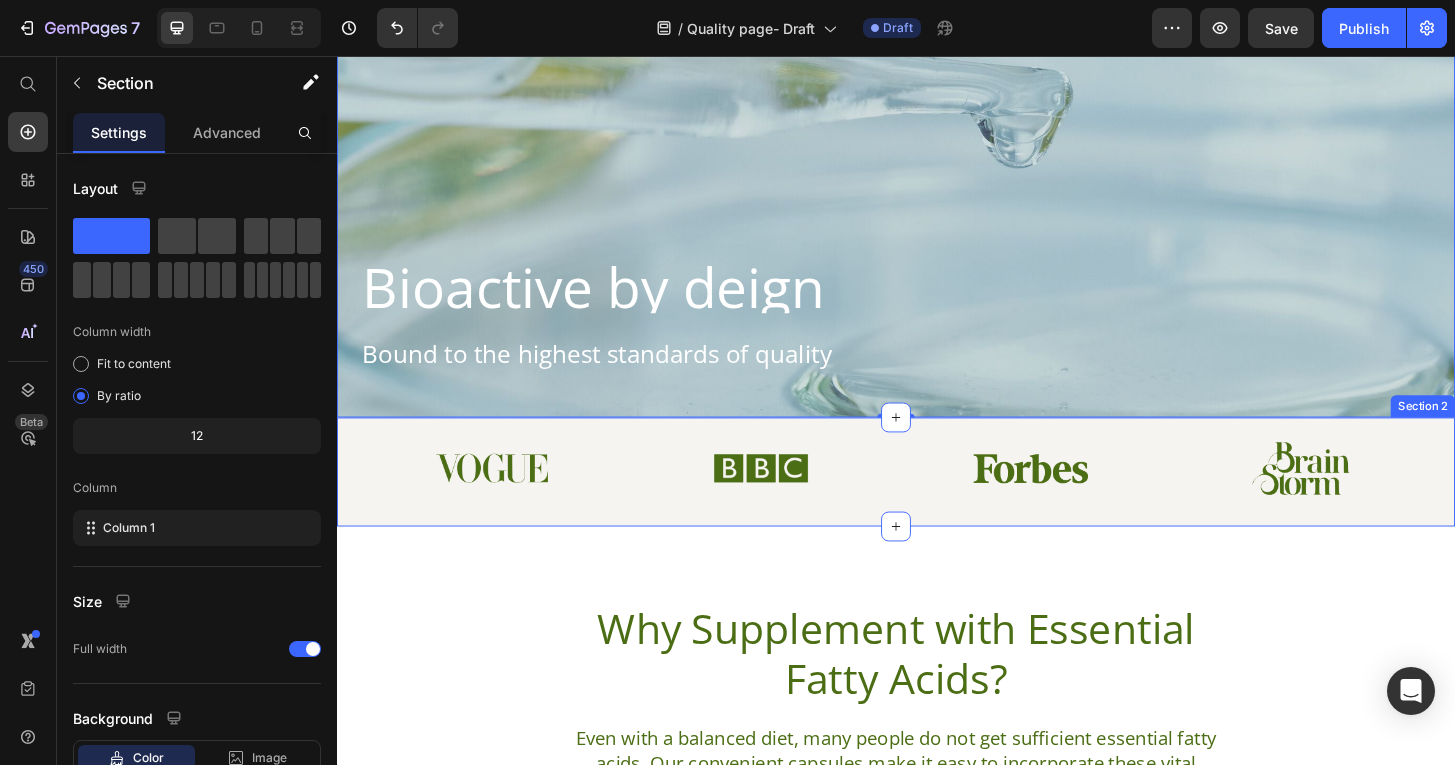 click on "Image Image Image Image Row Section 2" at bounding box center [937, 502] 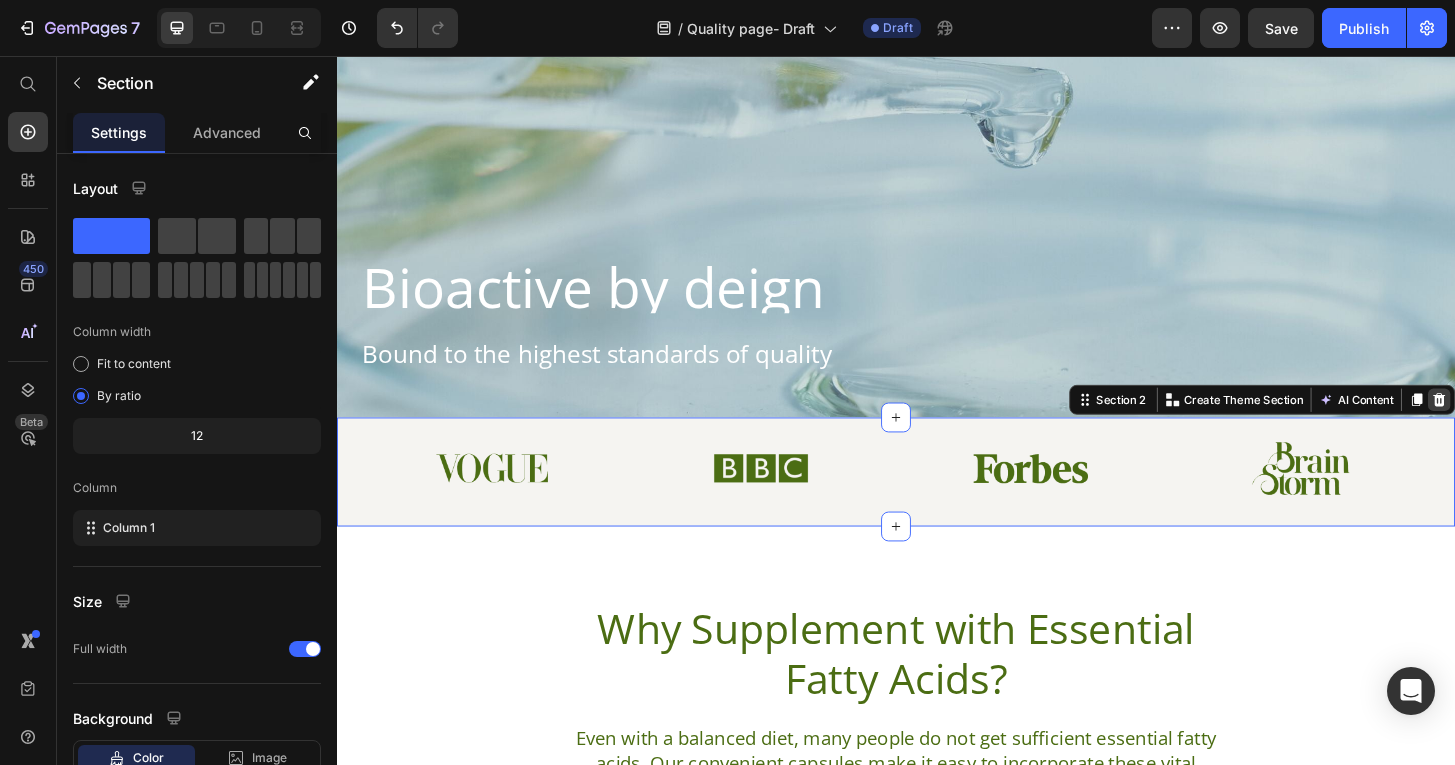 click 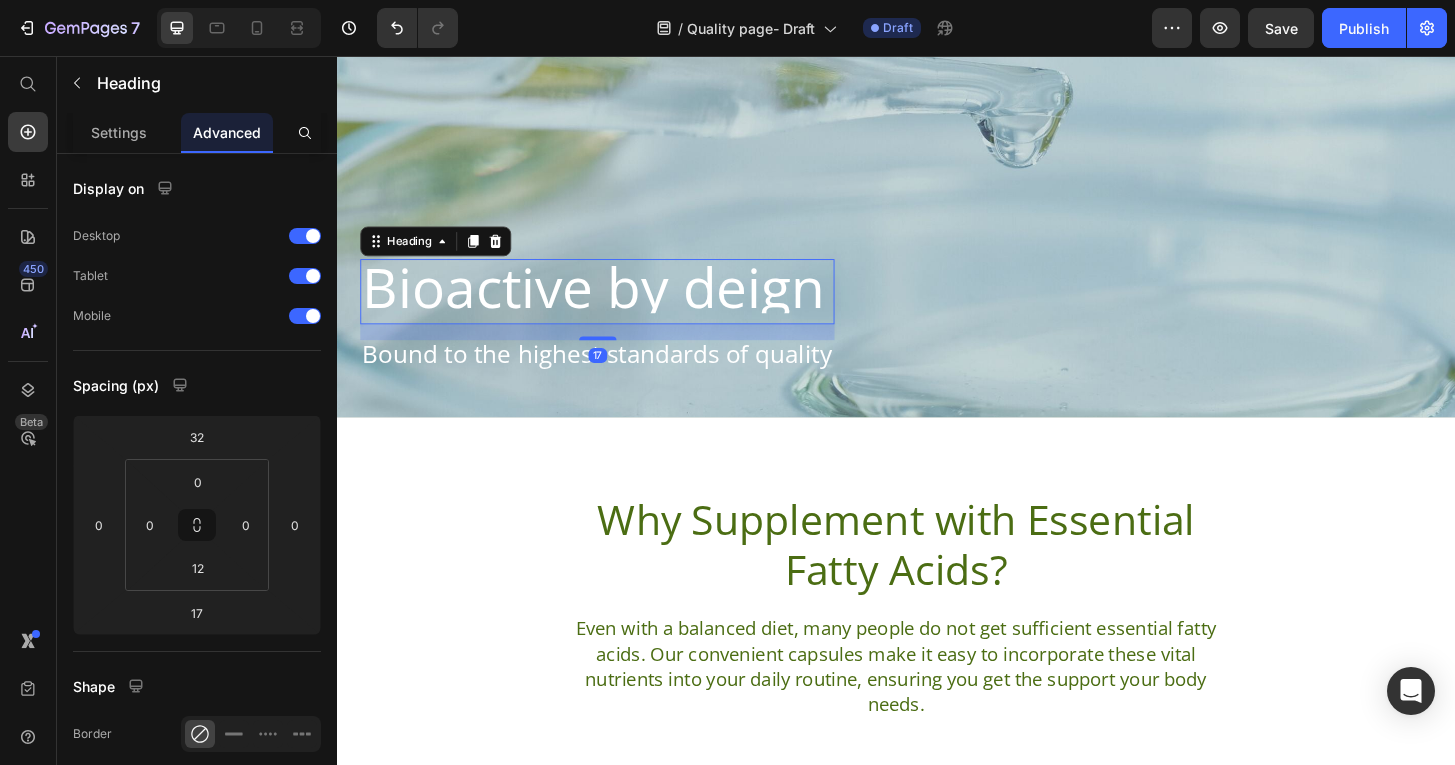 click on "Bioactive by deign" at bounding box center [616, 303] 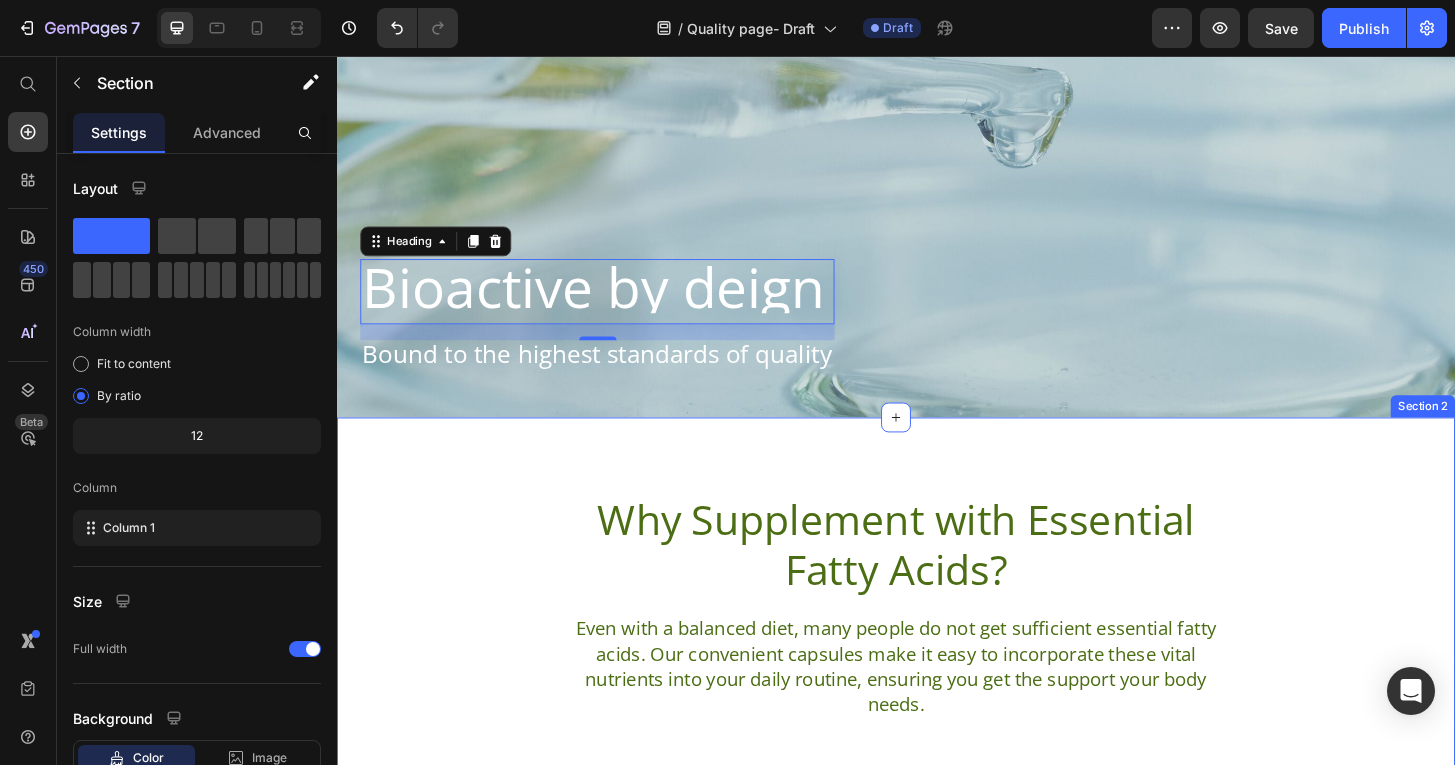 click on "Why Supplement with Essential Fatty Acids? Heading Even with a balanced diet, many people do not get sufficient essential fatty acids. Our convenient capsules make it easy to incorporate these vital nutrients into your daily routine, ensuring you get the support your body needs. Text Block Row Section 2" at bounding box center [937, 664] 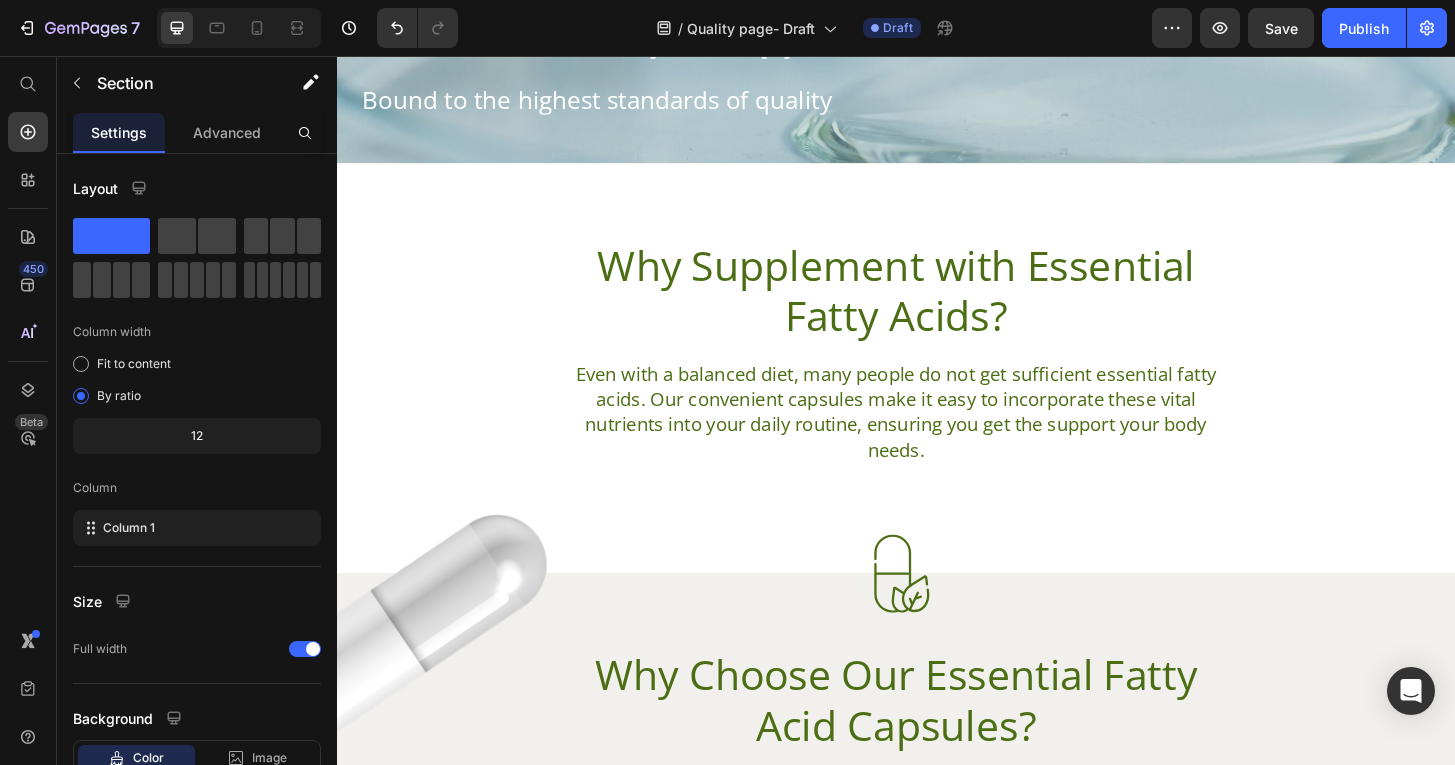 scroll, scrollTop: 0, scrollLeft: 0, axis: both 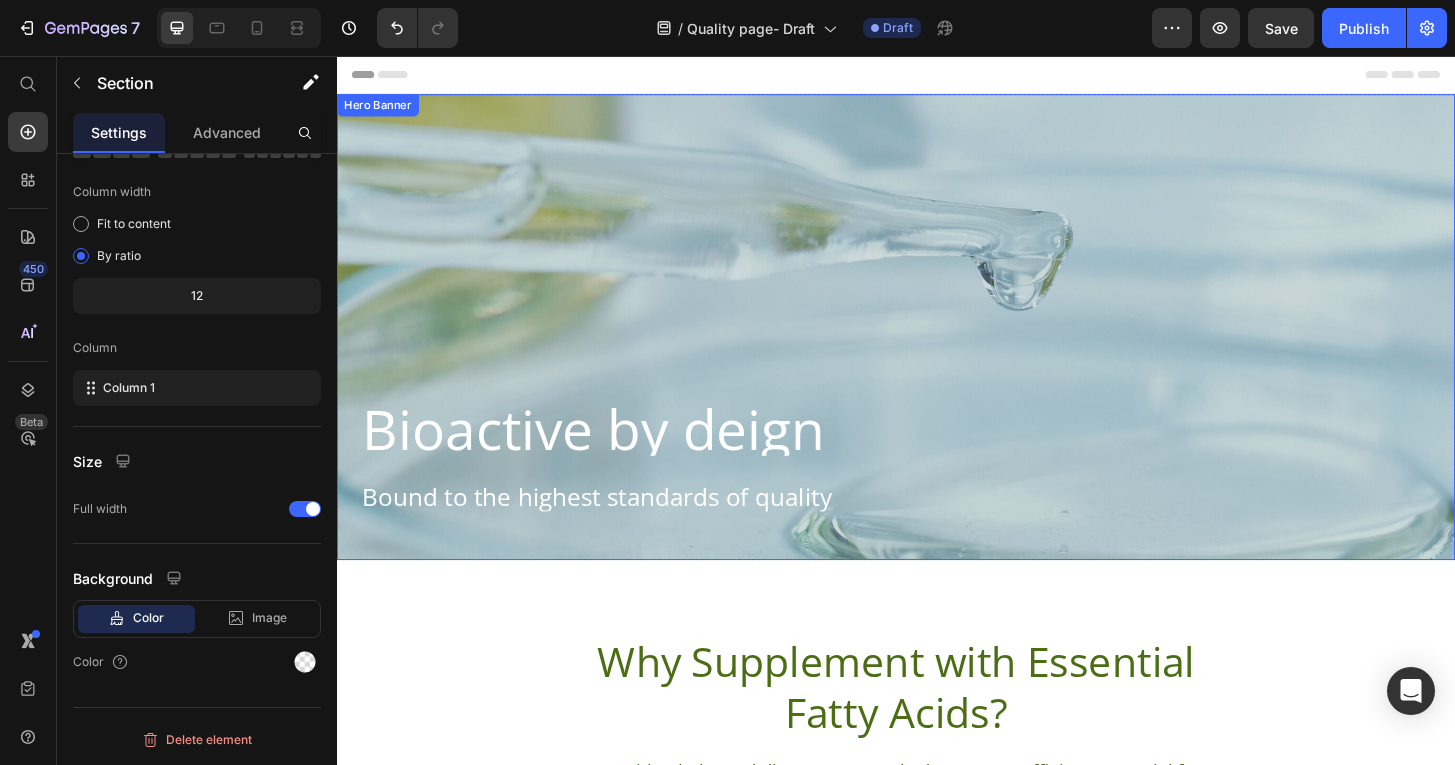 click on "Bioactive by deign Heading Bound to the highest standards of quality Text Block Row Row" at bounding box center (937, 470) 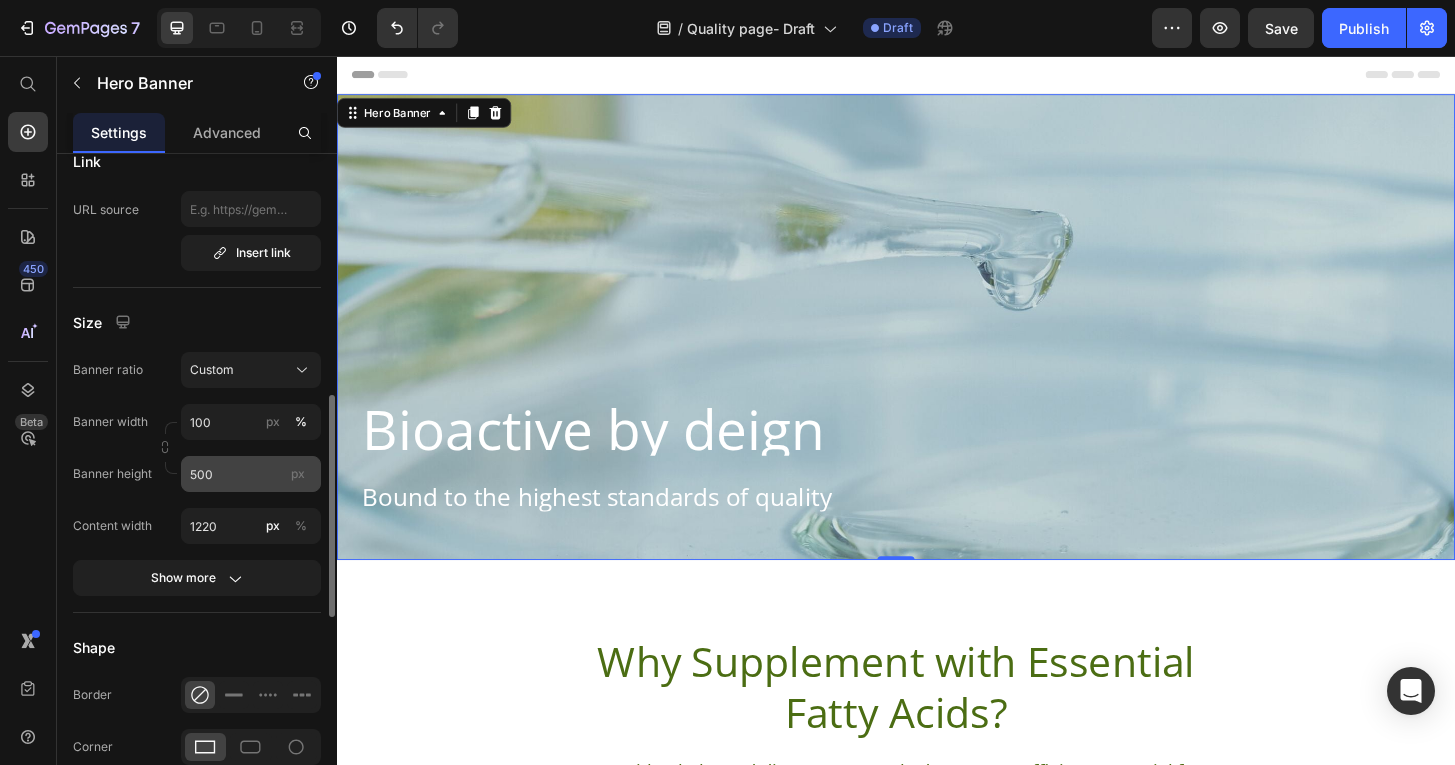 scroll, scrollTop: 759, scrollLeft: 0, axis: vertical 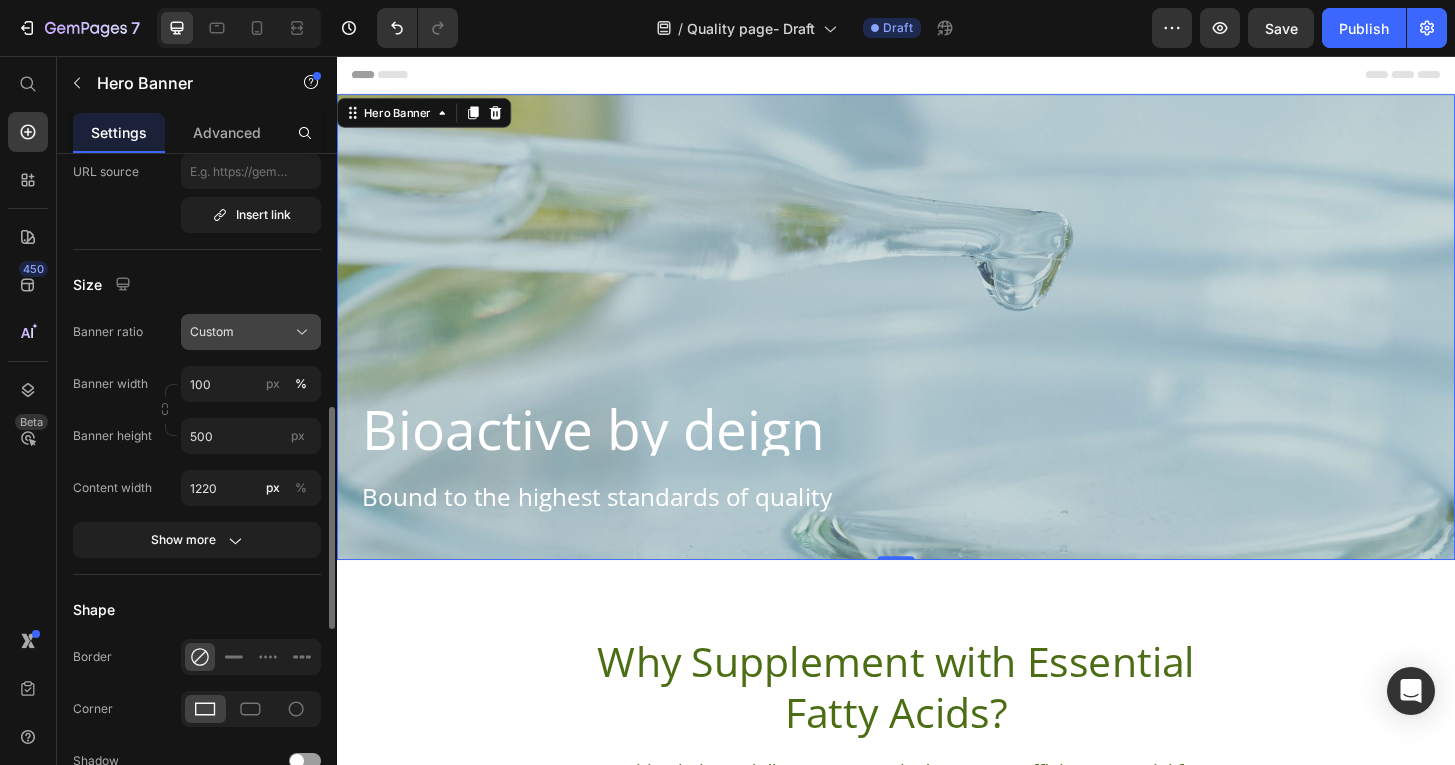 click 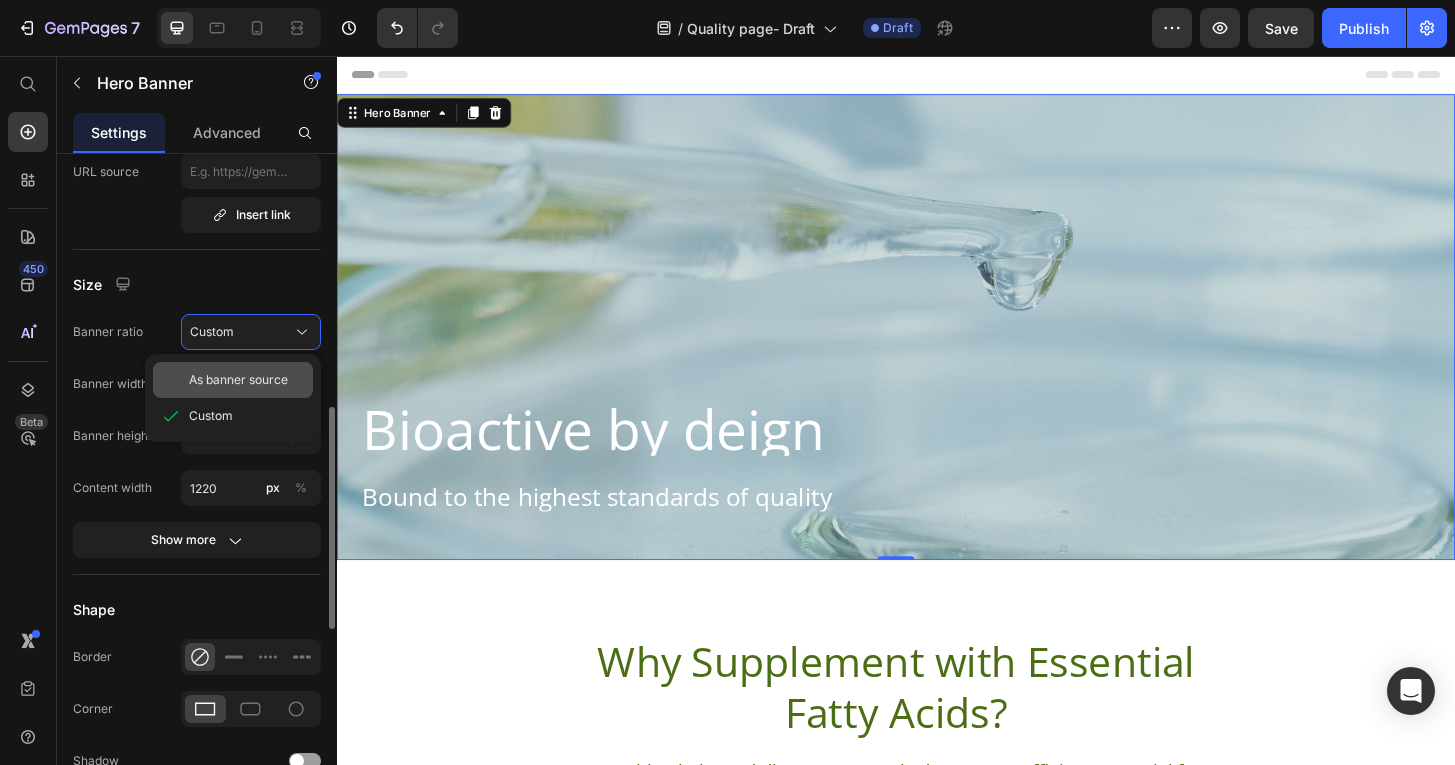 click on "As banner source" 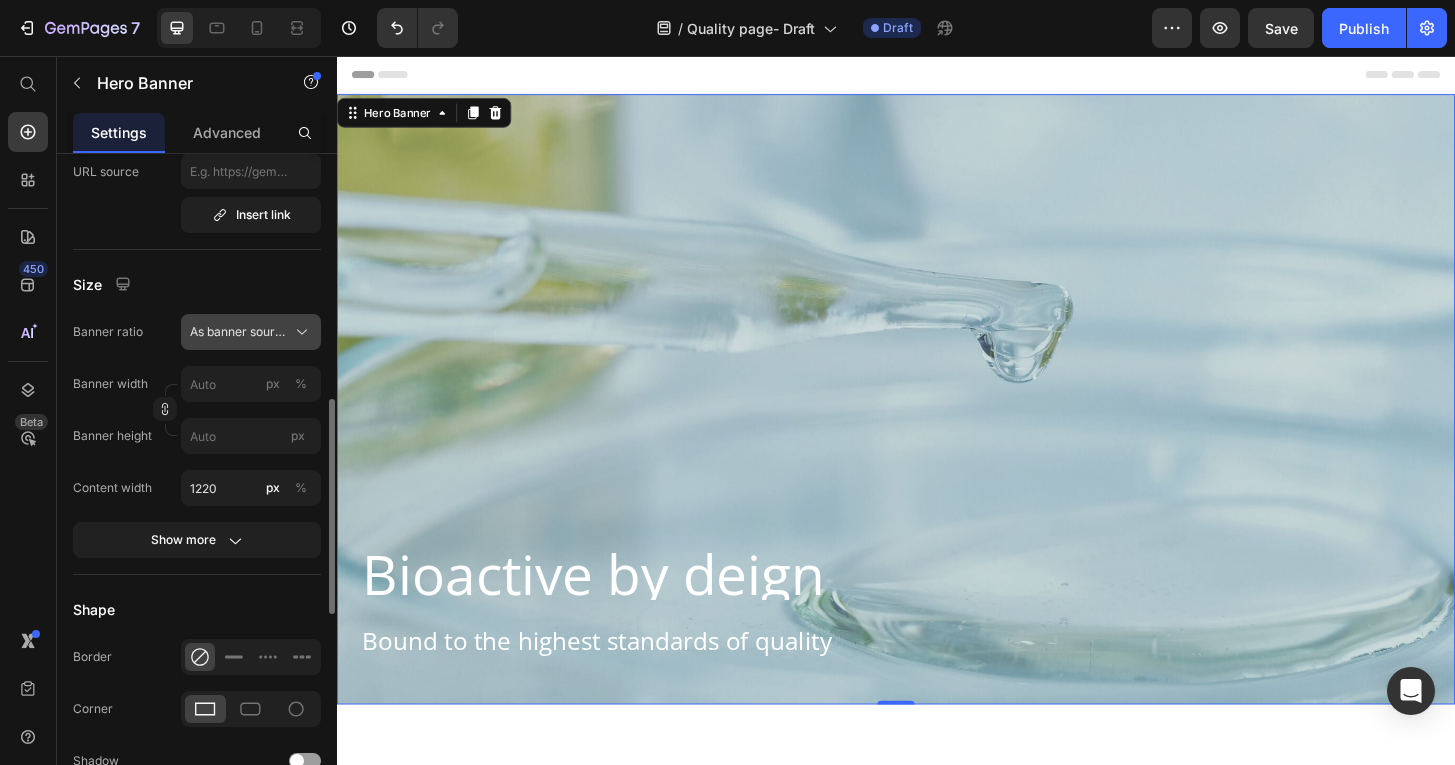 click 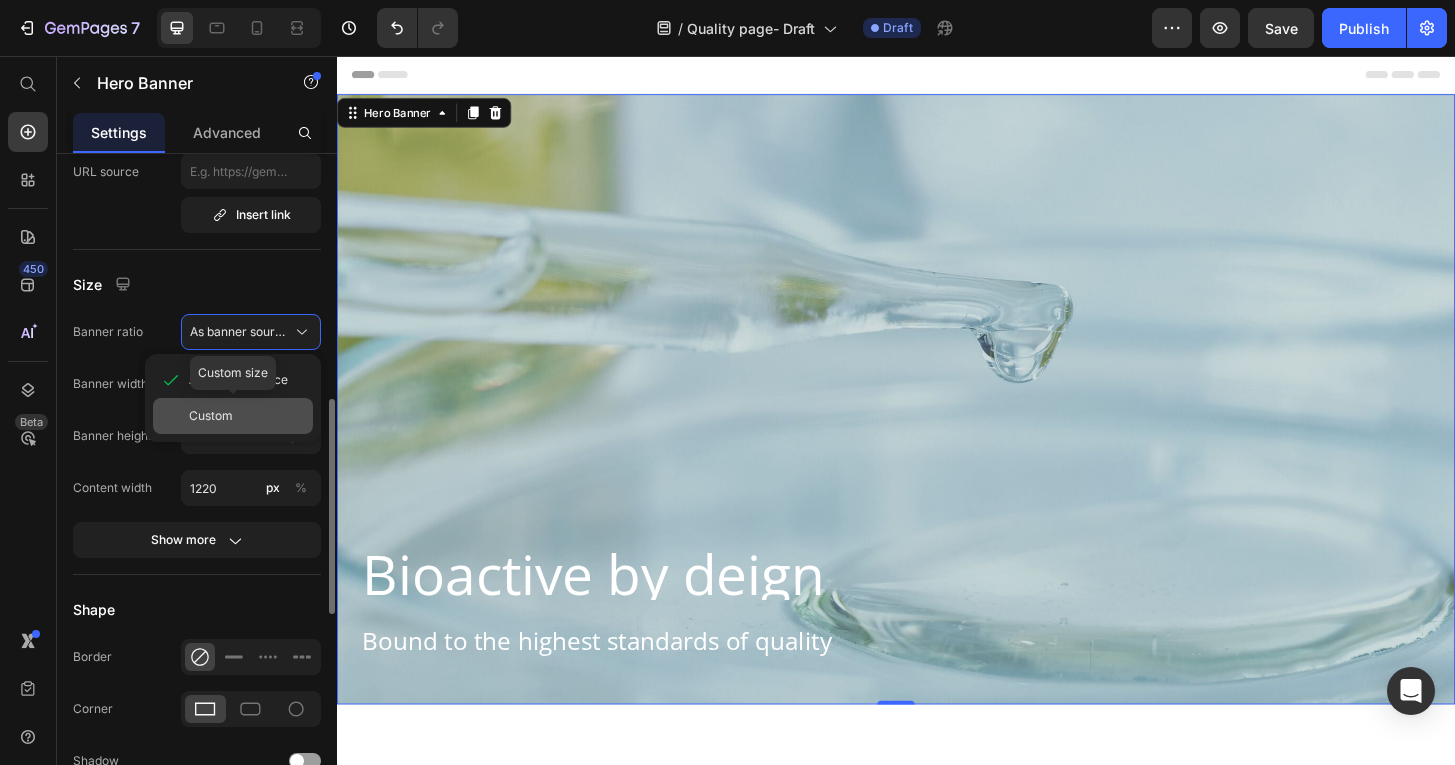 click on "Custom" at bounding box center [247, 416] 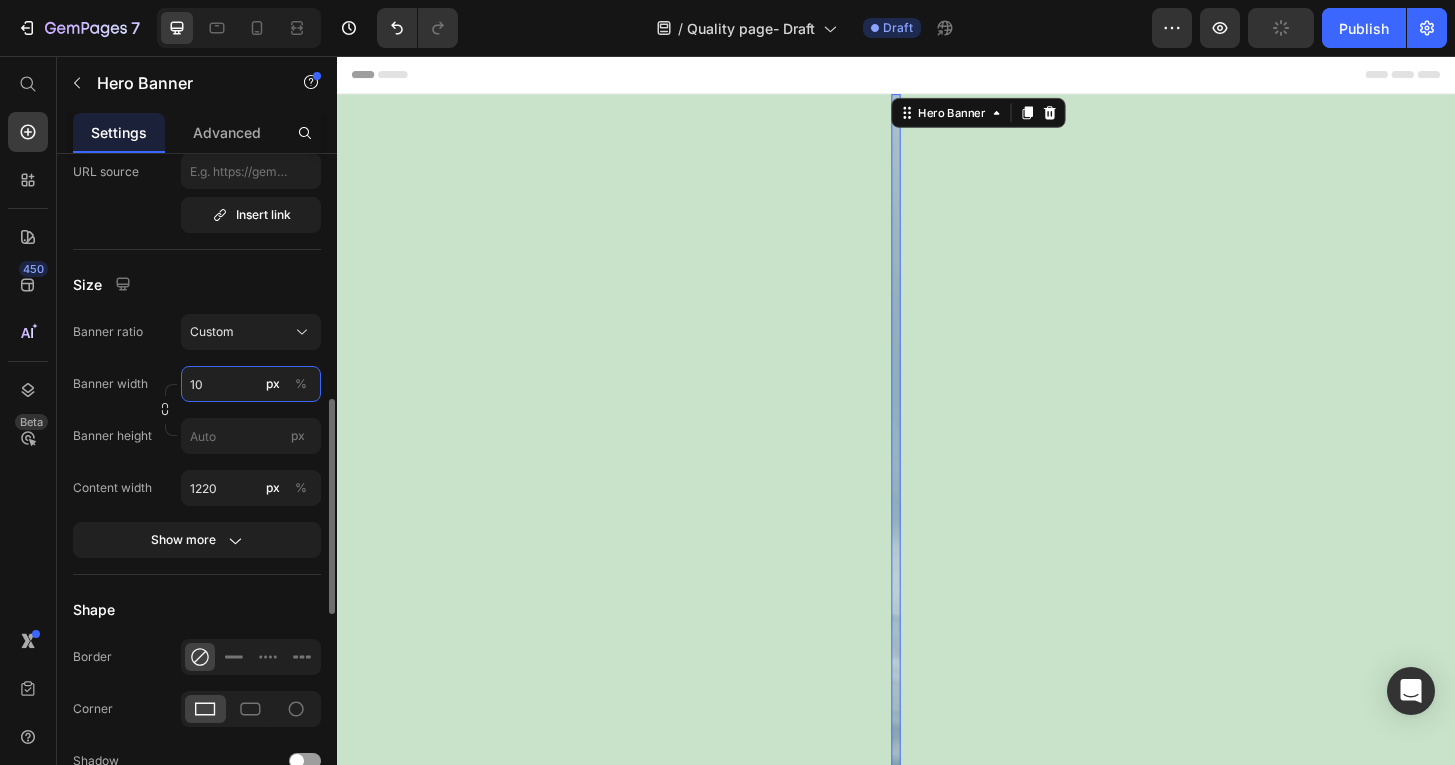 type on "100" 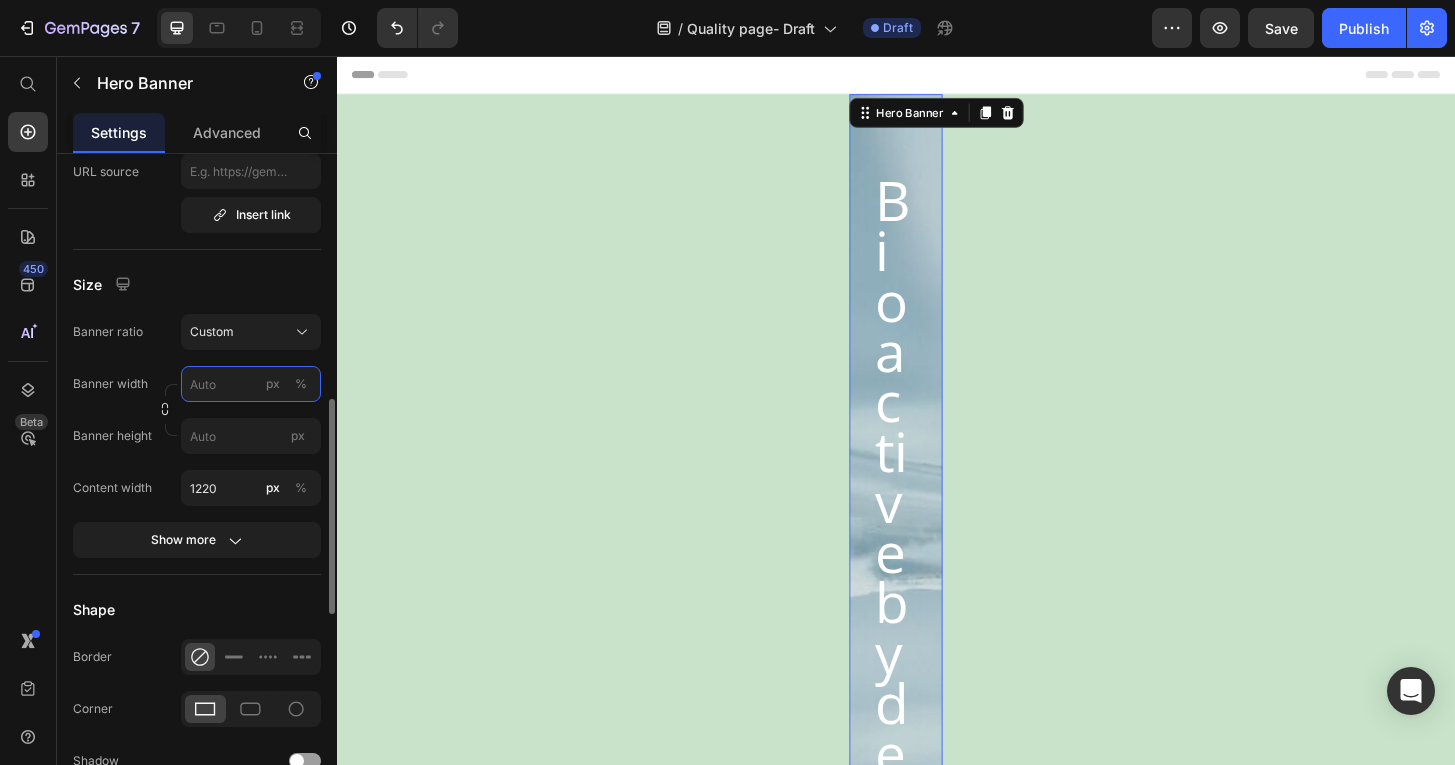 click on "px %" at bounding box center [251, 384] 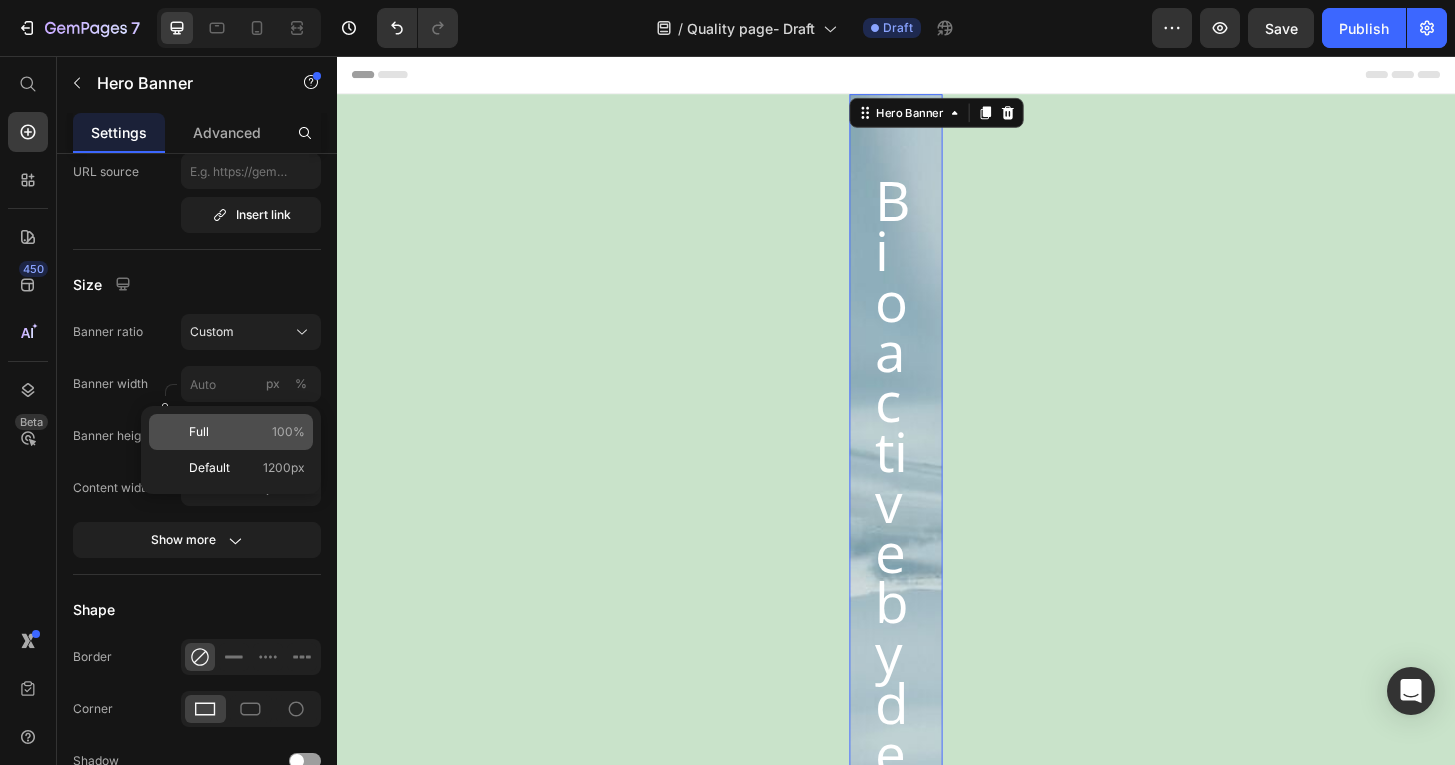 click on "Full" at bounding box center [199, 432] 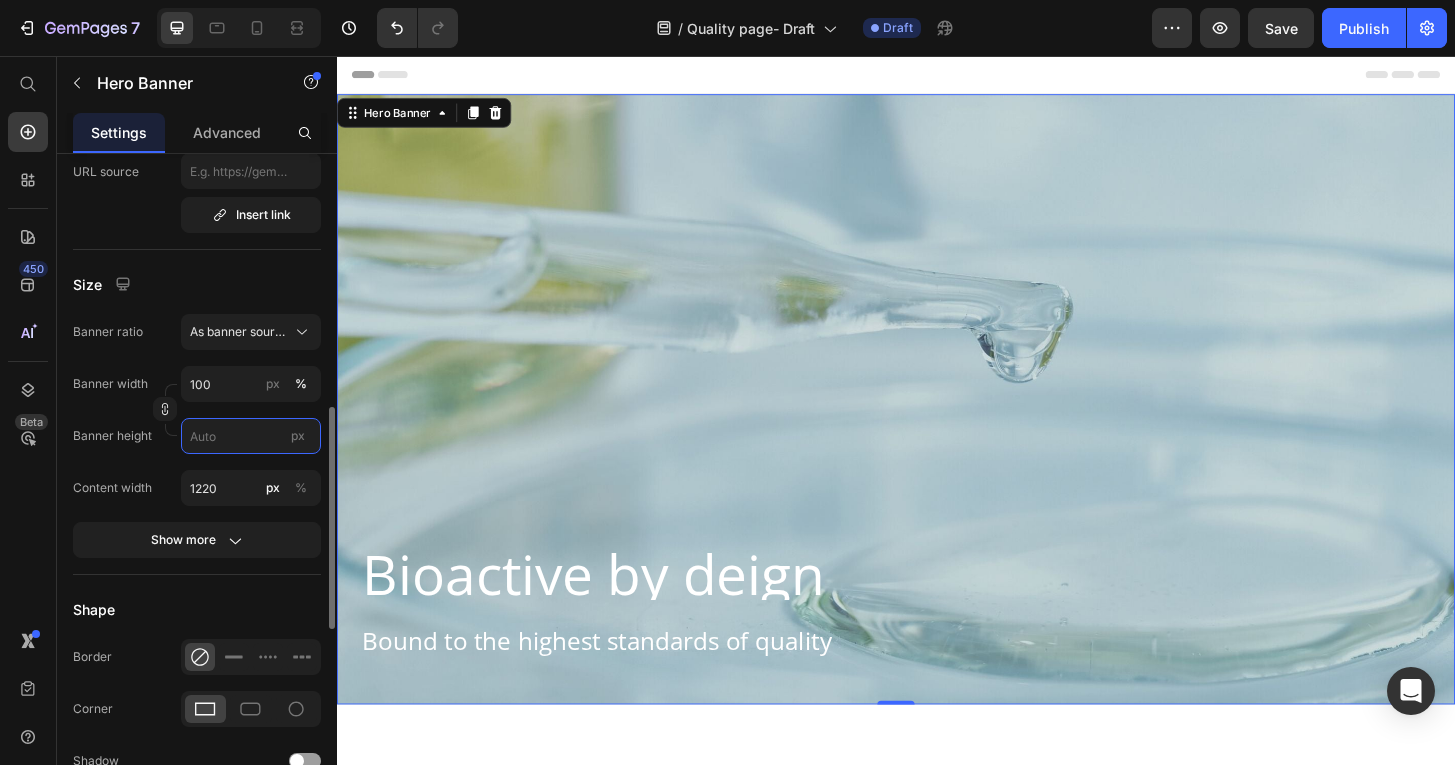 click on "px" at bounding box center (251, 436) 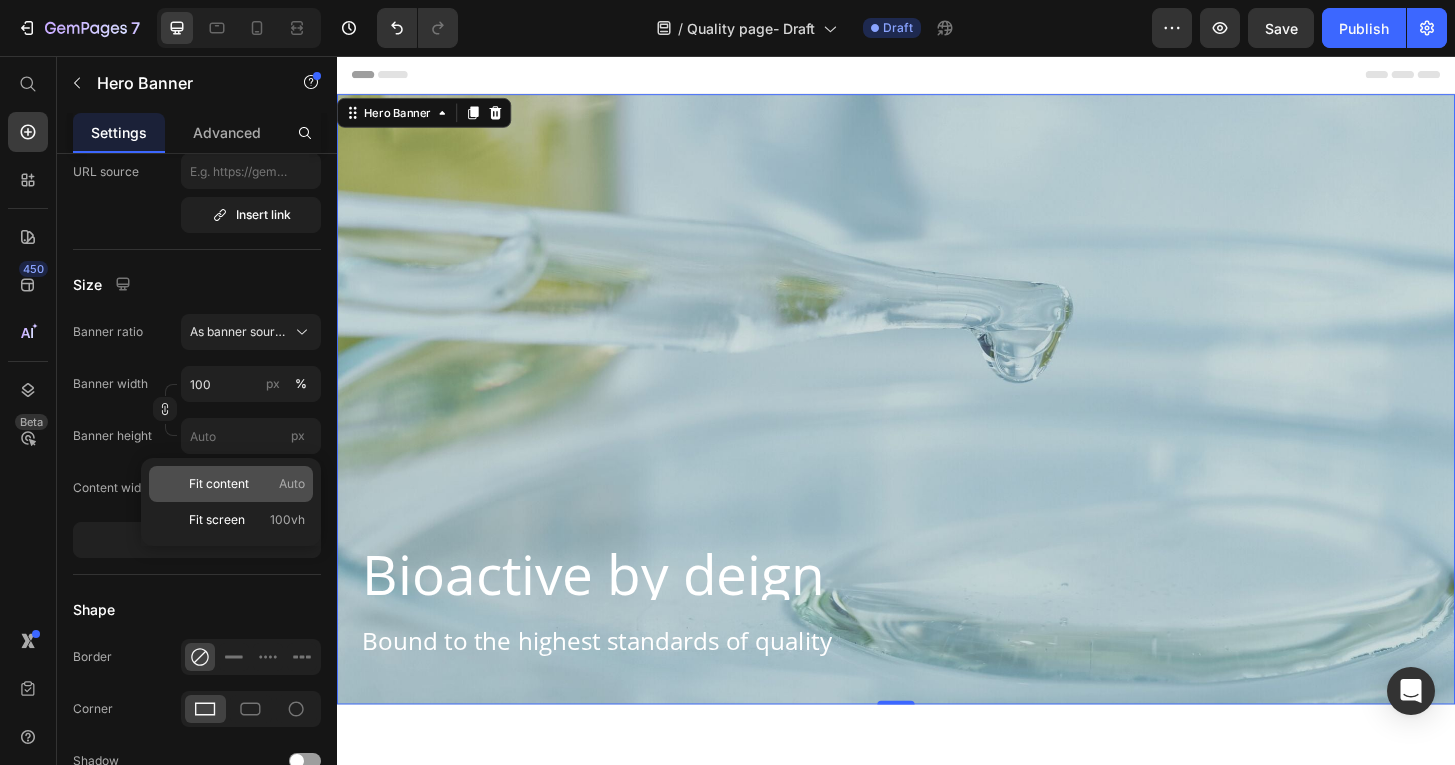 click on "Fit content" at bounding box center [219, 484] 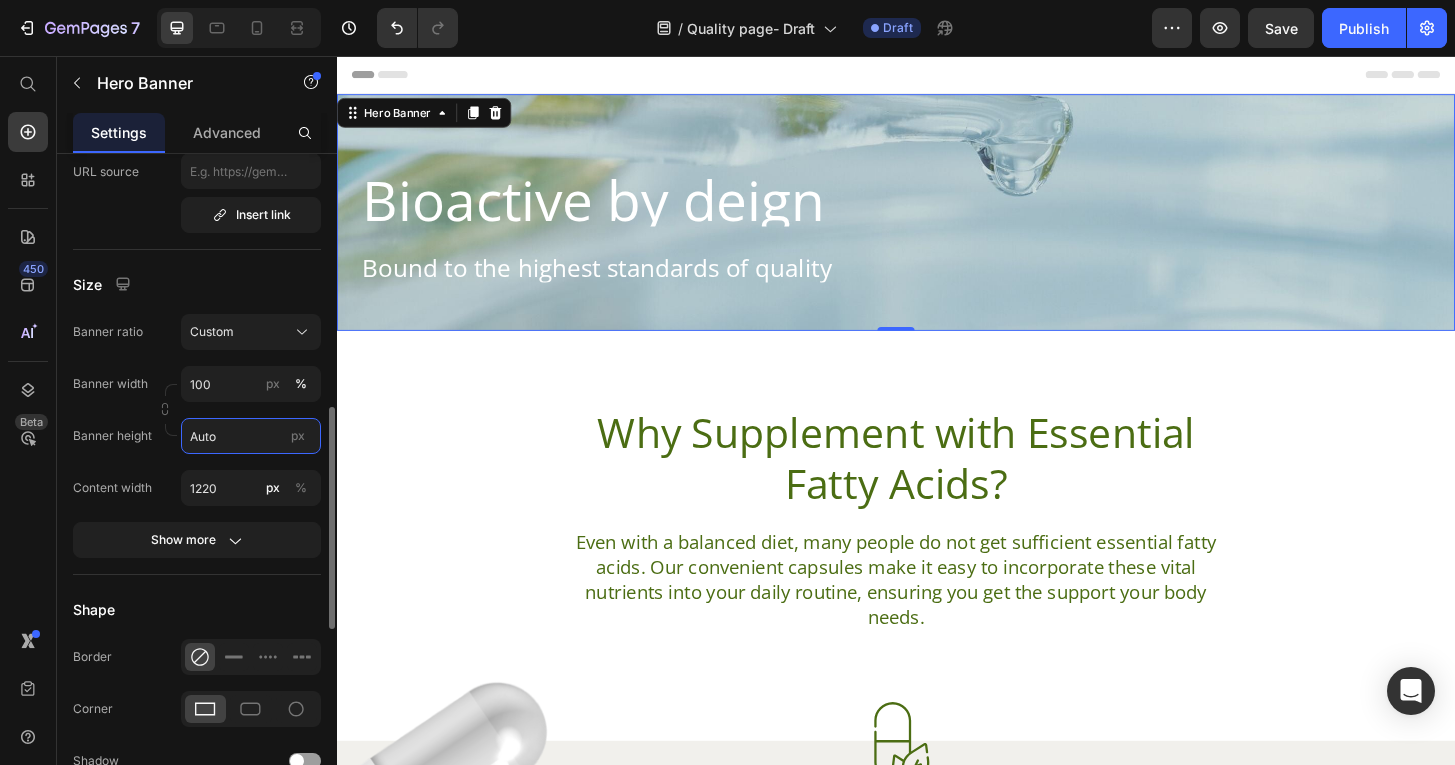 click on "Auto" at bounding box center (251, 436) 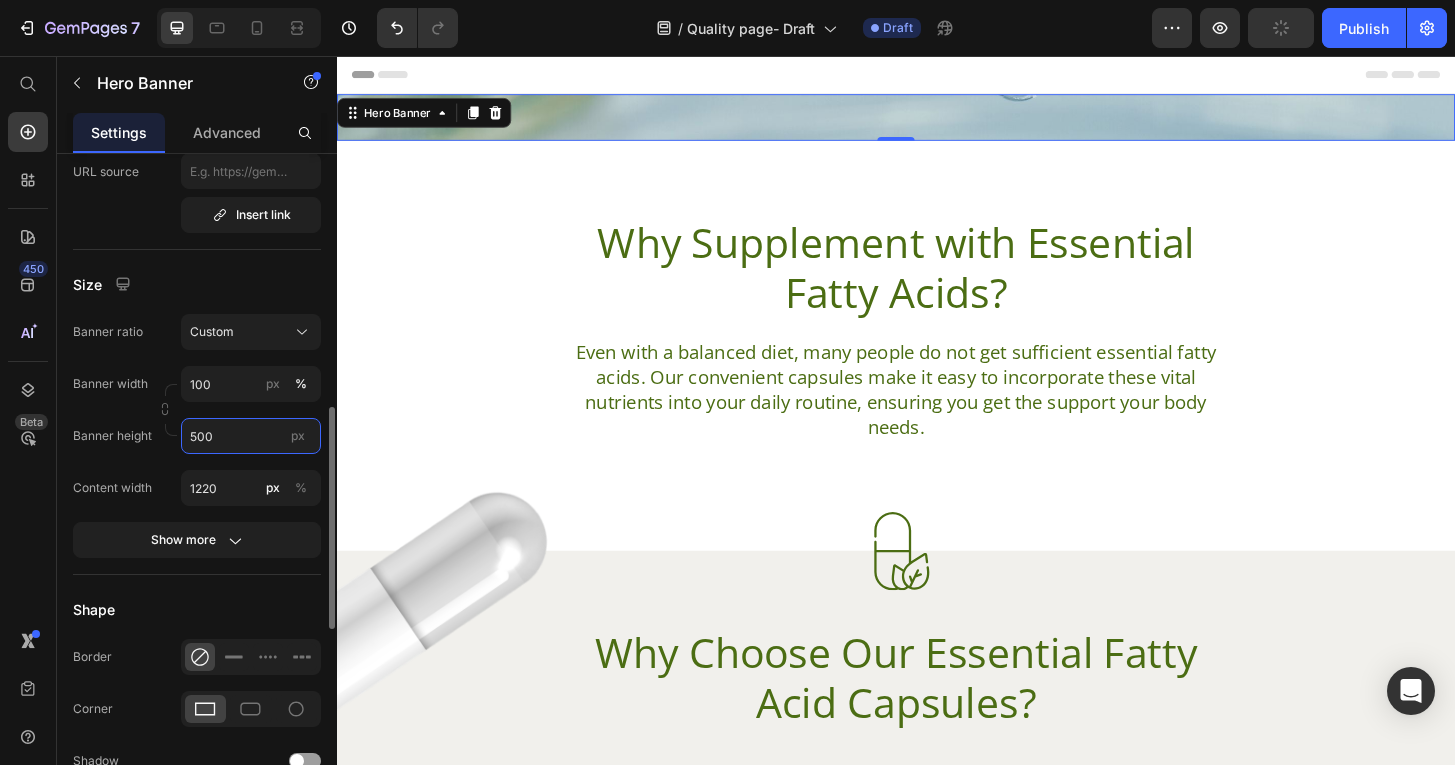type on "Auto" 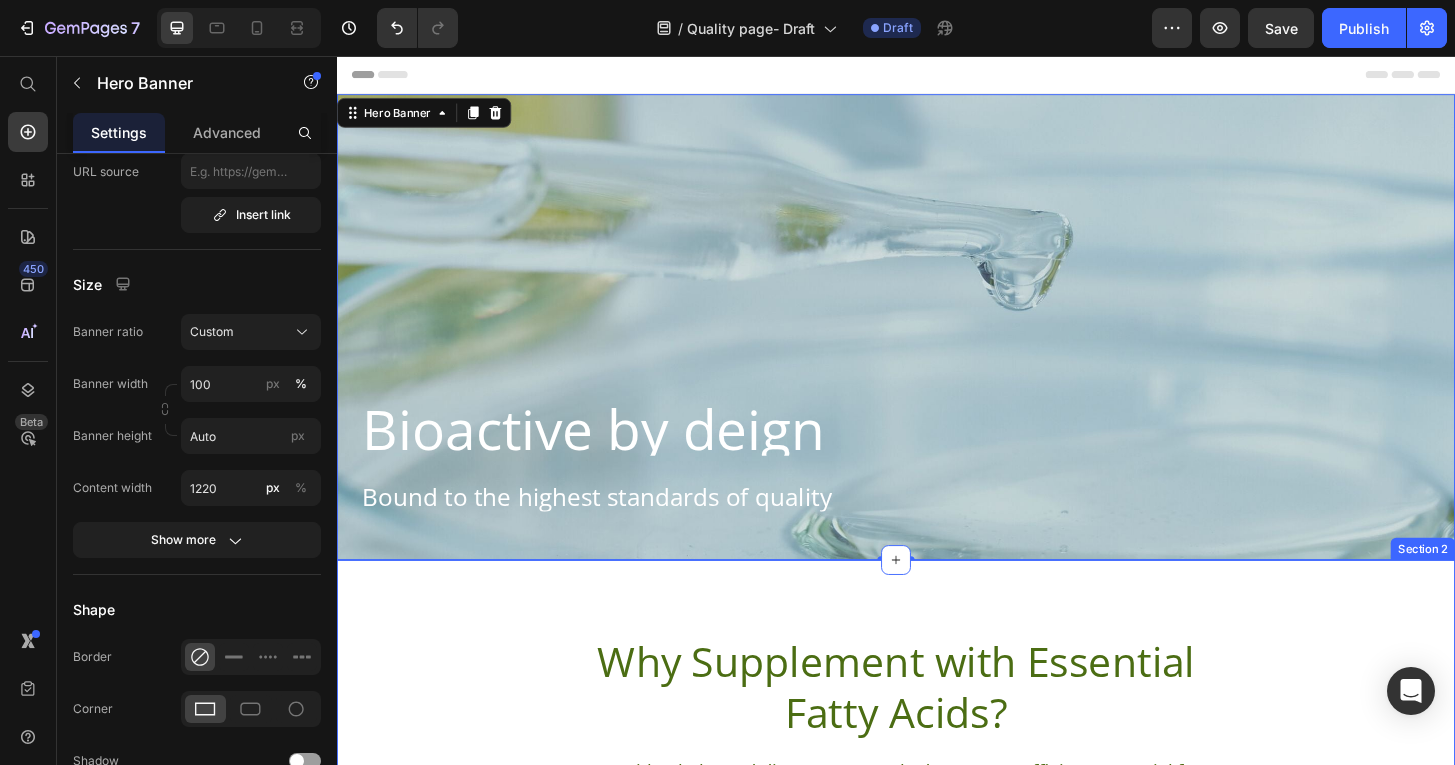 click on "Why Supplement with Essential Fatty Acids? Heading Even with a balanced diet, many people do not get sufficient essential fatty acids. Our convenient capsules make it easy to incorporate these vital nutrients into your daily routine, ensuring you get the support your body needs. Text Block Row Section 2" at bounding box center (937, 817) 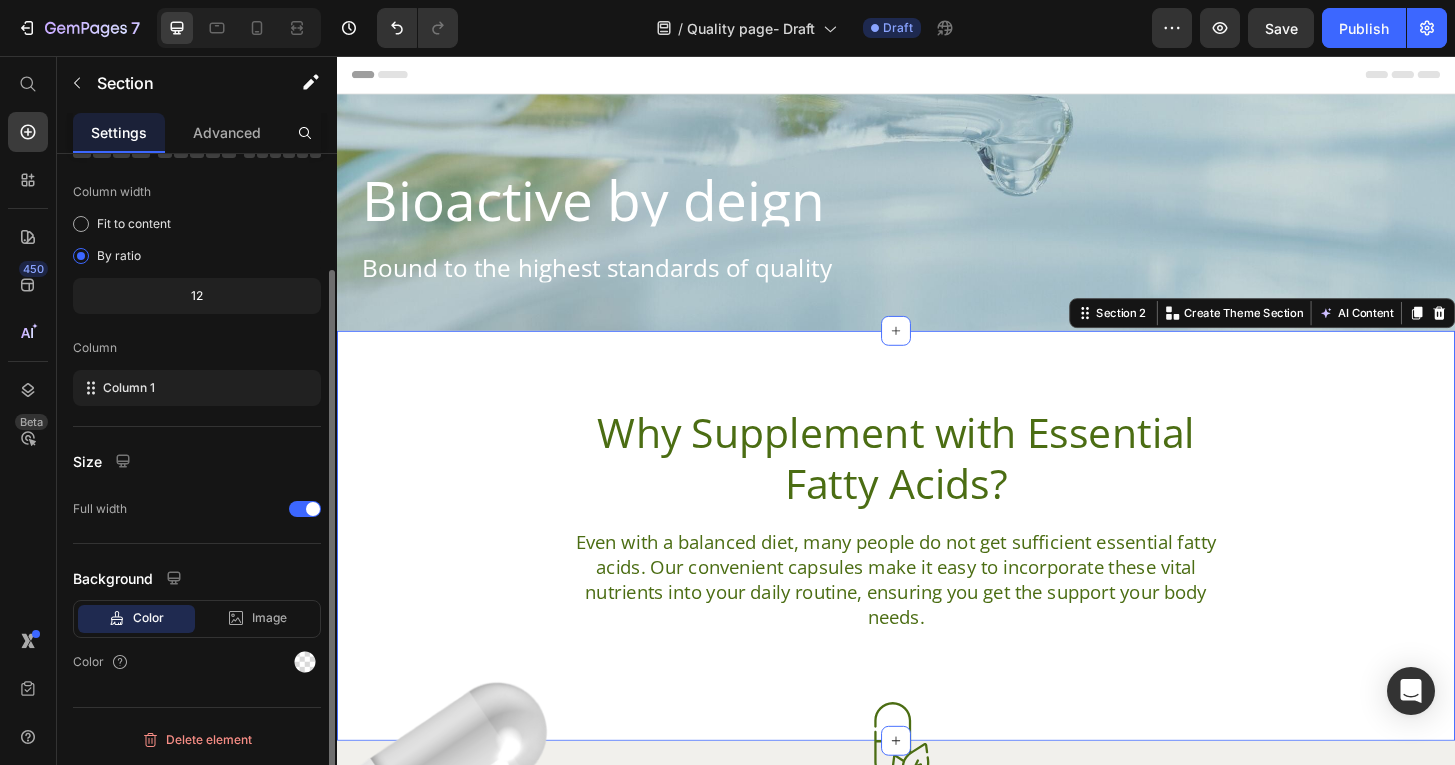 scroll, scrollTop: 0, scrollLeft: 0, axis: both 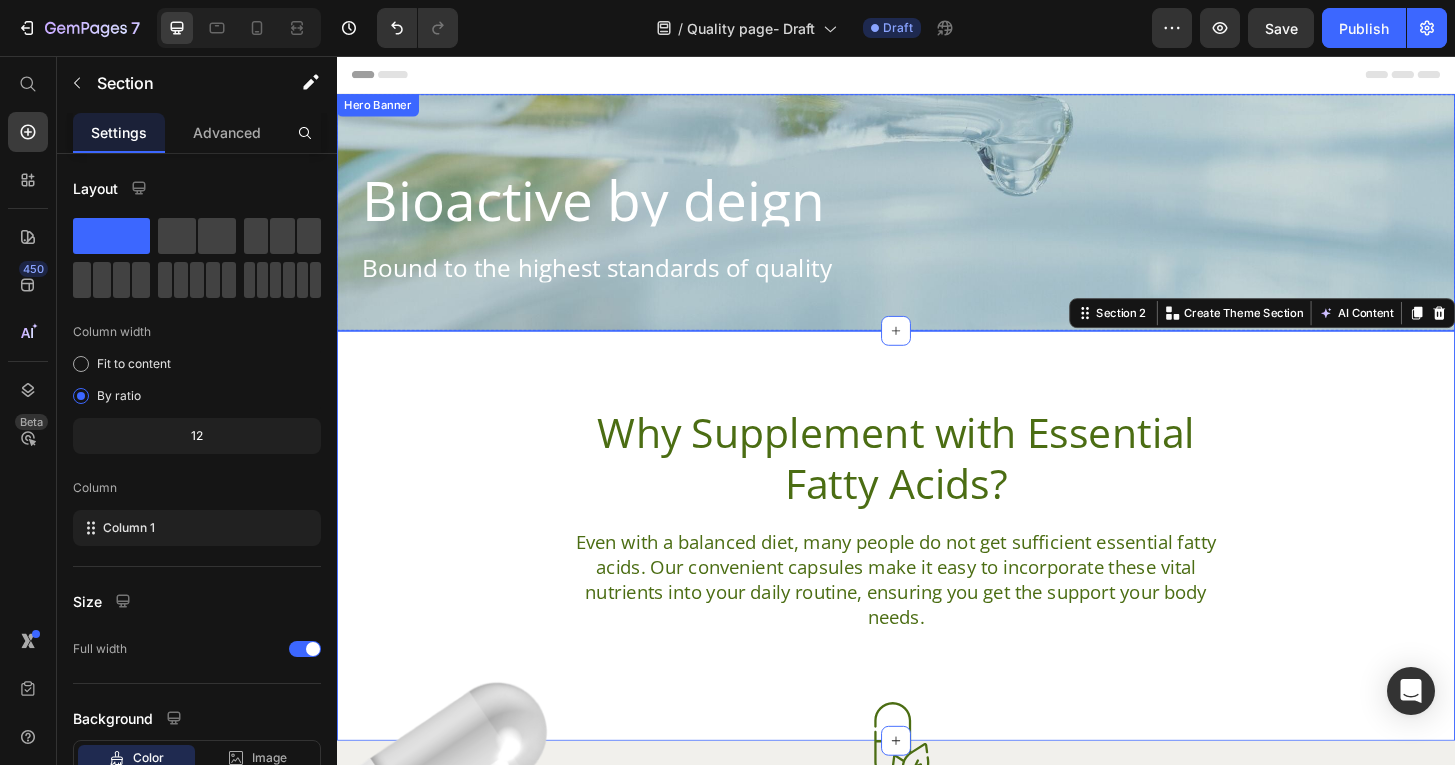 click on "Bioactive by deign Heading Bound to the highest standards of quality Text Block Row Row" at bounding box center [937, 224] 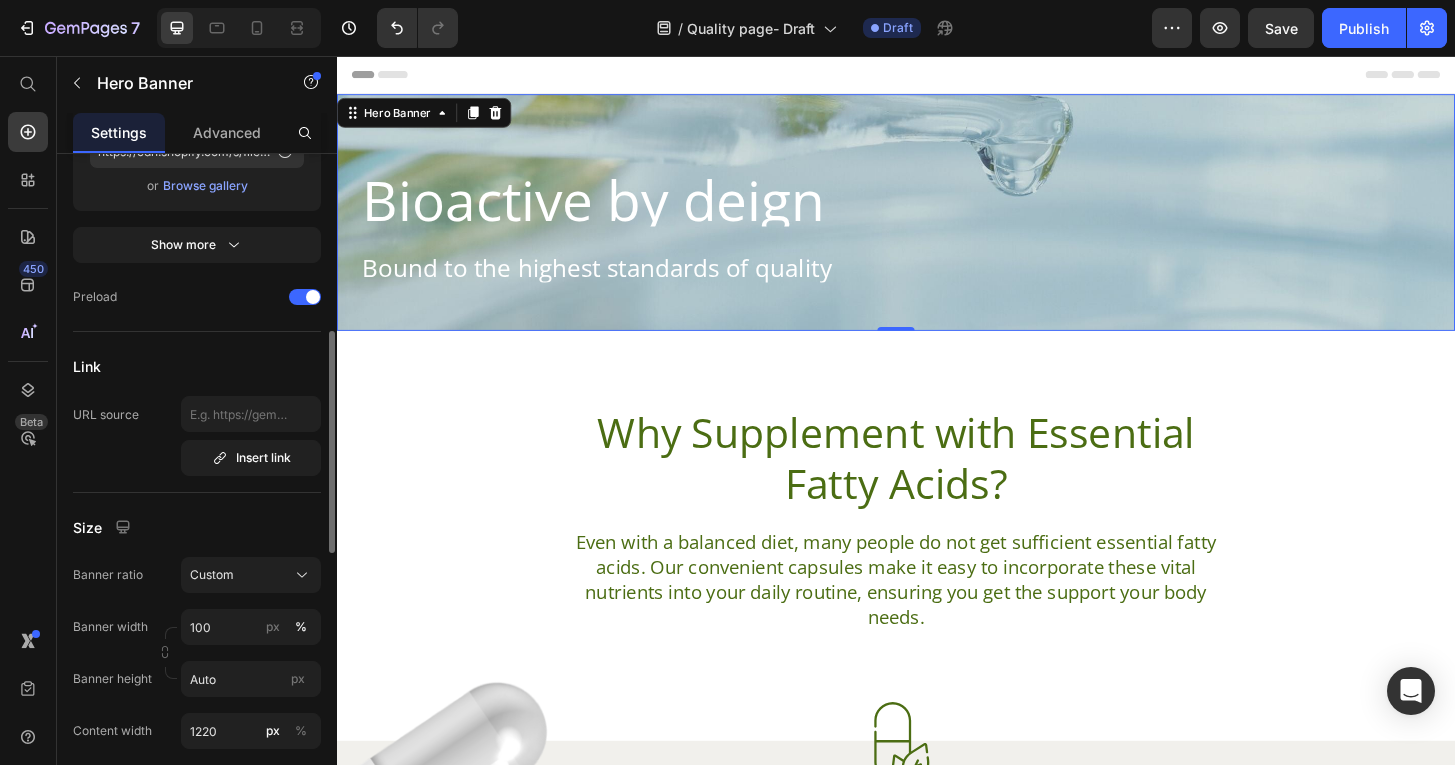 scroll, scrollTop: 536, scrollLeft: 0, axis: vertical 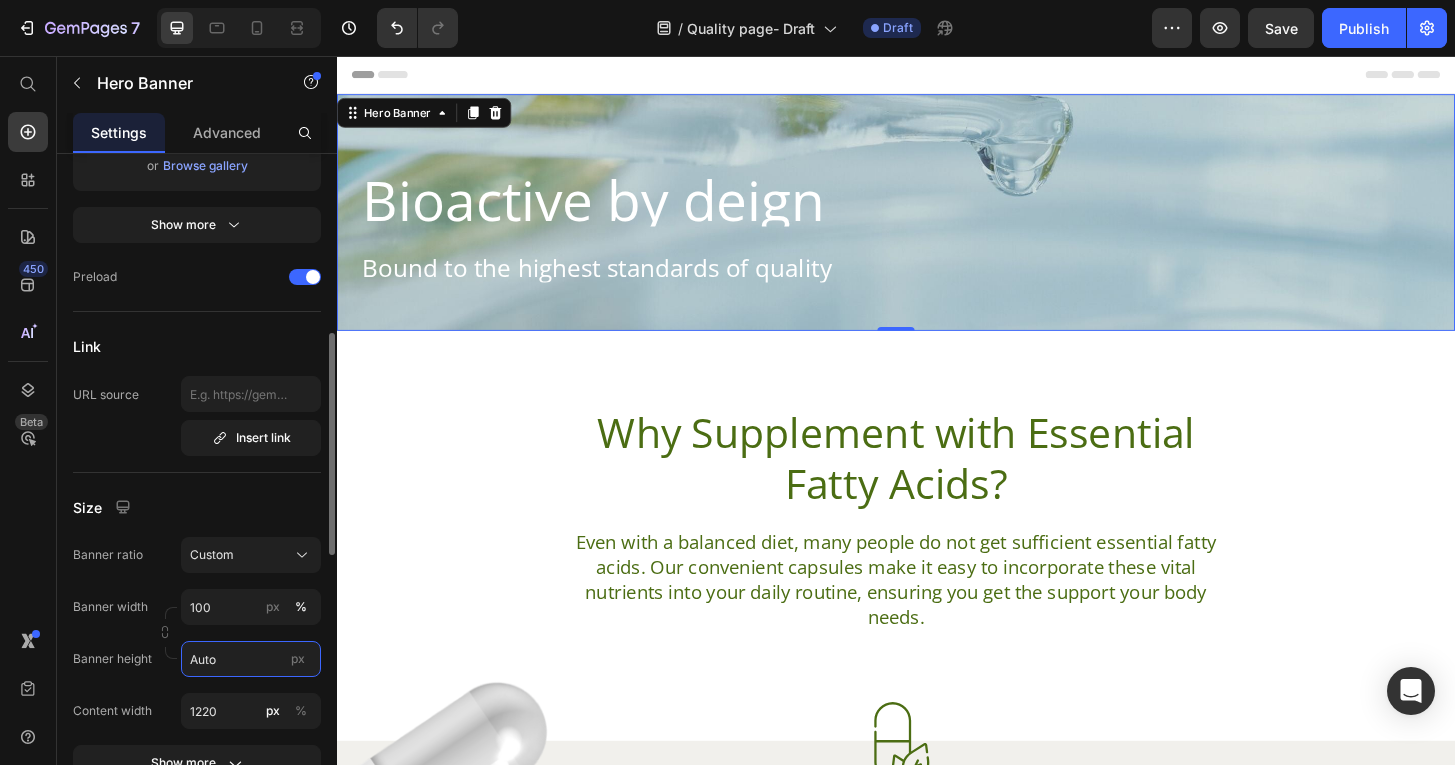 click on "Auto" at bounding box center [251, 659] 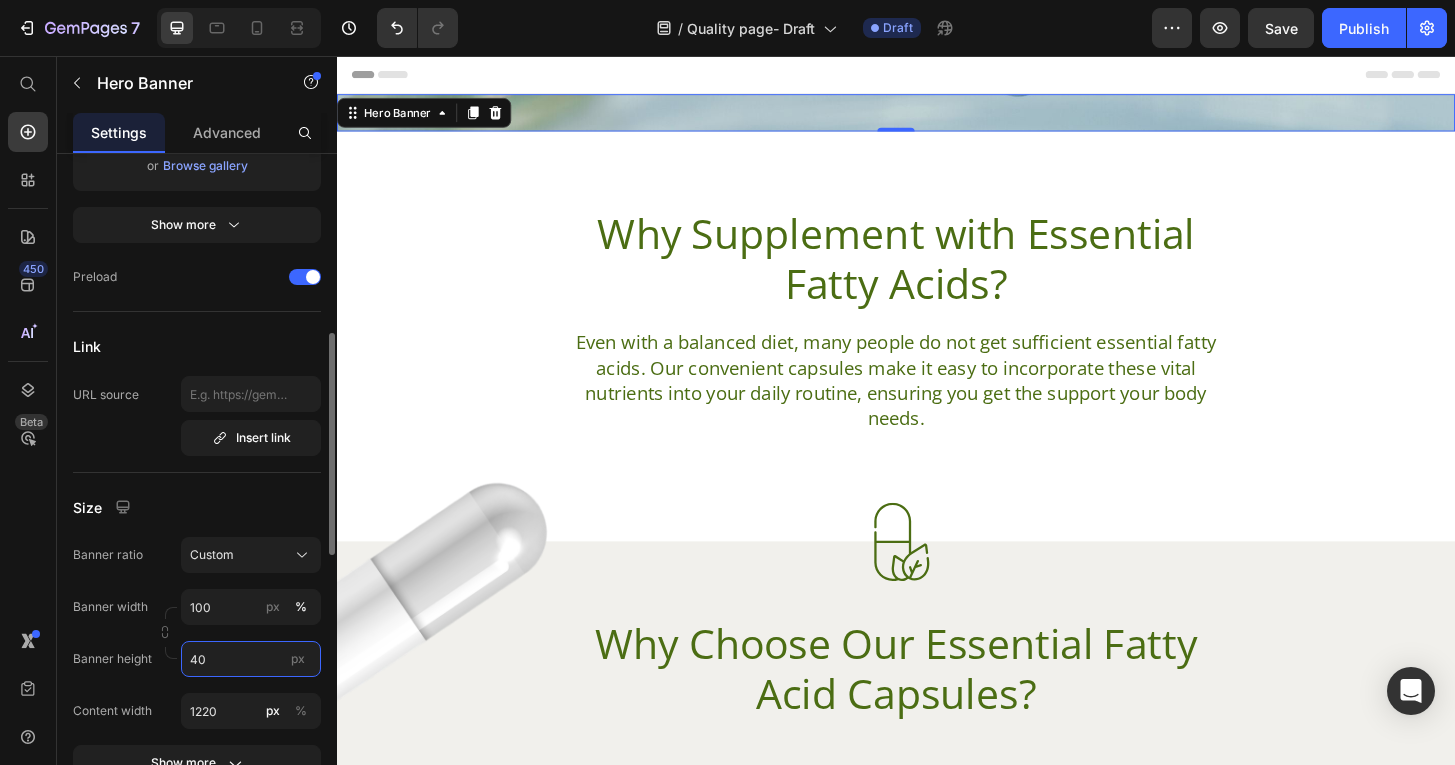 type on "4" 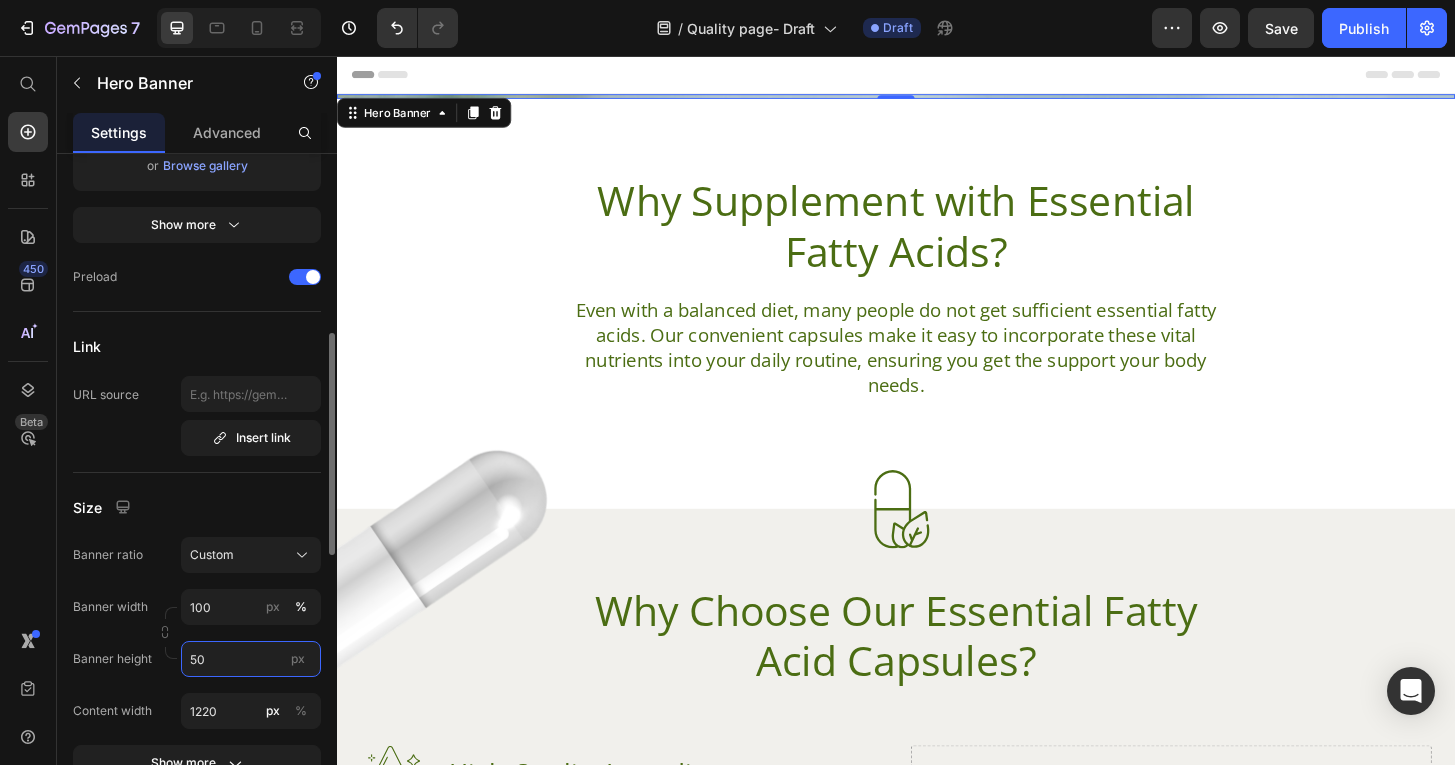 type on "500" 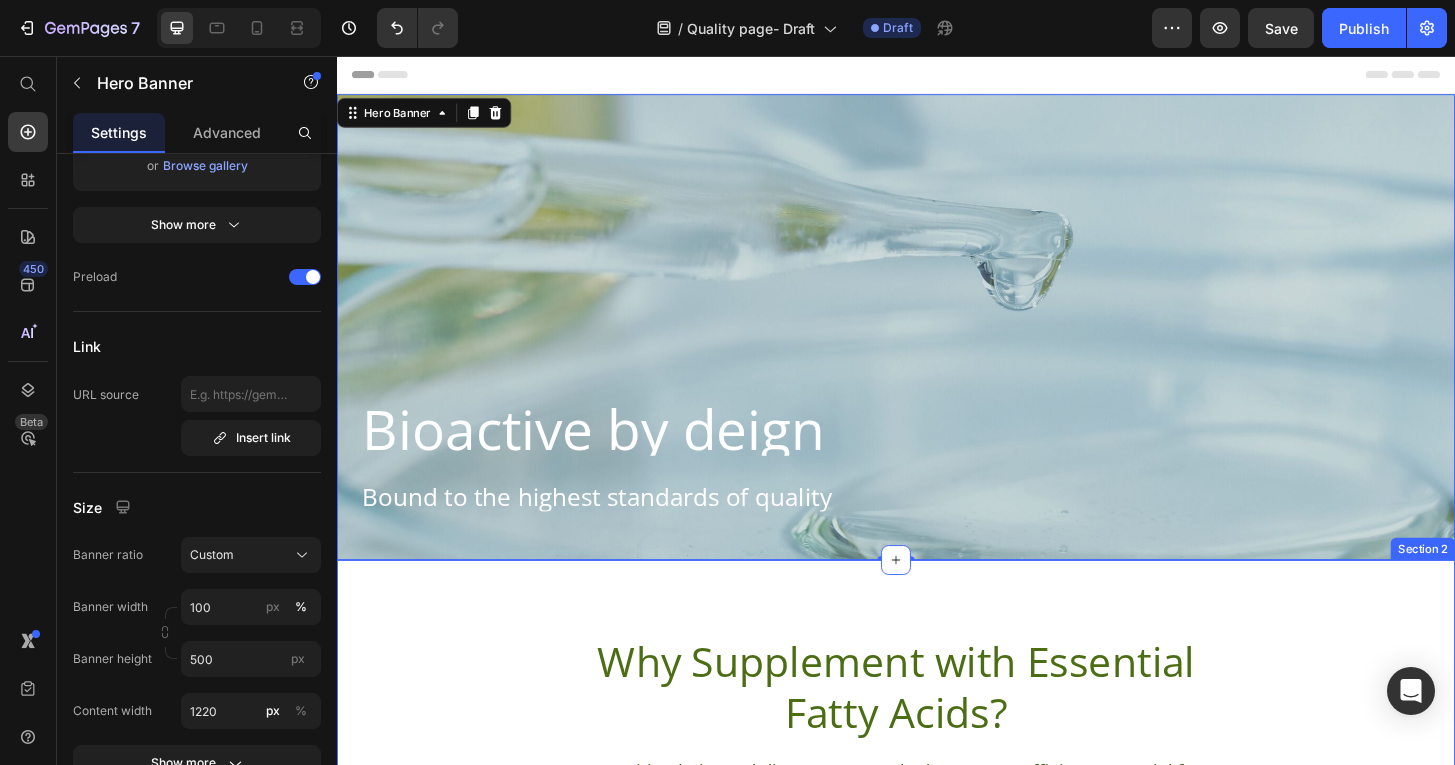 click on "Why Supplement with Essential Fatty Acids? Heading Even with a balanced diet, many people do not get sufficient essential fatty acids. Our convenient capsules make it easy to incorporate these vital nutrients into your daily routine, ensuring you get the support your body needs. Text Block Row" at bounding box center (937, 798) 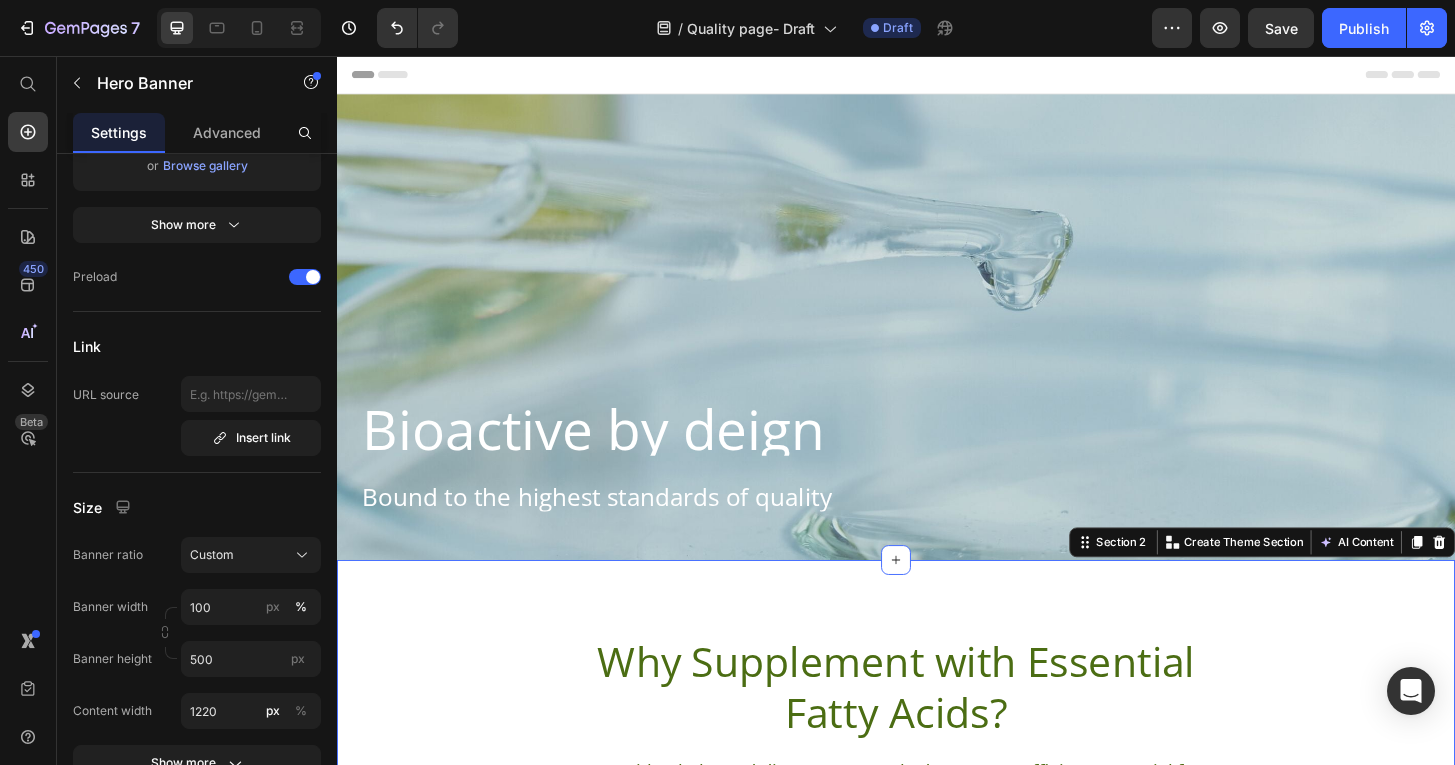 scroll, scrollTop: 0, scrollLeft: 0, axis: both 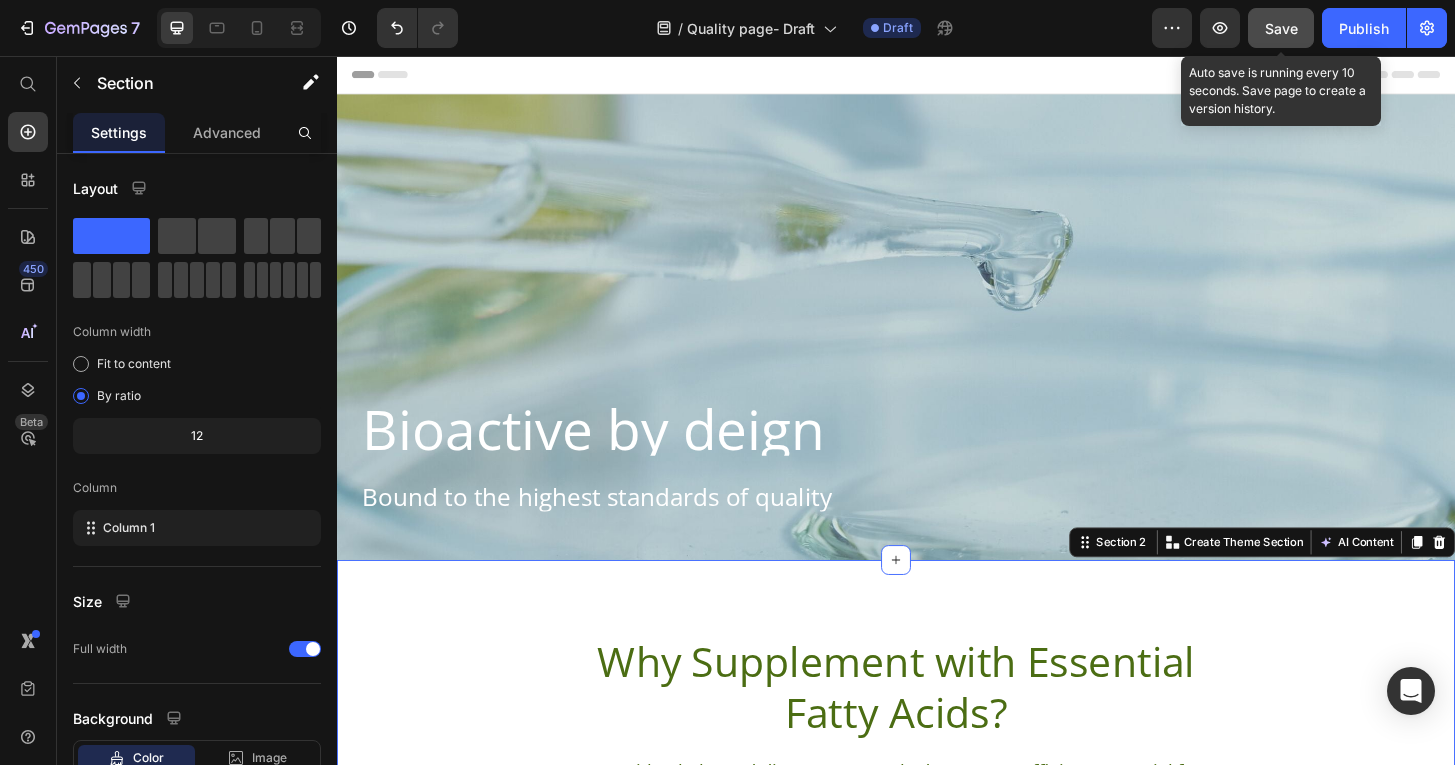 click on "Save" at bounding box center [1281, 28] 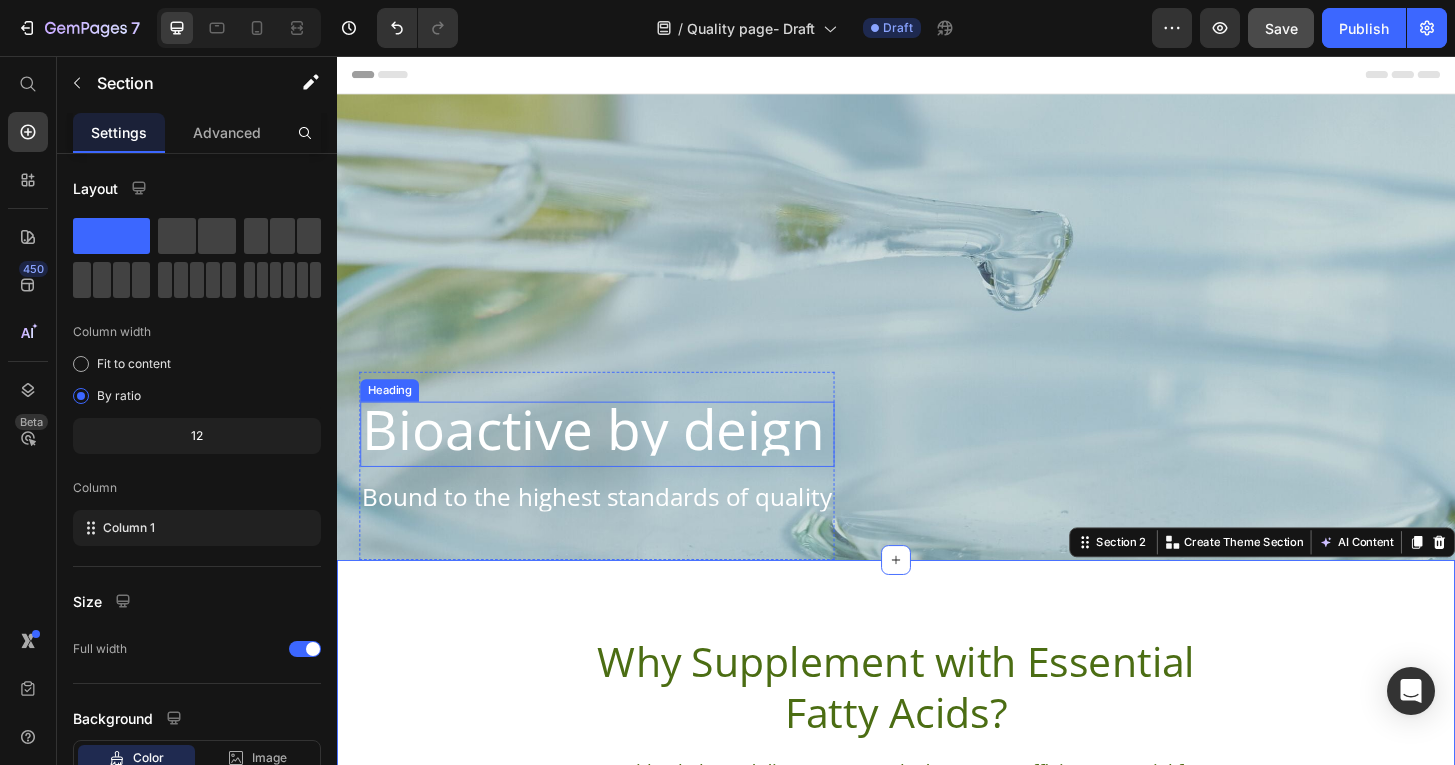 click on "Bioactive by deign" at bounding box center (616, 456) 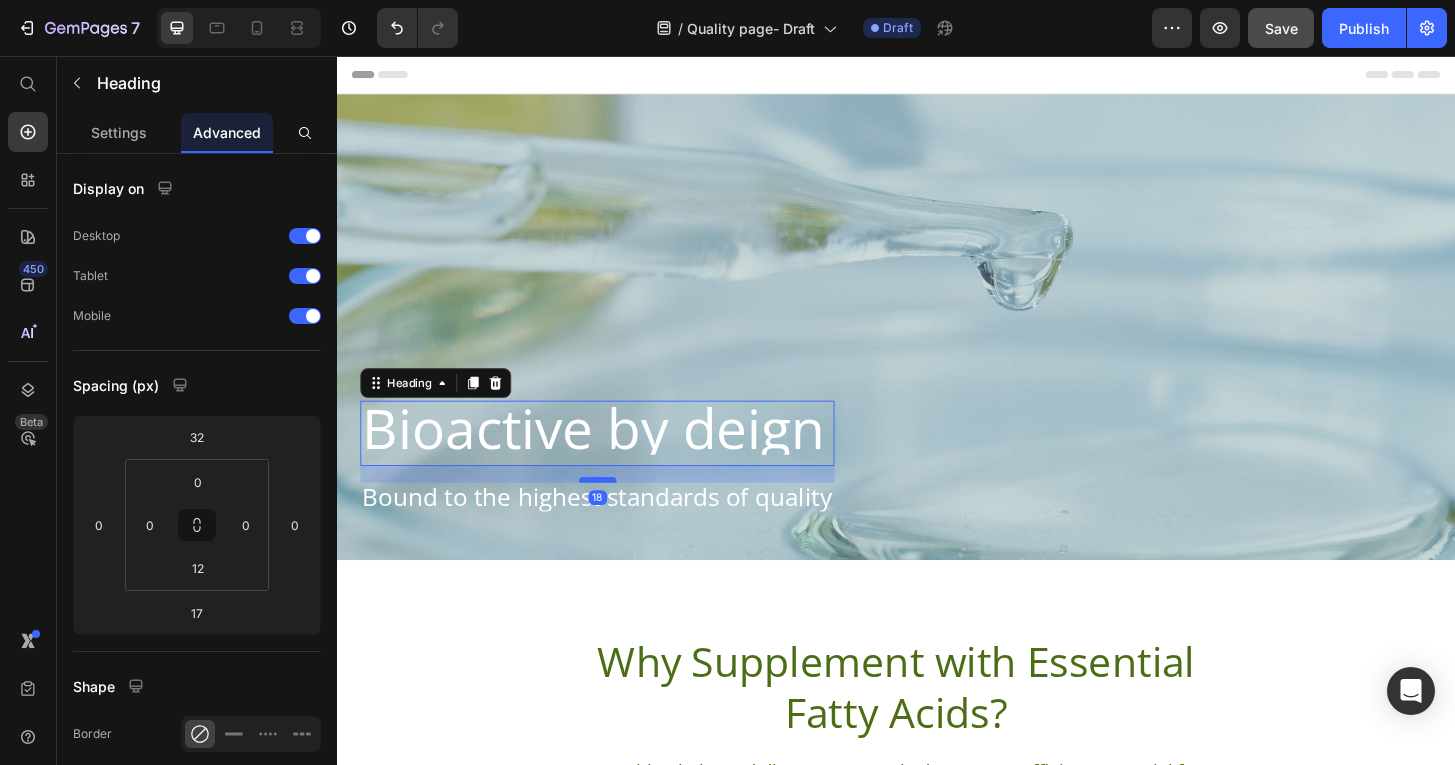click at bounding box center [617, 511] 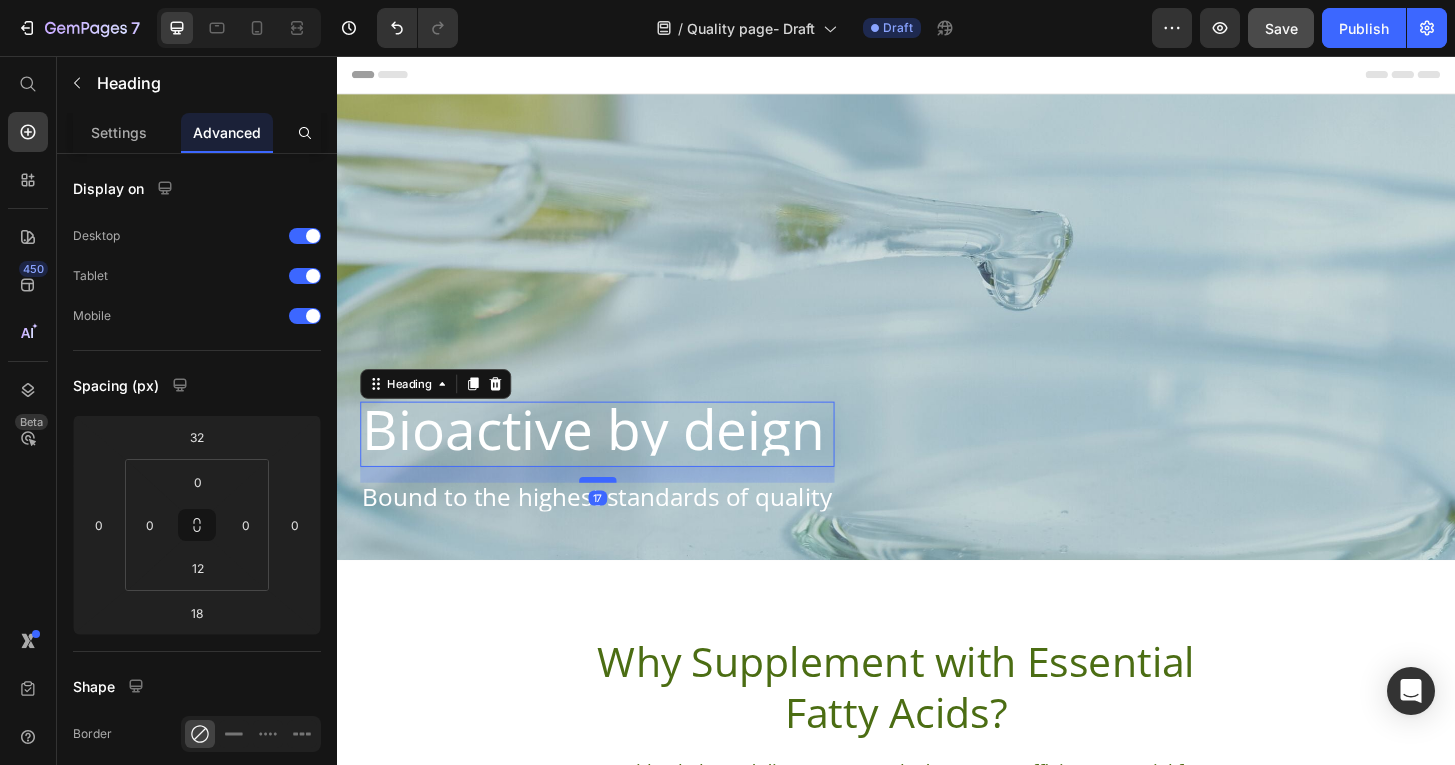 click at bounding box center (617, 511) 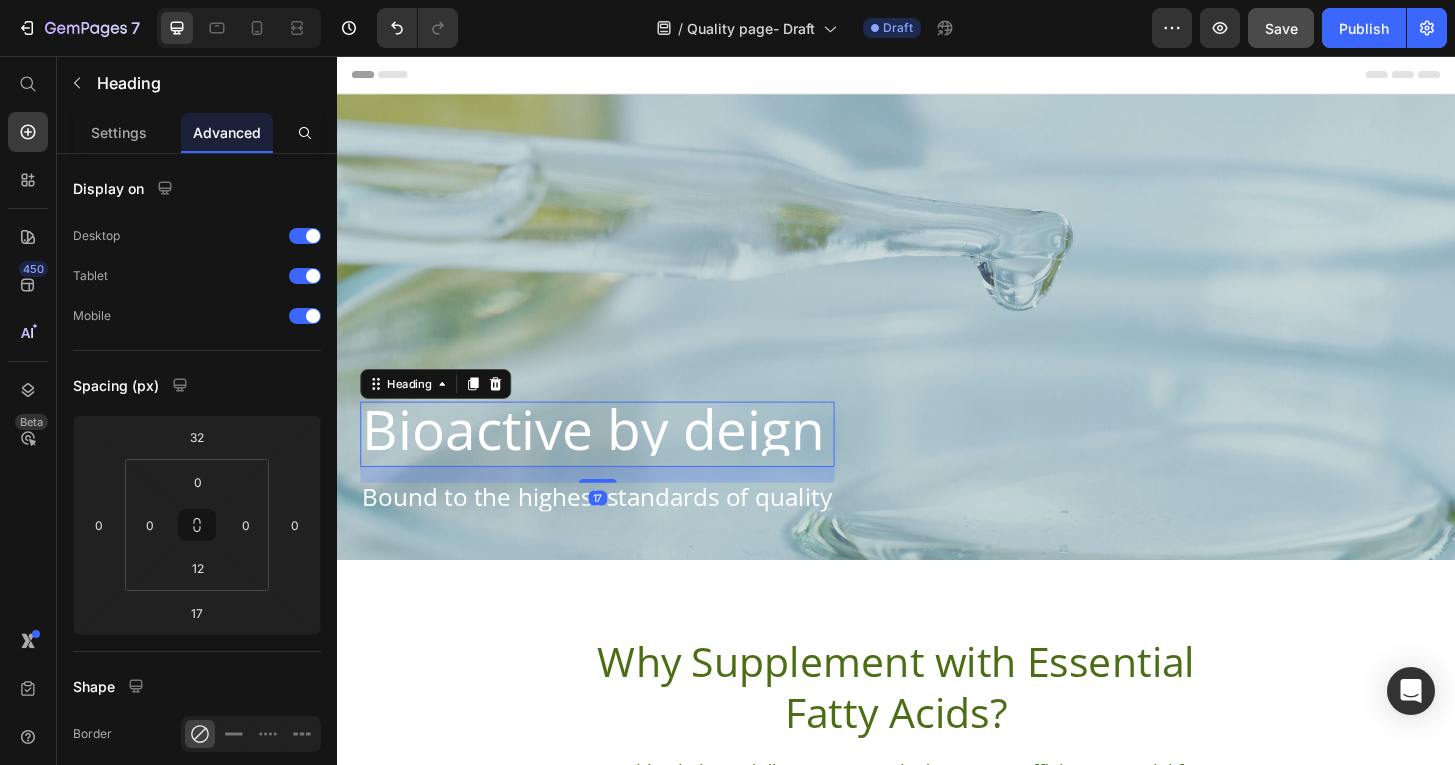 click on "Bioactive by deign" at bounding box center (616, 456) 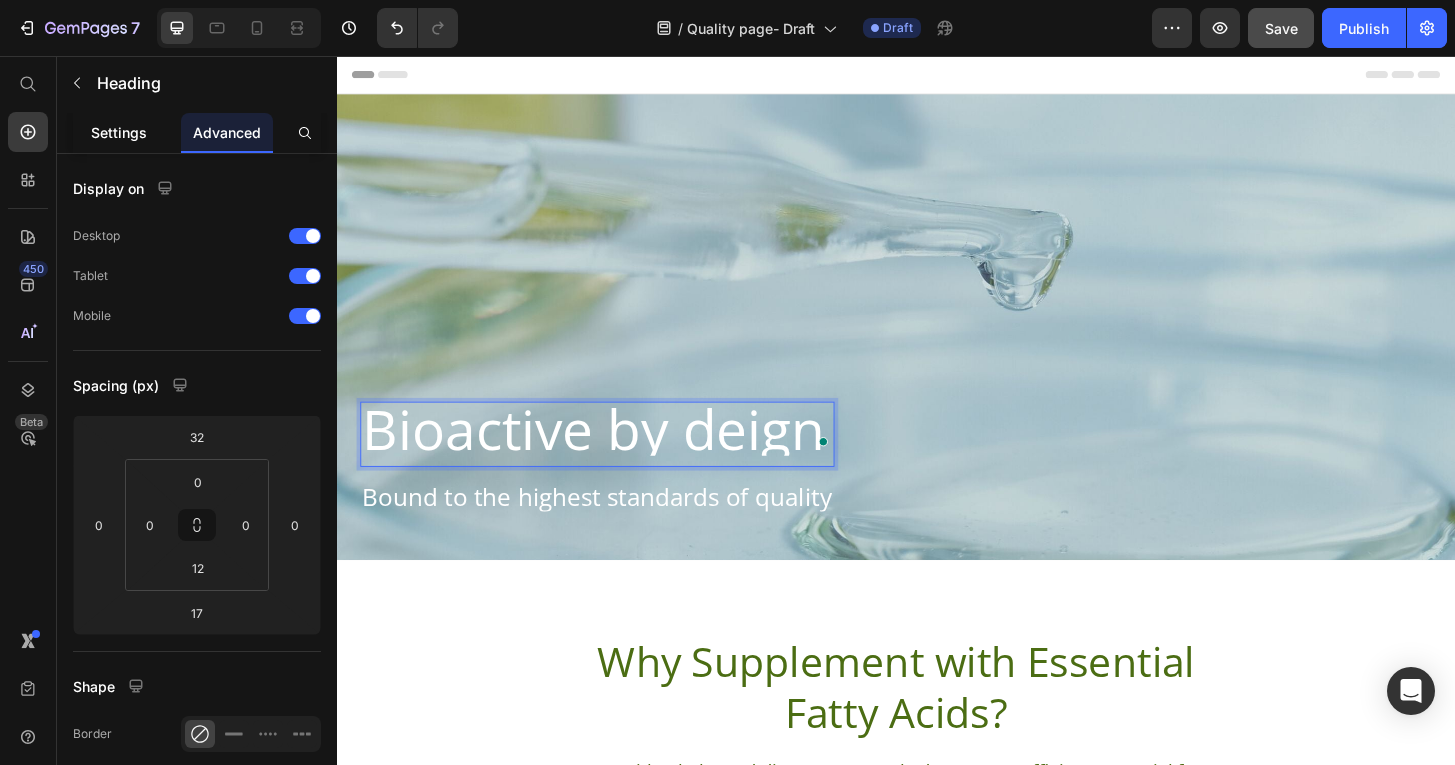 click on "Settings" at bounding box center (119, 132) 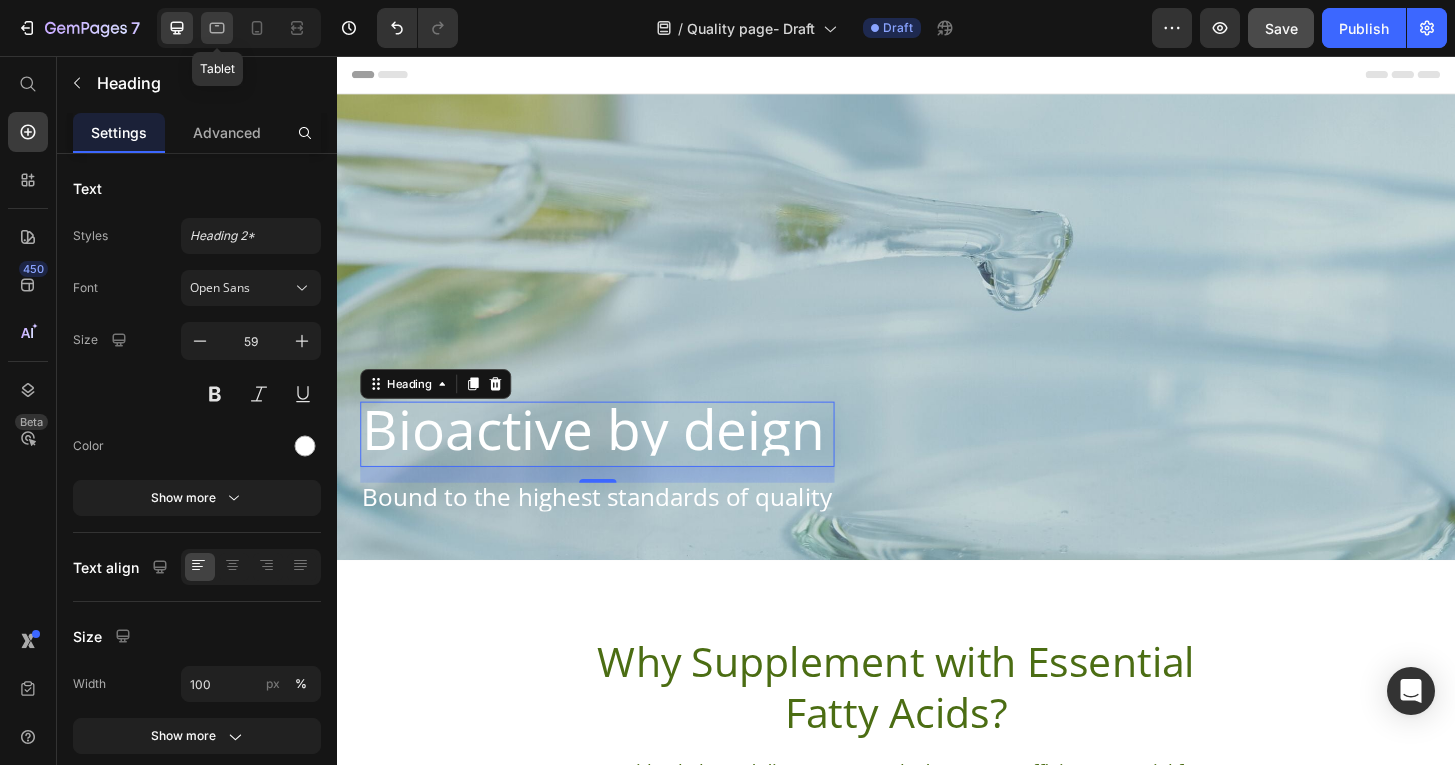 click 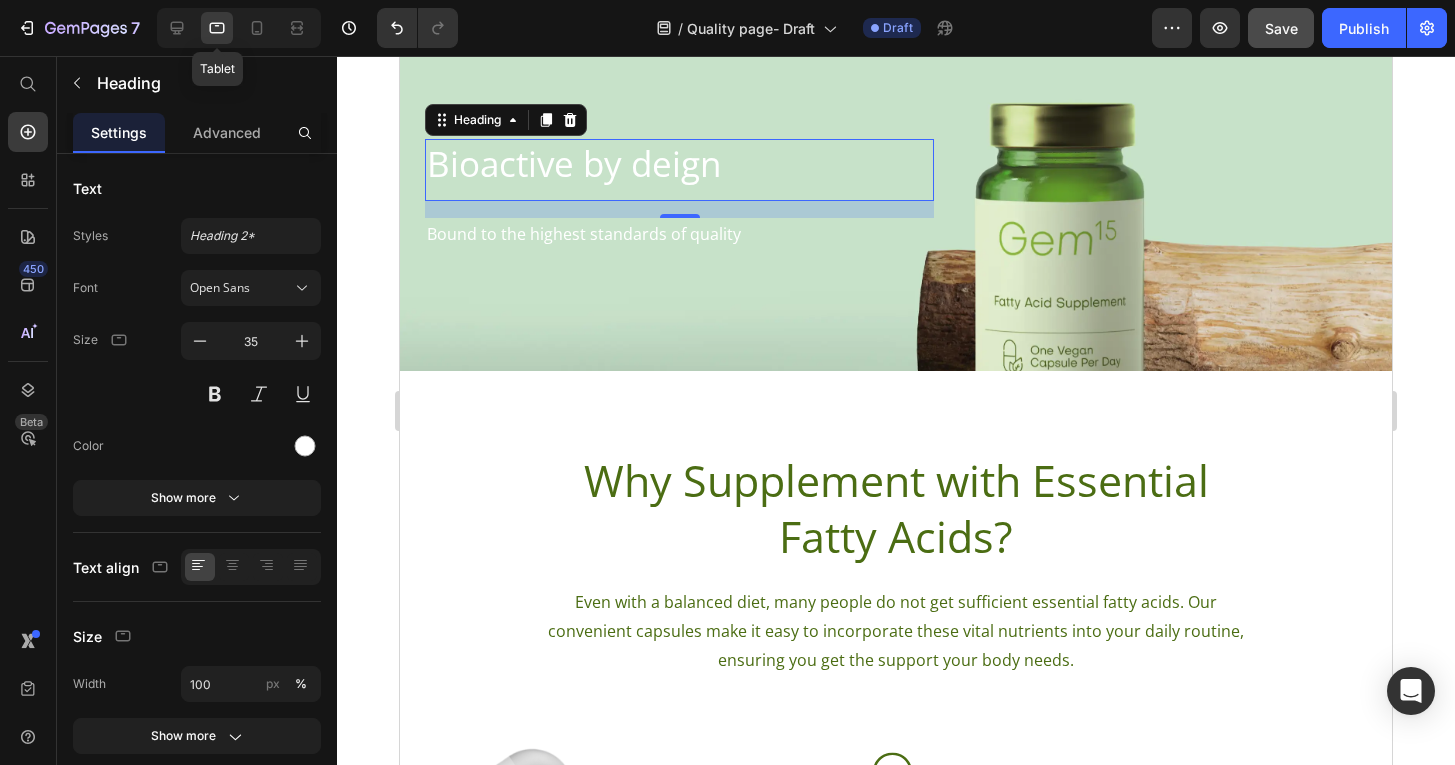 scroll, scrollTop: 55, scrollLeft: 0, axis: vertical 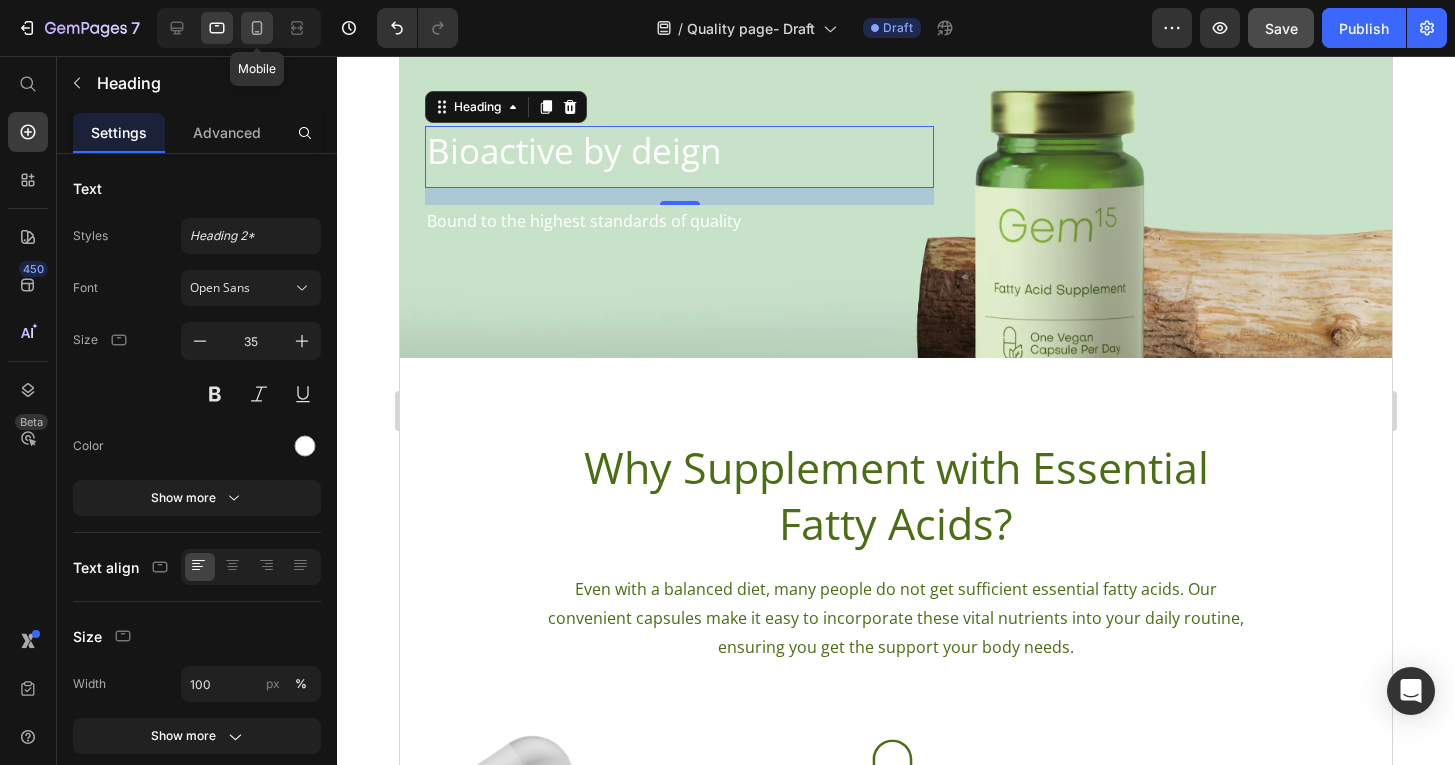 click 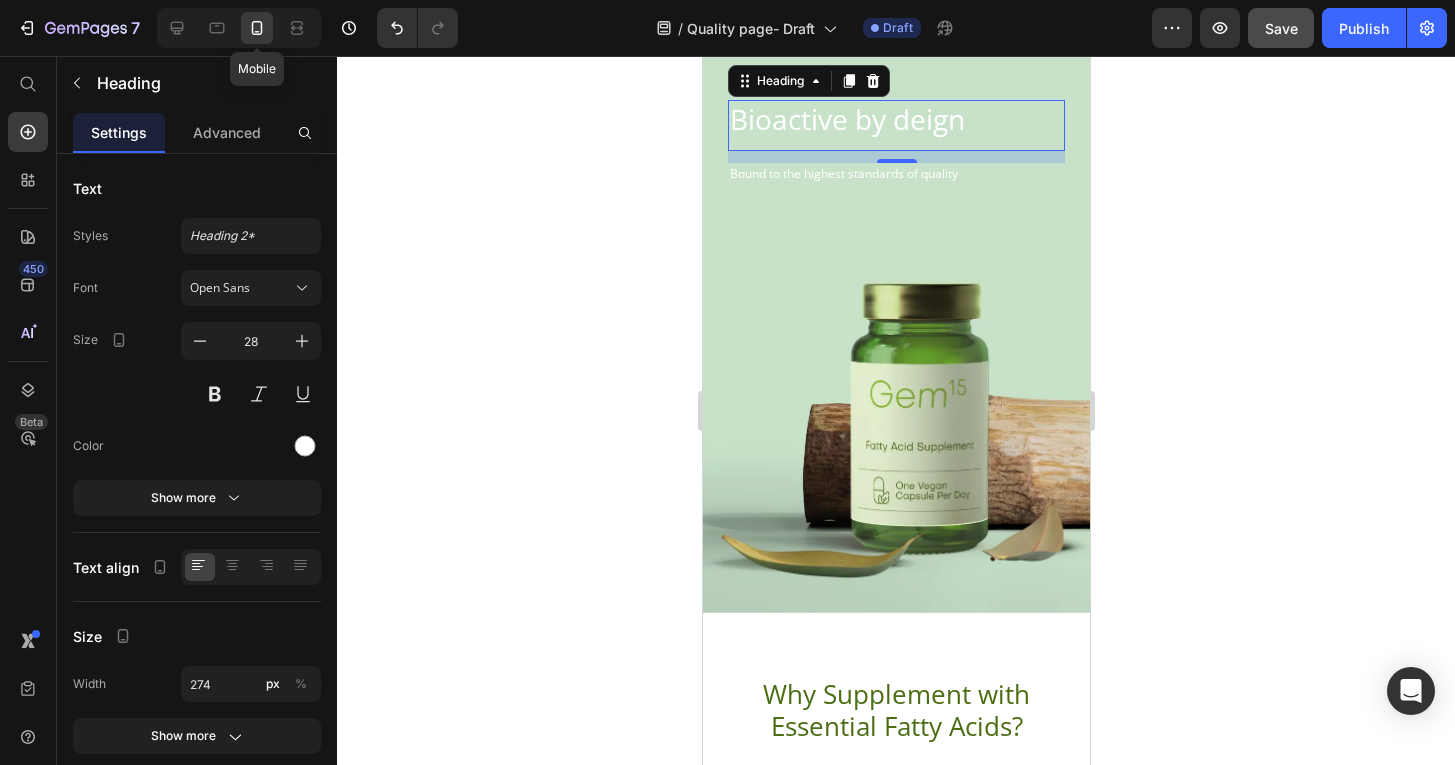 scroll, scrollTop: 29, scrollLeft: 0, axis: vertical 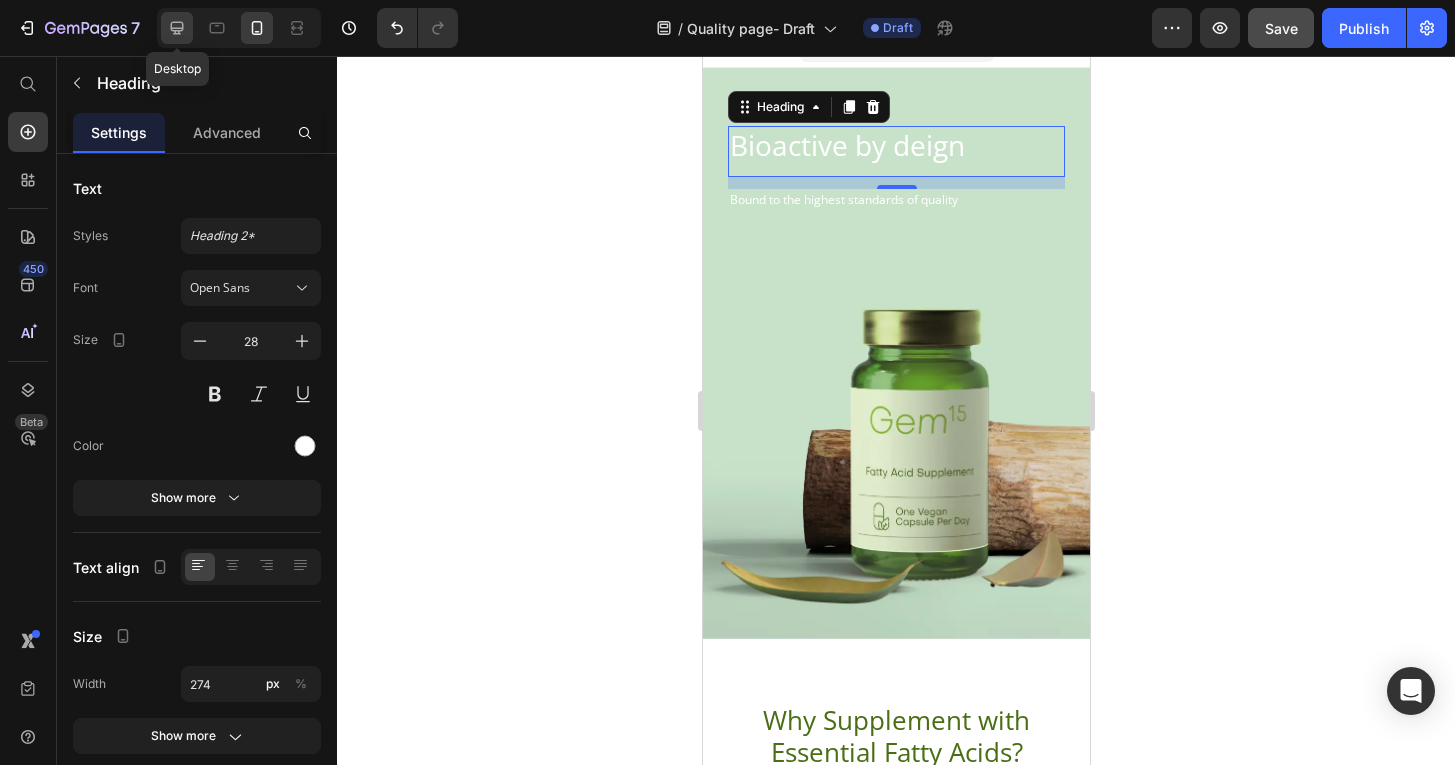 click 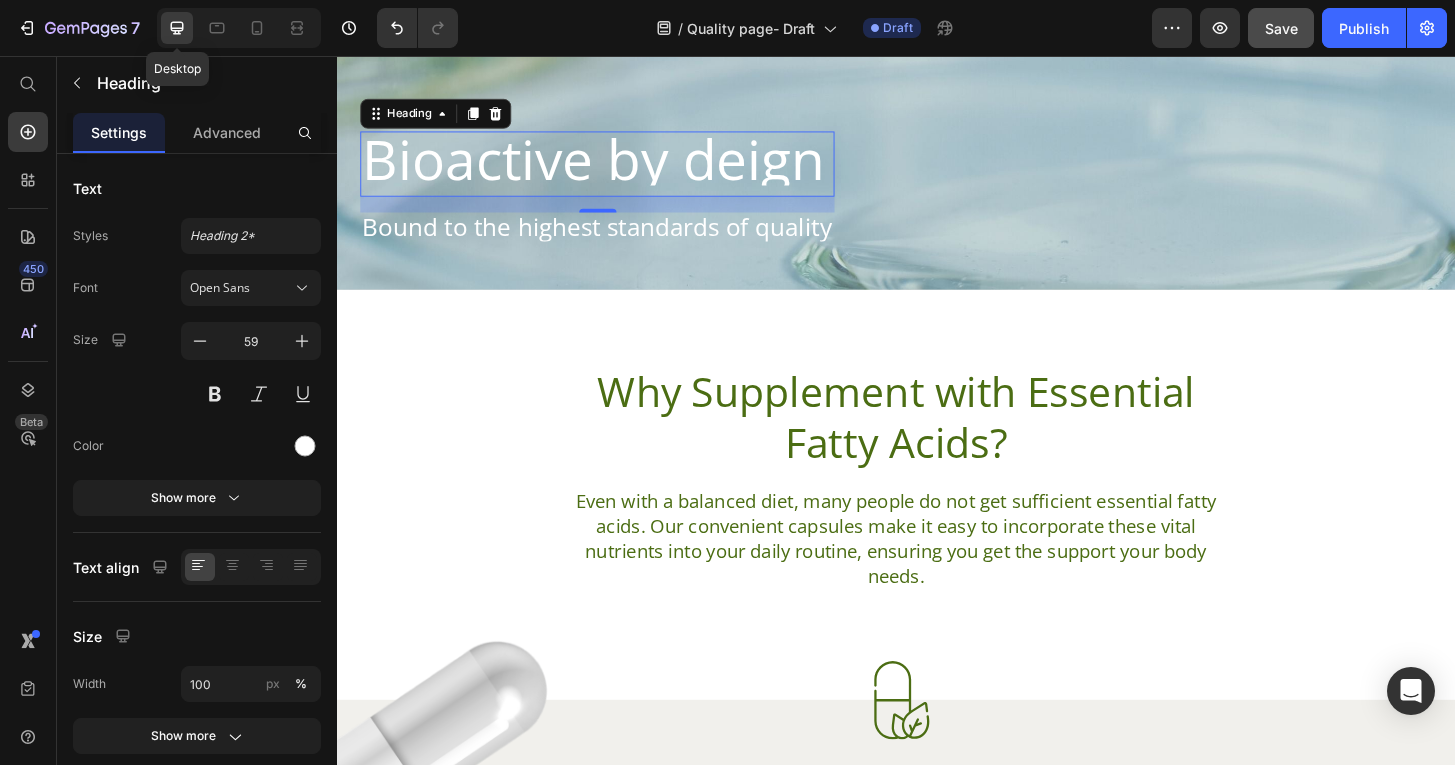 scroll, scrollTop: 301, scrollLeft: 0, axis: vertical 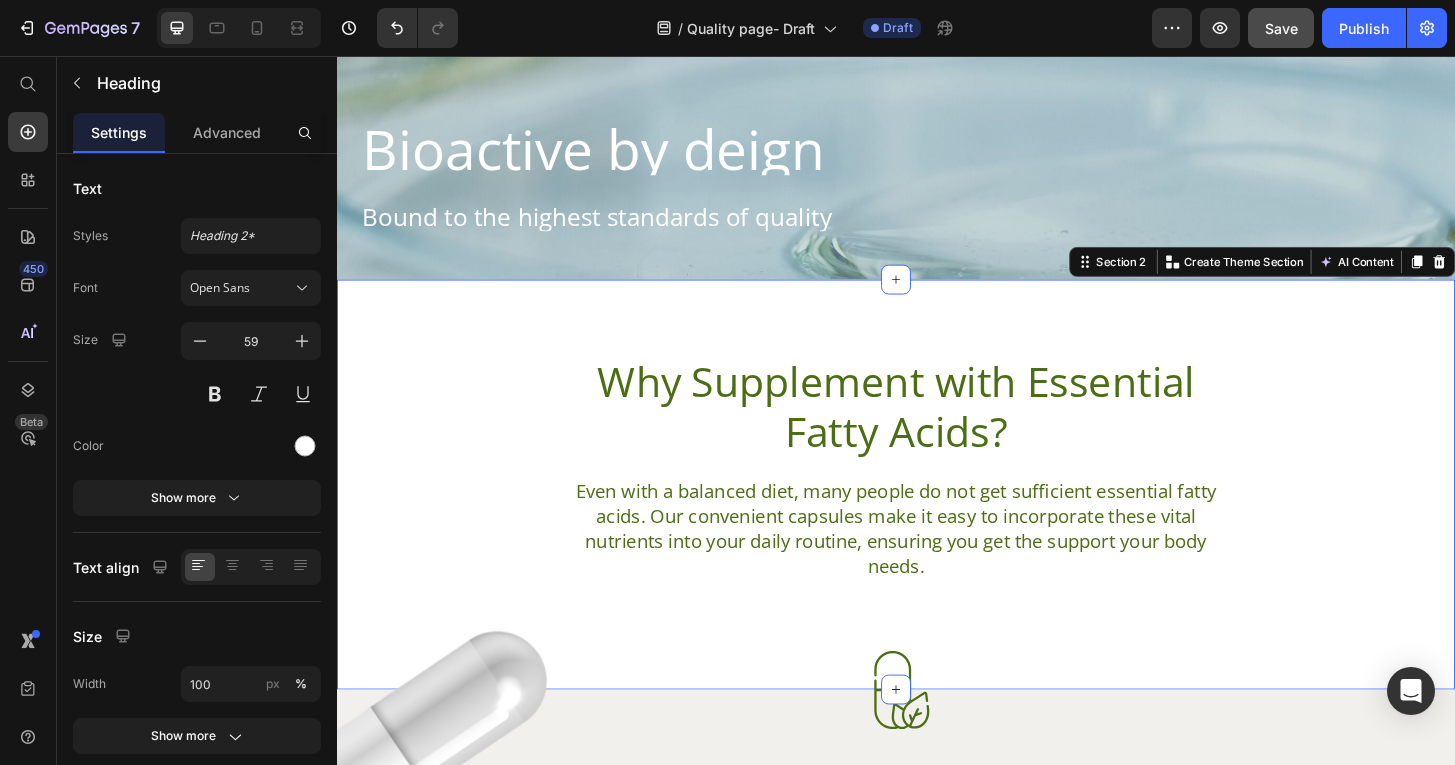 click on "Why Supplement with Essential Fatty Acids? Heading Even with a balanced diet, many people do not get sufficient essential fatty acids. Our convenient capsules make it easy to incorporate these vital nutrients into your daily routine, ensuring you get the support your body needs. Text Block Row" at bounding box center [937, 497] 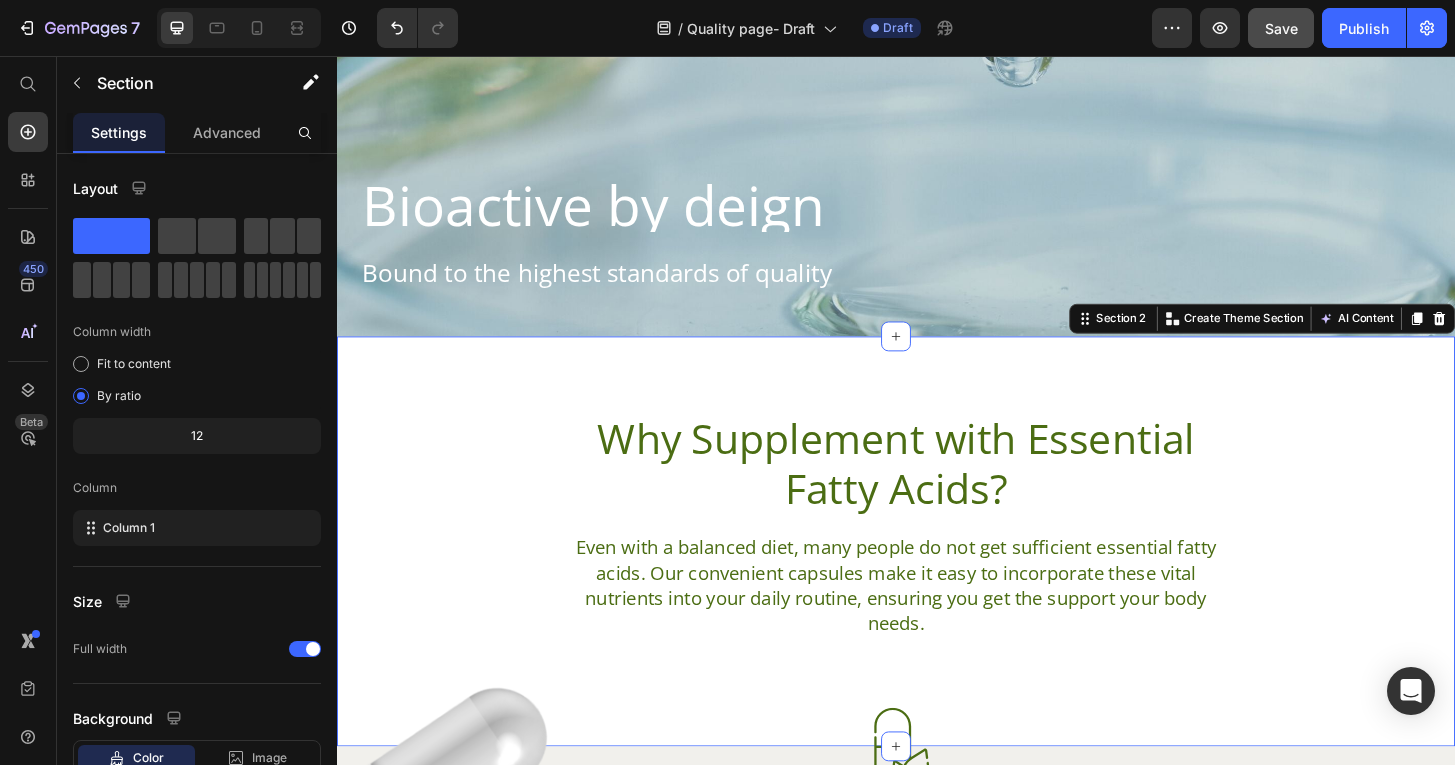 scroll, scrollTop: 0, scrollLeft: 0, axis: both 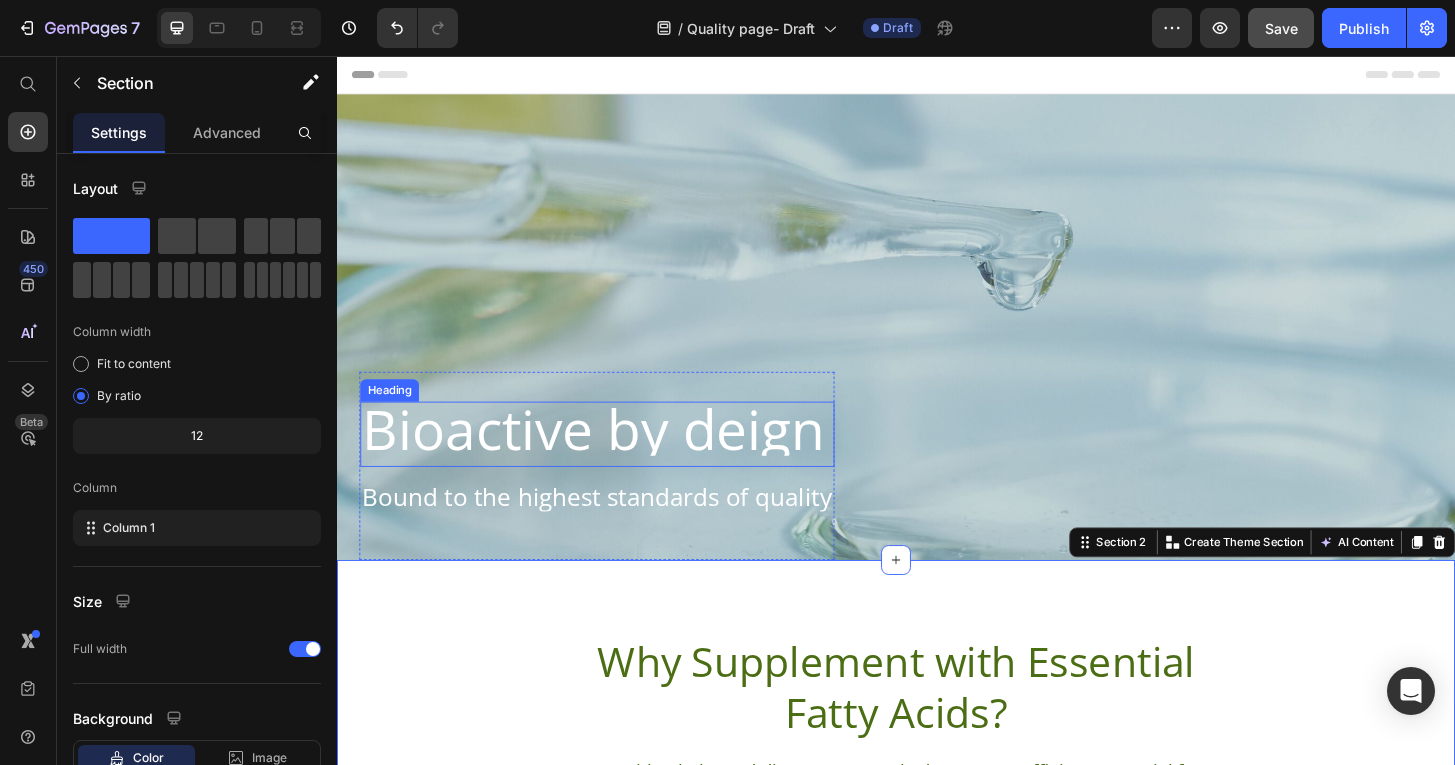 click on "Bioactive by deign" at bounding box center (616, 456) 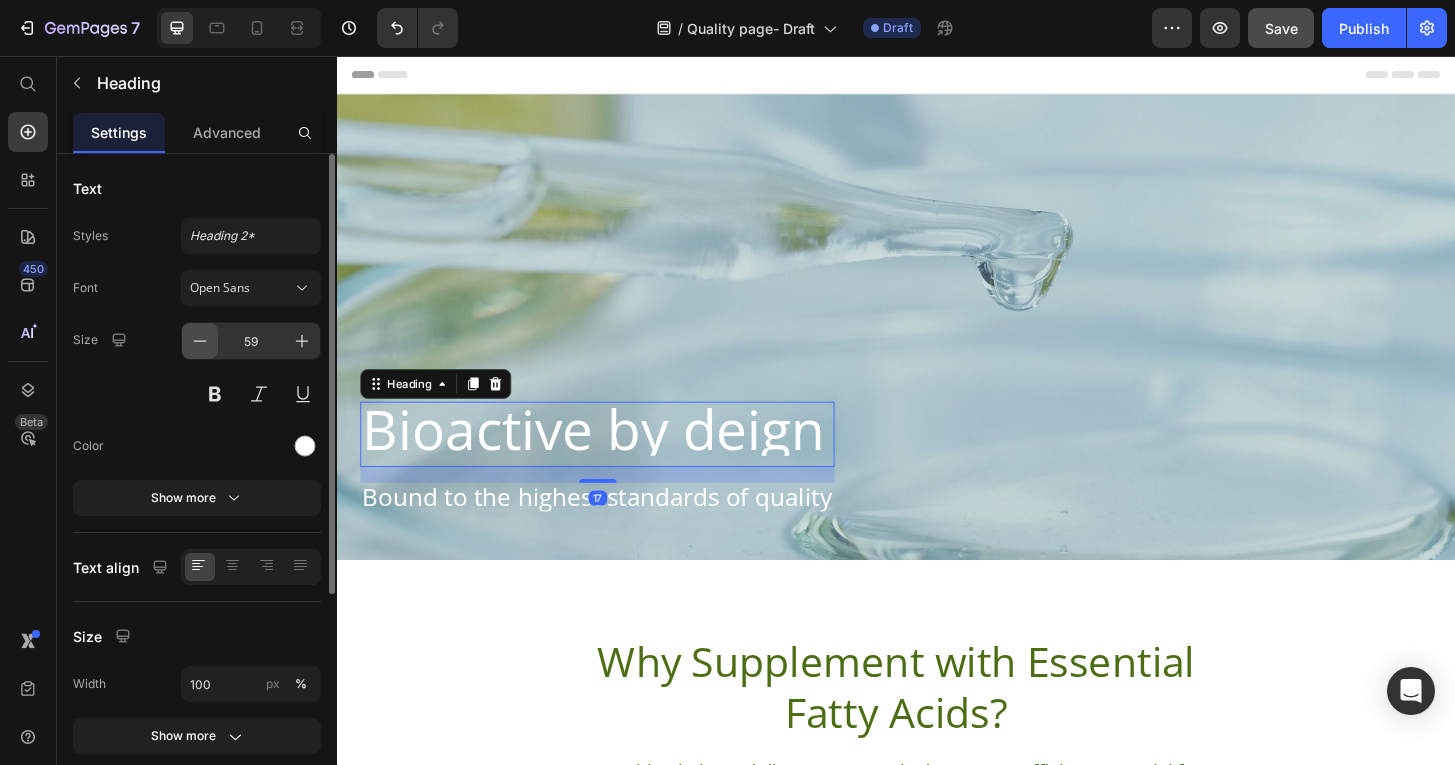 click 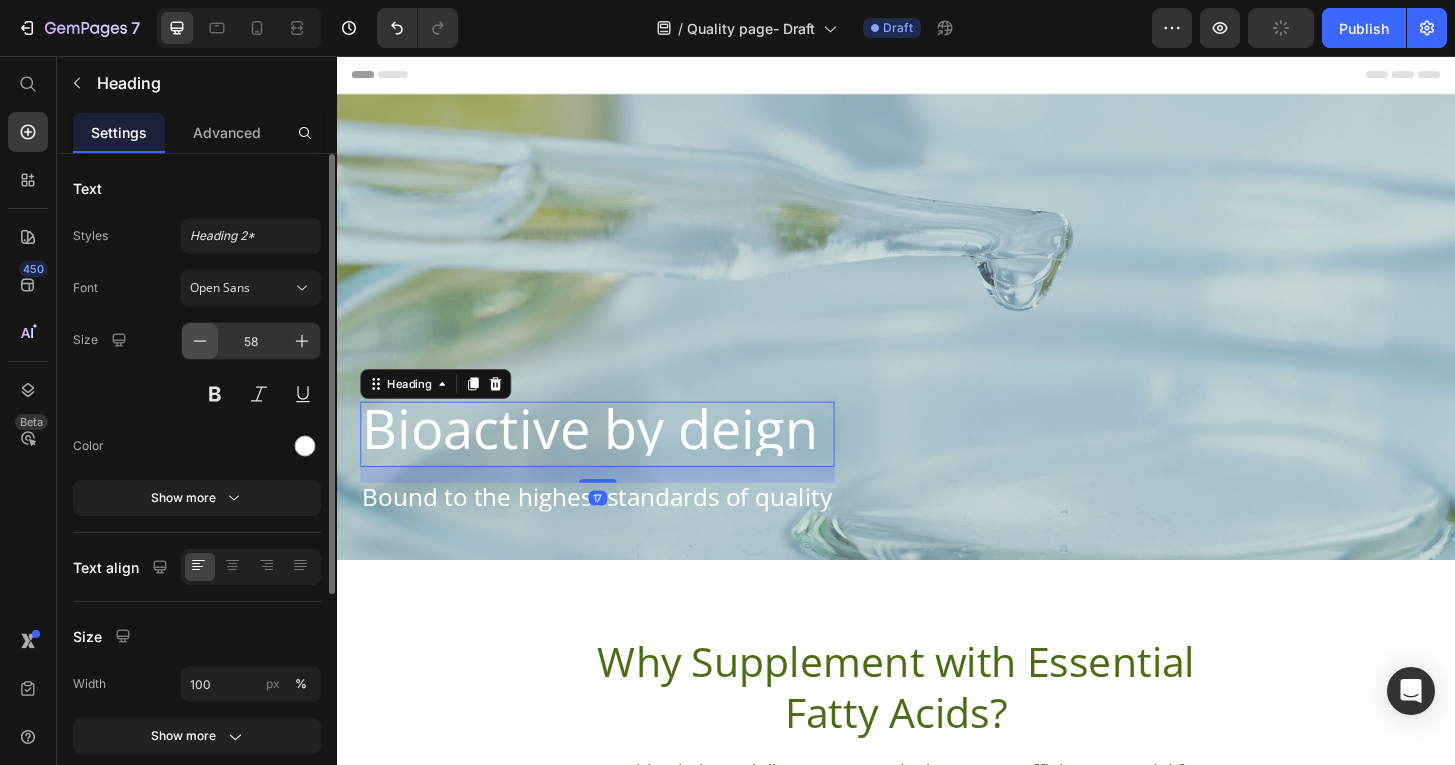 click 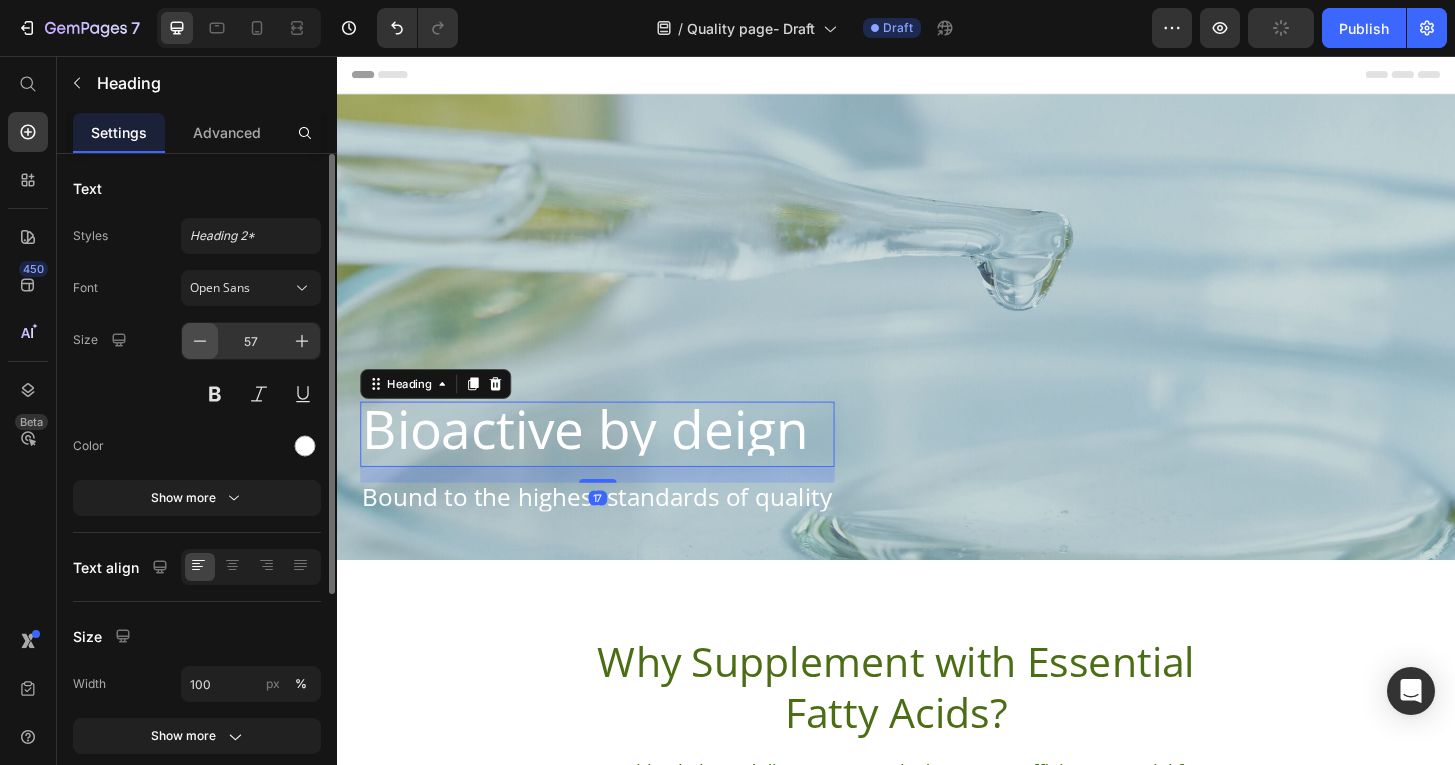 click 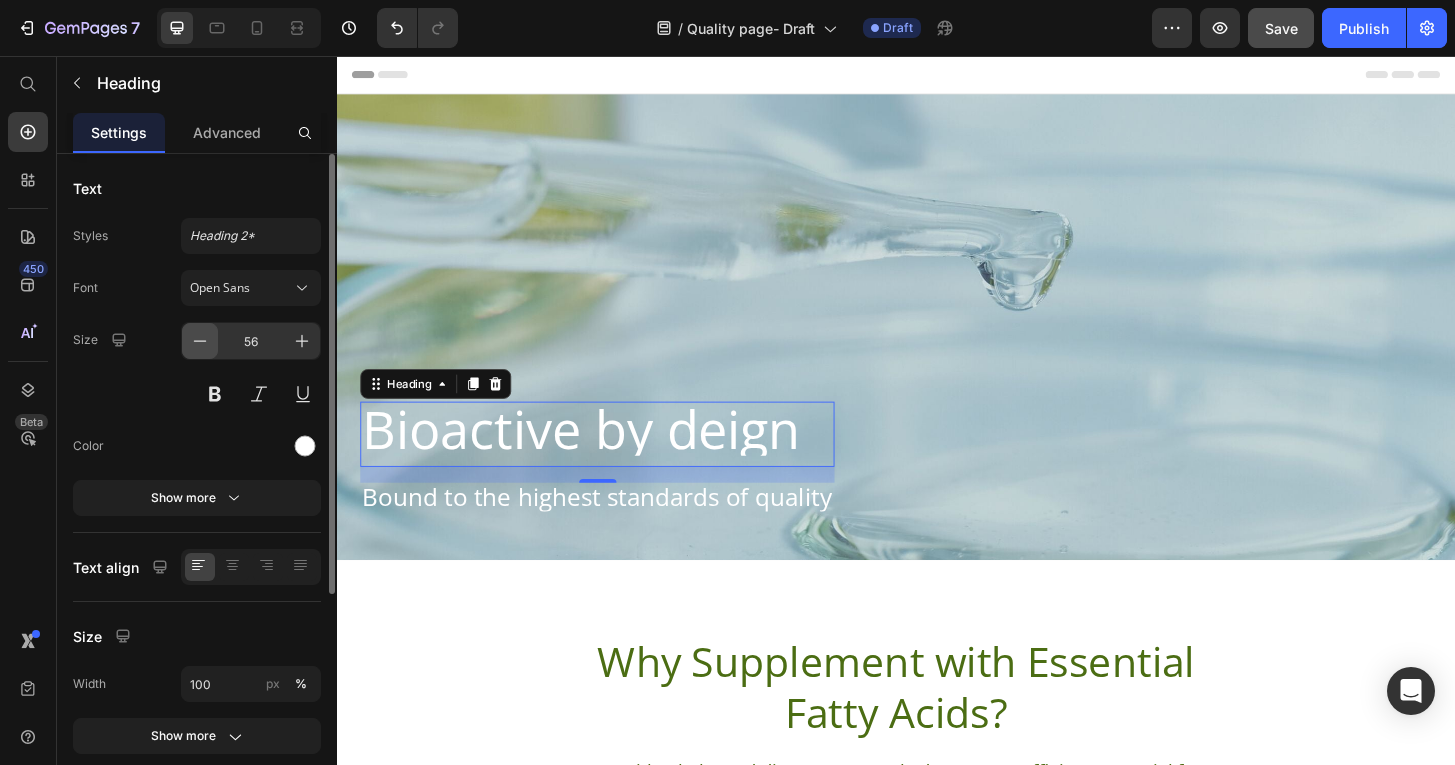 click 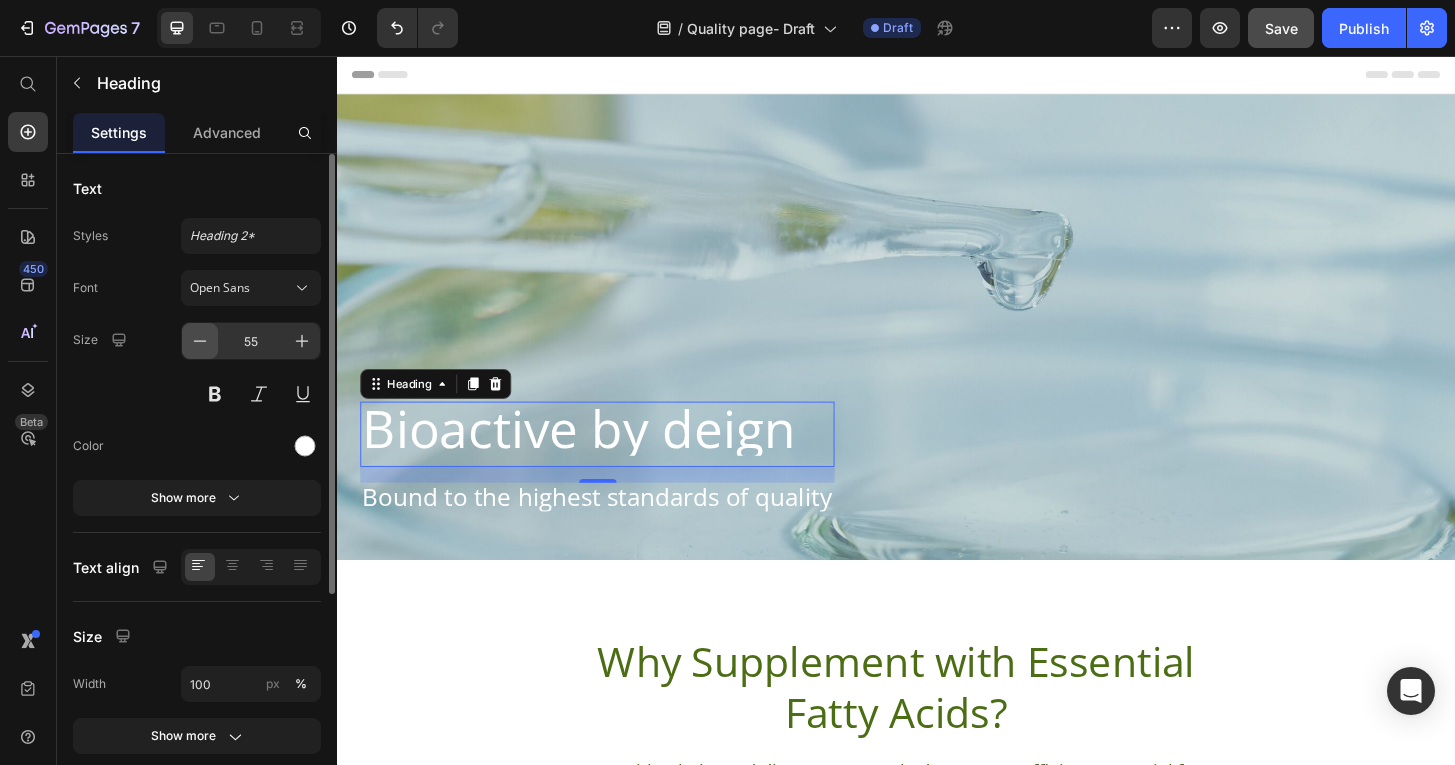click 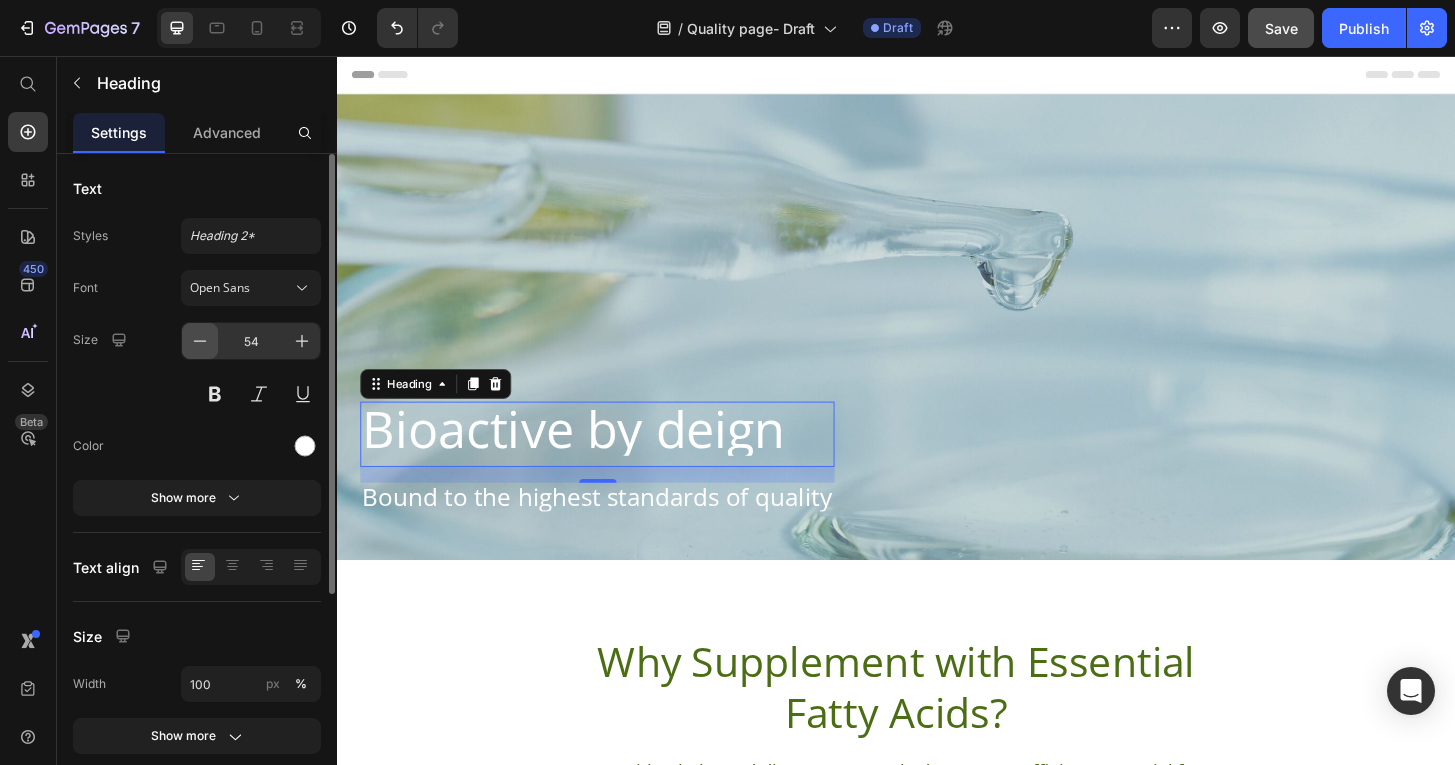click 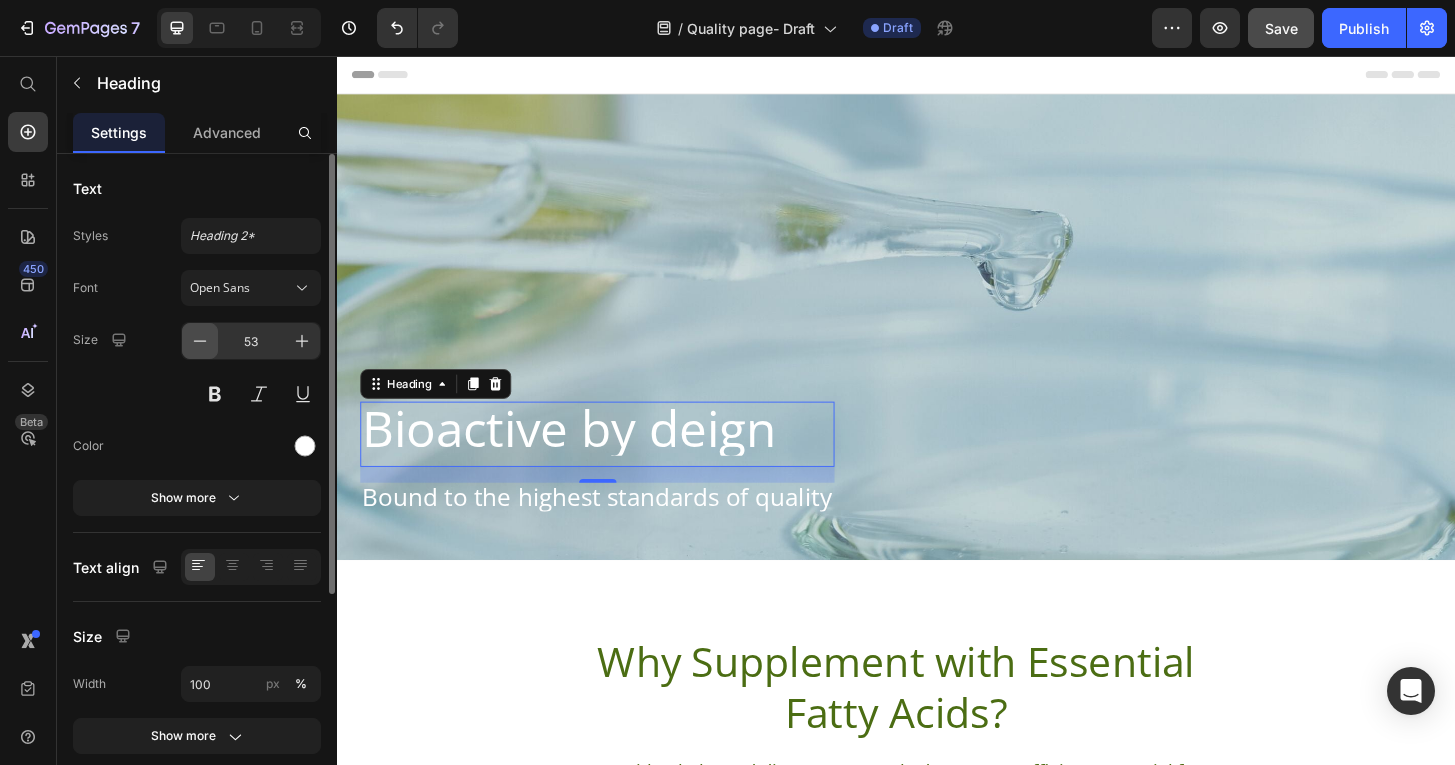 click 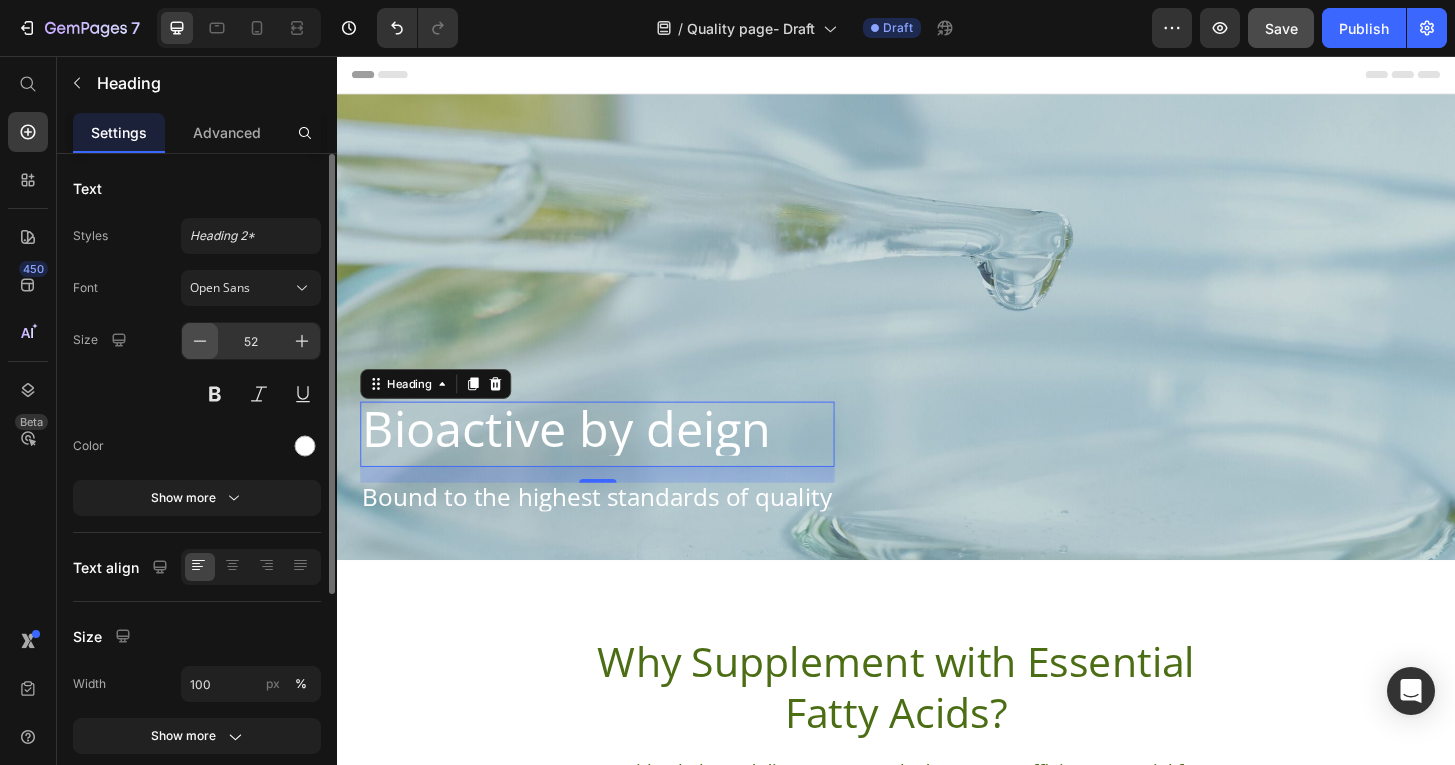 click 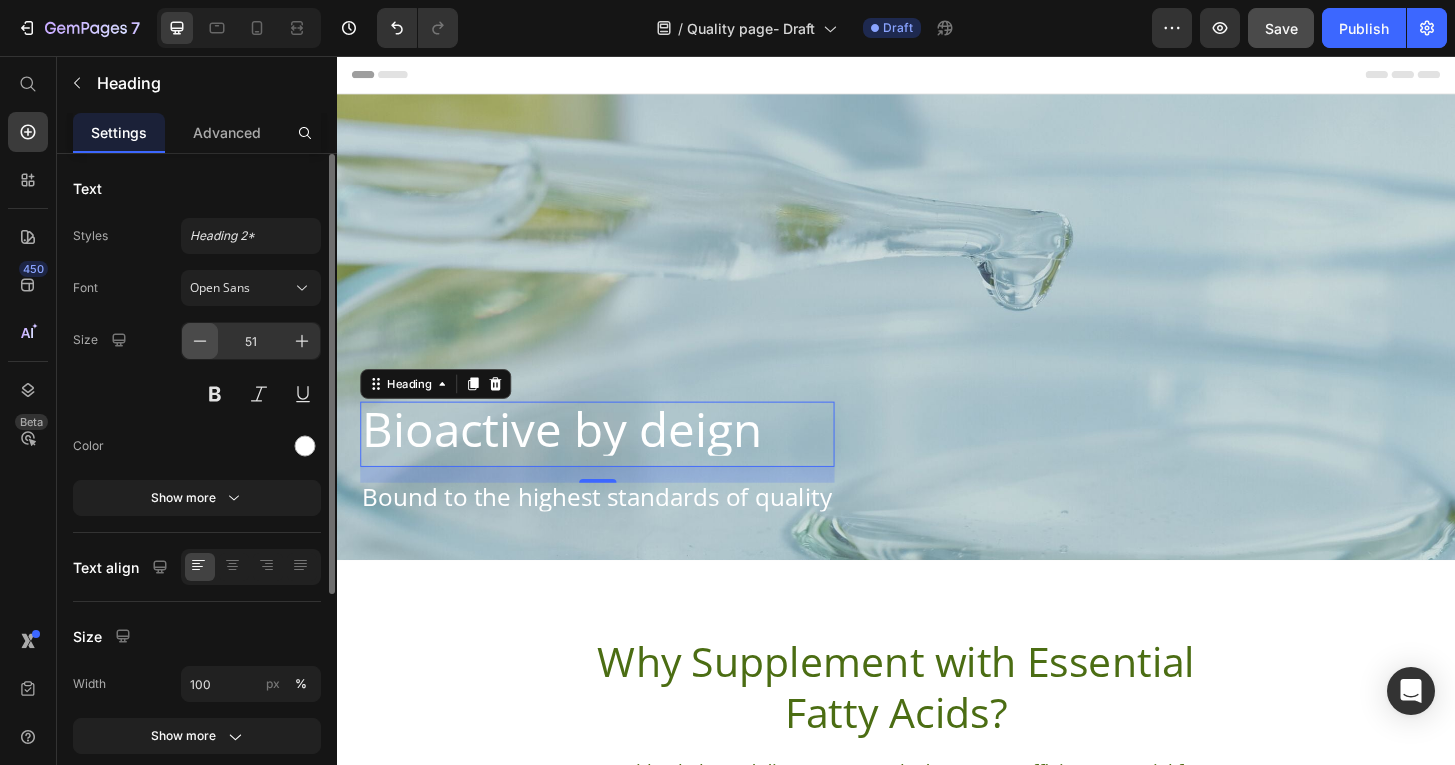 click 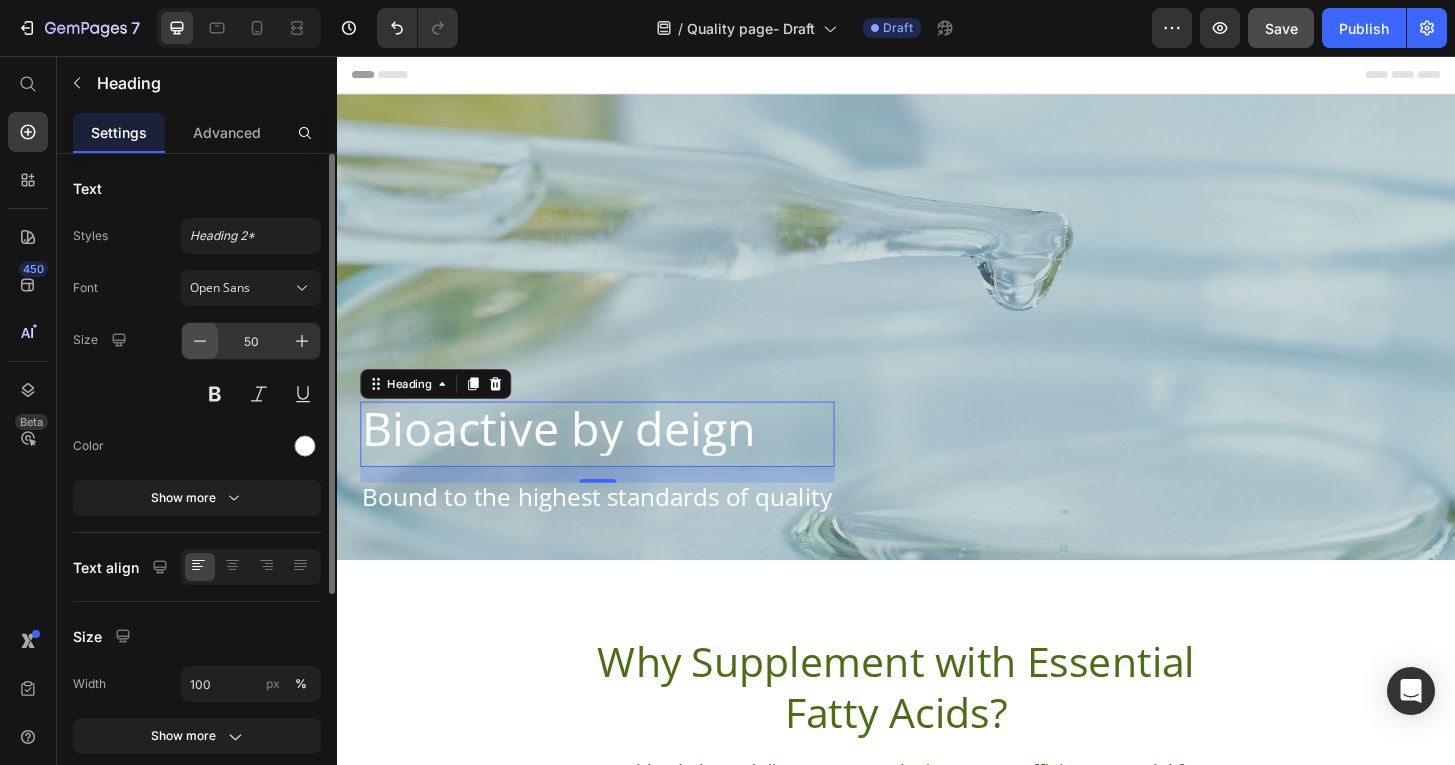click 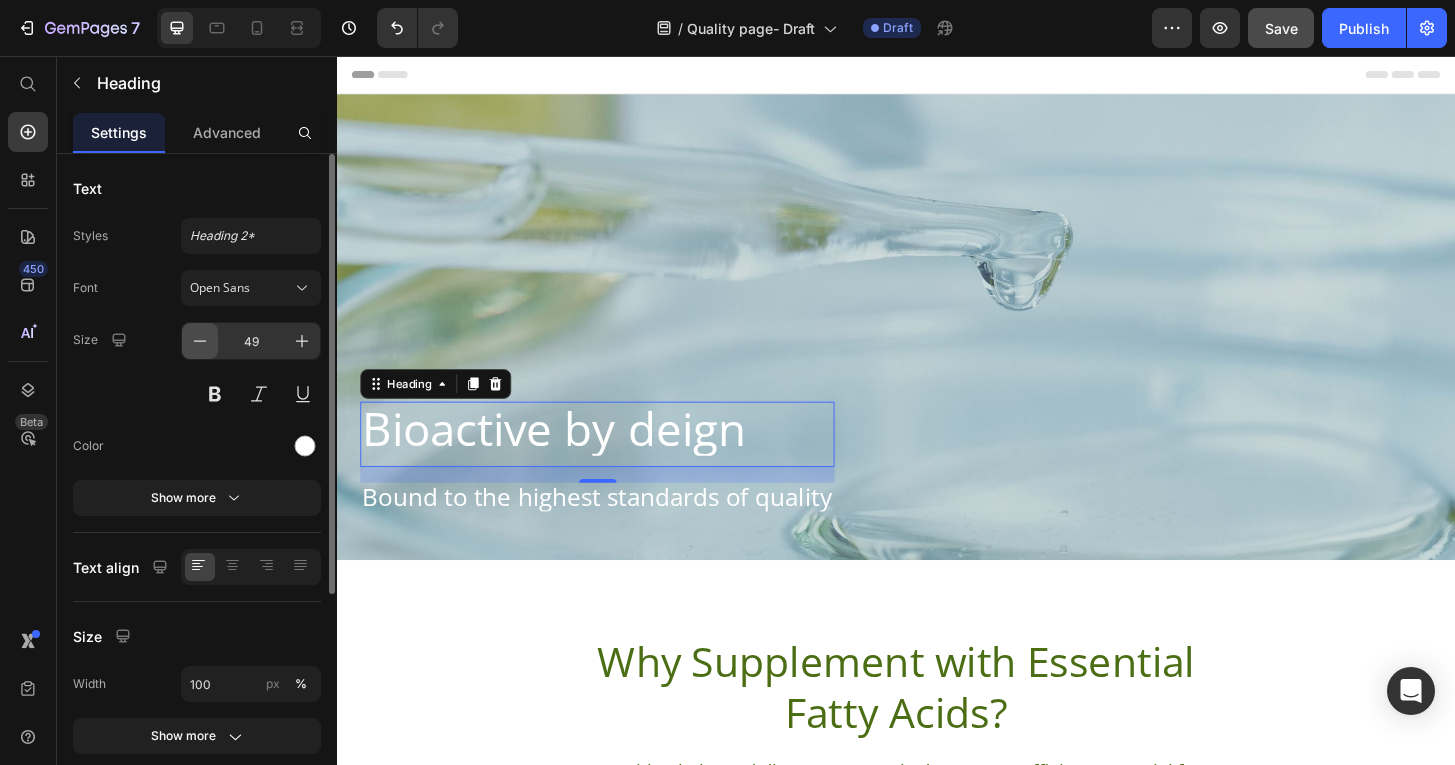 click 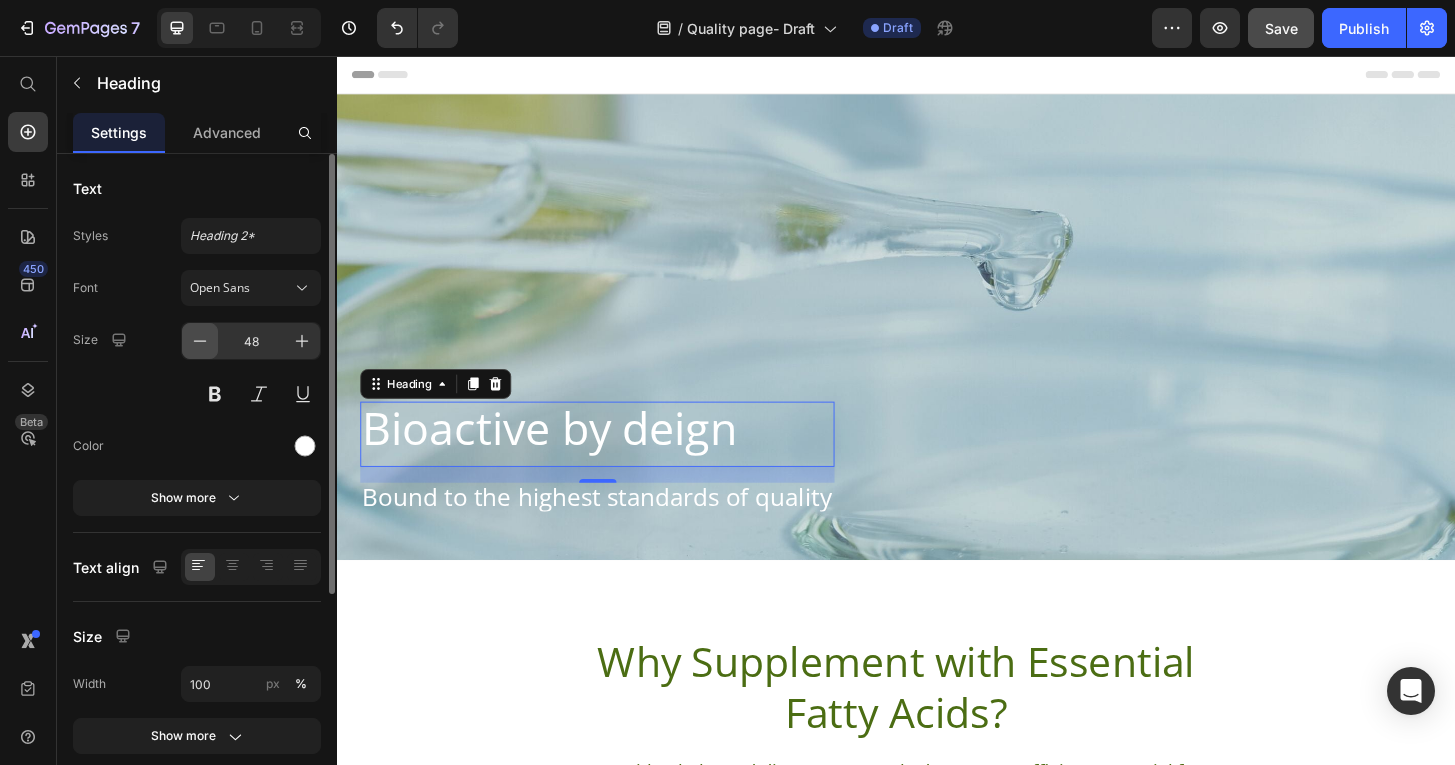 click 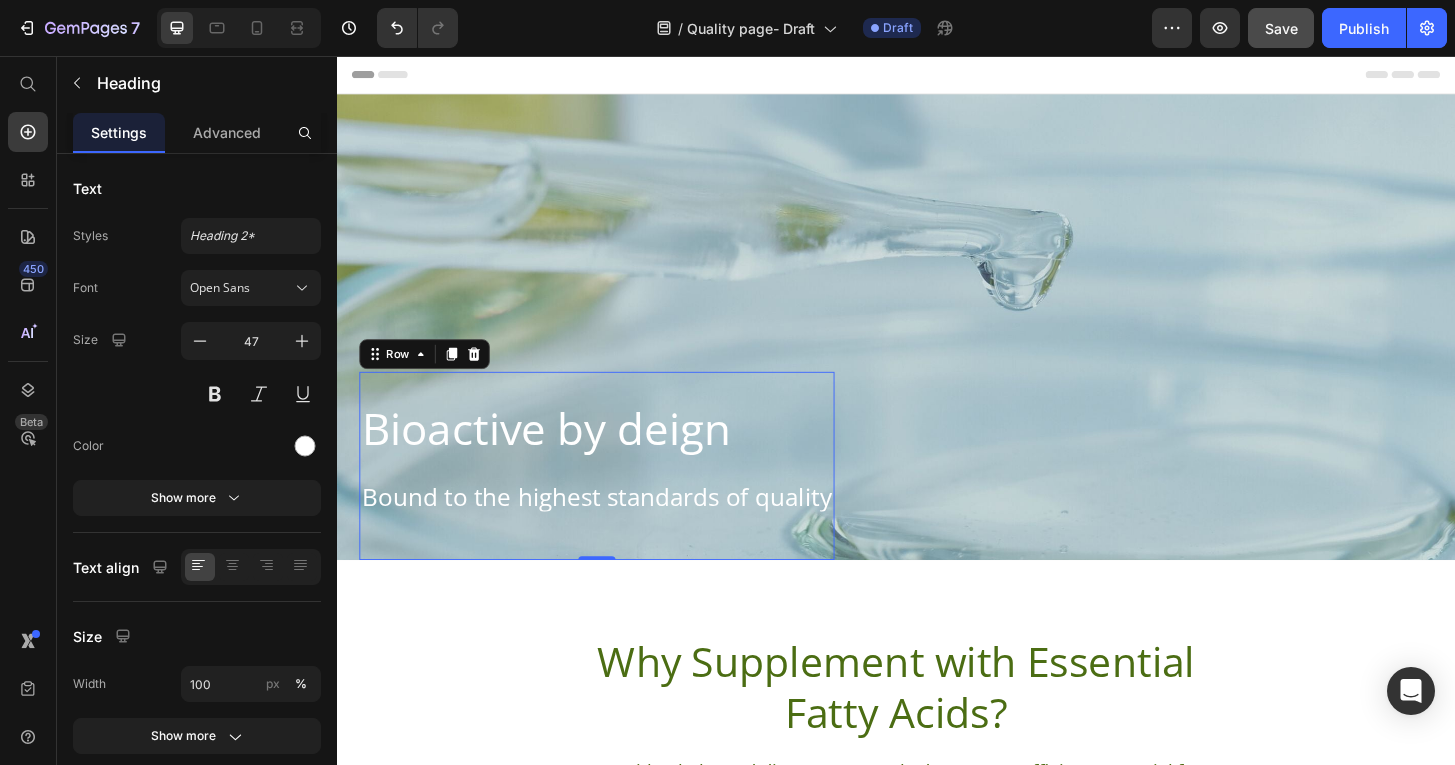 click on "Bioactive by deign Heading Bound to the highest standards of quality Text Block" at bounding box center [616, 496] 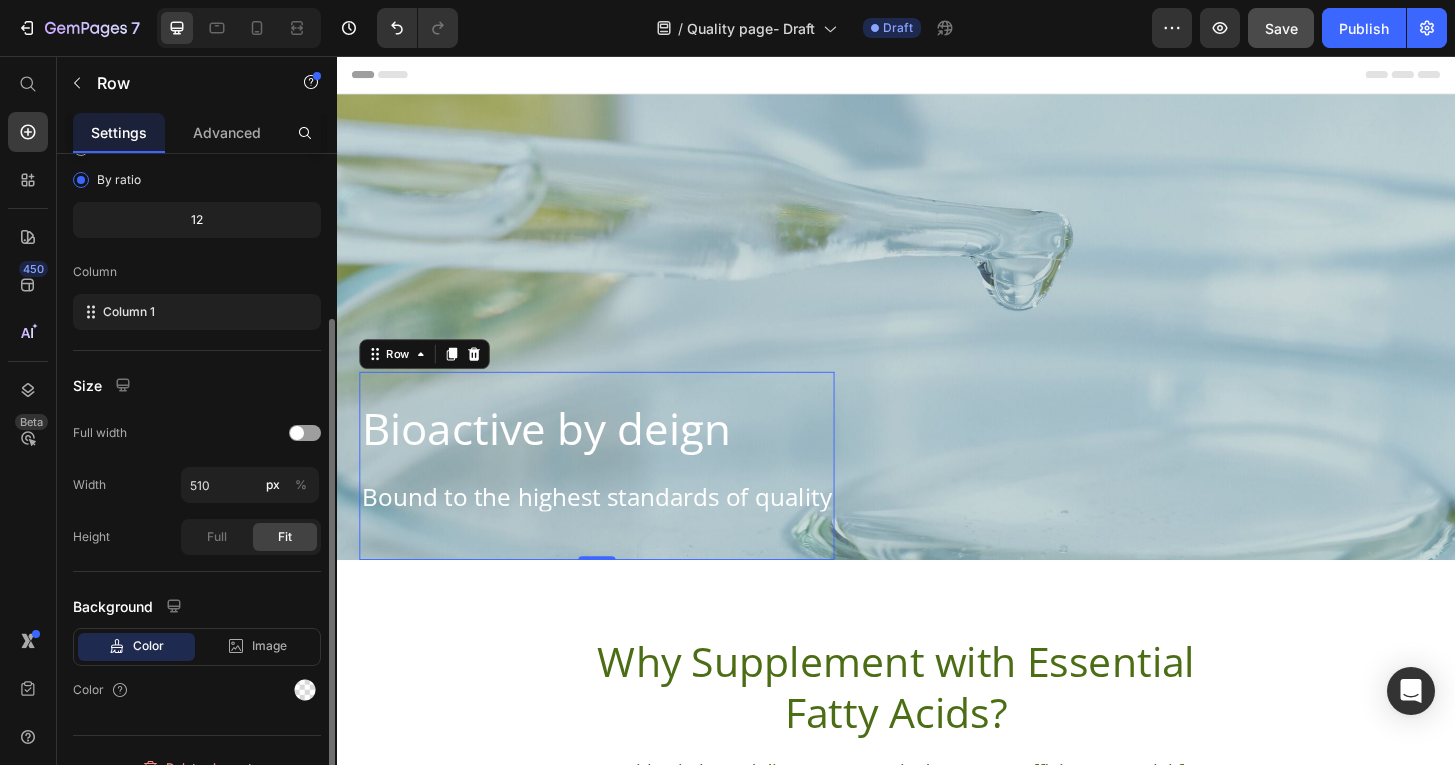 scroll, scrollTop: 220, scrollLeft: 0, axis: vertical 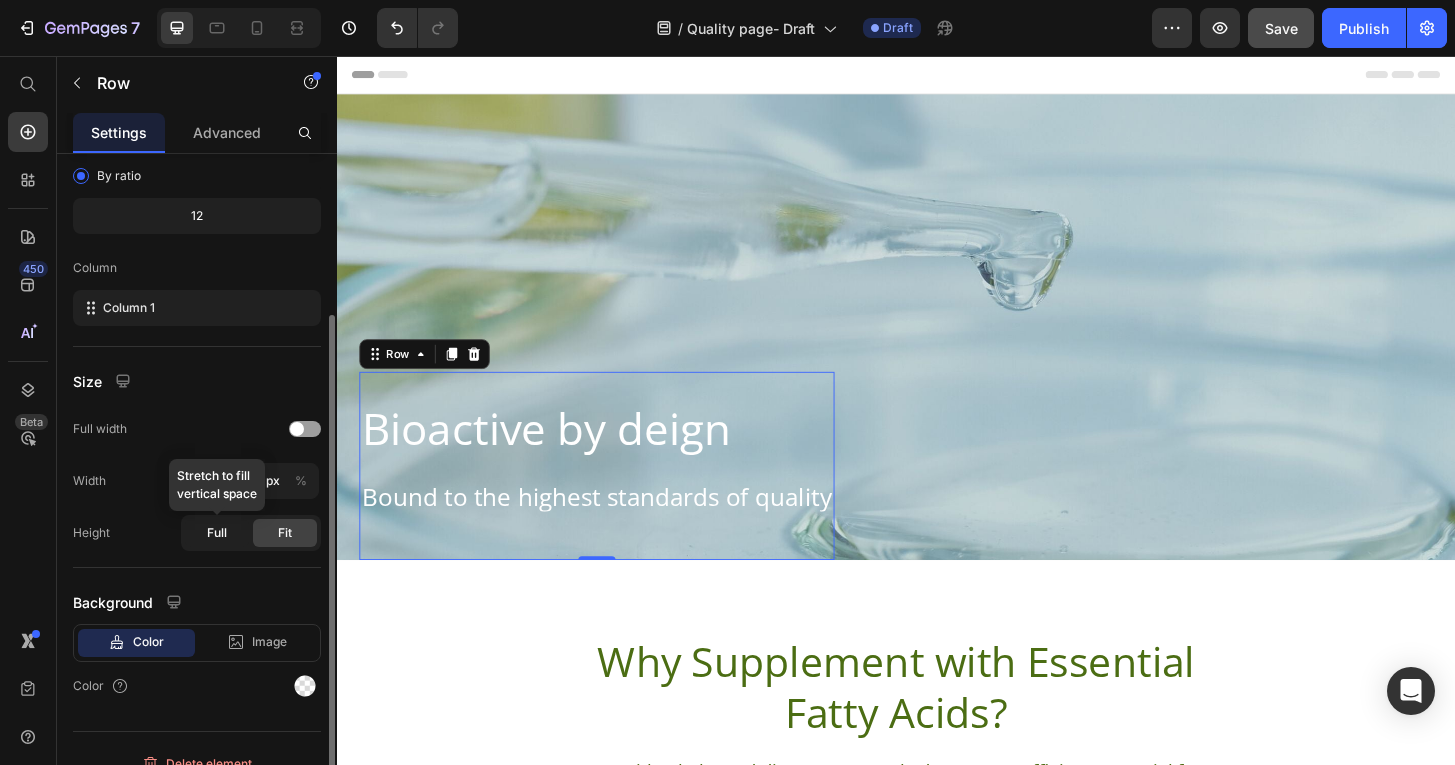 click on "Full" 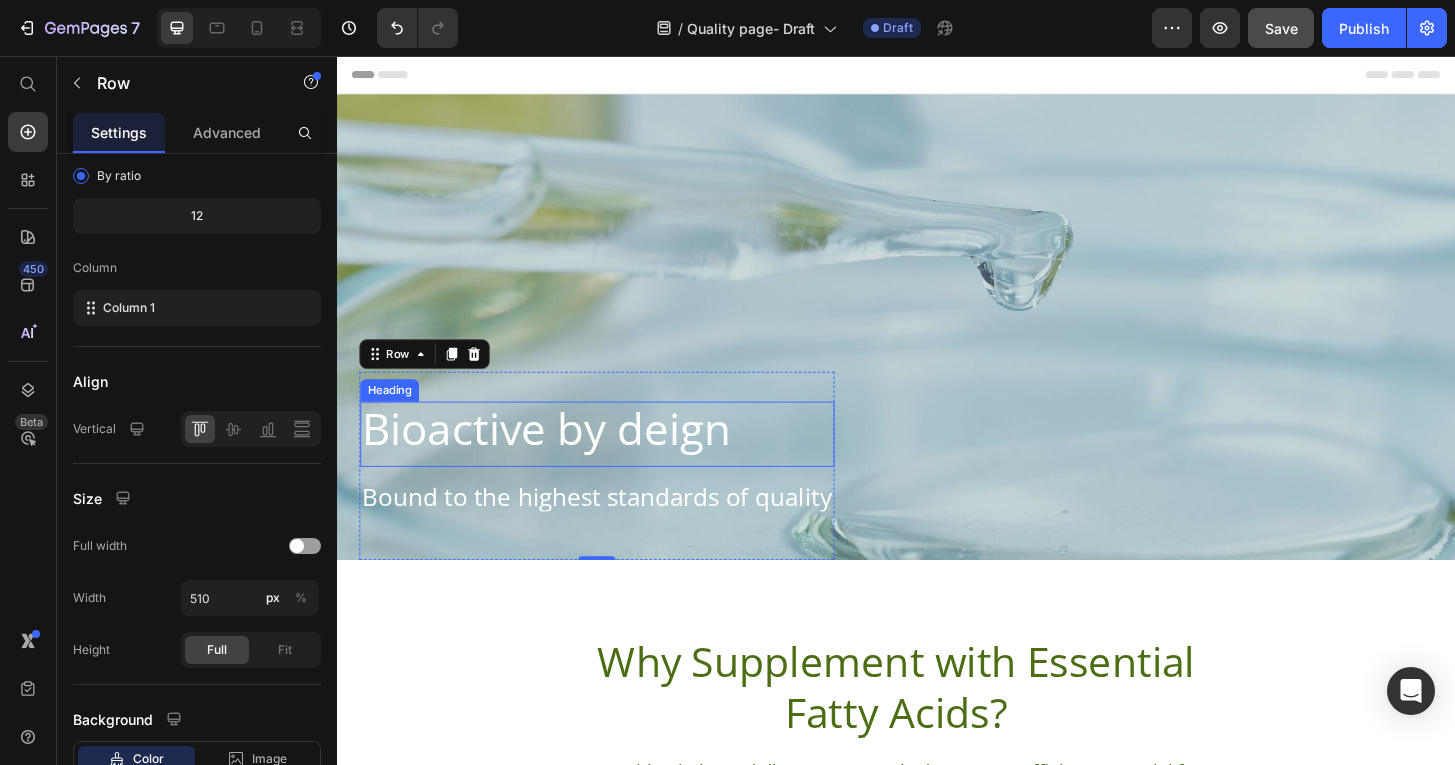 click on "Bioactive by deign" at bounding box center [616, 456] 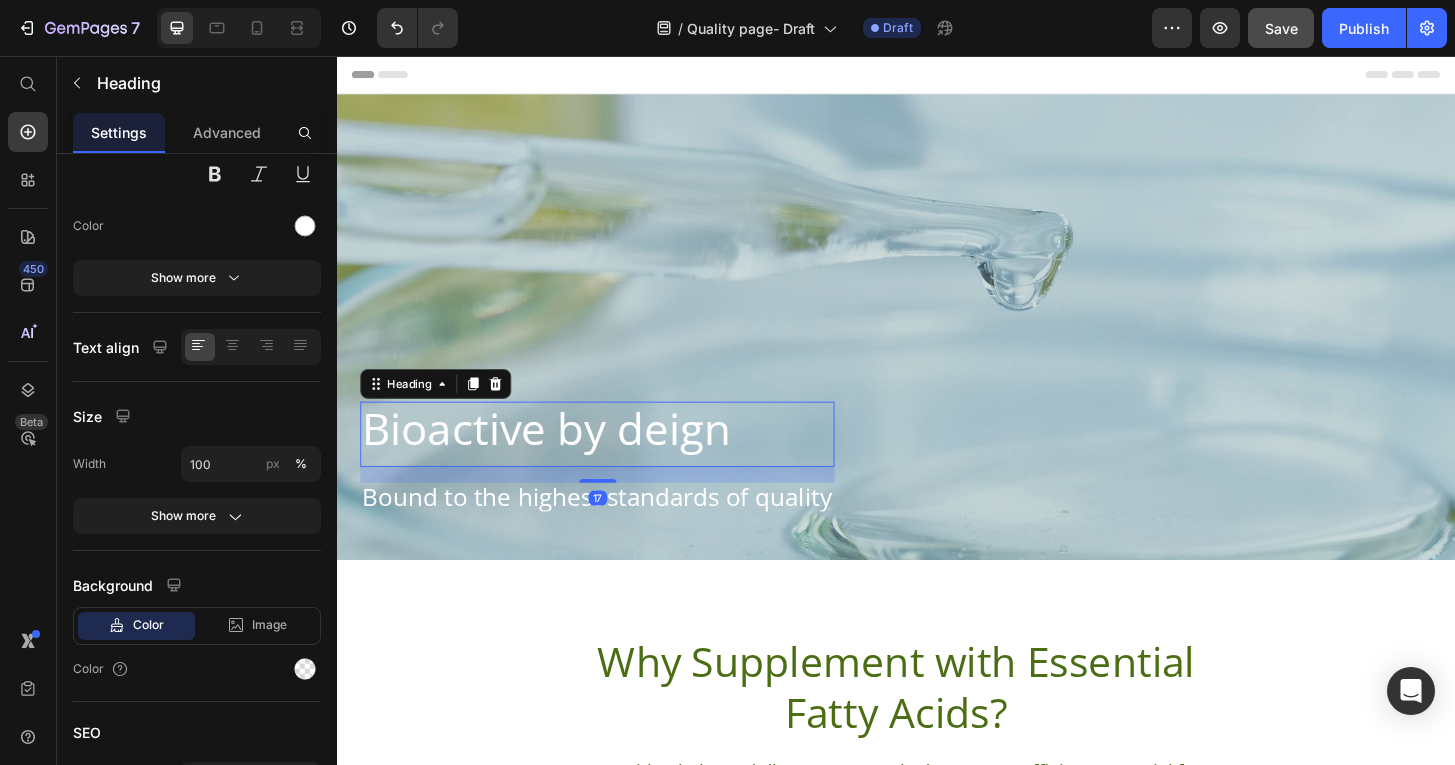 scroll, scrollTop: 0, scrollLeft: 0, axis: both 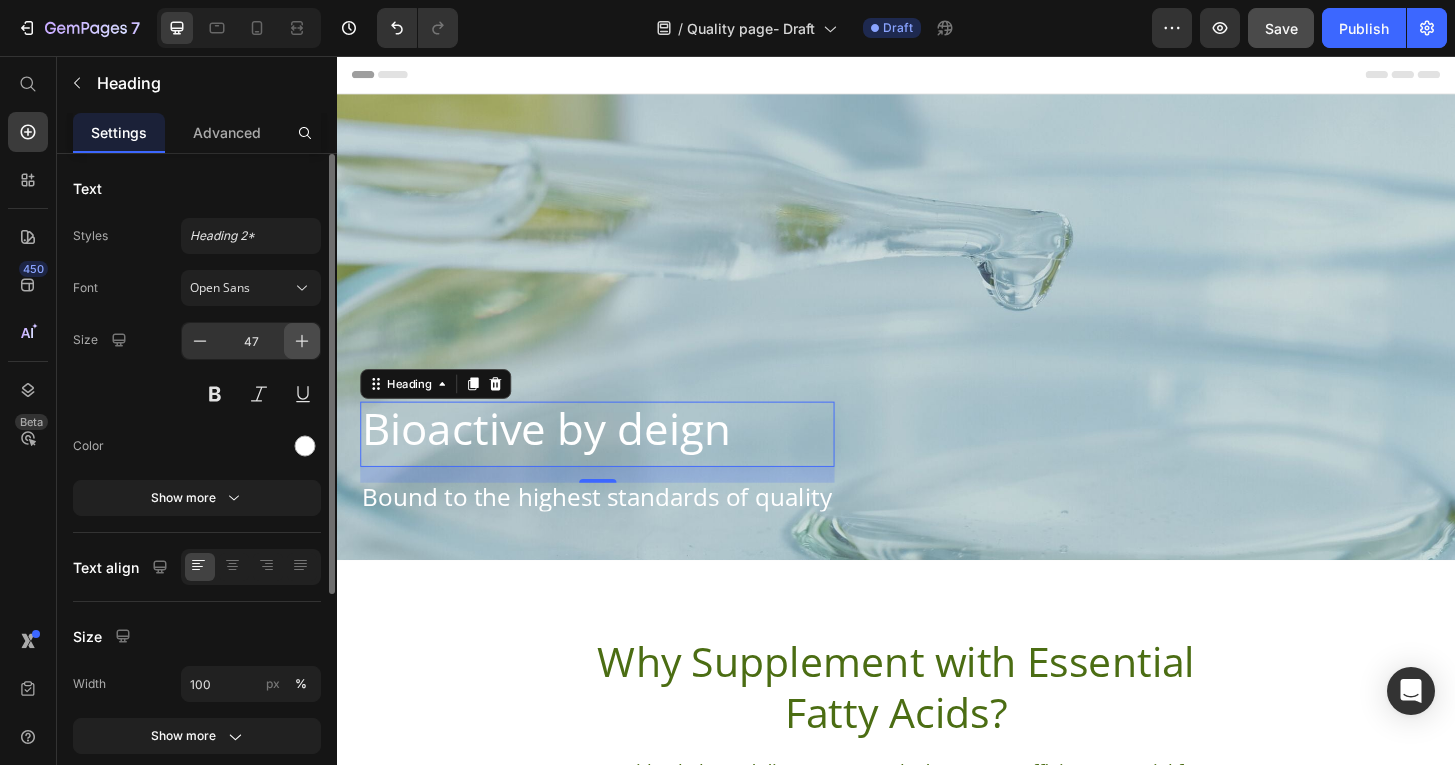 click 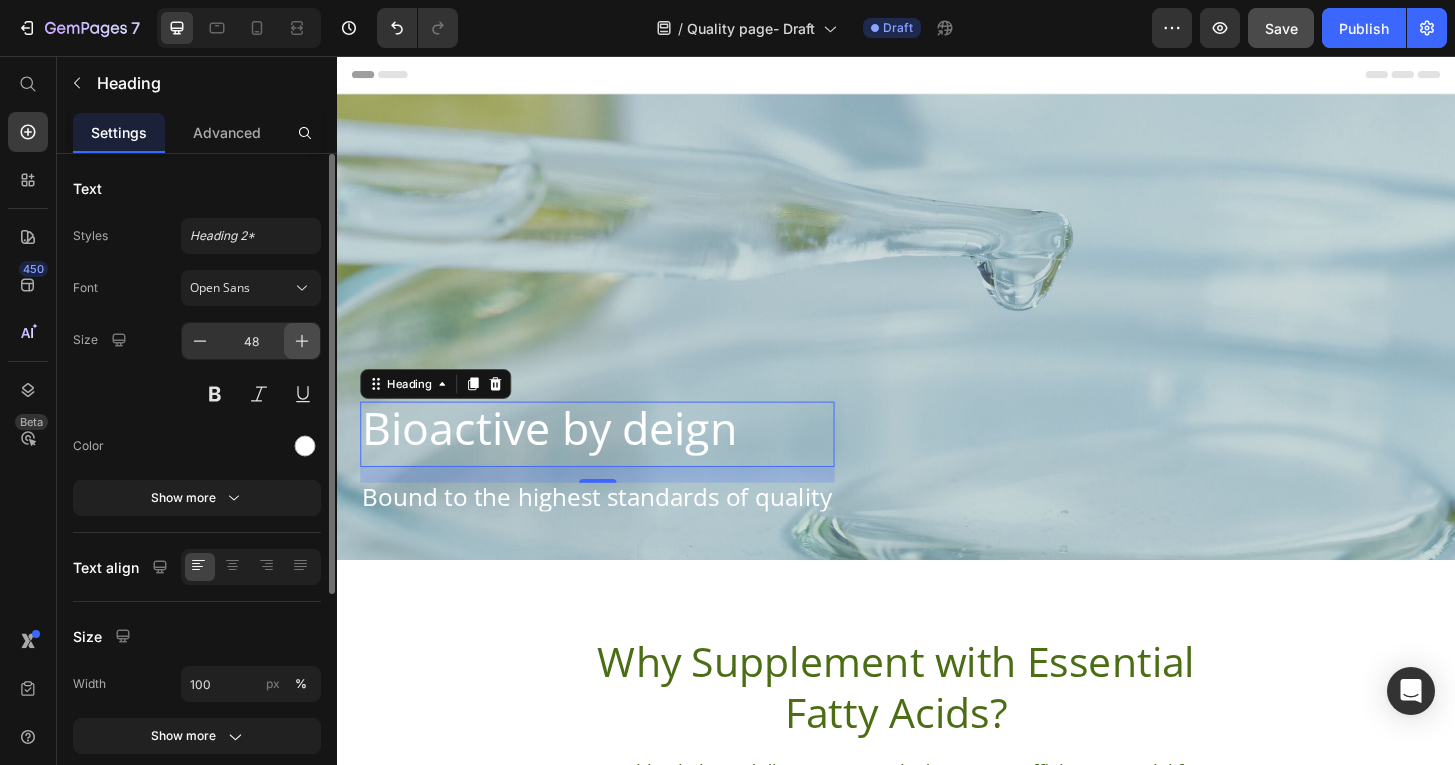 click 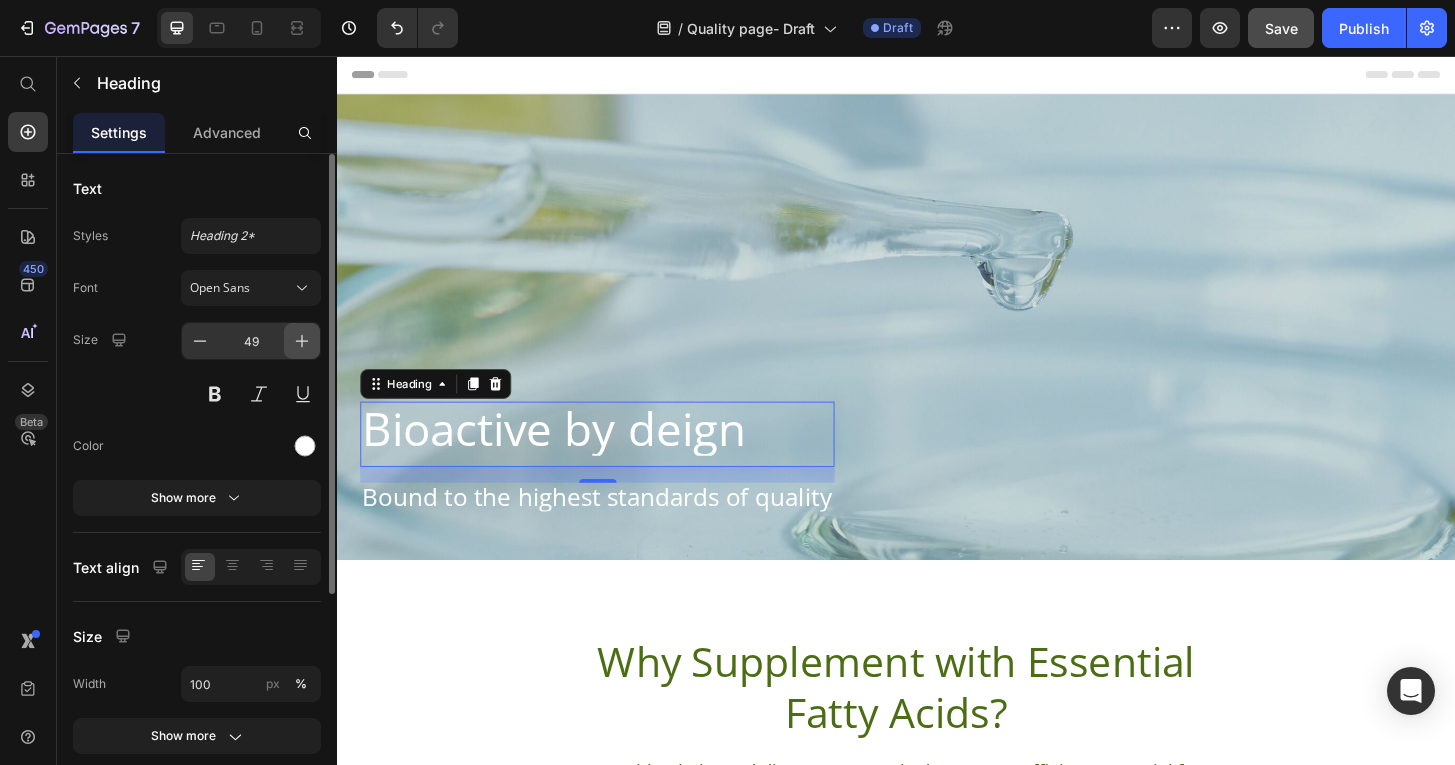 click 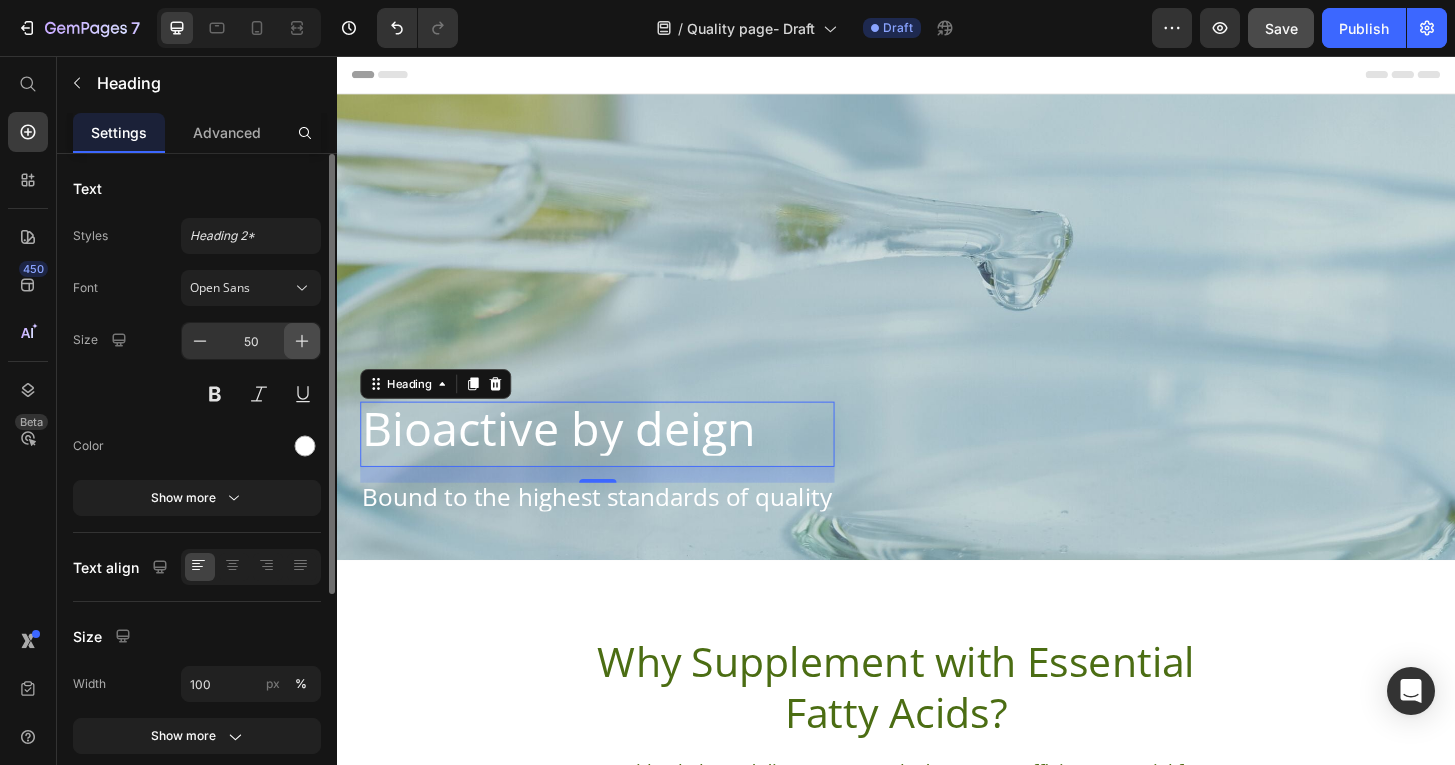 click 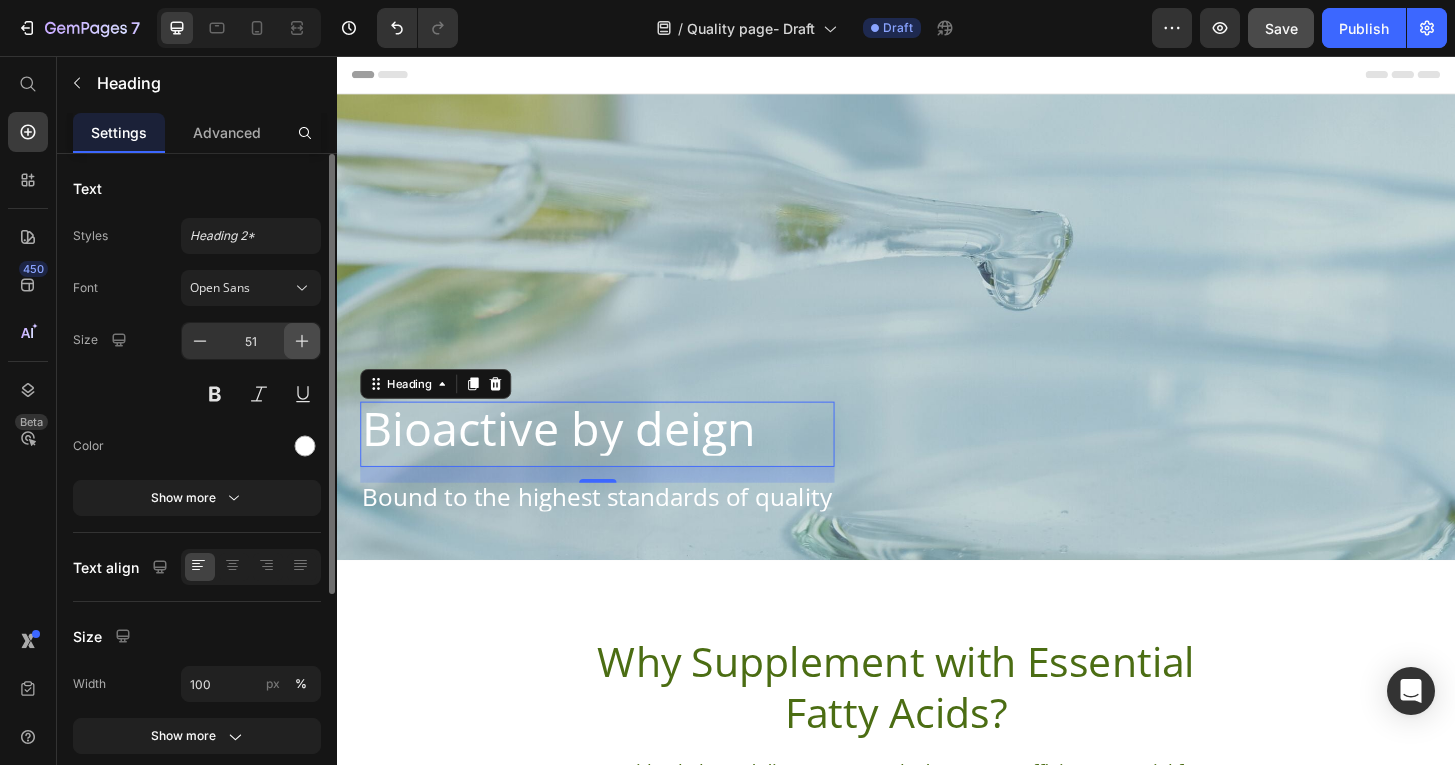 click 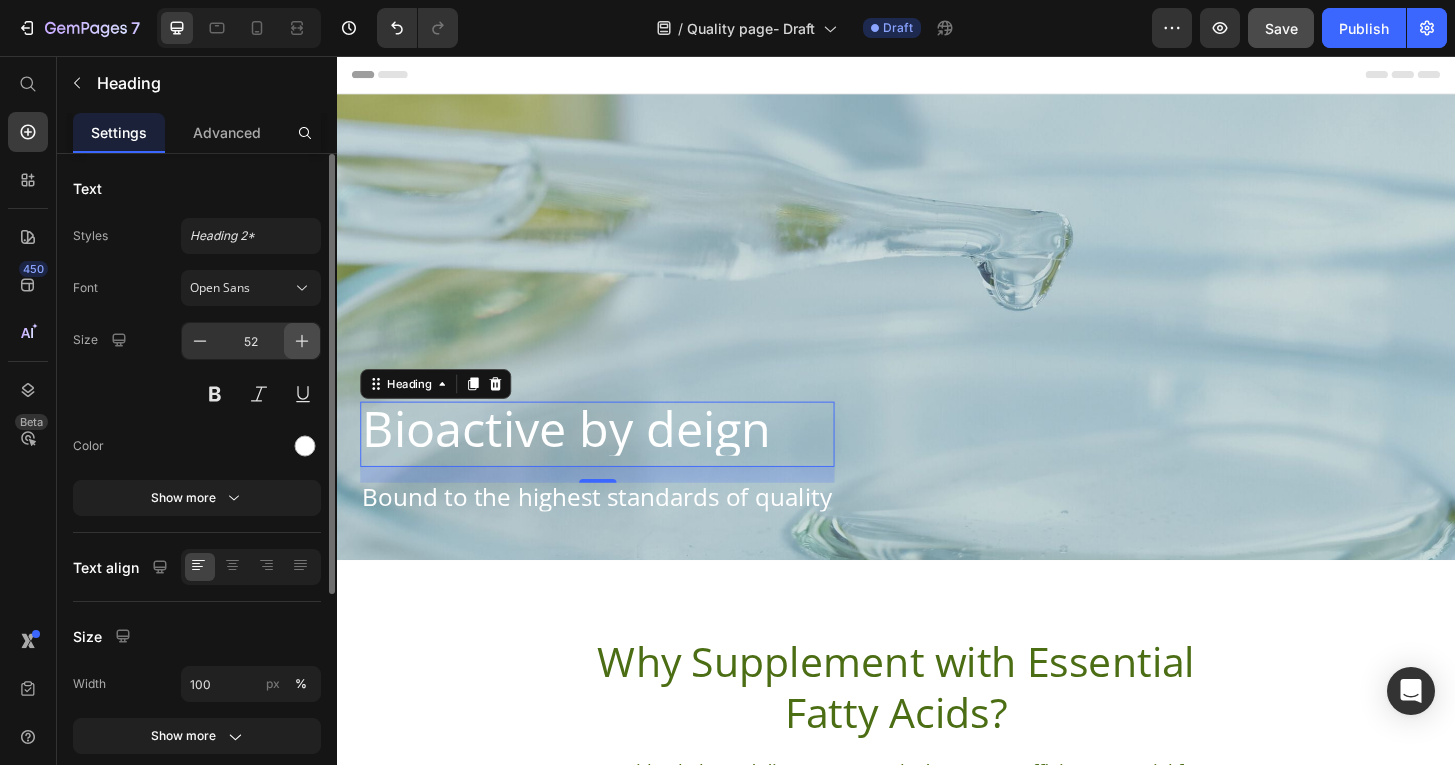 click 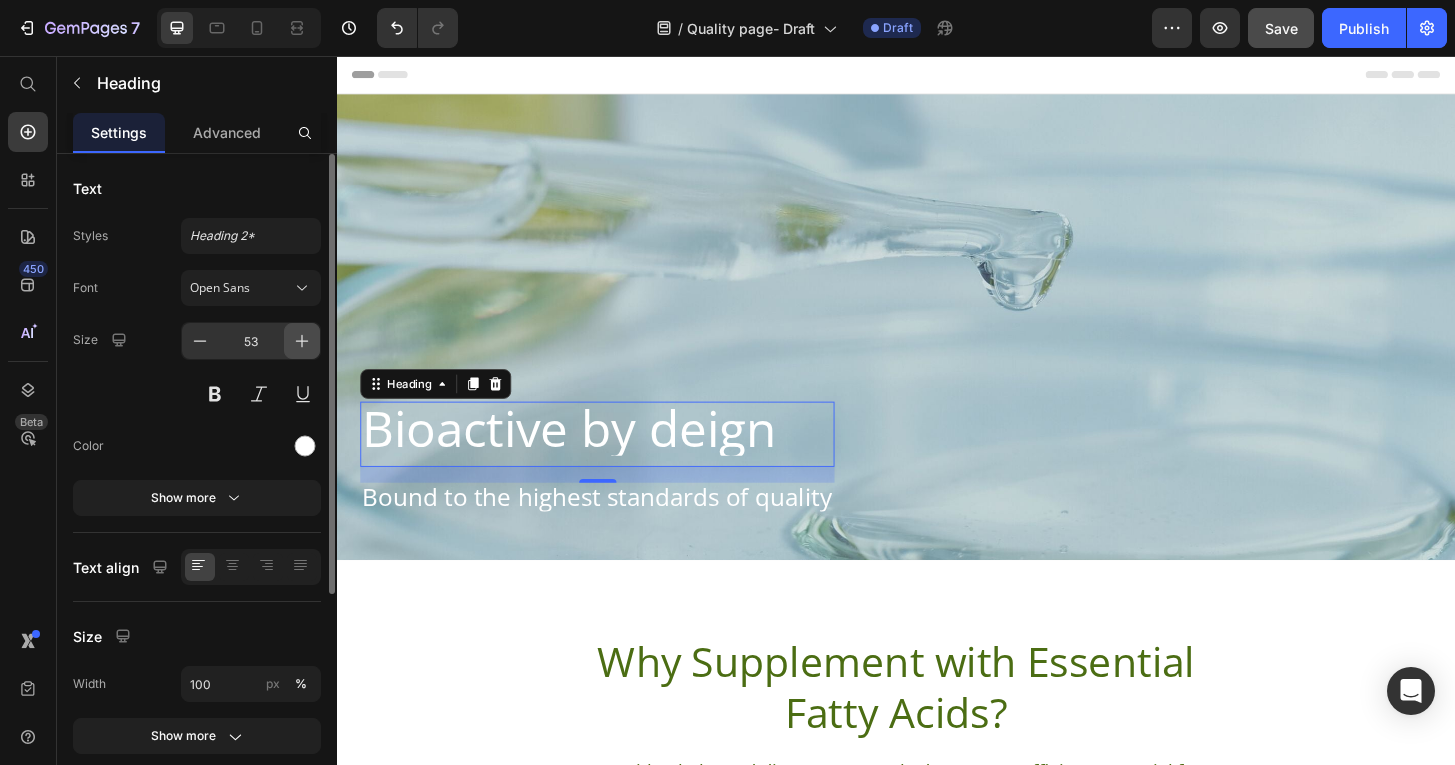 click 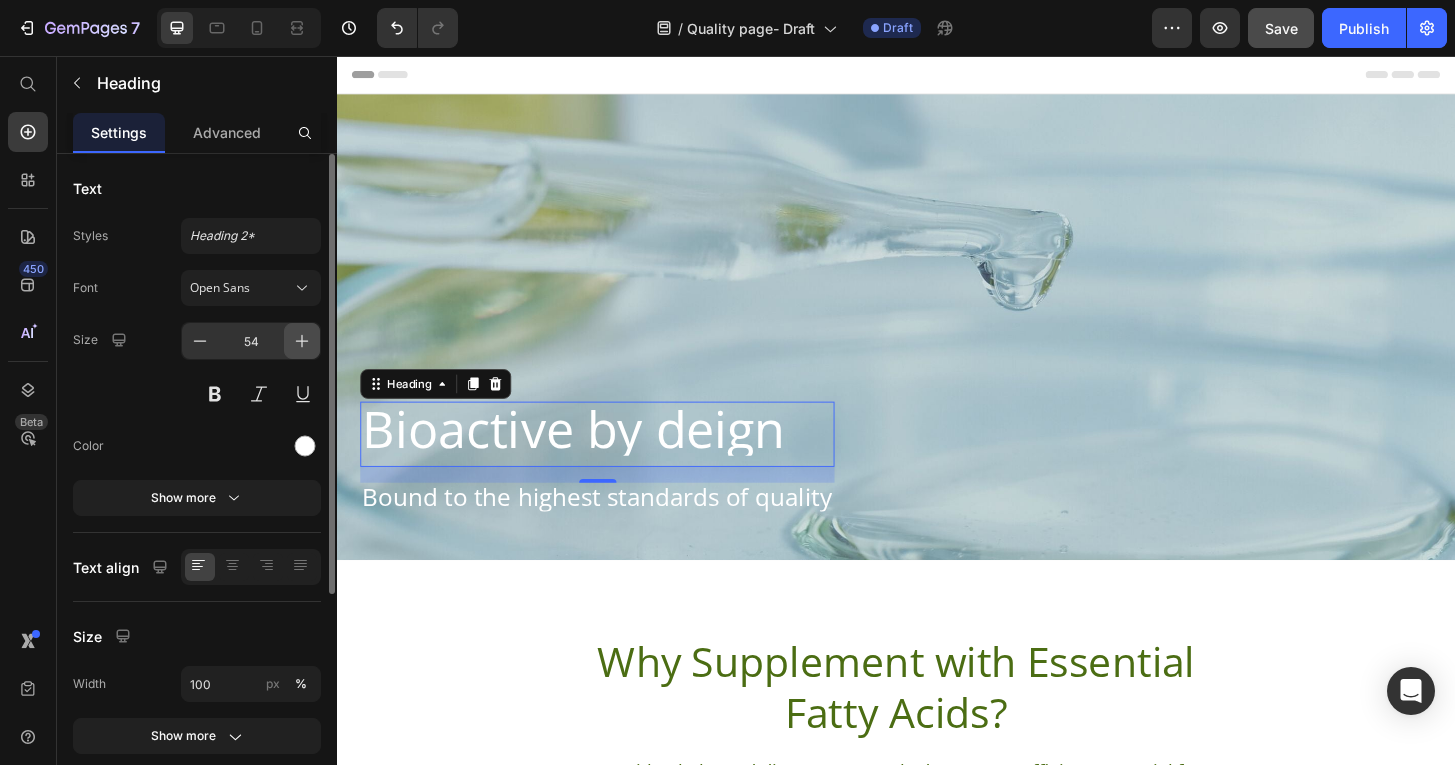 click 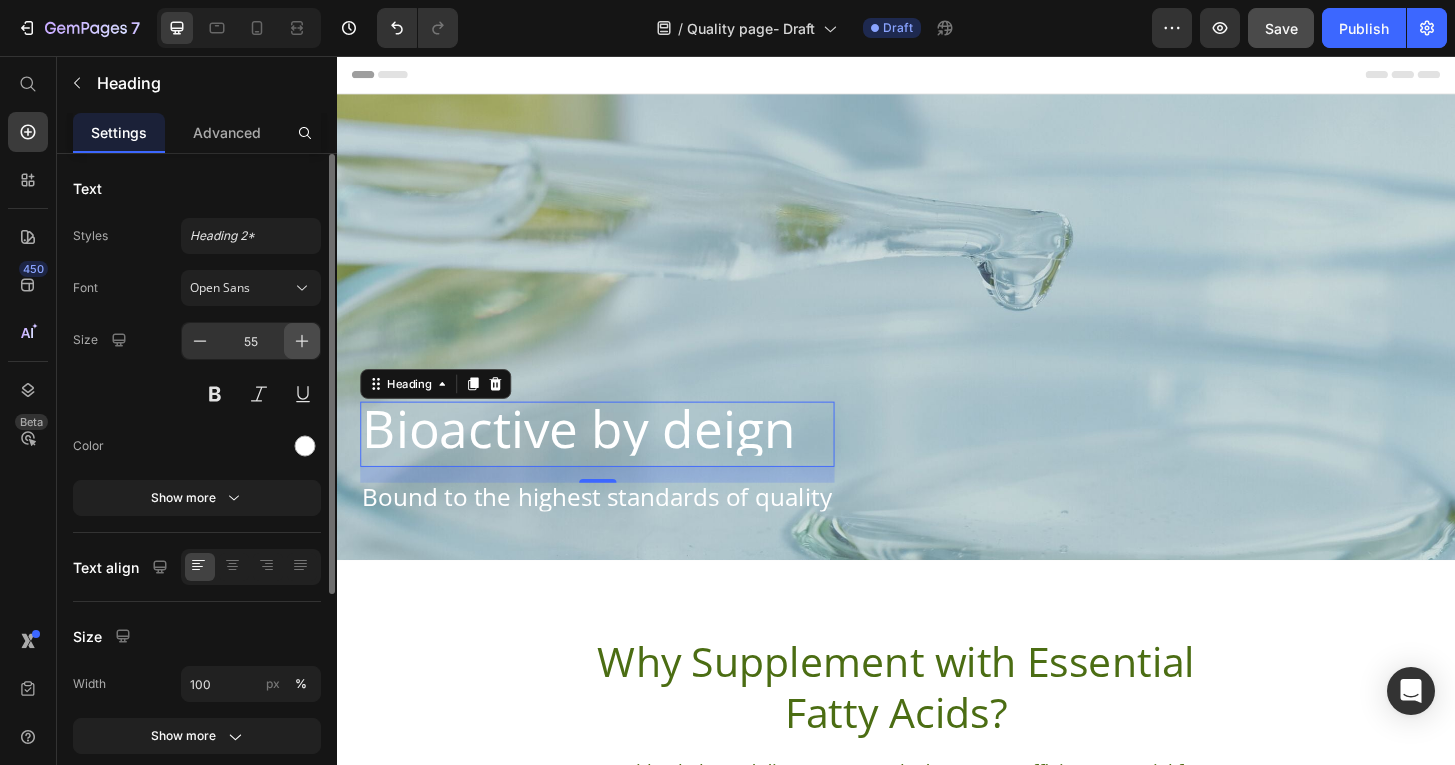 click 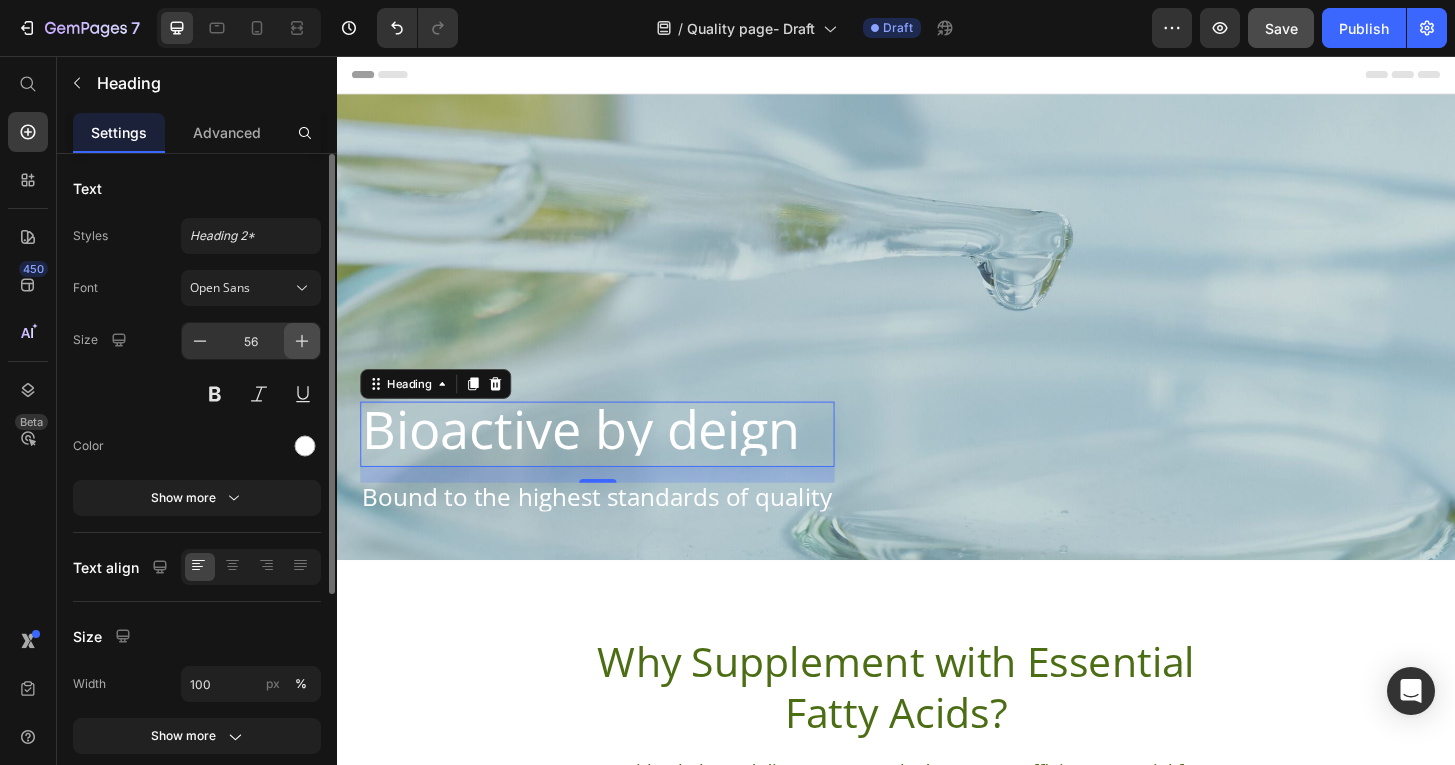 click 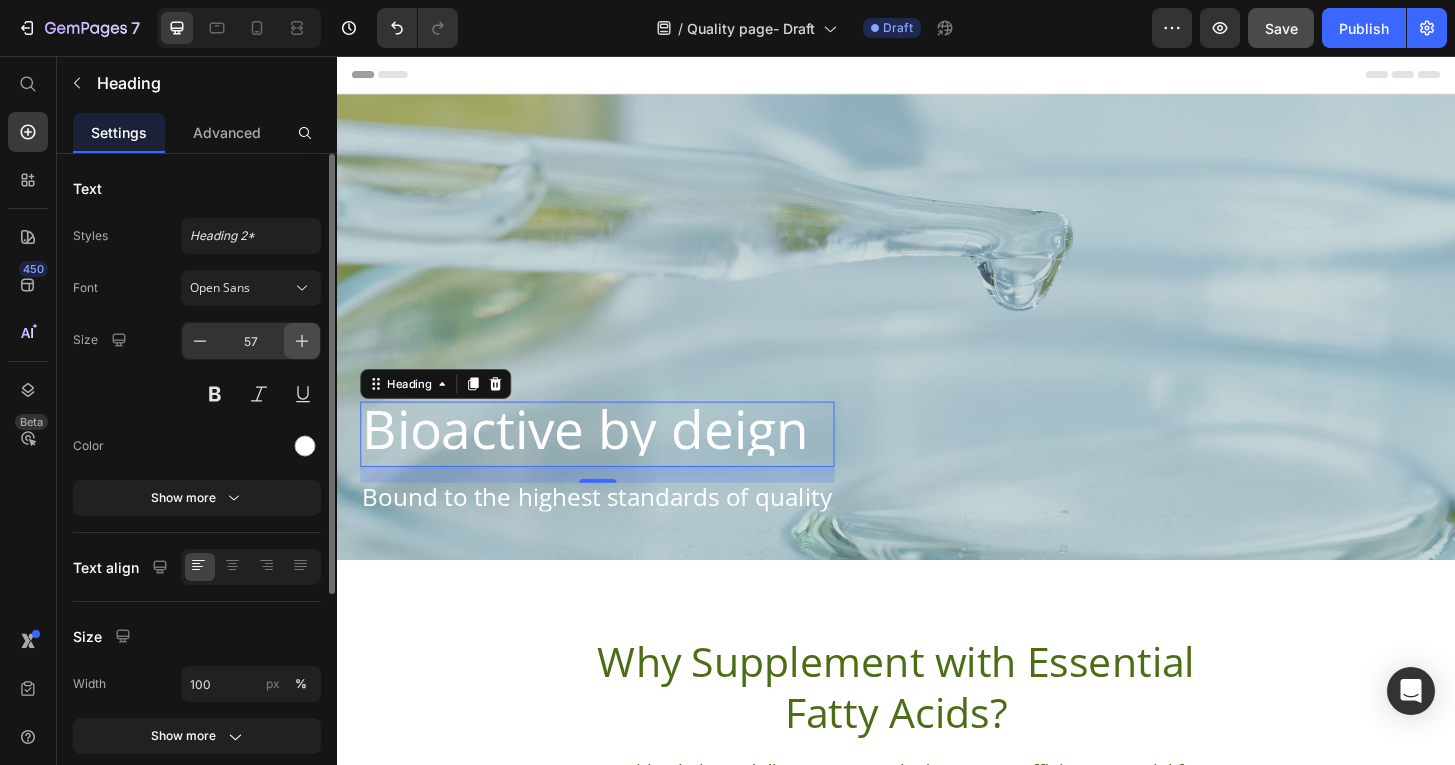 click 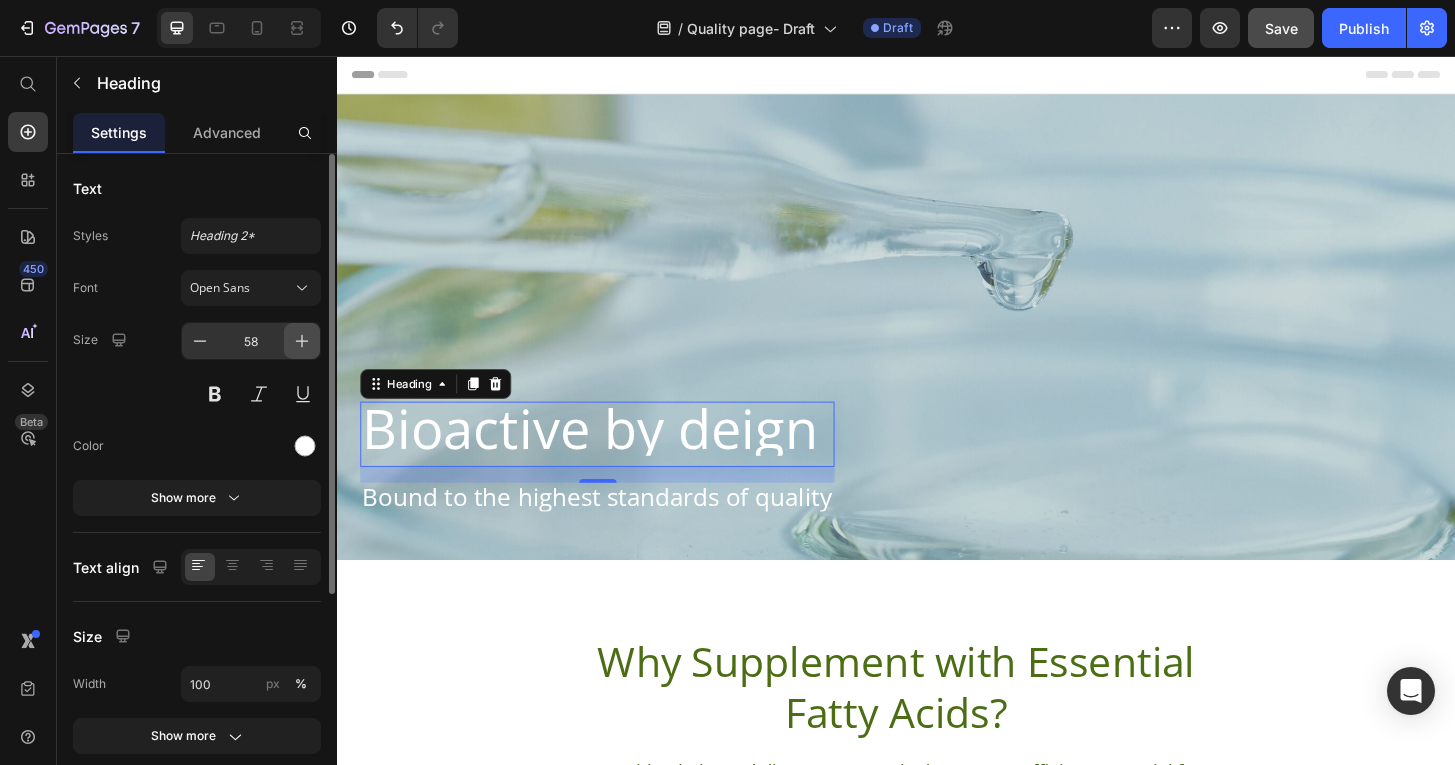 click 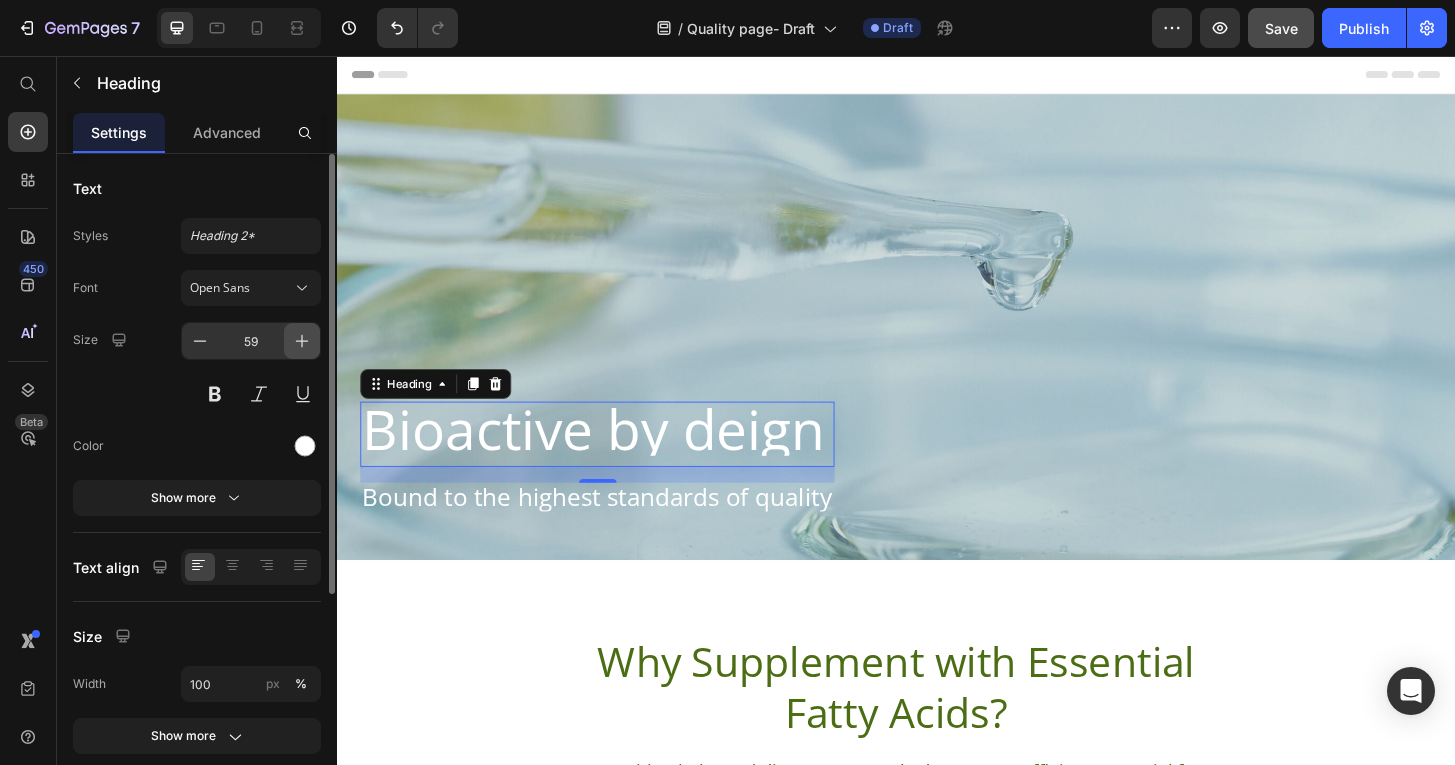 click 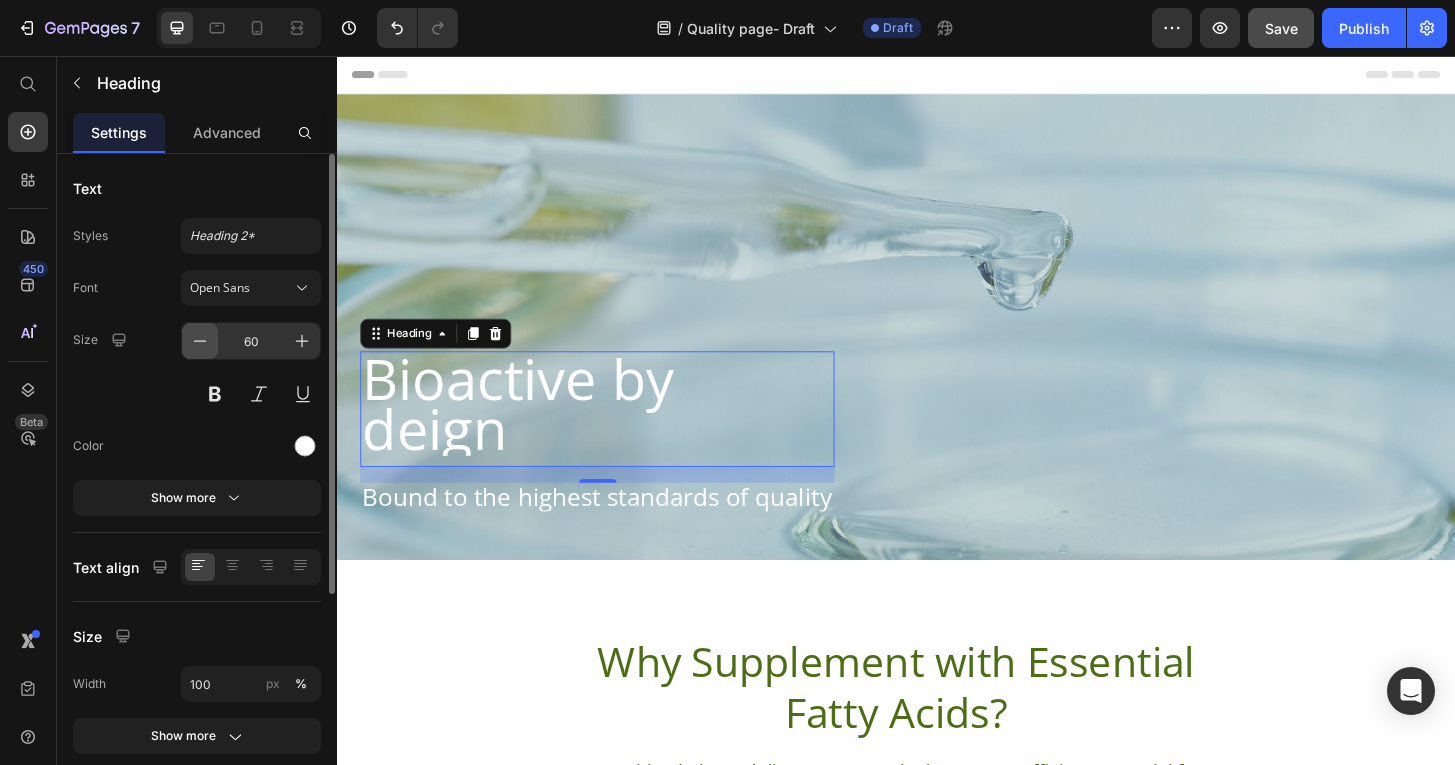 click at bounding box center (200, 341) 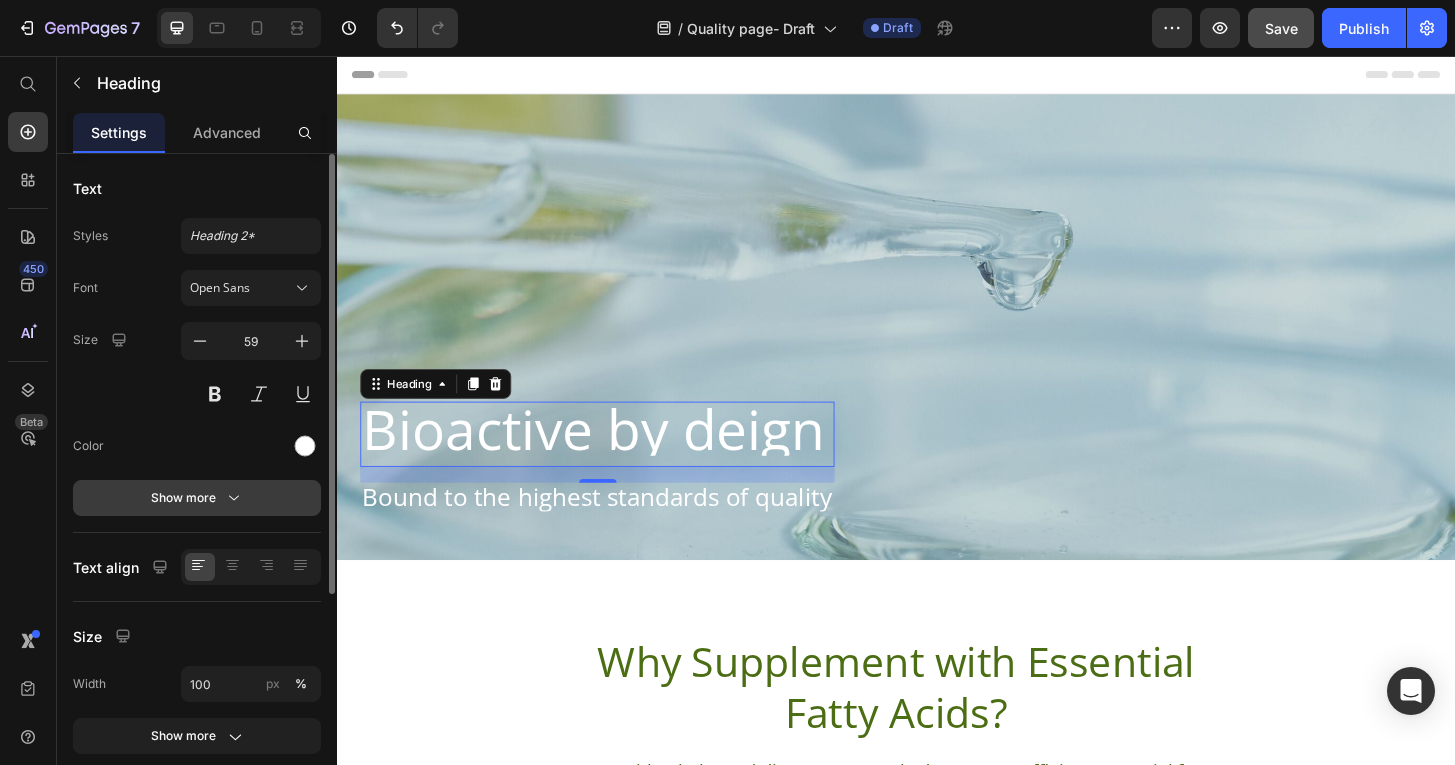 click on "Show more" at bounding box center [197, 498] 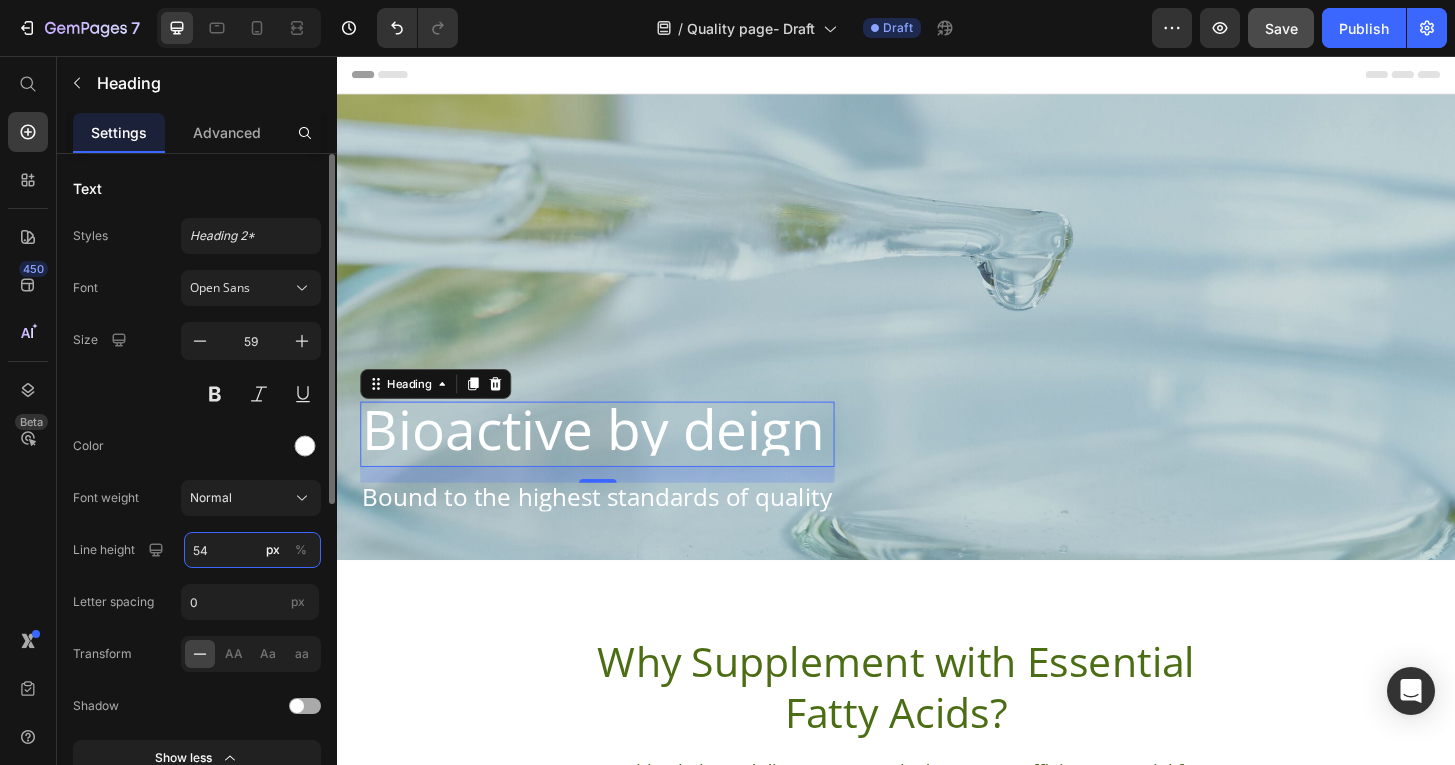click on "54" at bounding box center (252, 550) 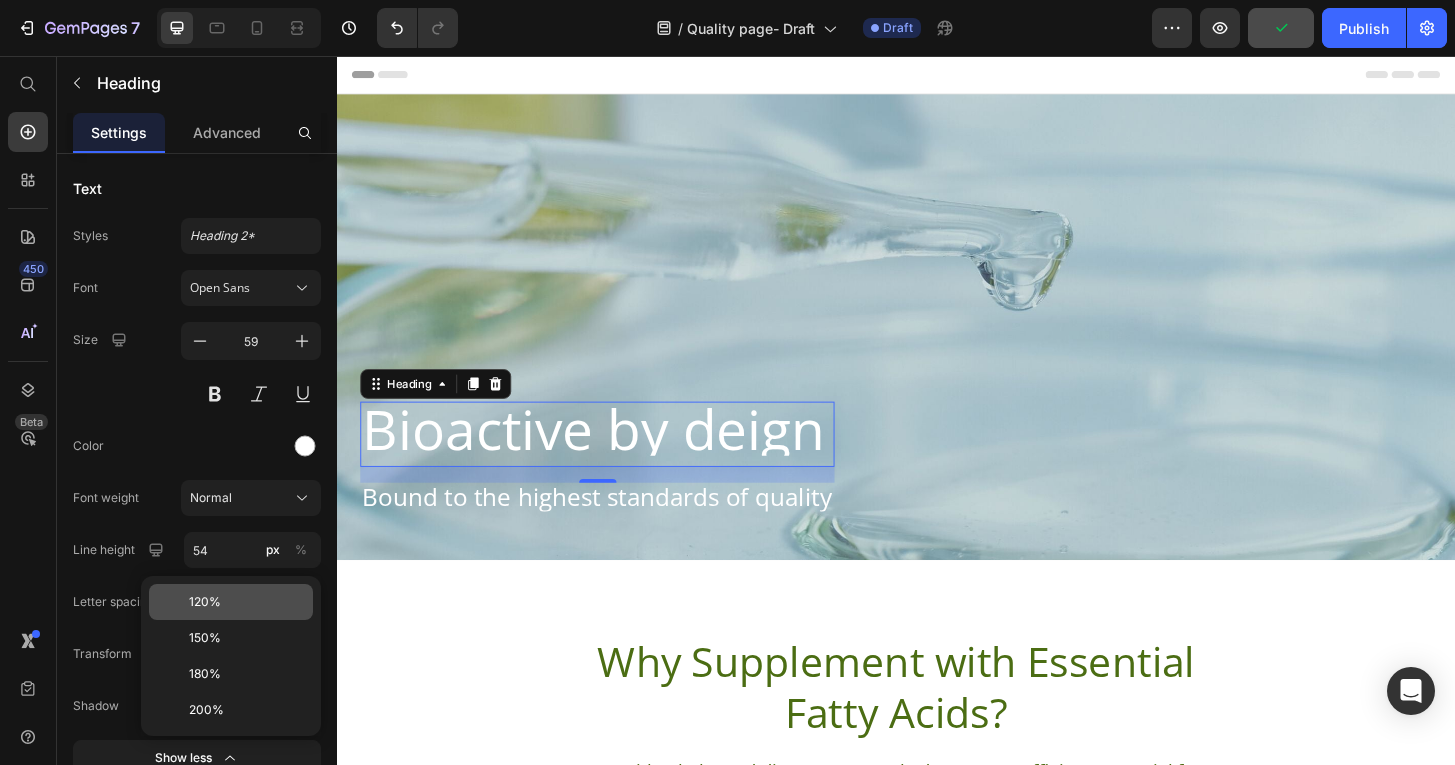 click on "120%" at bounding box center (205, 602) 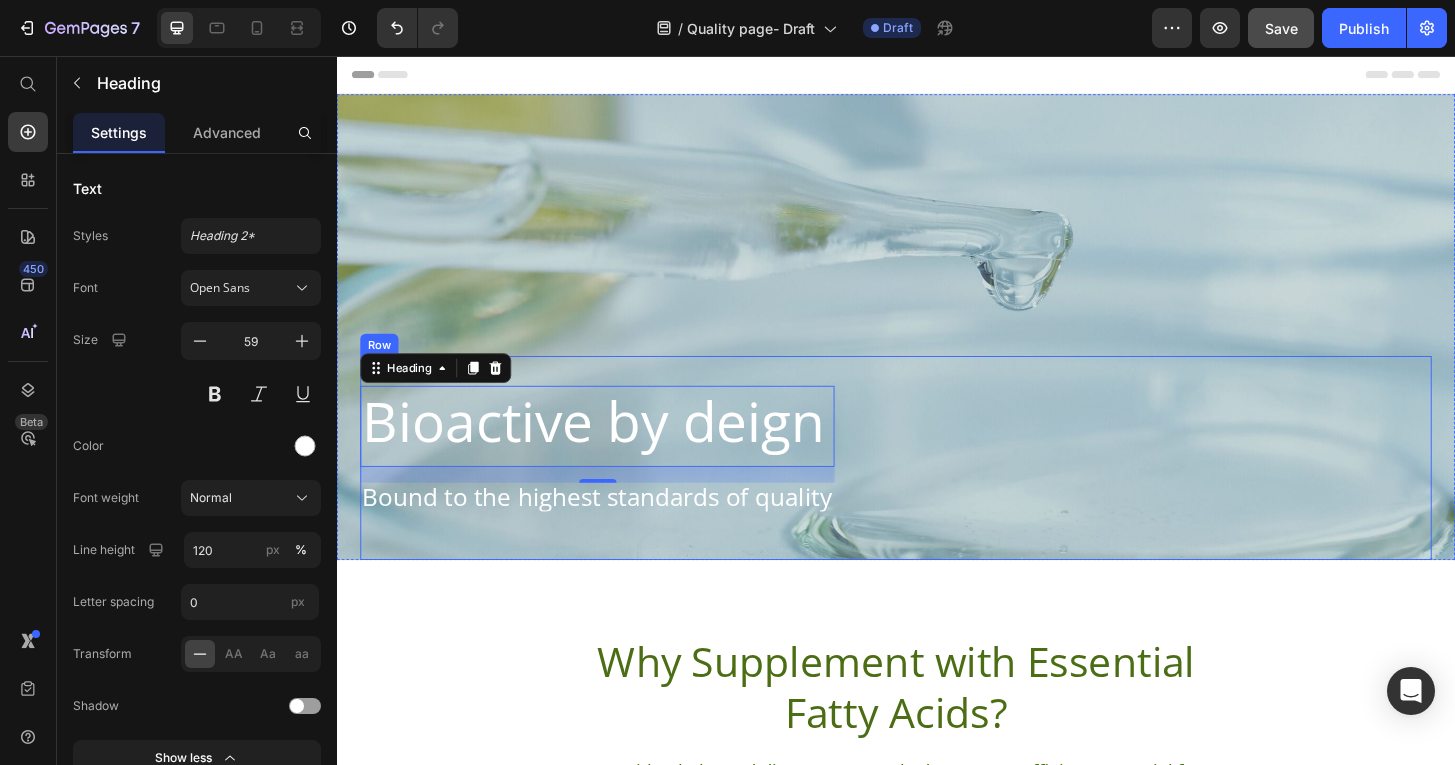 click on "Bioactive by deign Heading   17 Bound to the highest standards of quality Text Block Row" at bounding box center (937, 487) 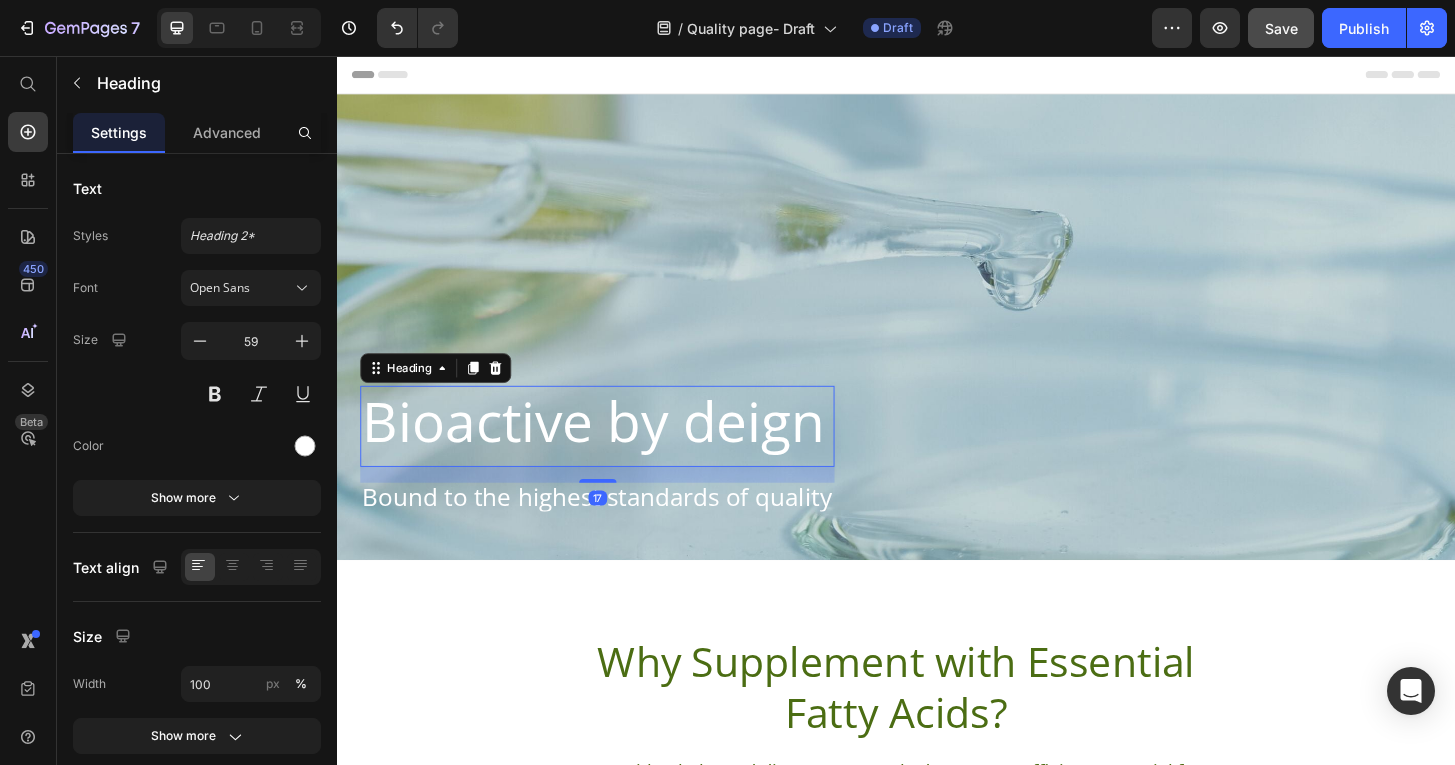 click on "Bioactive by deign" at bounding box center (616, 447) 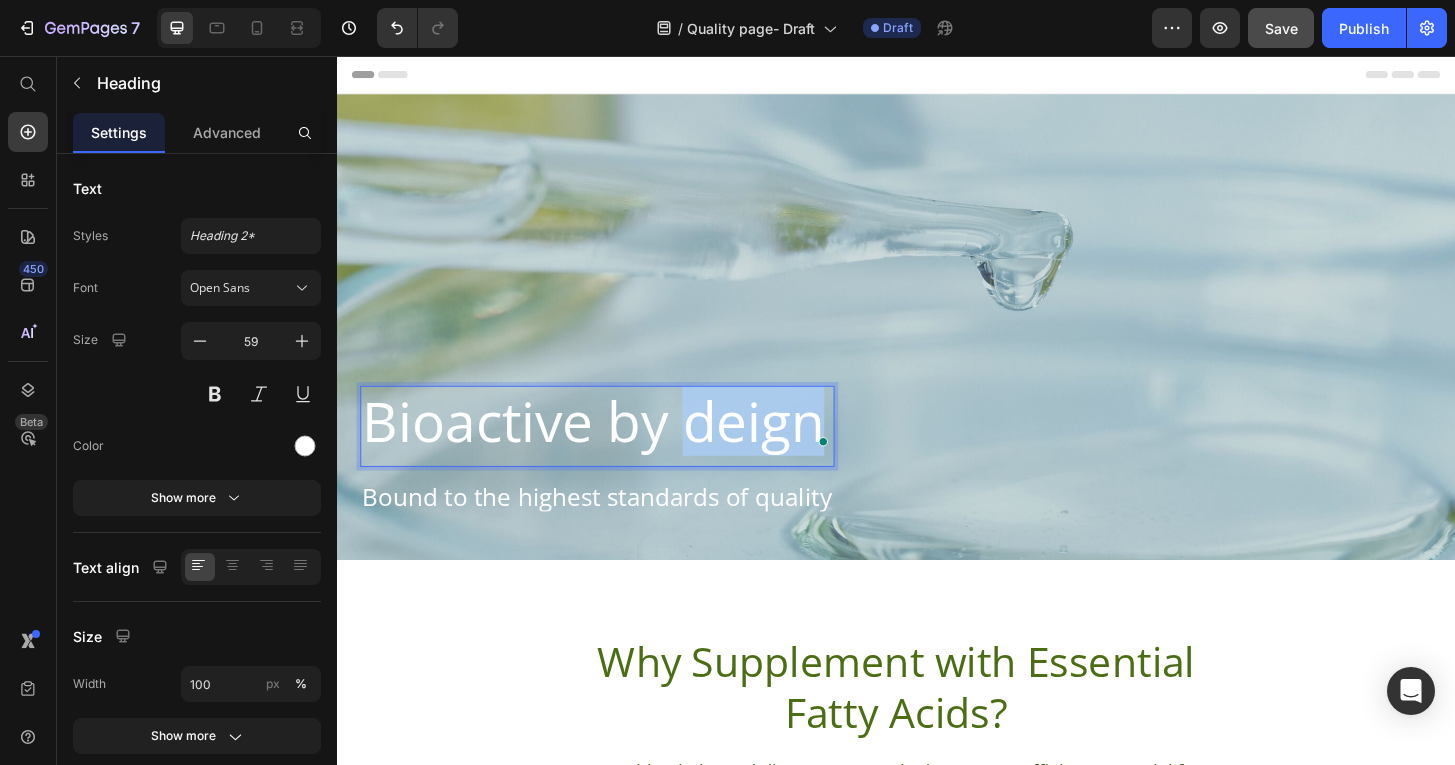 click on "Bioactive by deign" at bounding box center [616, 447] 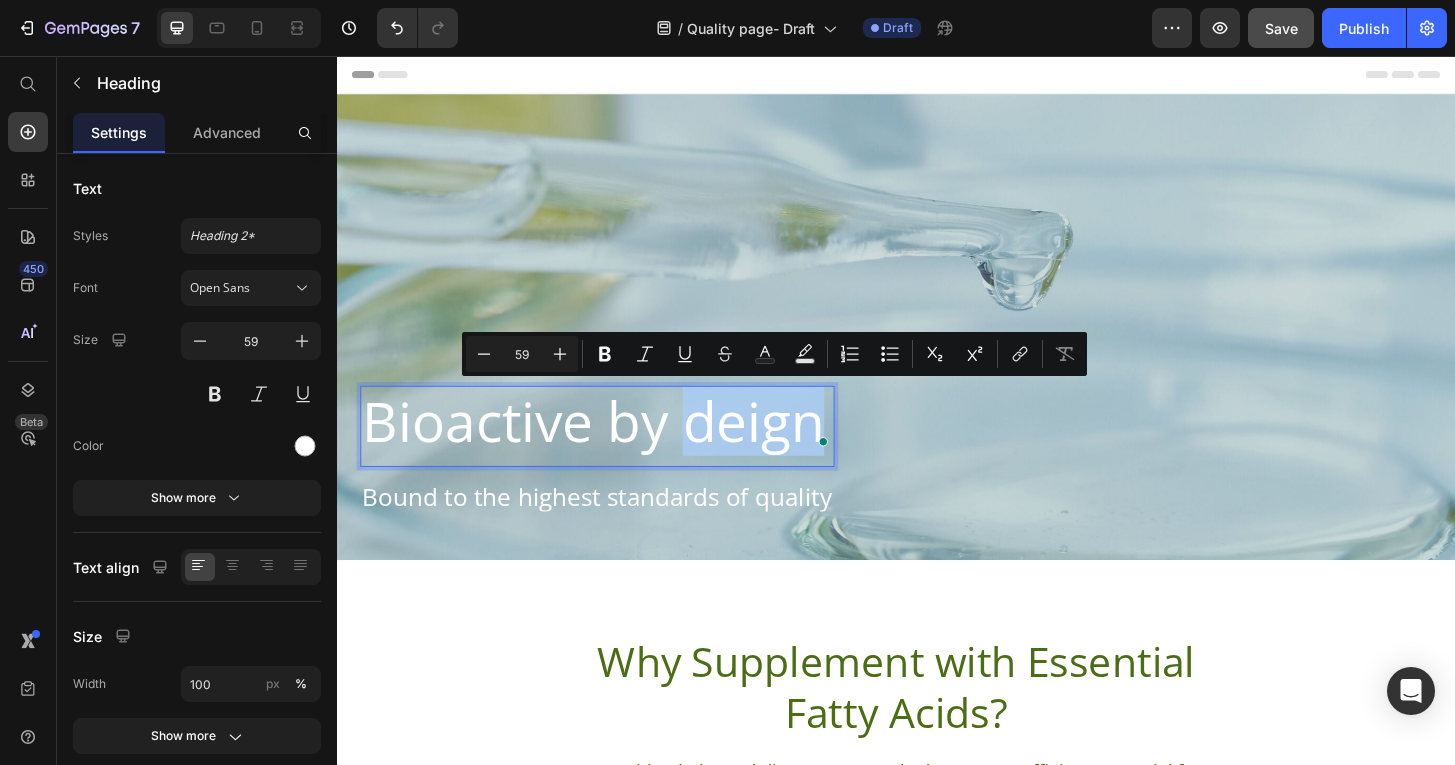 click on "Bioactive by deign" at bounding box center (616, 447) 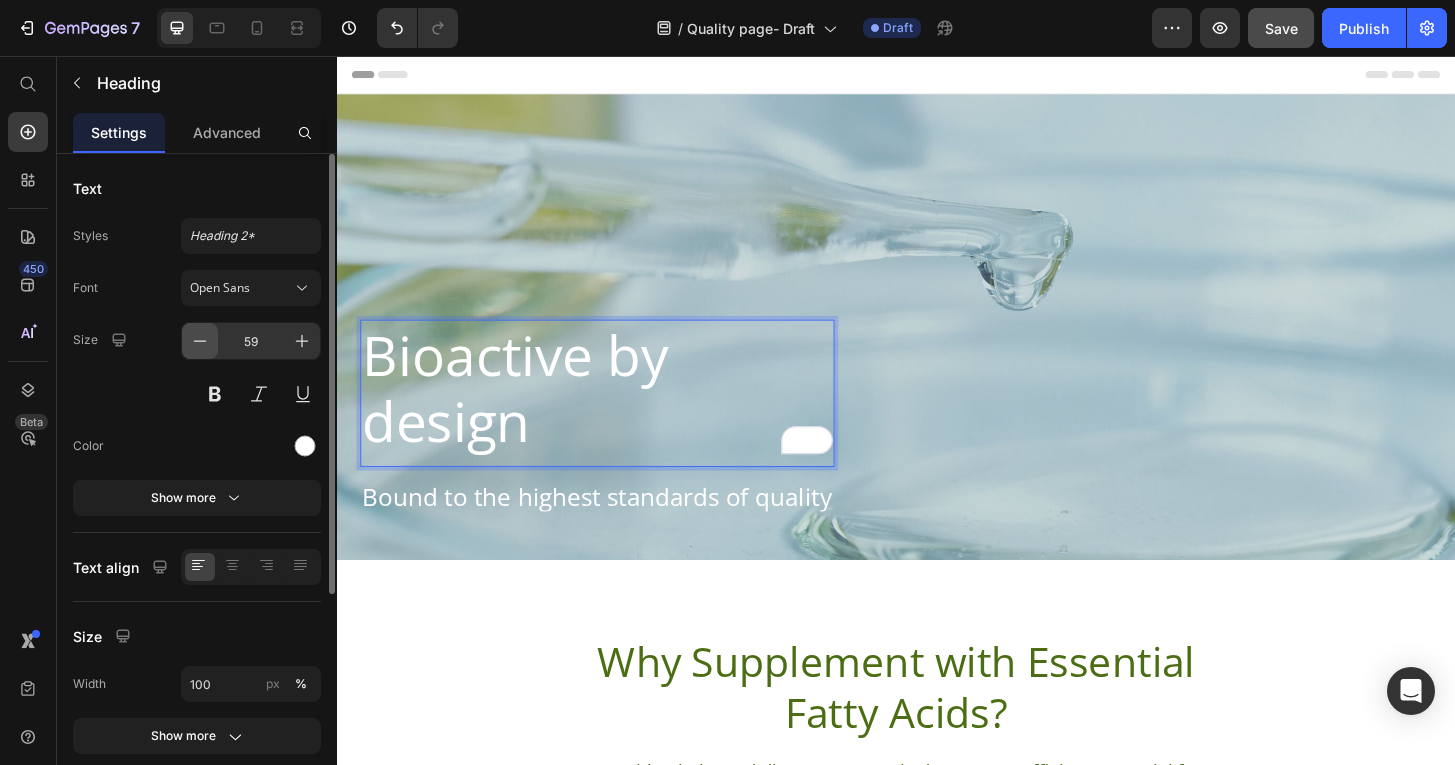 click 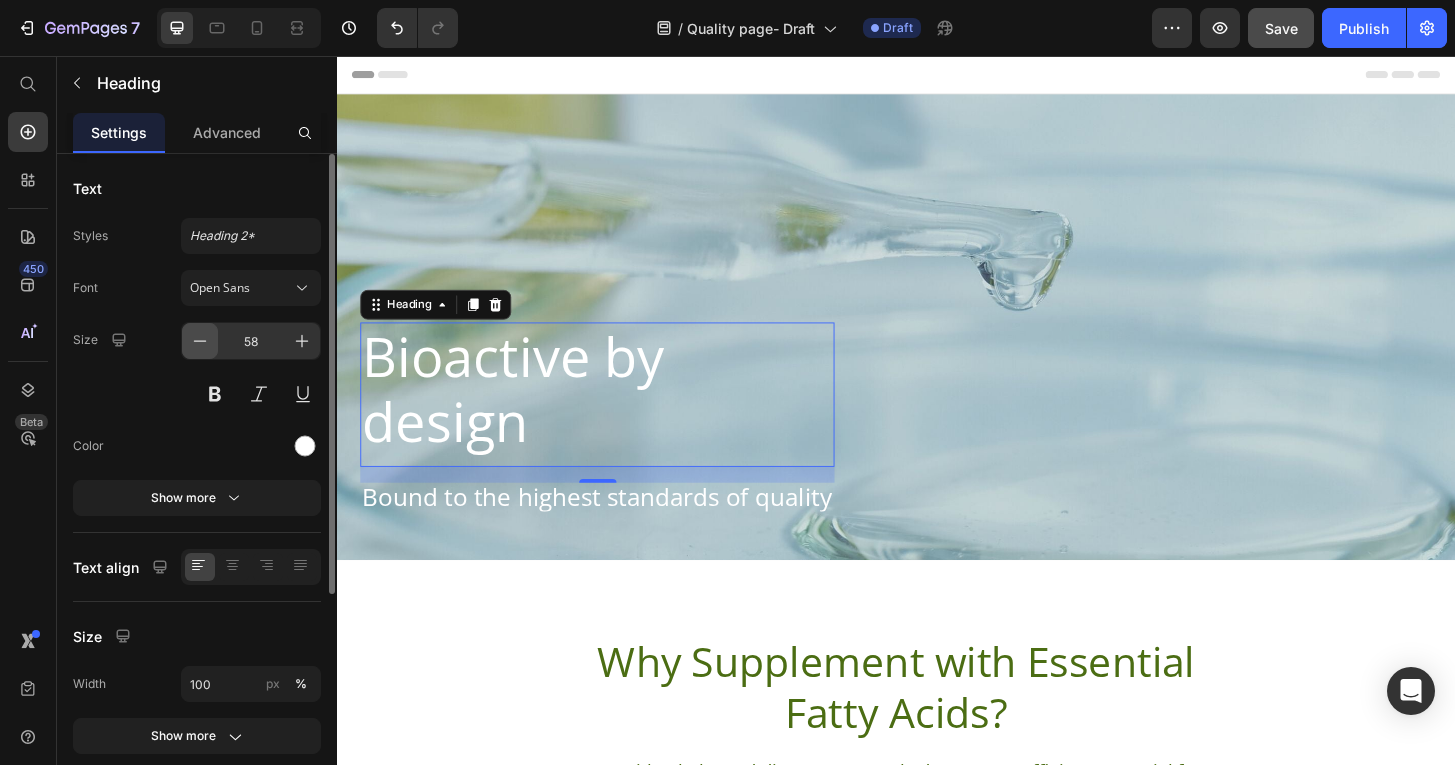 click 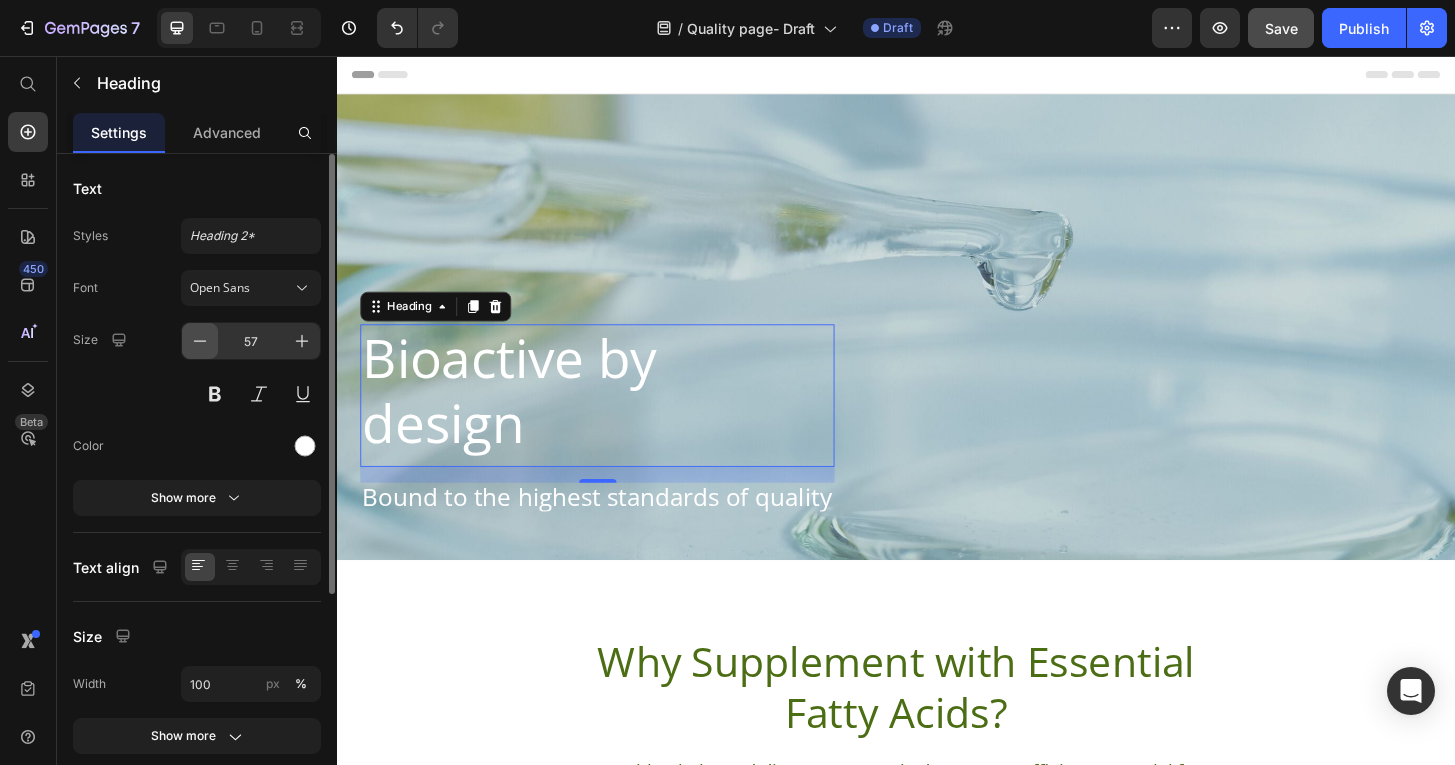 click 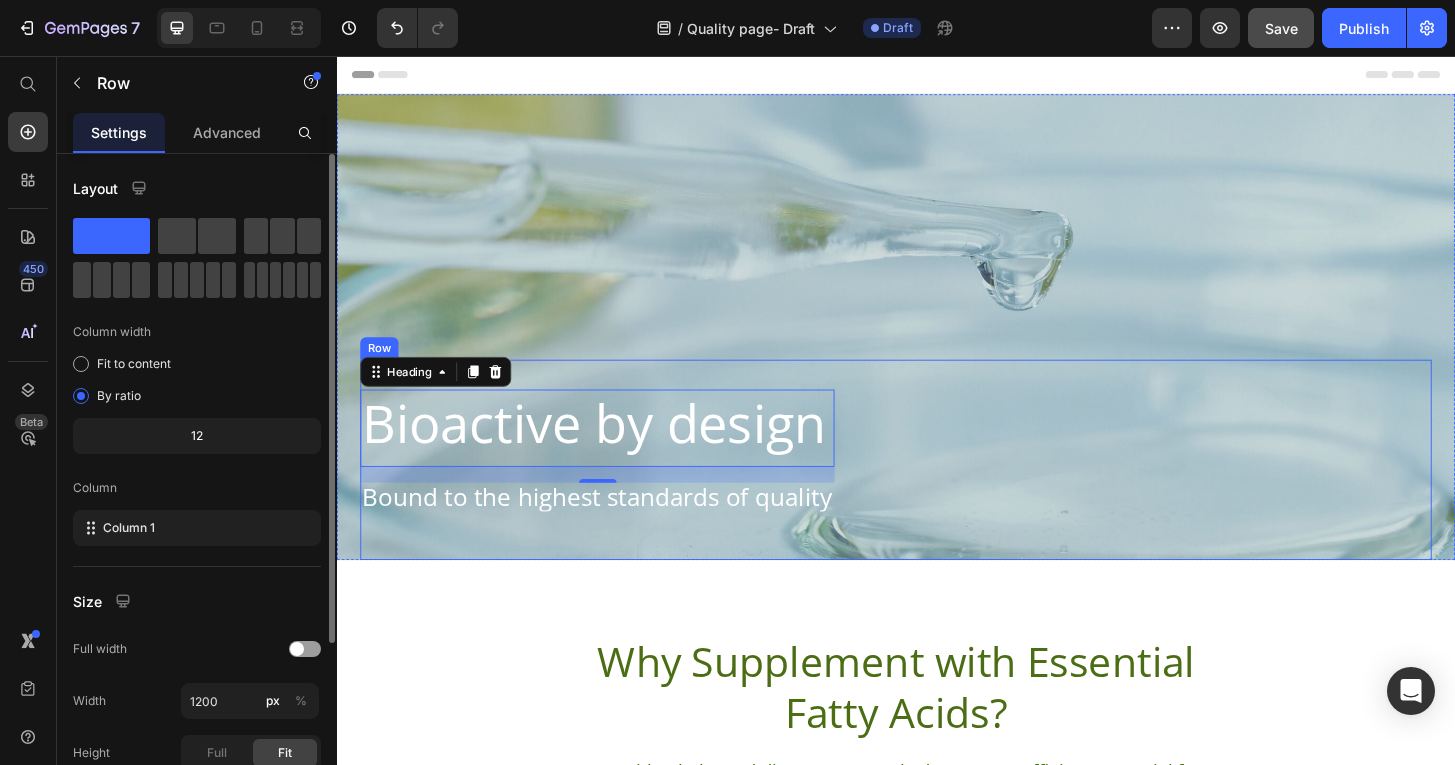 click on "Bioactive by design Heading   17 Bound to the highest standards of quality Text Block Row" at bounding box center (937, 489) 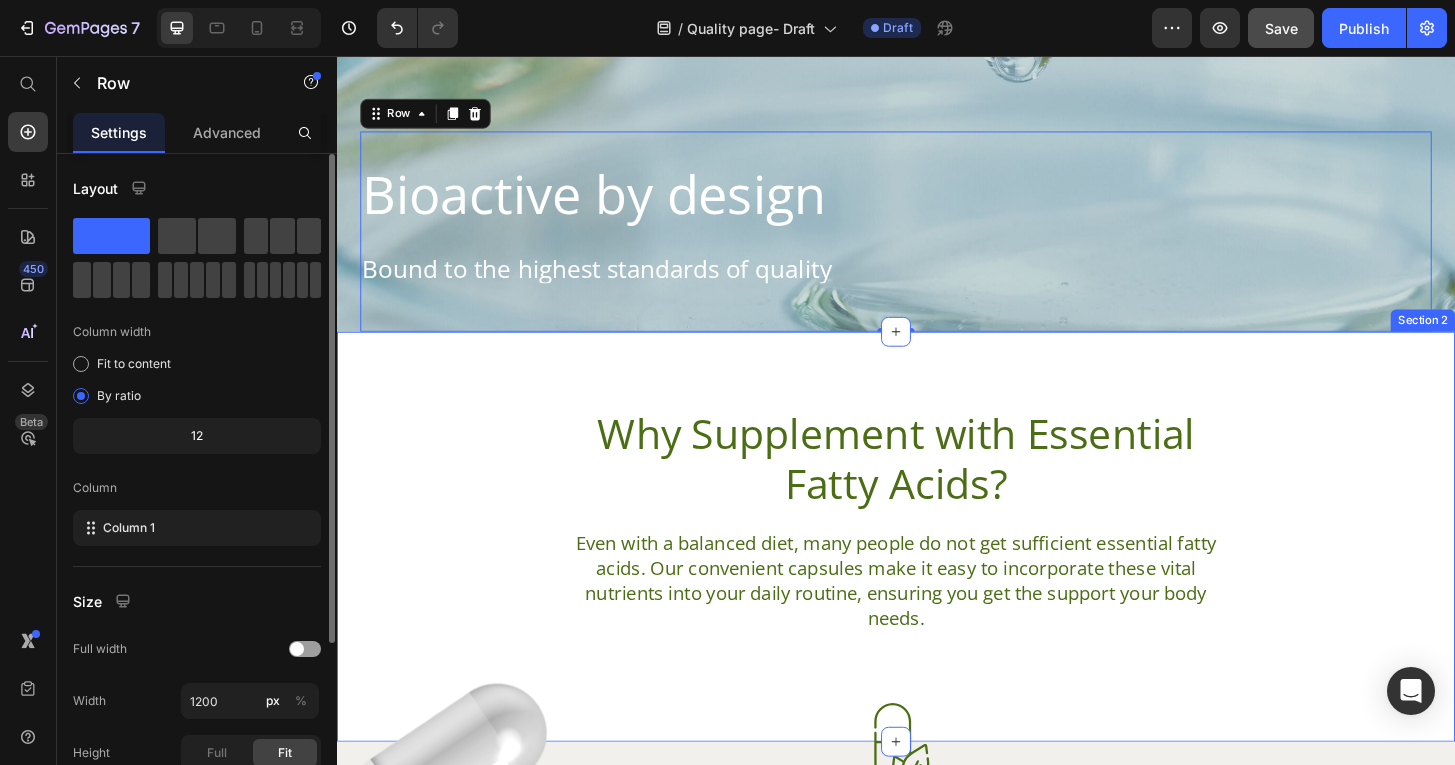 scroll, scrollTop: 420, scrollLeft: 0, axis: vertical 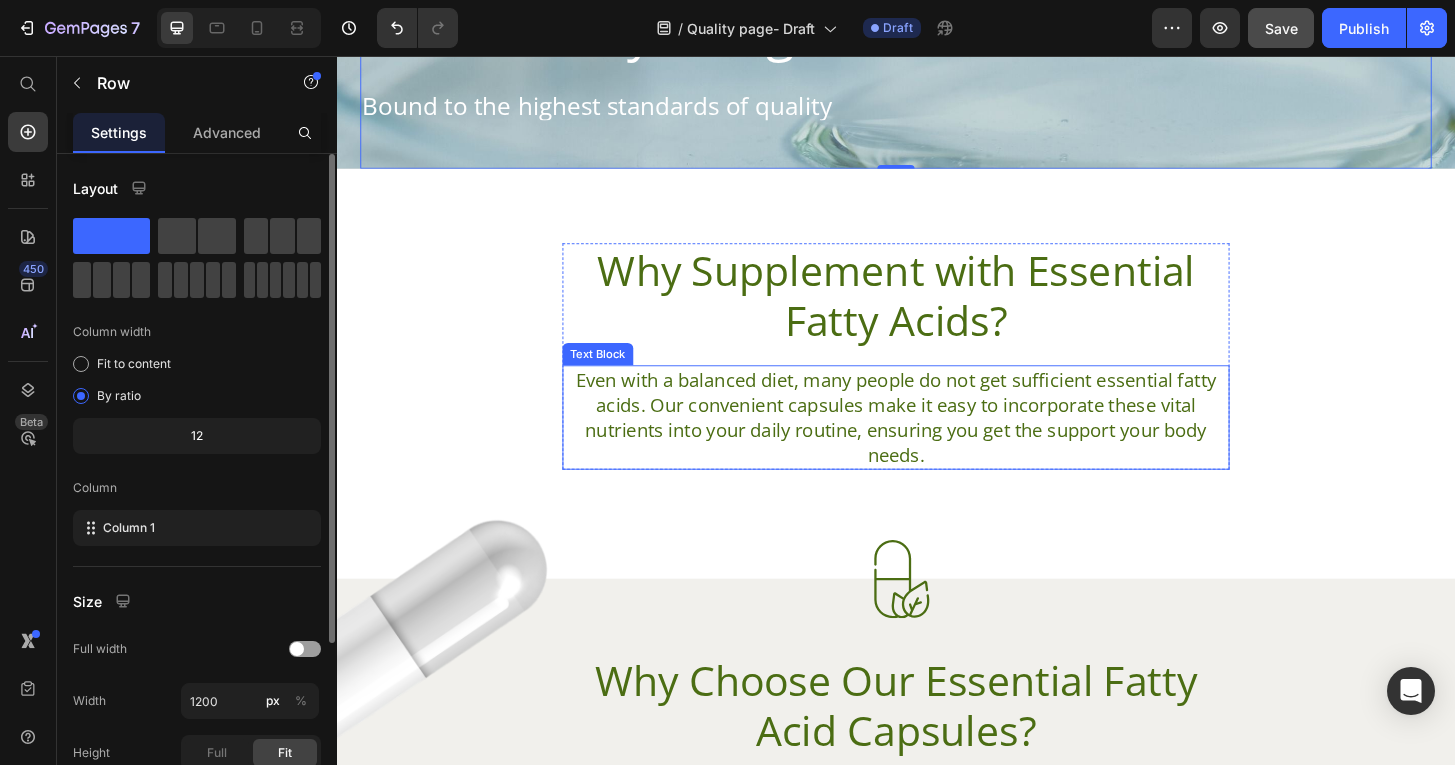 click on "Even with a balanced diet, many people do not get sufficient essential fatty acids. Our convenient capsules make it easy to incorporate these vital nutrients into your daily routine, ensuring you get the support your body needs." at bounding box center [937, 444] 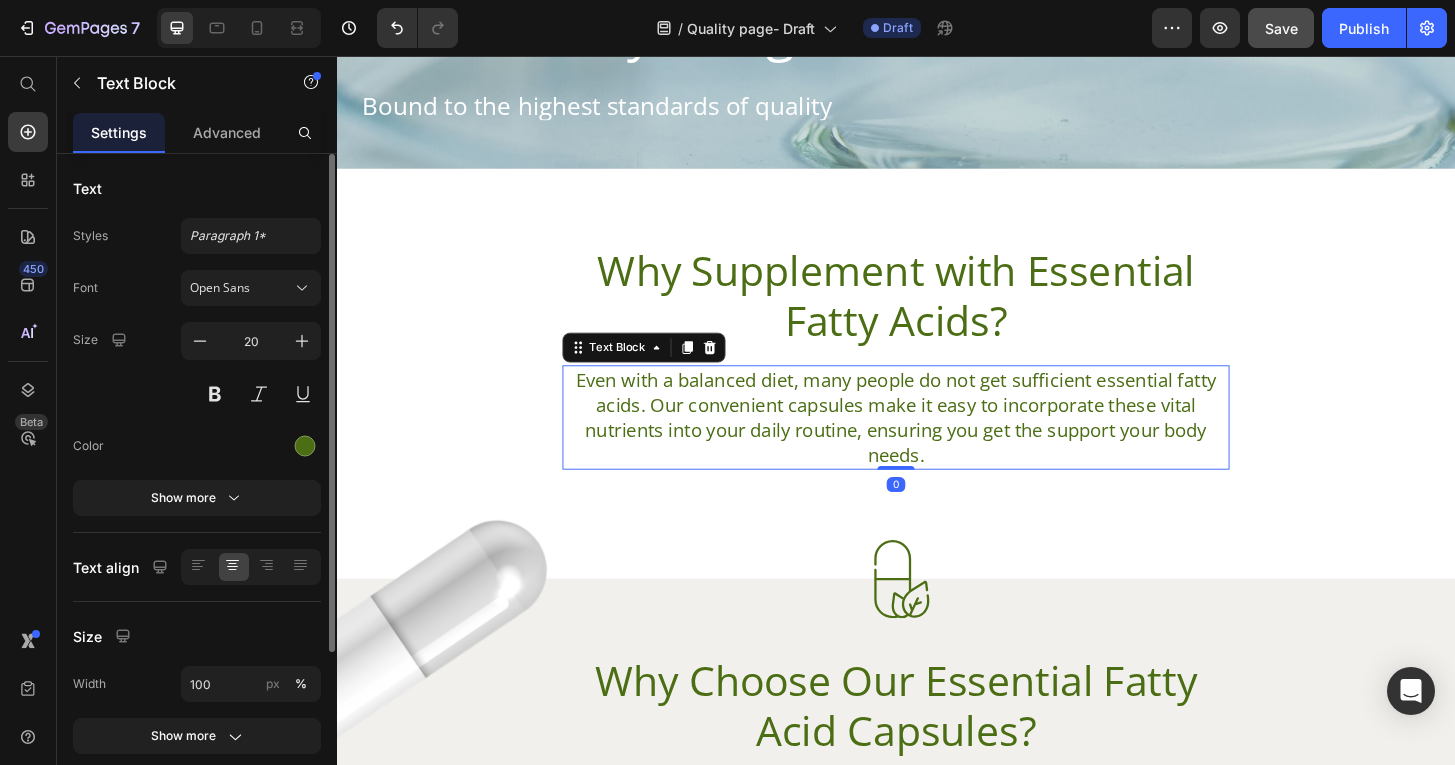 click on "Even with a balanced diet, many people do not get sufficient essential fatty acids. Our convenient capsules make it easy to incorporate these vital nutrients into your daily routine, ensuring you get the support your body needs." at bounding box center (937, 444) 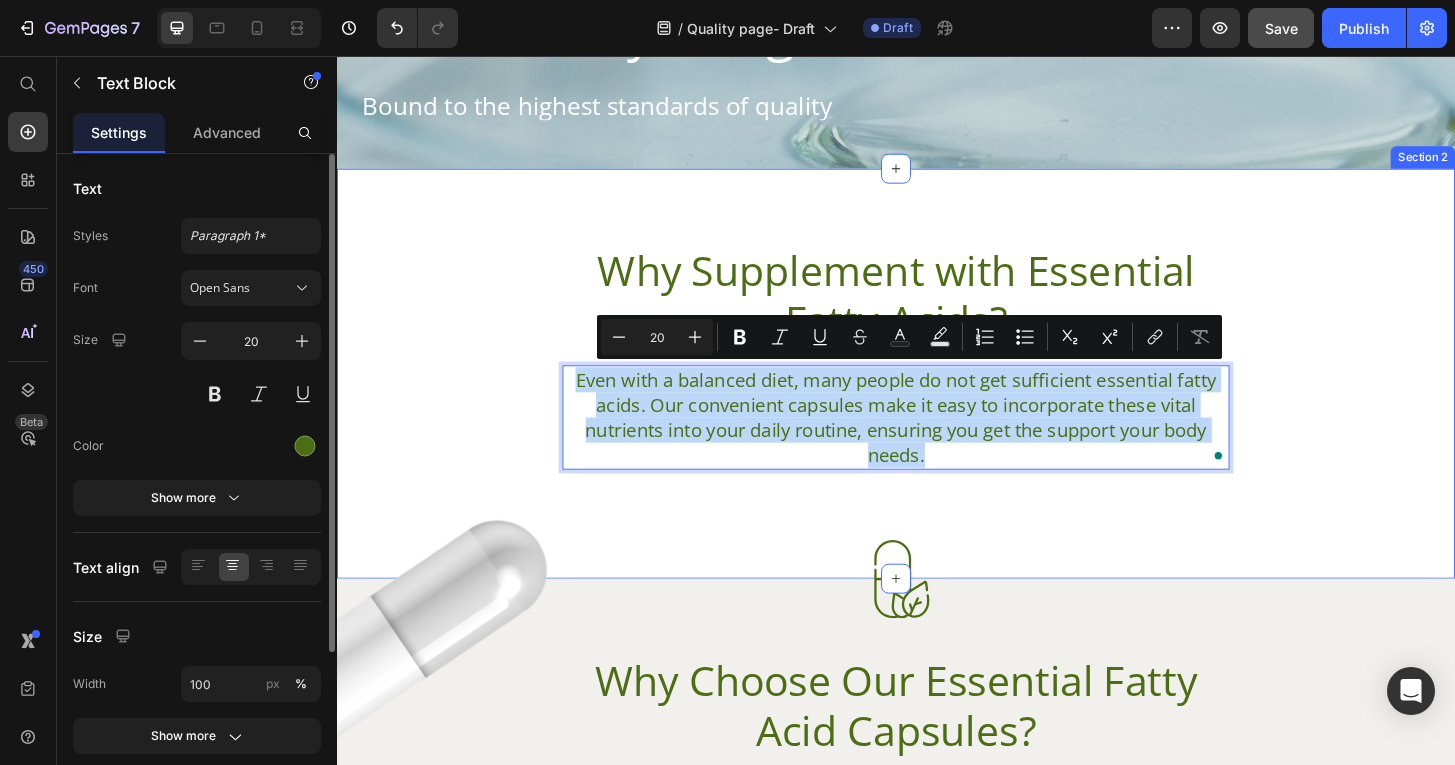 drag, startPoint x: 988, startPoint y: 484, endPoint x: 569, endPoint y: 397, distance: 427.93692 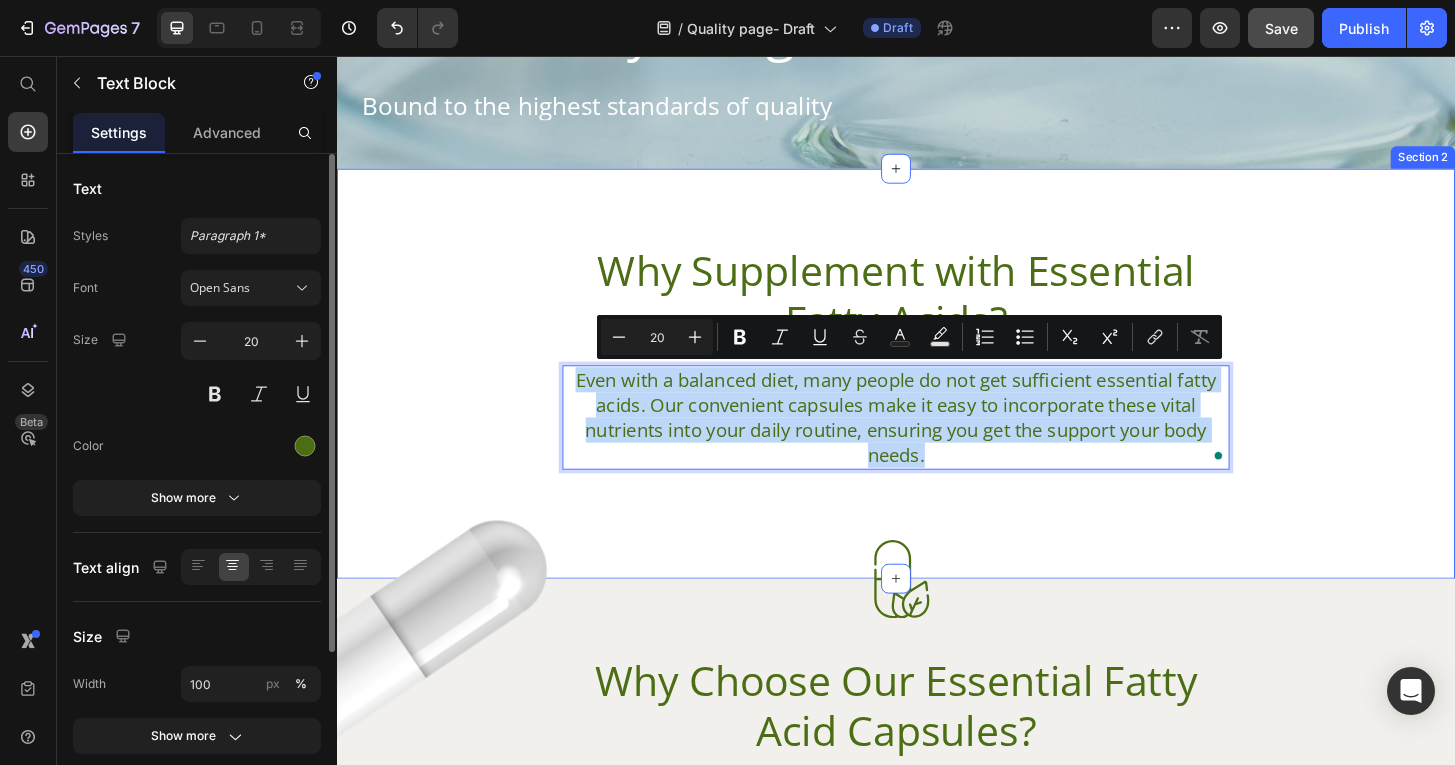 click on "Why Supplement with Essential Fatty Acids? Heading Even with a balanced diet, many people do not get sufficient essential fatty acids. Our convenient capsules make it easy to incorporate these vital nutrients into your daily routine, ensuring you get the support your body needs. Text Block   0 Row" at bounding box center (937, 378) 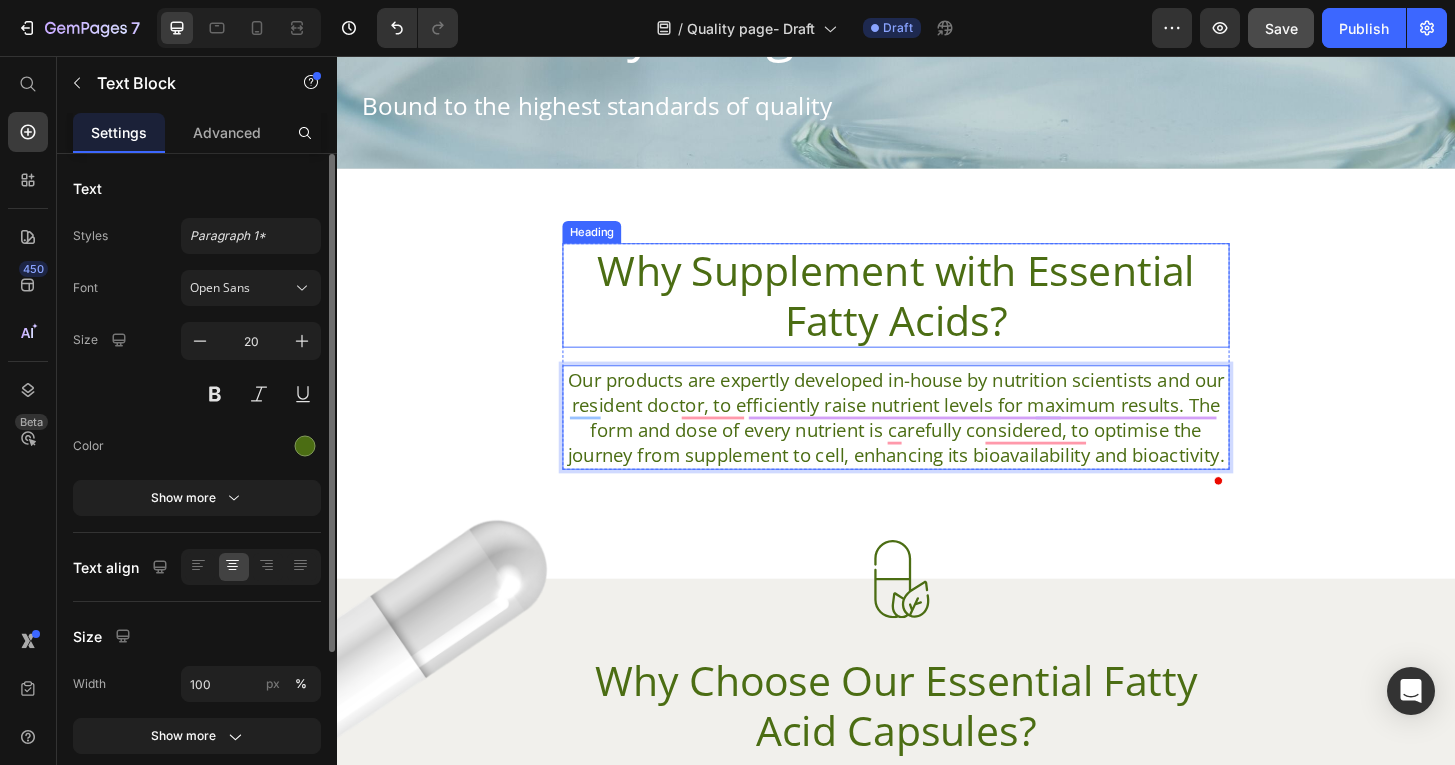 click on "Why Supplement with Essential Fatty Acids?" at bounding box center [937, 313] 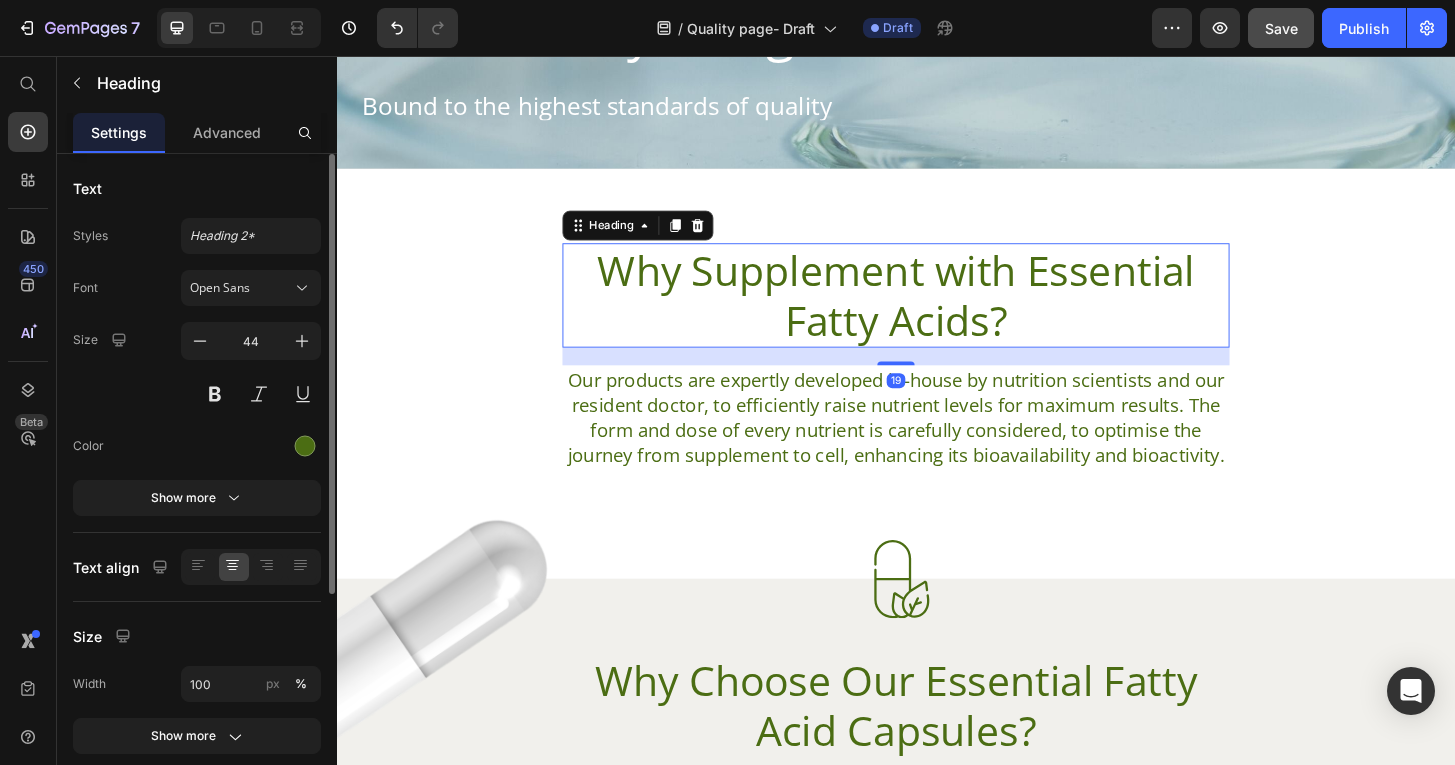 click on "Why Supplement with Essential Fatty Acids?" at bounding box center (937, 313) 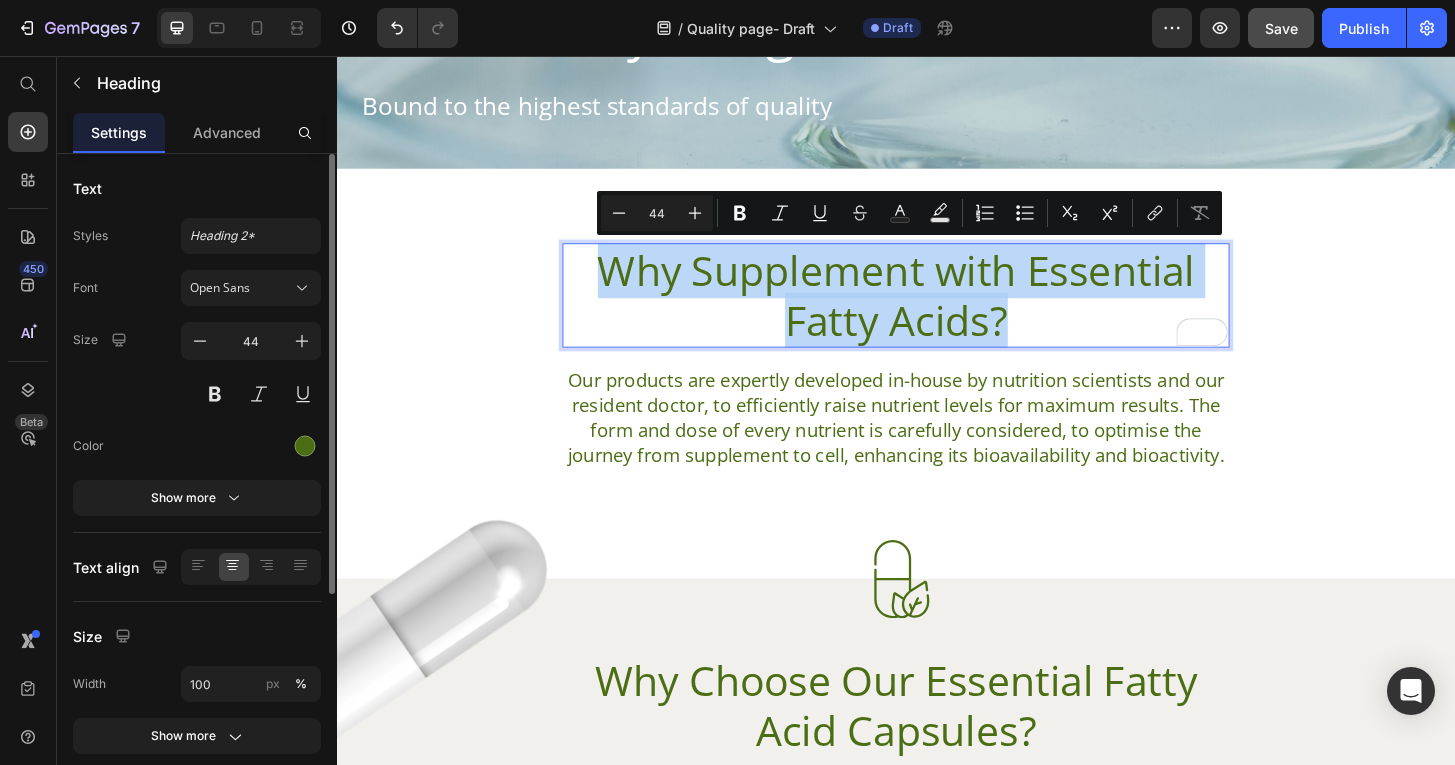 drag, startPoint x: 1050, startPoint y: 339, endPoint x: 595, endPoint y: 288, distance: 457.84933 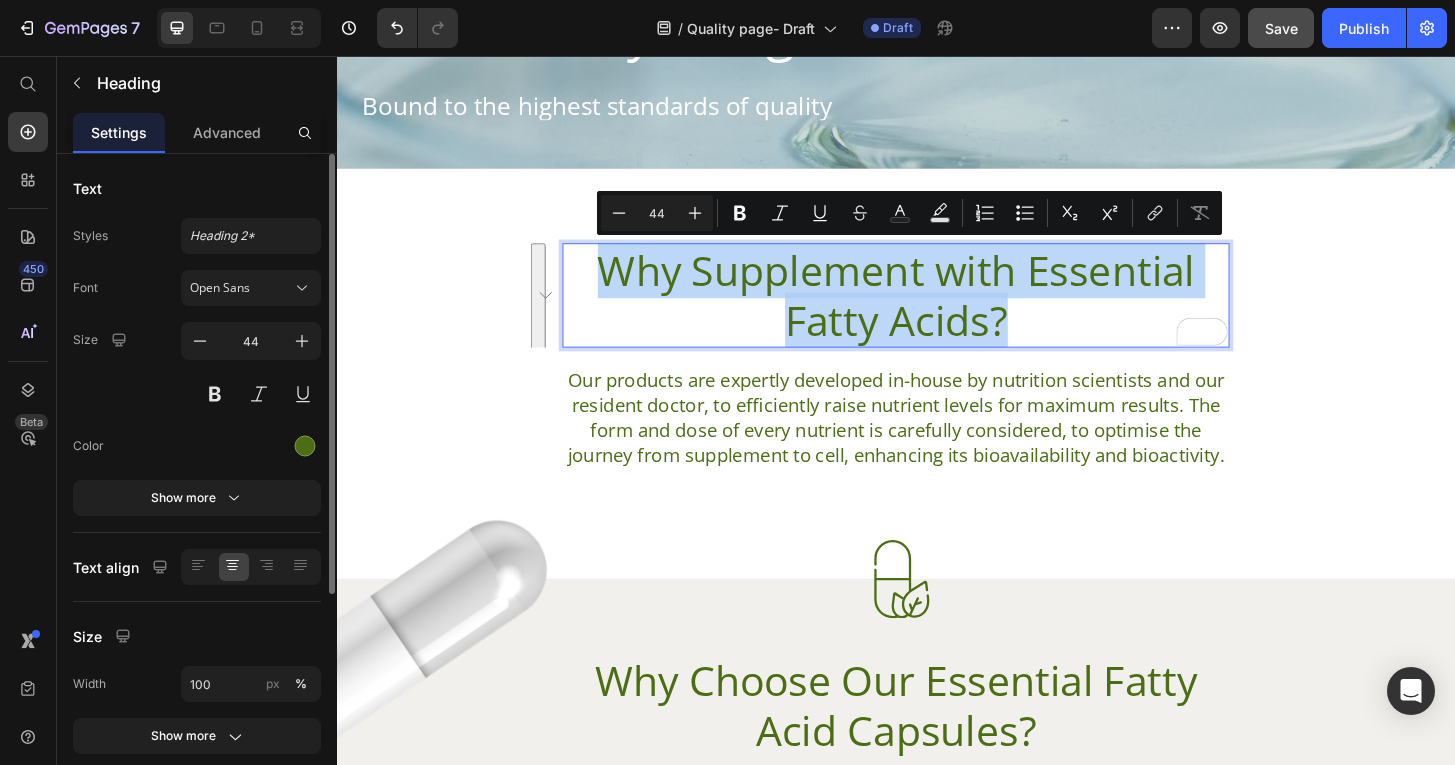 click on "Why Supplement with Essential Fatty Acids?" at bounding box center (937, 313) 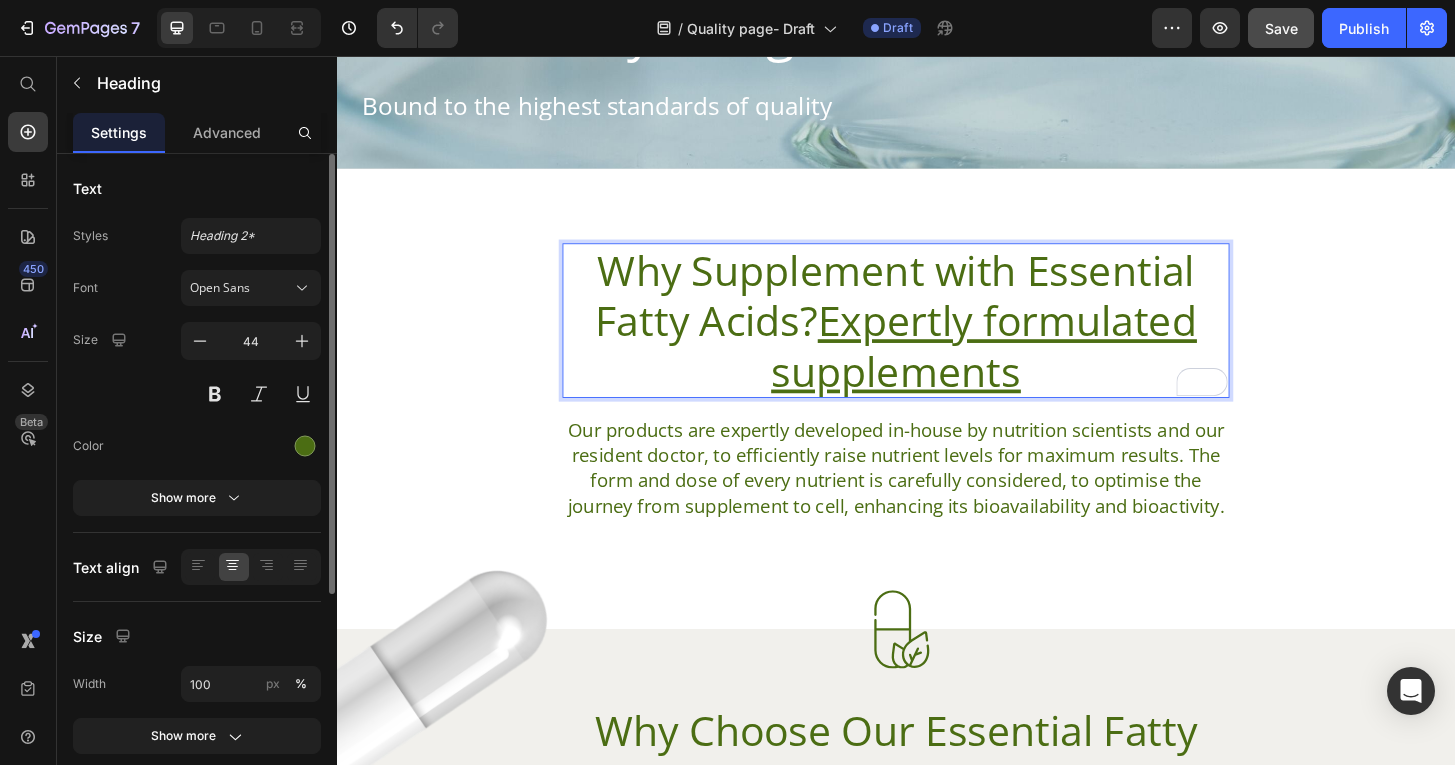 scroll, scrollTop: 1, scrollLeft: 0, axis: vertical 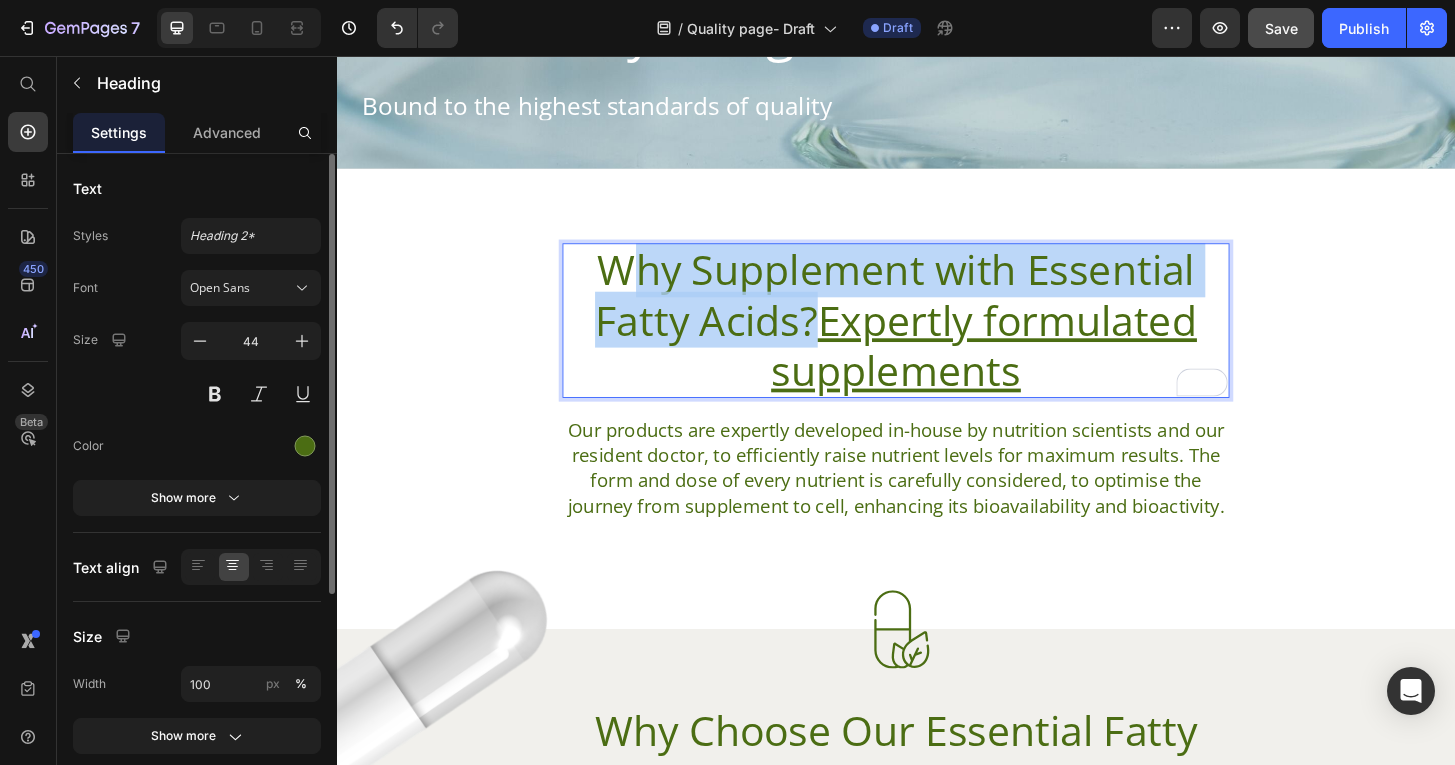 drag, startPoint x: 850, startPoint y: 344, endPoint x: 617, endPoint y: 281, distance: 241.36694 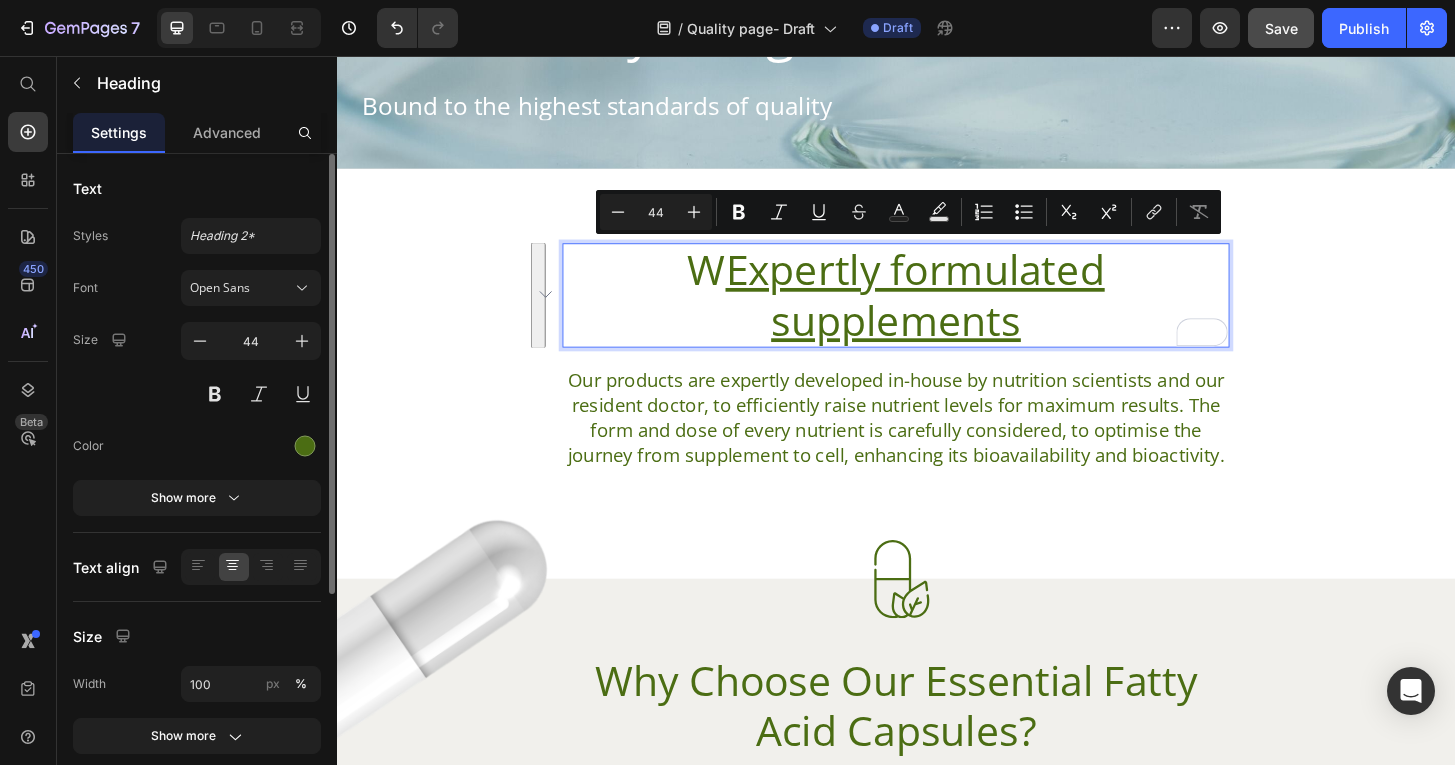 scroll, scrollTop: 0, scrollLeft: 0, axis: both 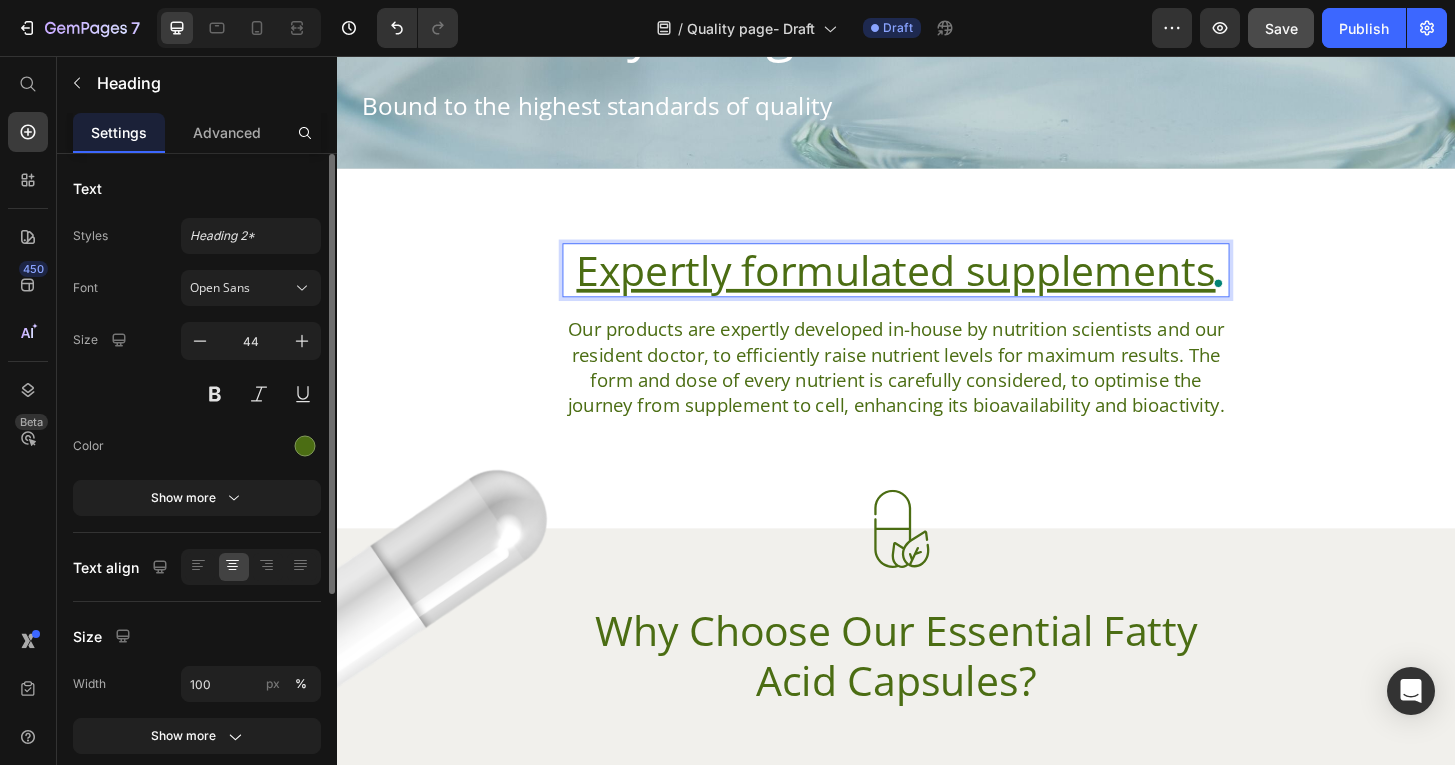 click on "Expertly formulated supplements" at bounding box center (937, 286) 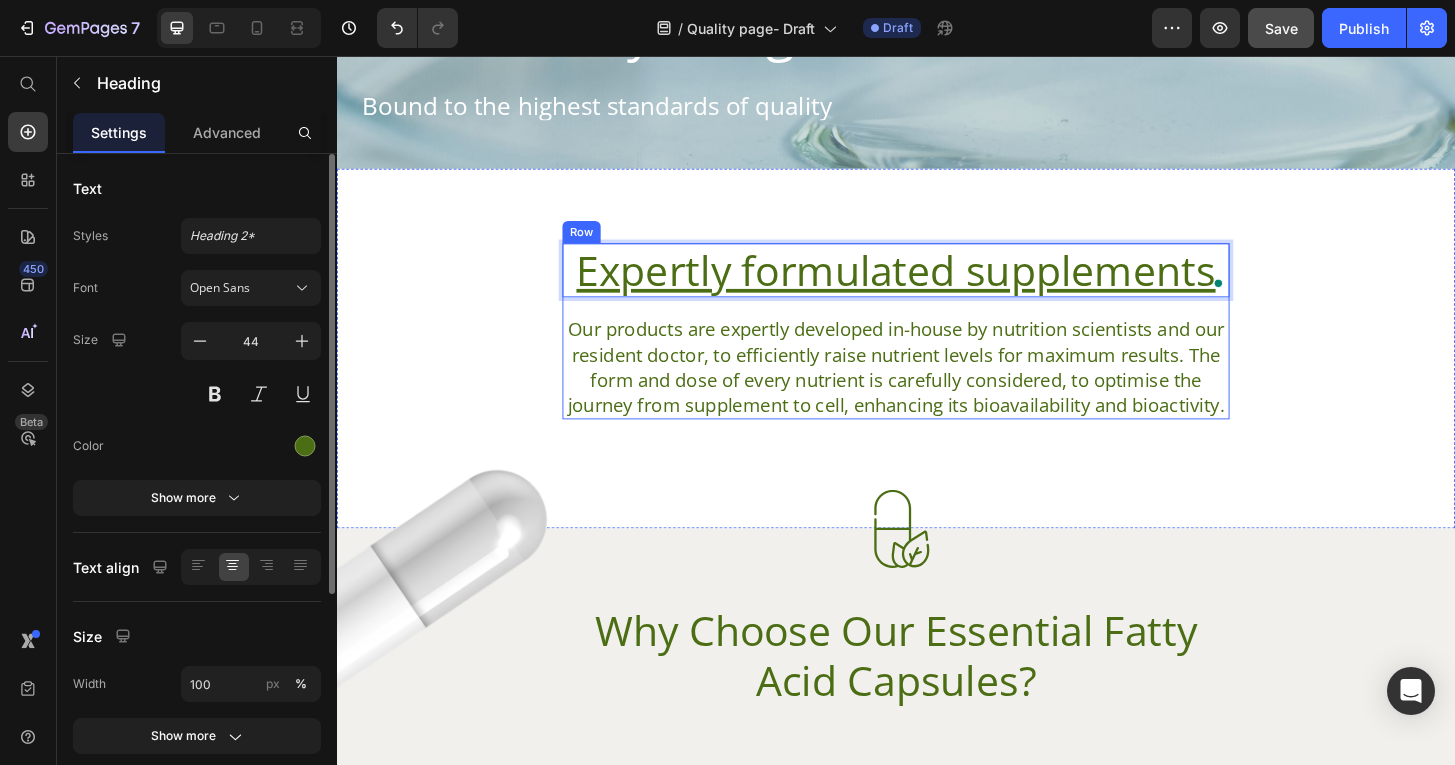 drag, startPoint x: 591, startPoint y: 275, endPoint x: 1261, endPoint y: 320, distance: 671.5095 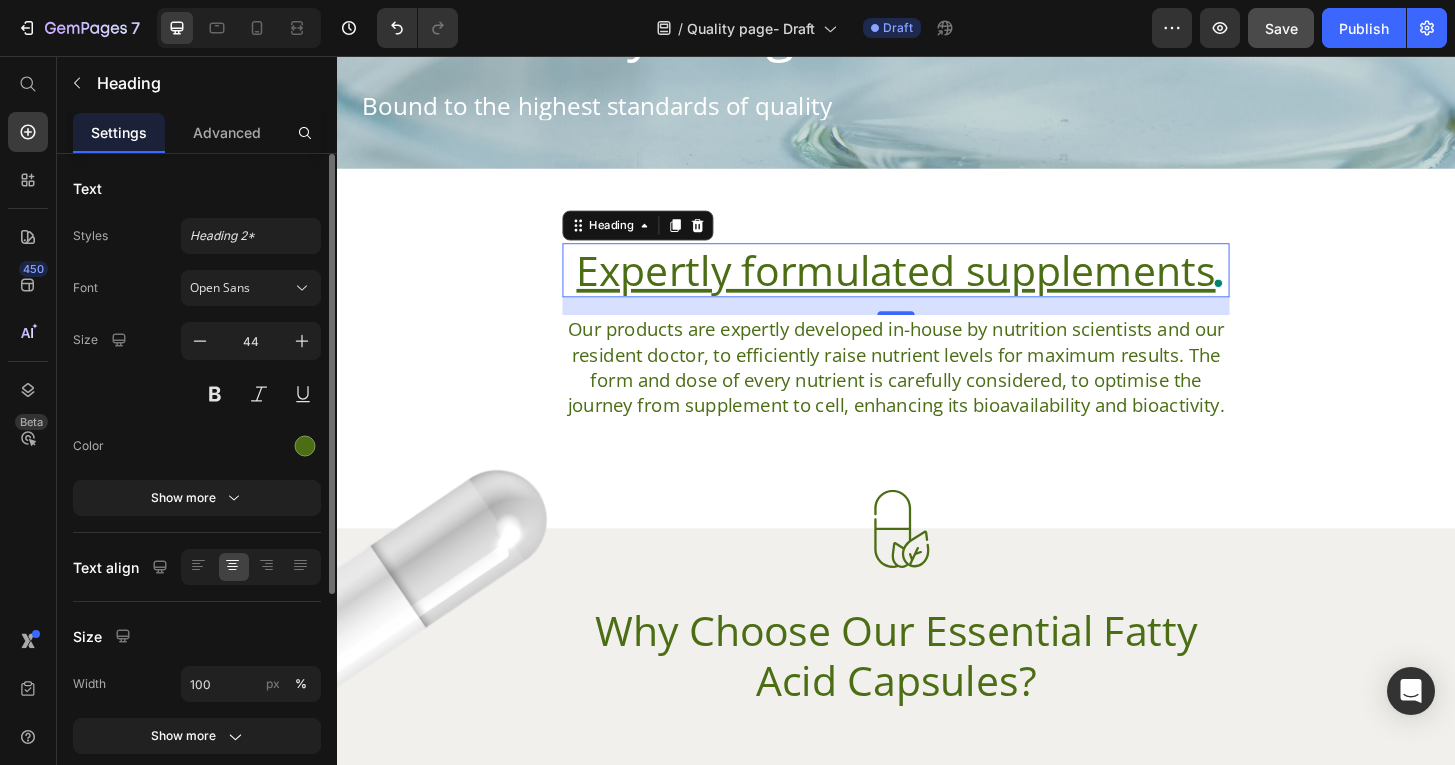 click on "Expertly formulated supplements" at bounding box center [937, 286] 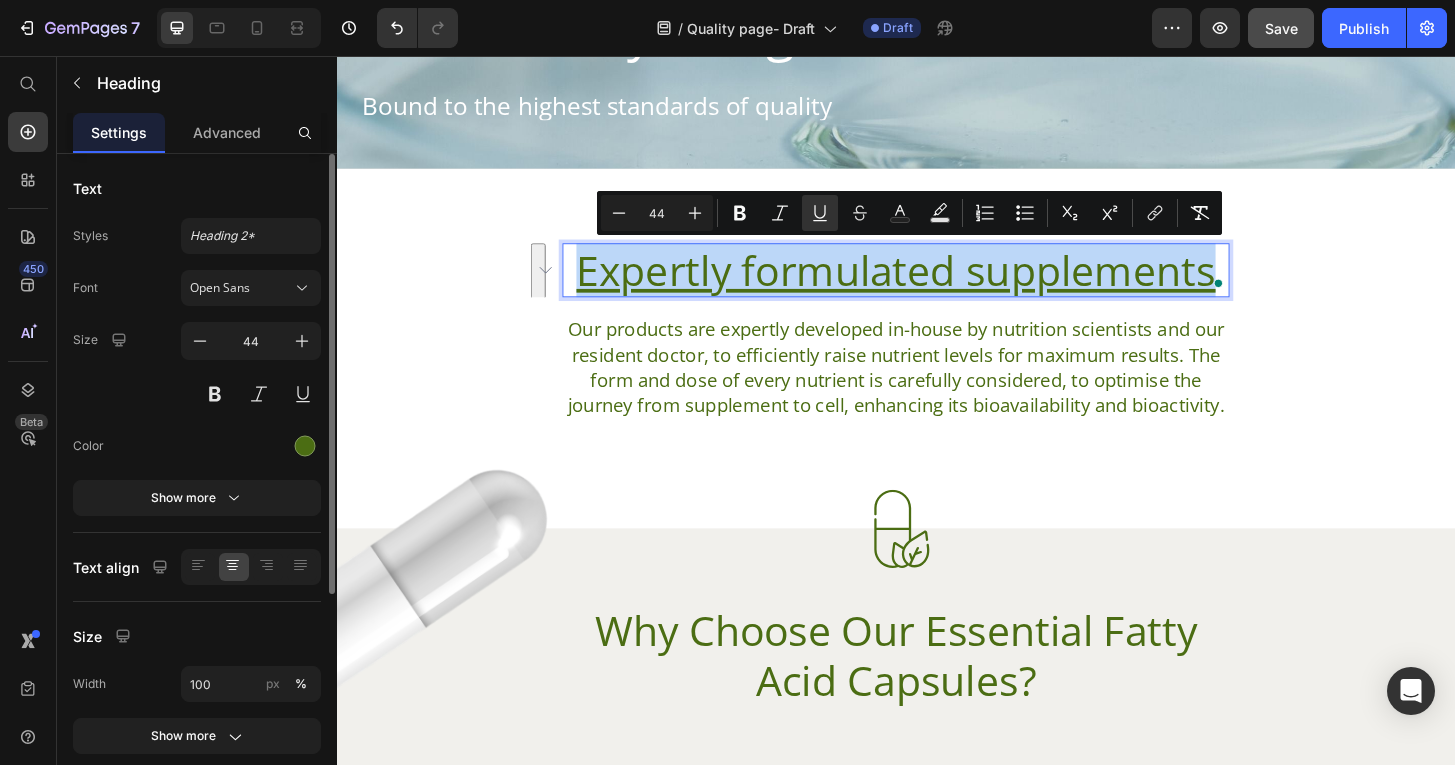 drag, startPoint x: 585, startPoint y: 283, endPoint x: 1190, endPoint y: 287, distance: 605.01324 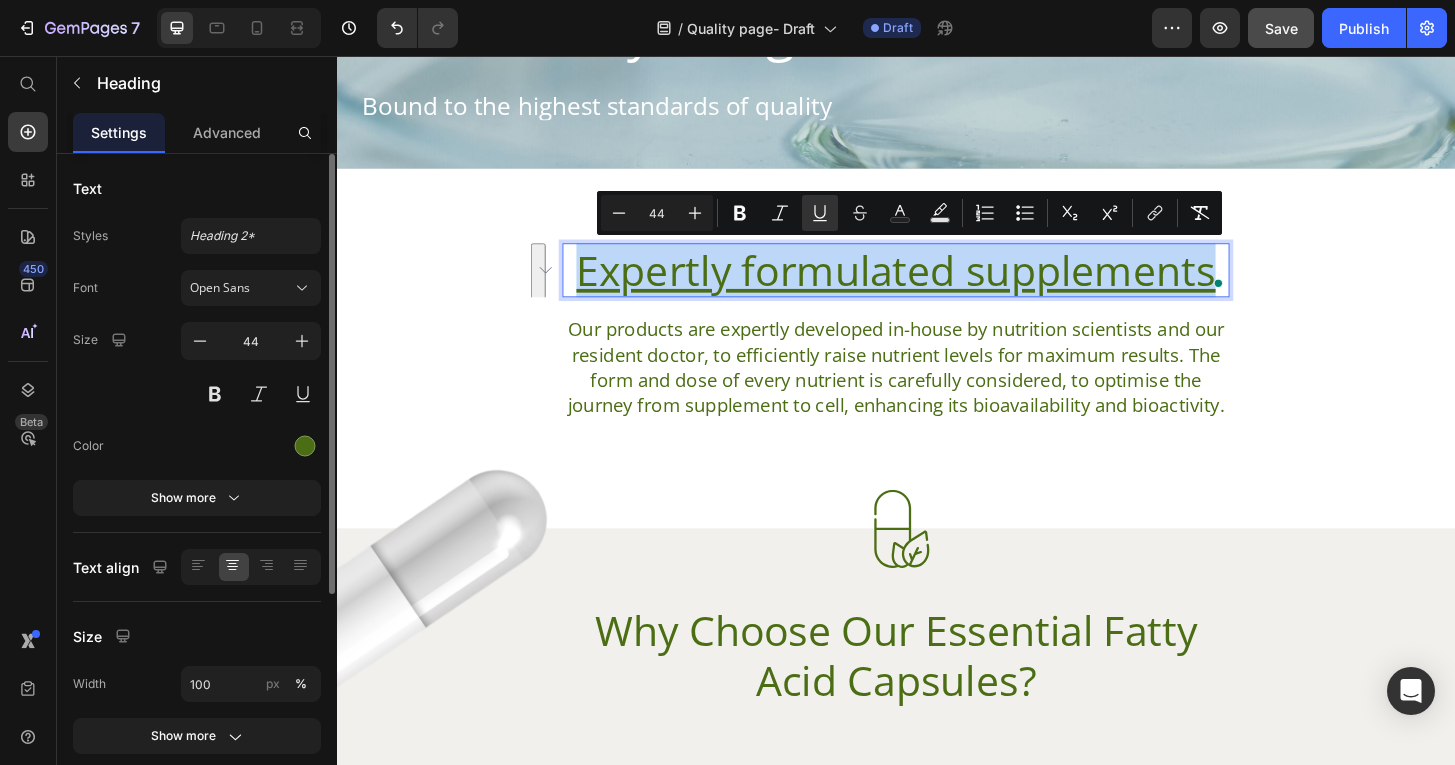 click on "Expertly formulated supplements" at bounding box center [937, 286] 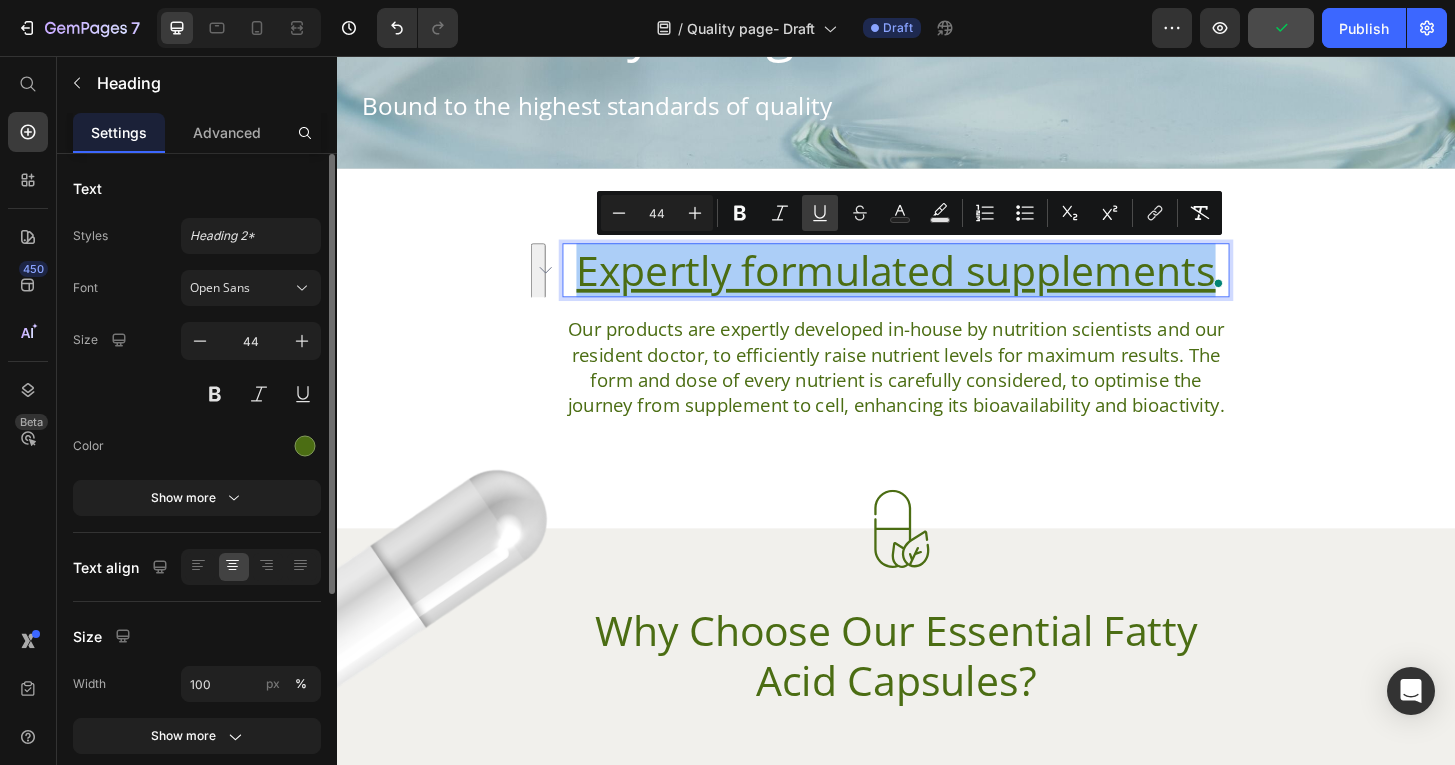 click 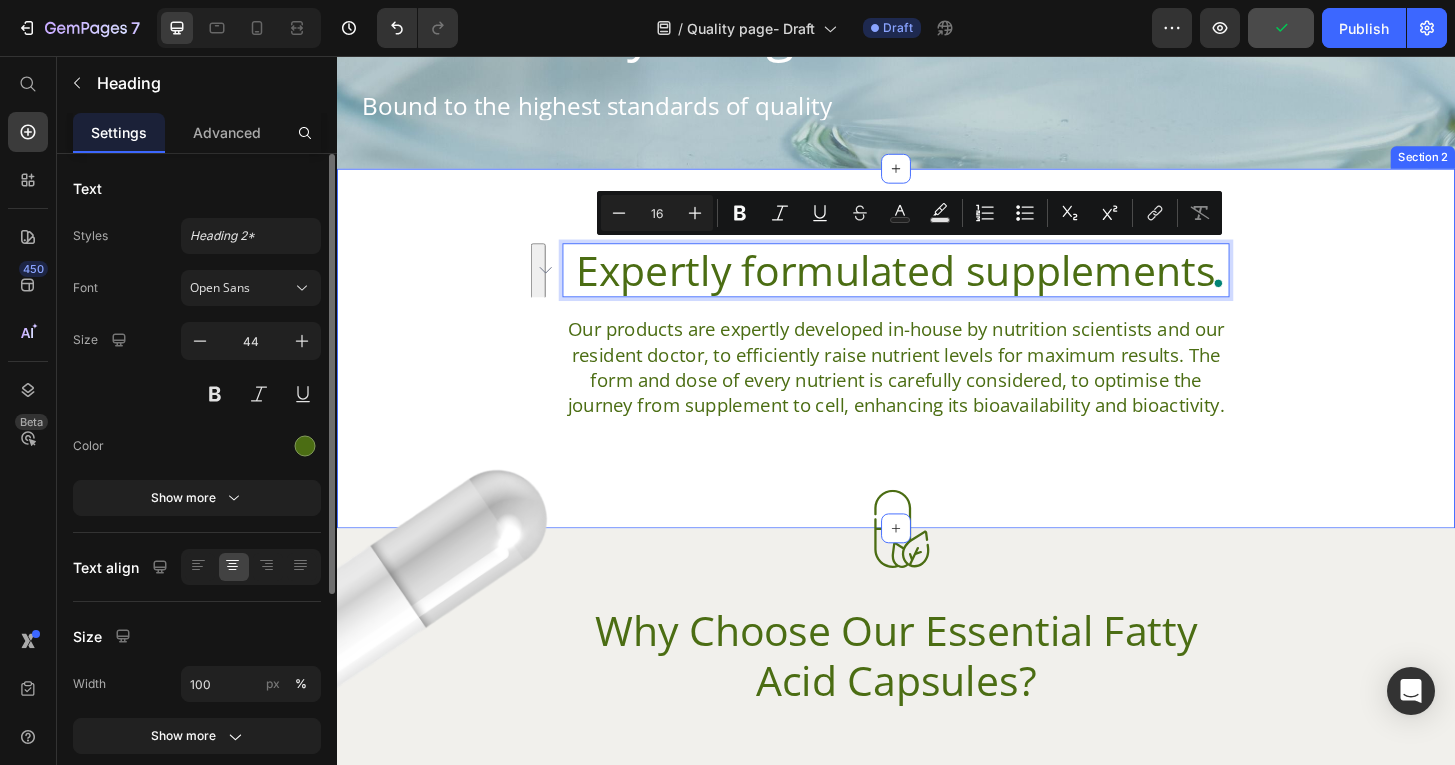 click on "Expertly formulated supplements Heading   19 Our products are expertly developed in-house by nutrition scientists and our resident doctor, to efficiently raise nutrient levels for maximum results. The form and dose of every nutrient is carefully considered, to optimise the journey from supplement to cell, enhancing its bioavailability and bioactivity.  Text Block Row" at bounding box center [937, 351] 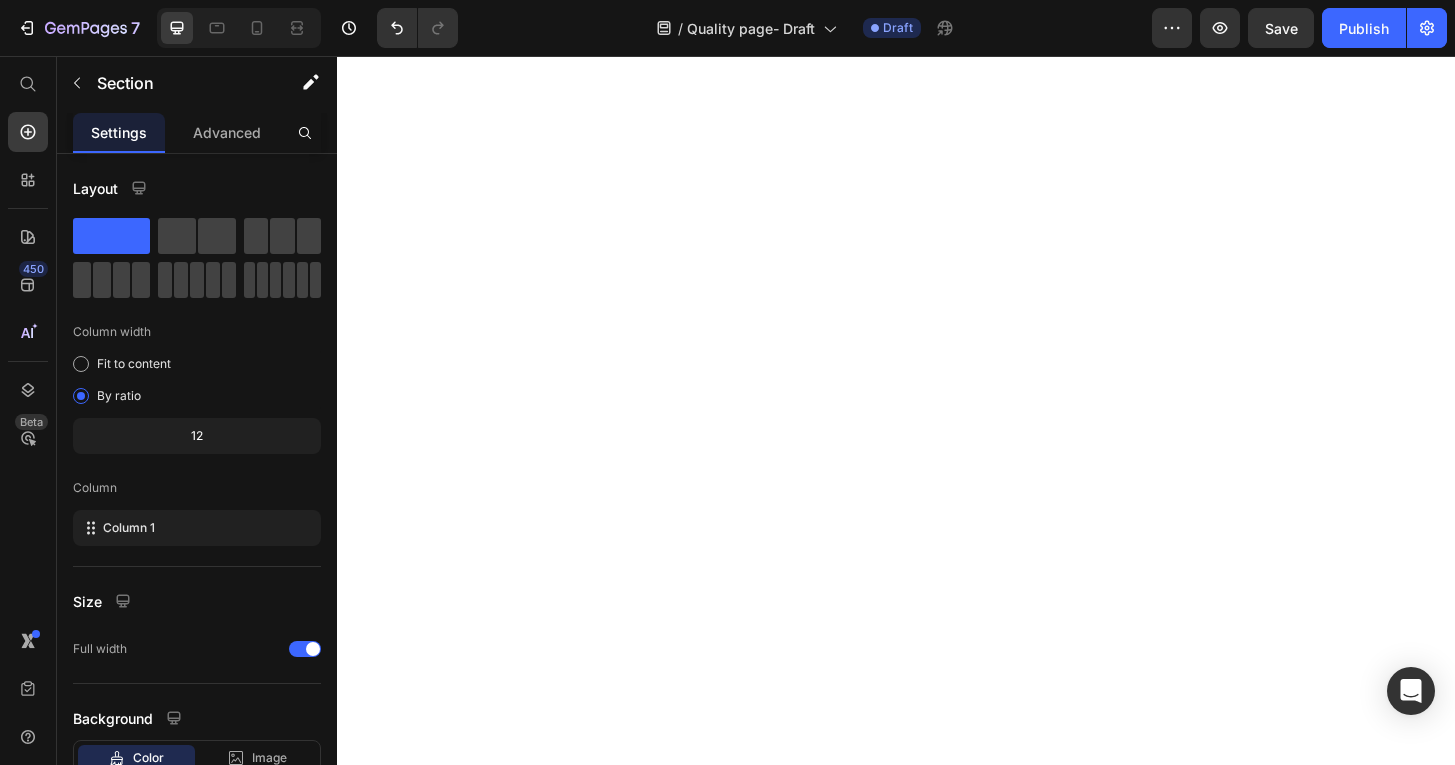 scroll, scrollTop: 0, scrollLeft: 0, axis: both 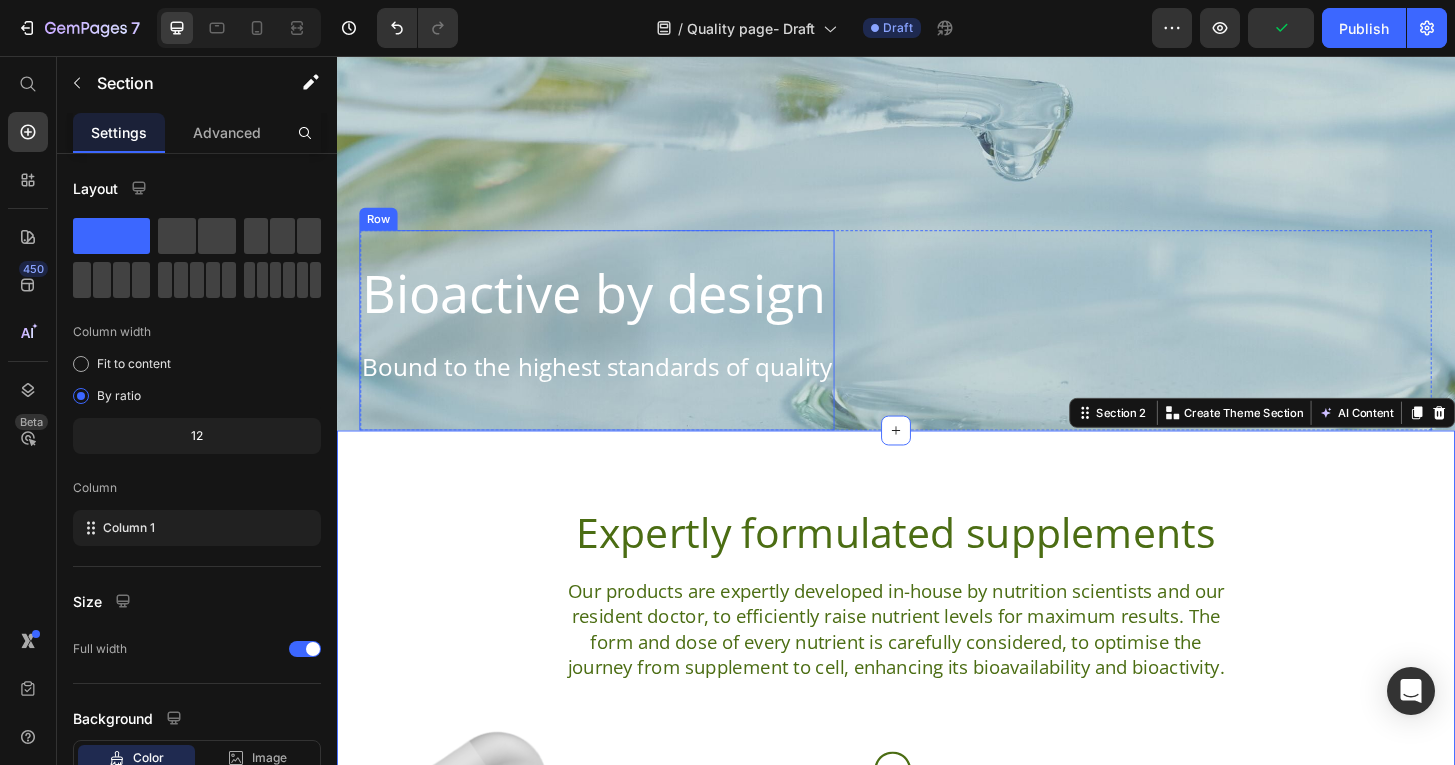 click on "Bioactive by design Heading Bound to the highest standards of quality Text Block" at bounding box center [616, 350] 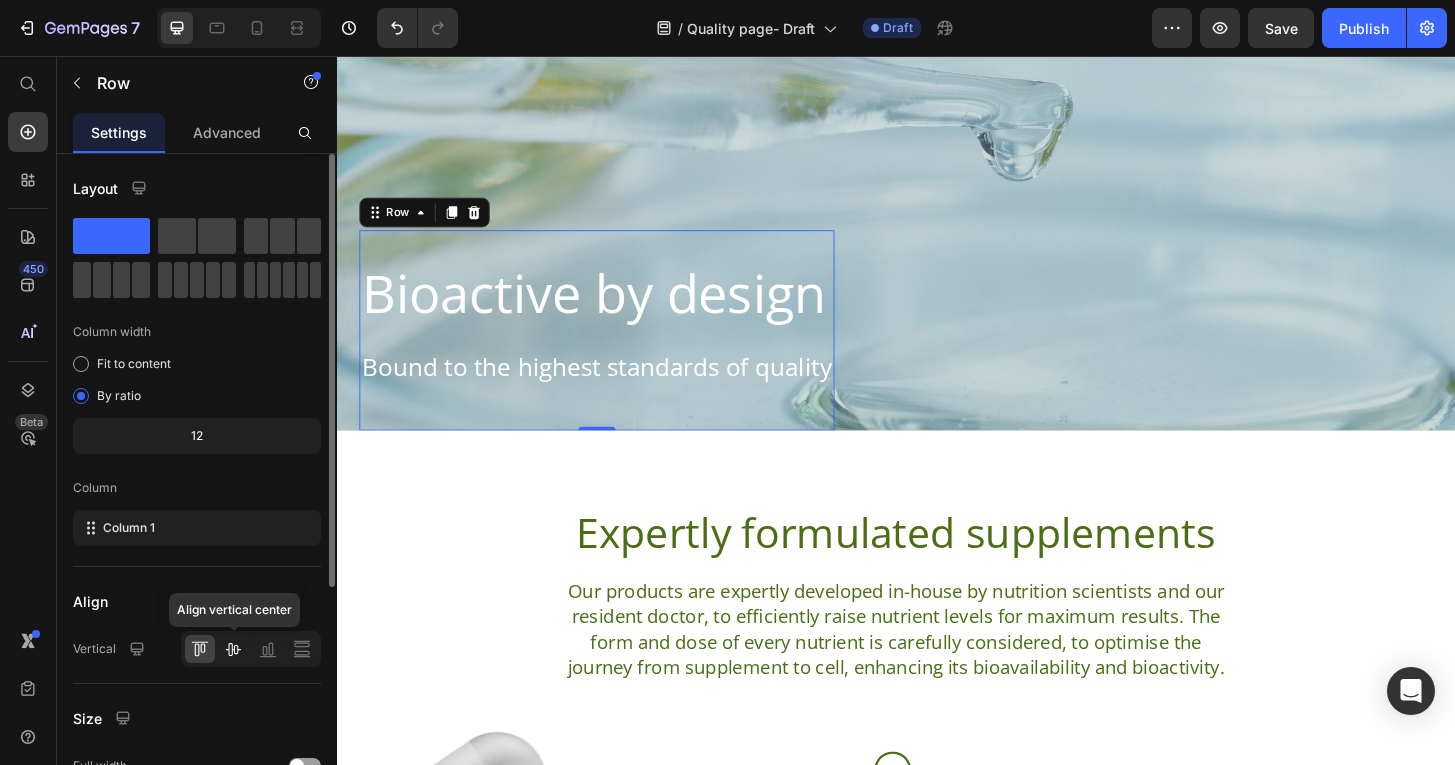 click 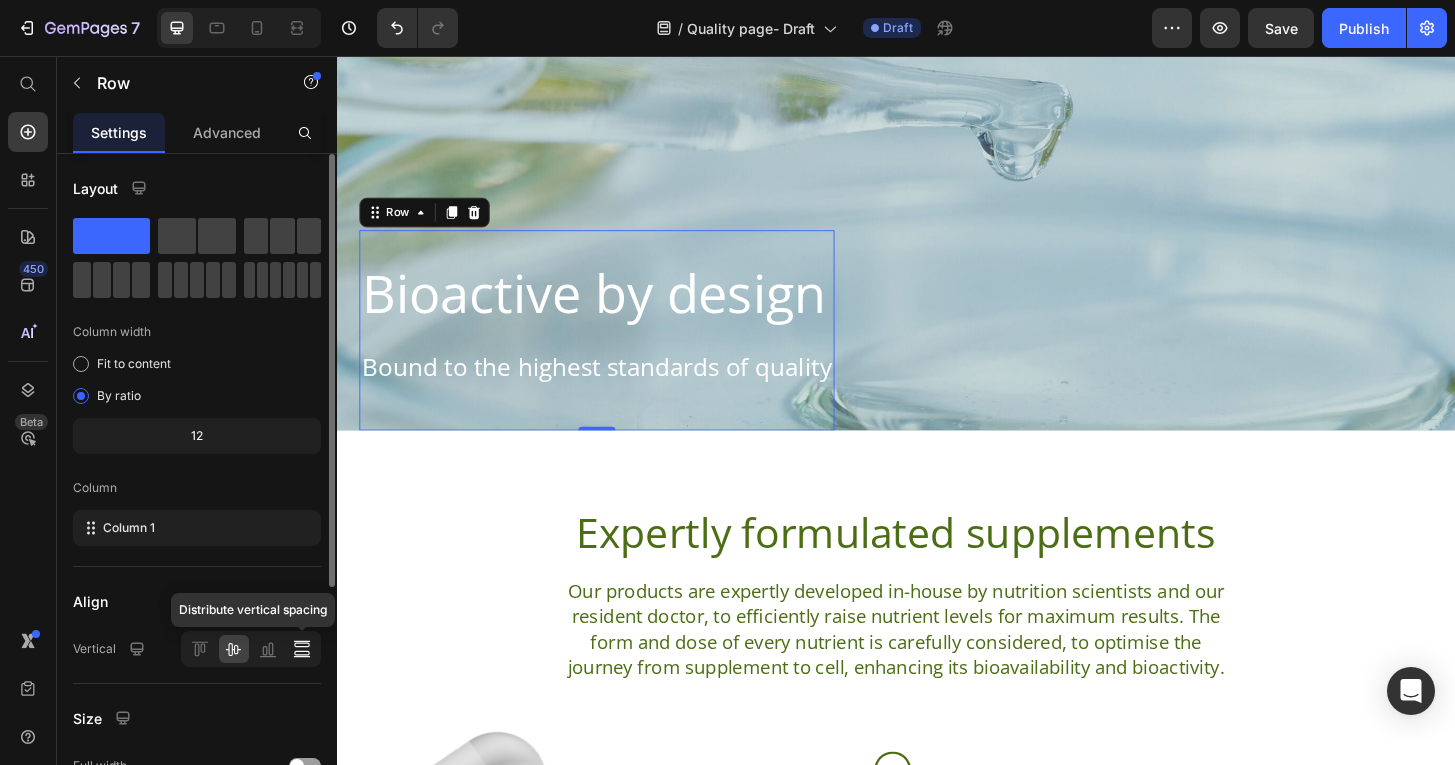 click 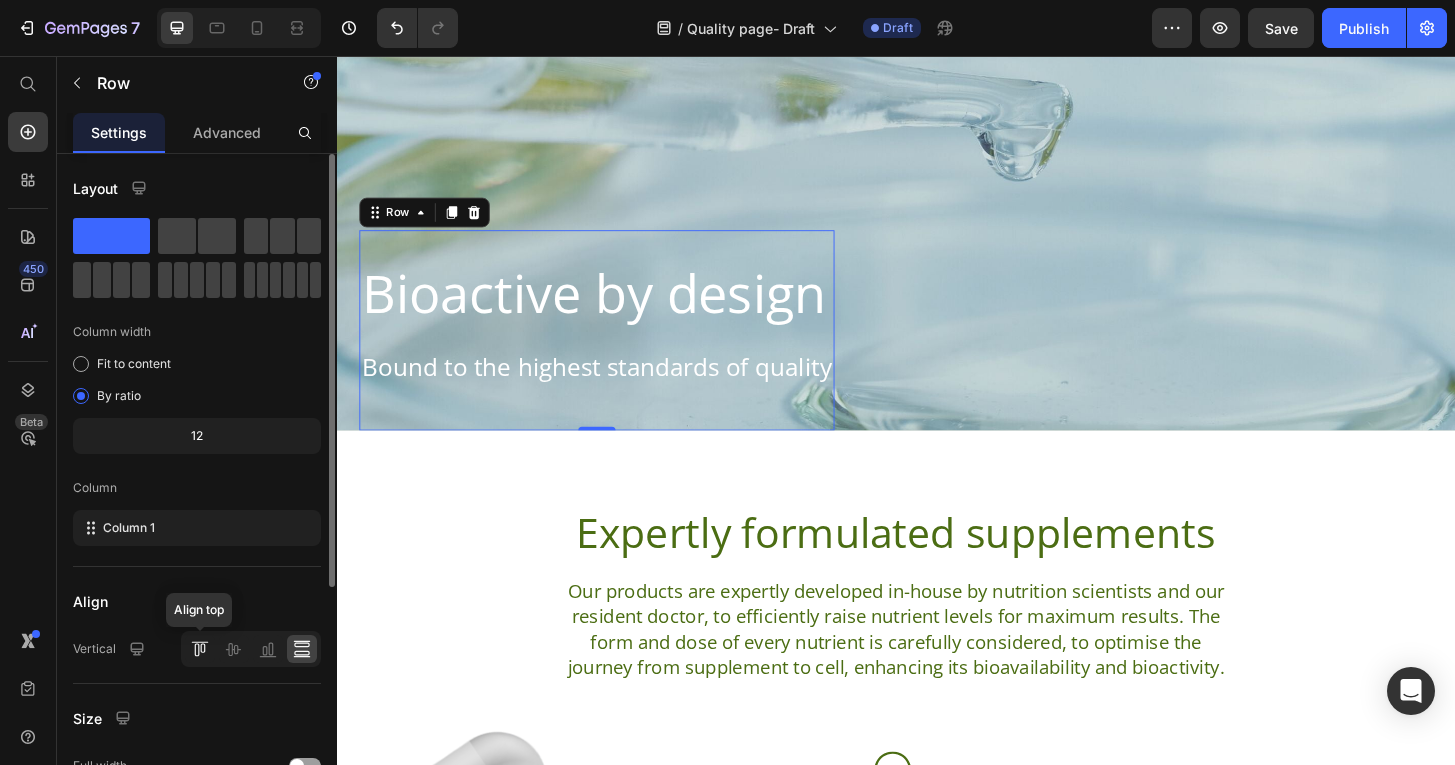click 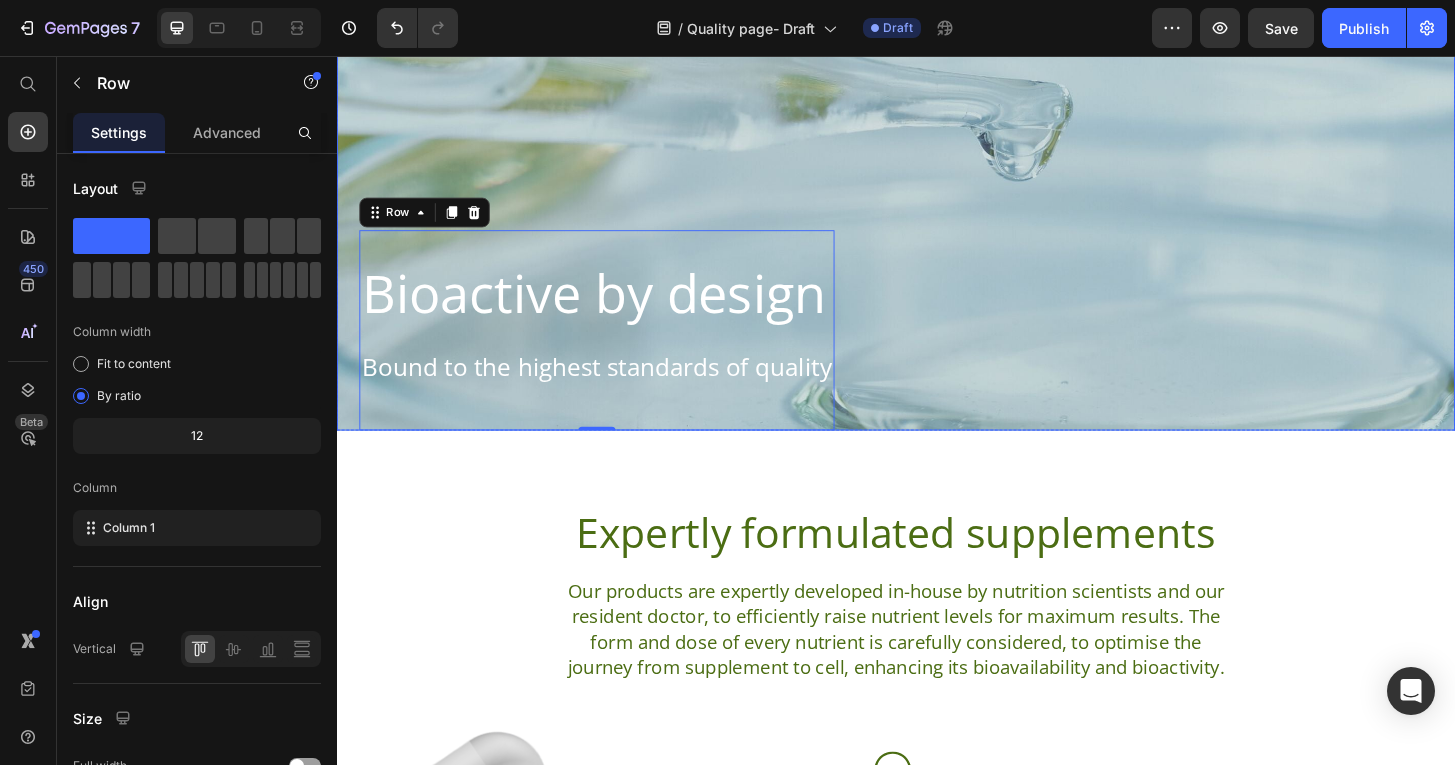click on "Bioactive by design Heading Bound to the highest standards of quality Text Block Row   0 Row" at bounding box center (937, 324) 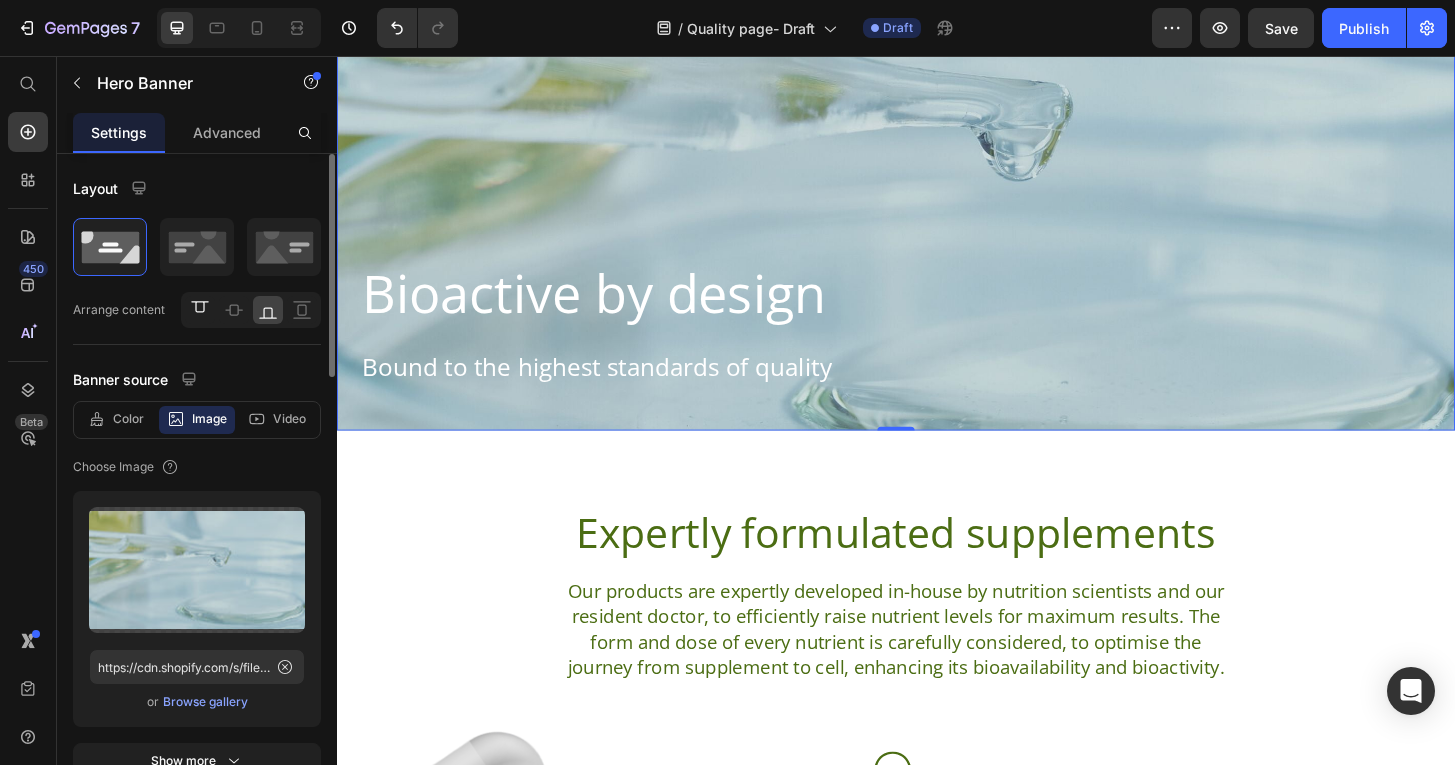 click 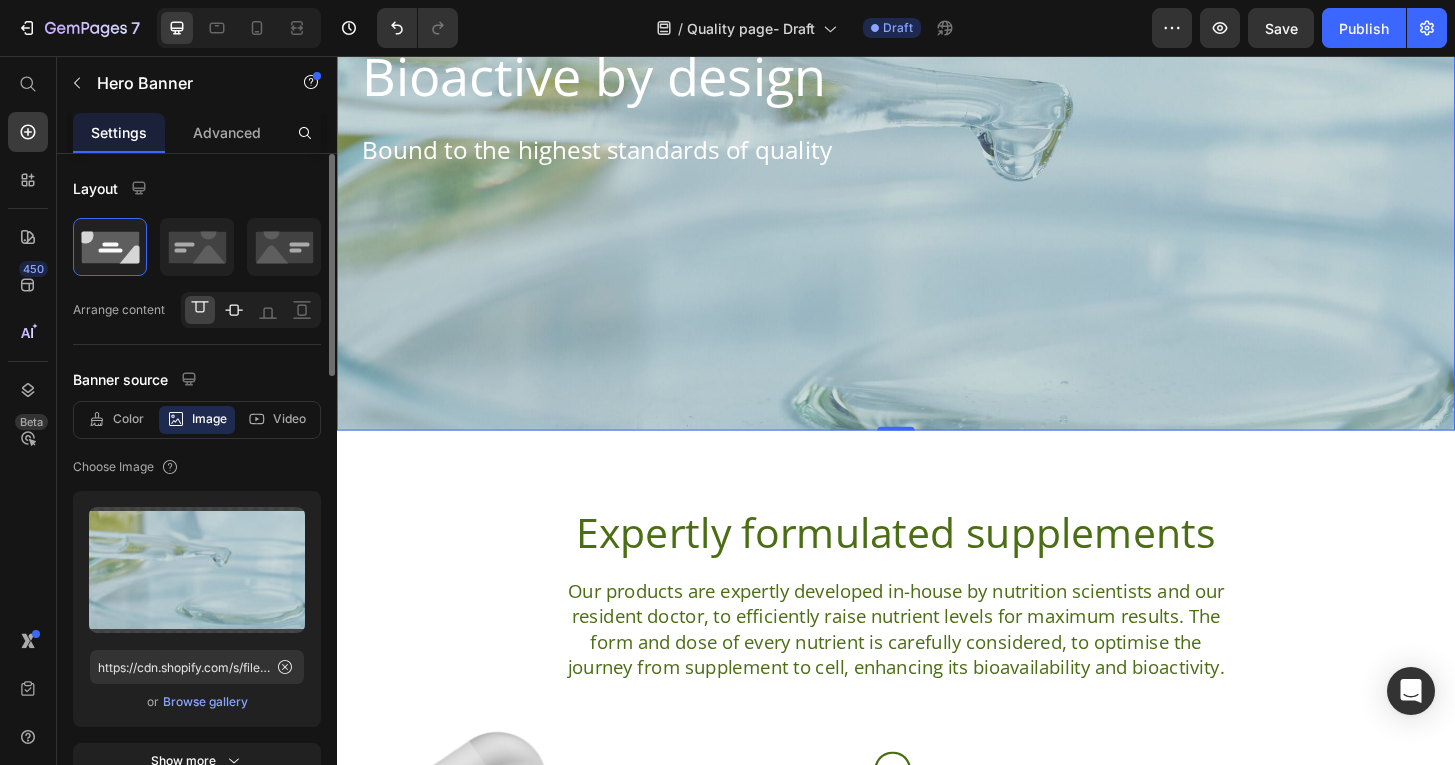 click 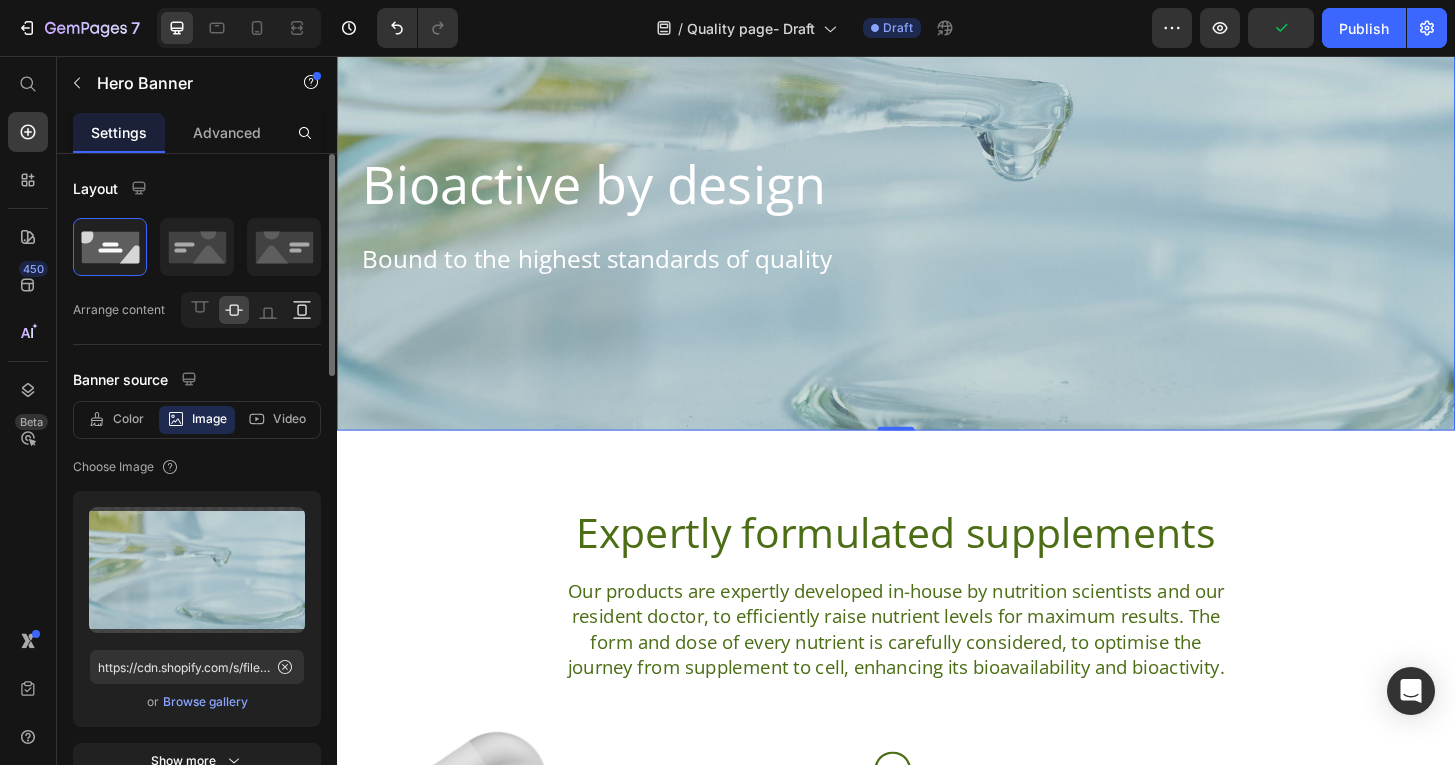 click 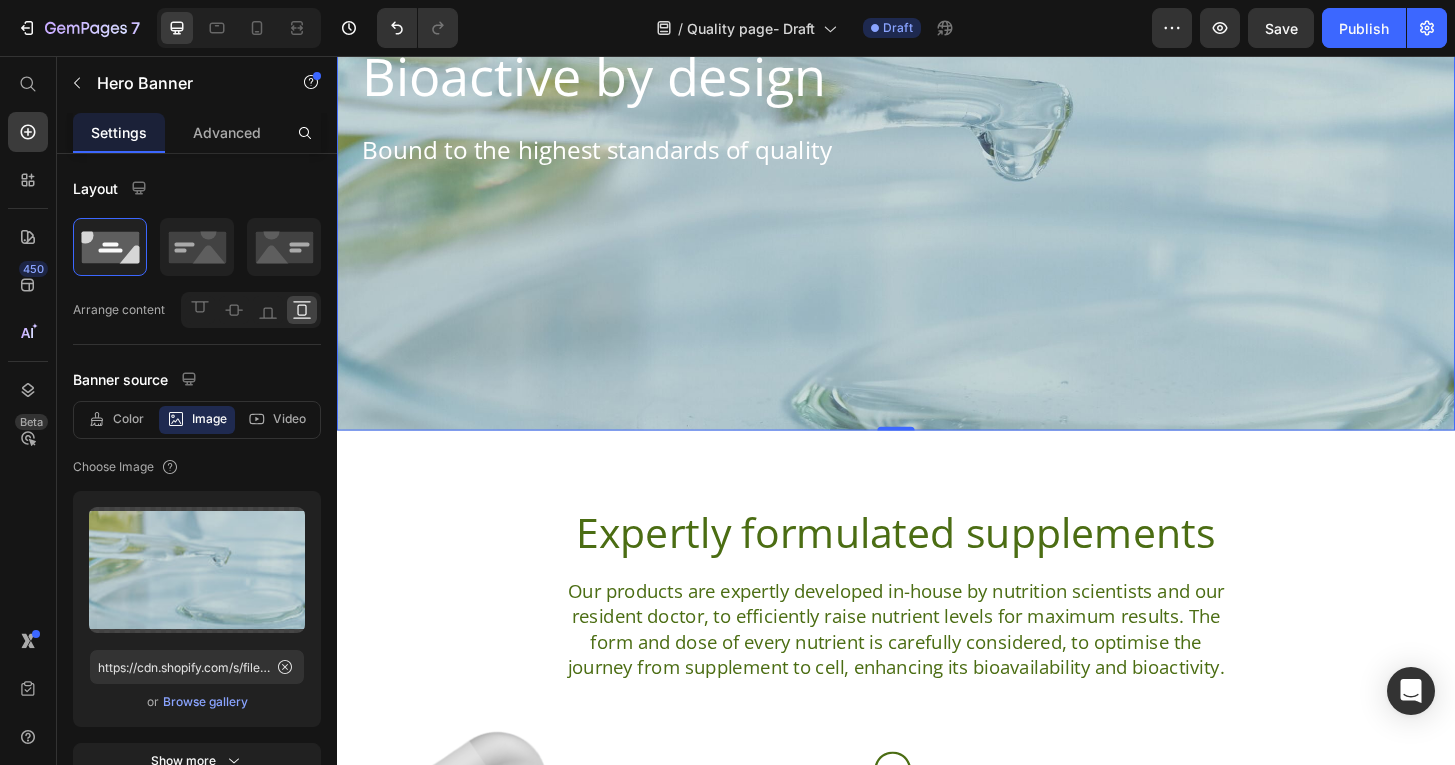 scroll, scrollTop: 7, scrollLeft: 0, axis: vertical 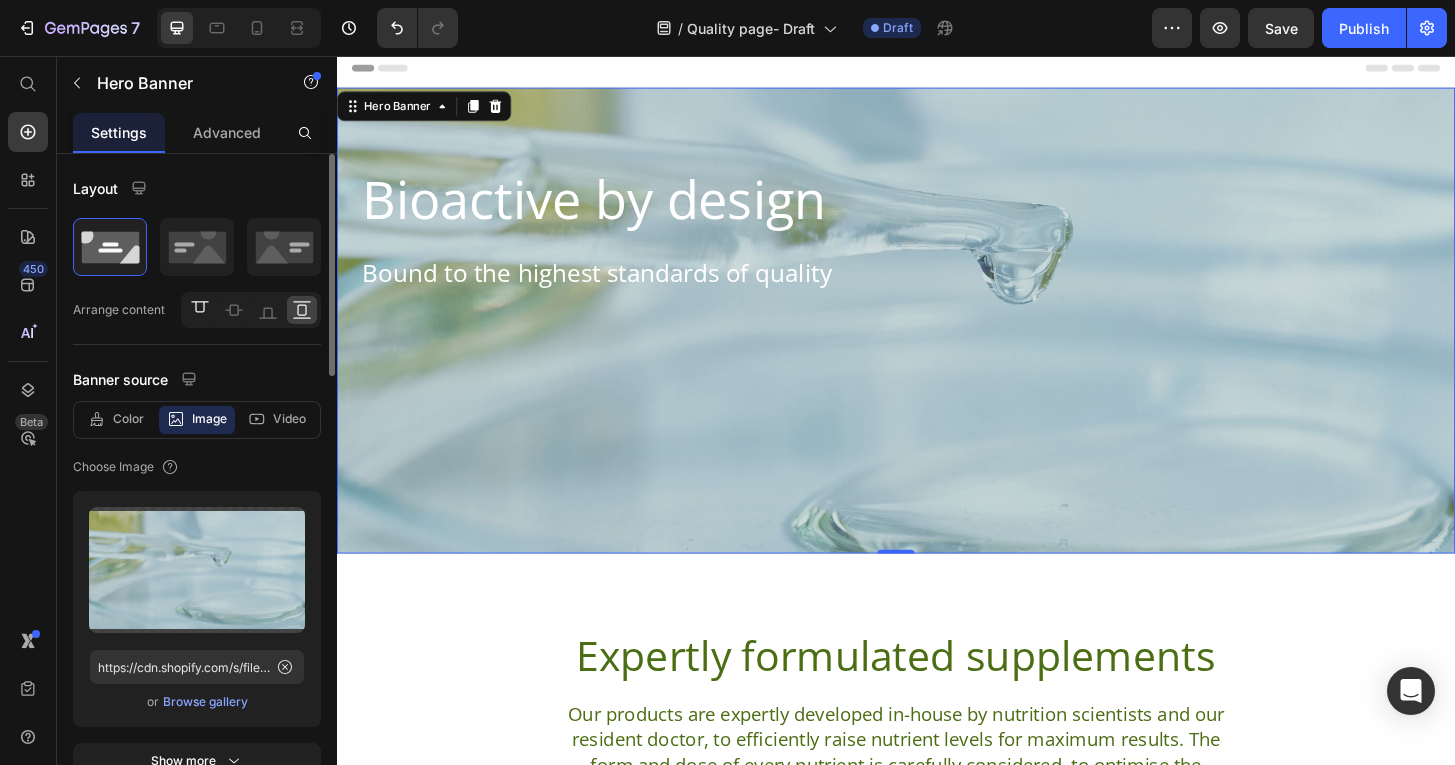 click 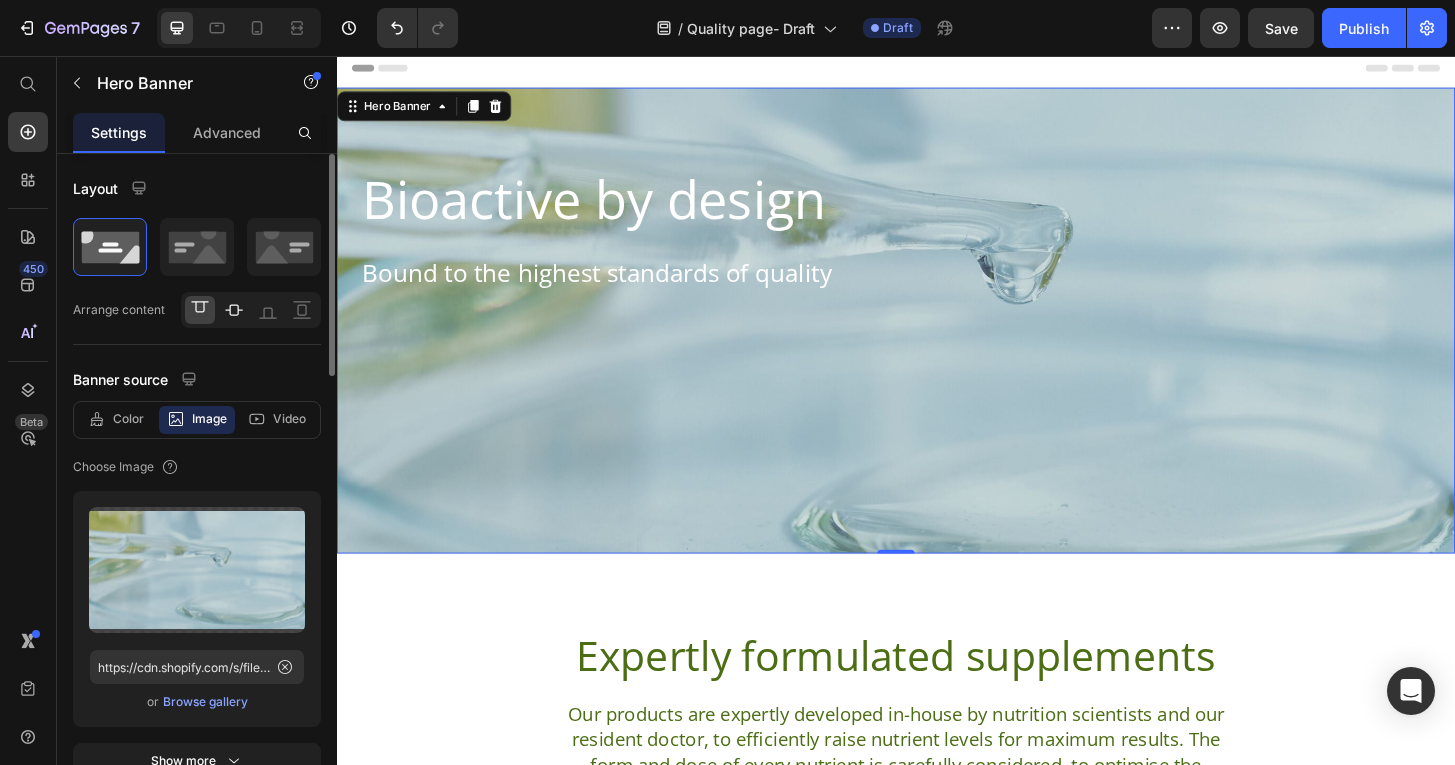 click 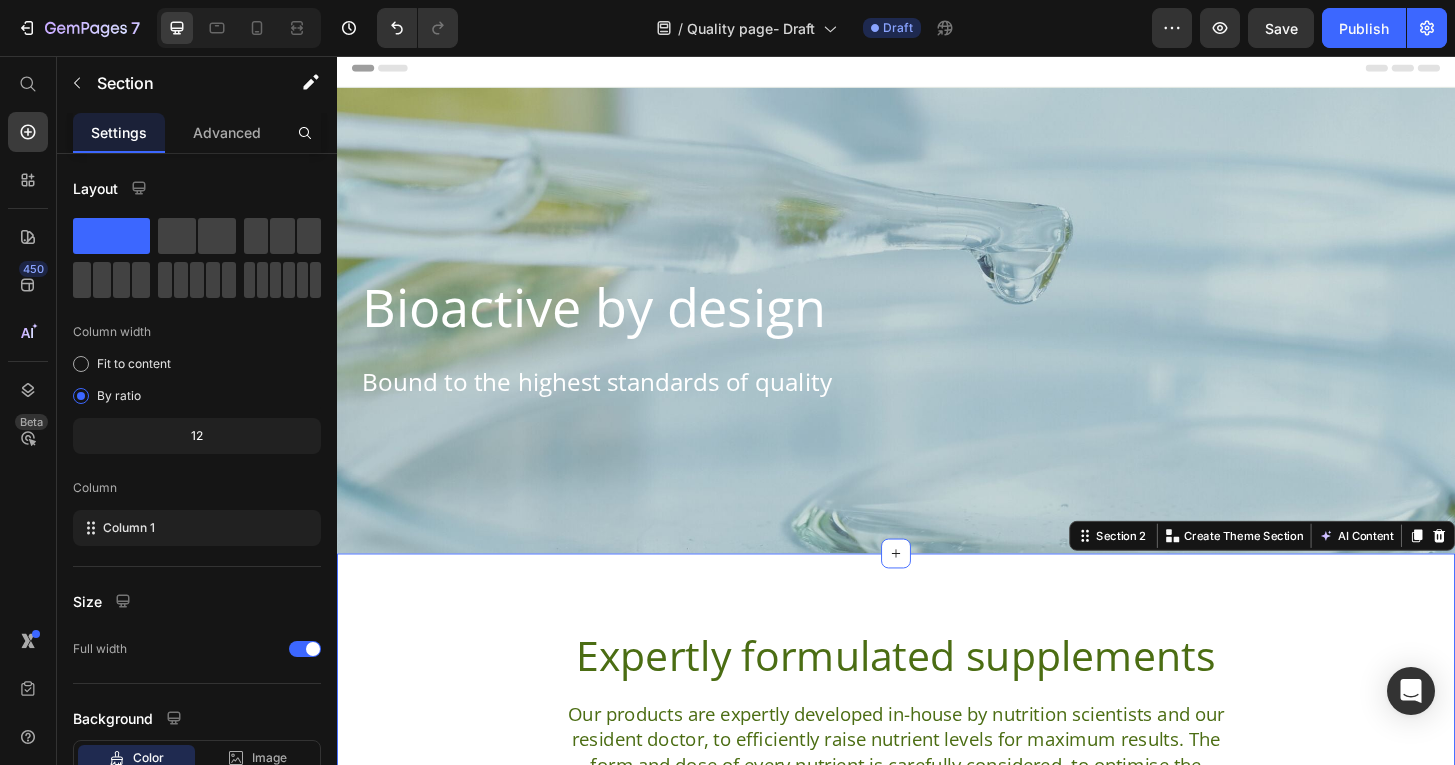 click on "Expertly formulated supplements Heading Our products are expertly developed in-house by nutrition scientists and our resident doctor, to efficiently raise nutrient levels for maximum results. The form and dose of every nutrient is carefully considered, to optimise the journey from supplement to cell, enhancing its bioavailability and bioactivity.  Text Block Row Section 2   Create Theme Section AI Content Write with GemAI What would you like to describe here? Tone and Voice Persuasive Product *FREE GIFT*Neurobalance - Zinc, Magnesium & Vitamin B6 for Adults & Children Show more Generate" at bounding box center [937, 783] 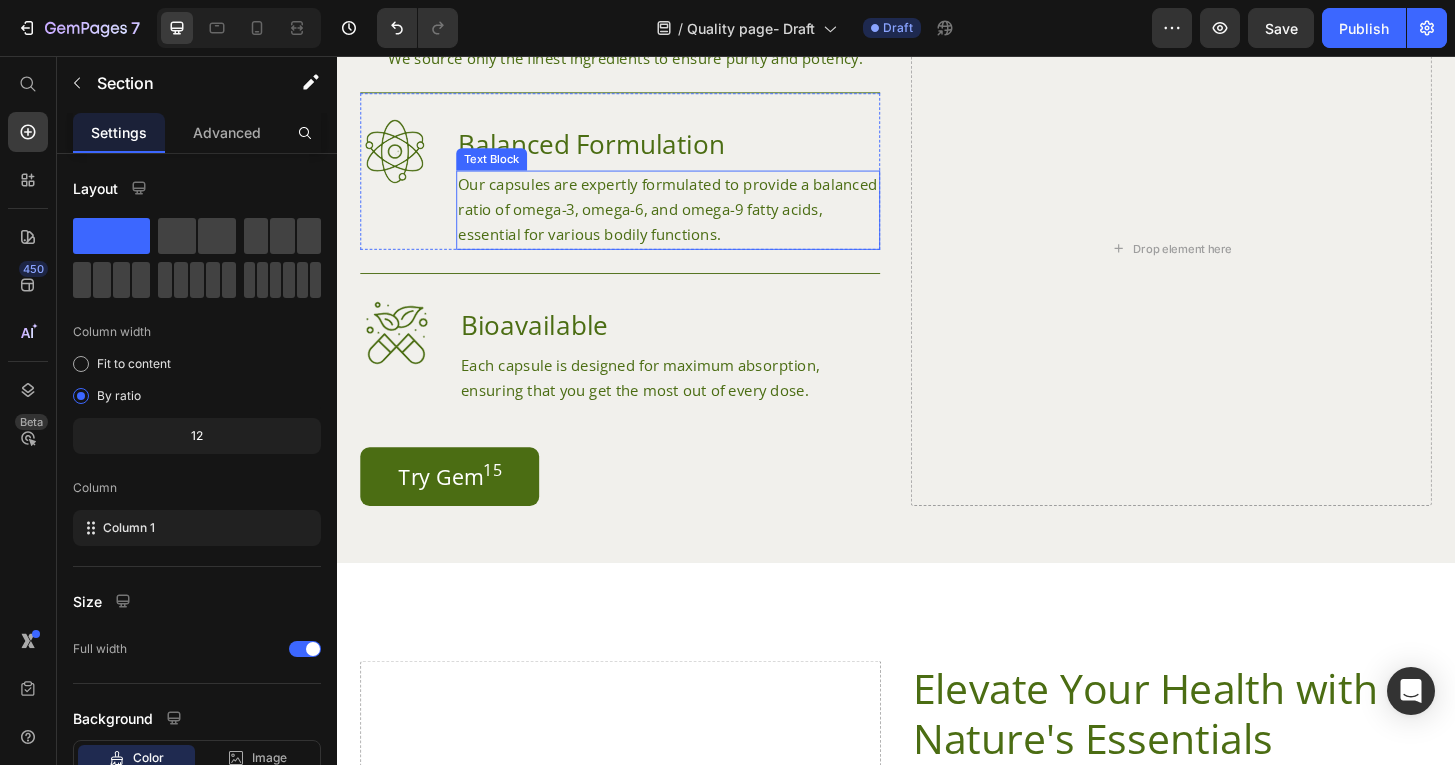 scroll, scrollTop: 1529, scrollLeft: 0, axis: vertical 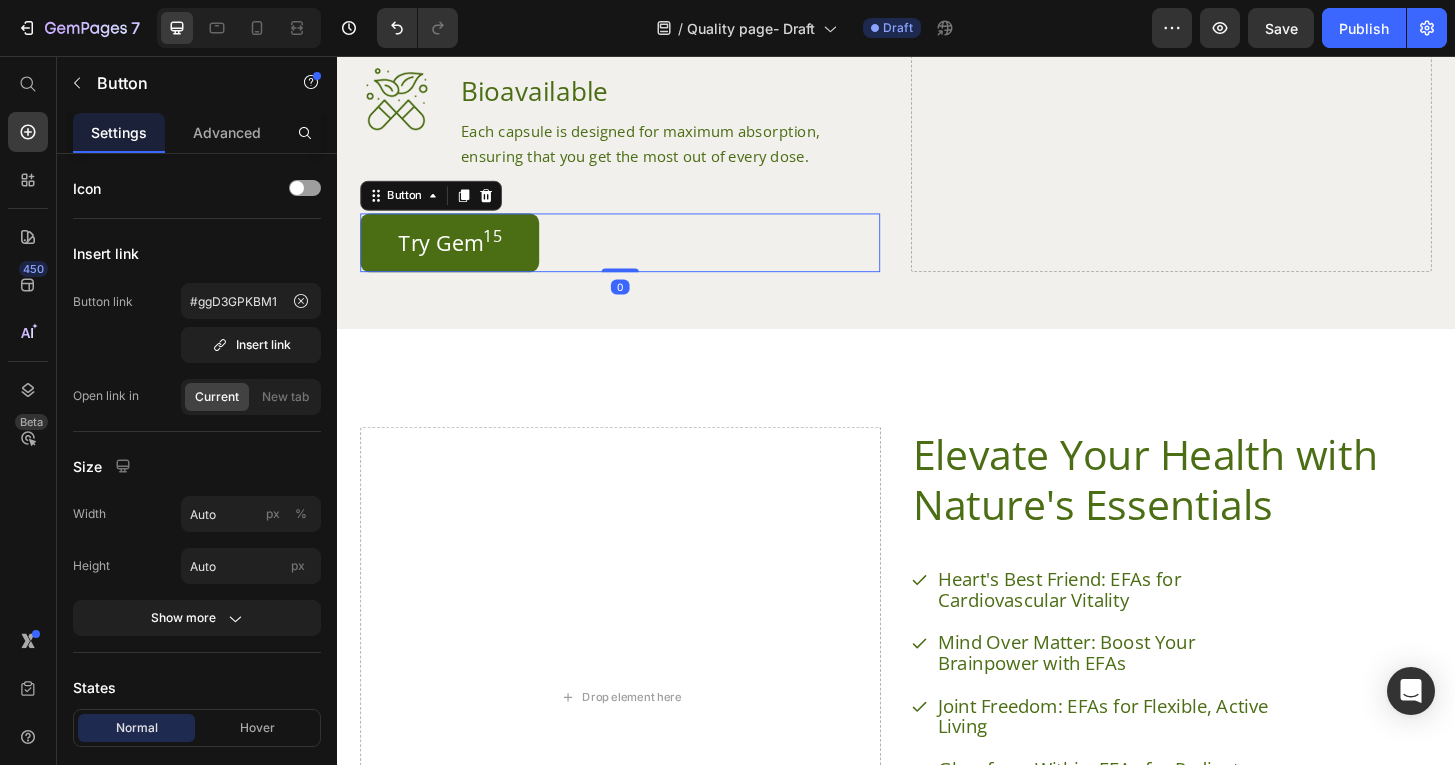 click on "Try Gem 15 Button   0" at bounding box center (641, 256) 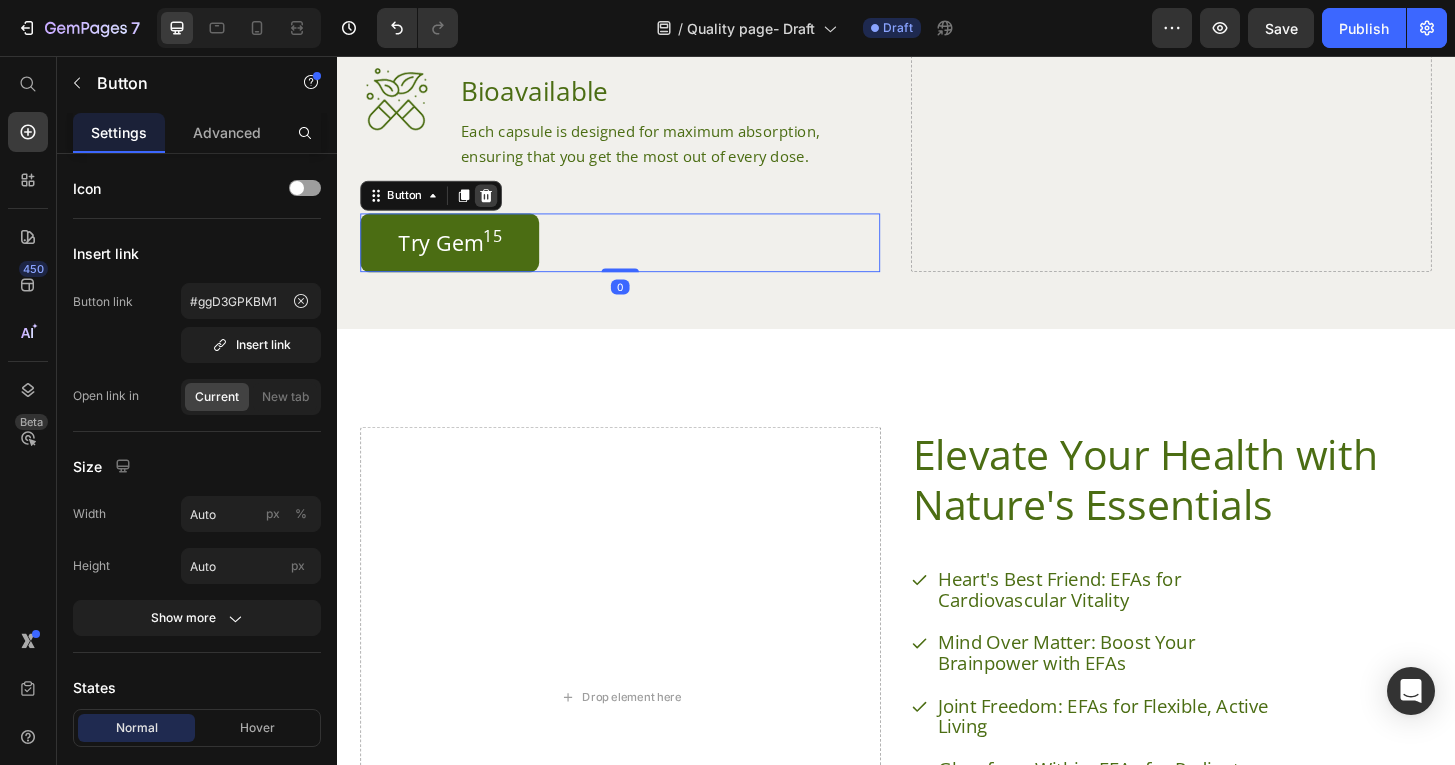 click 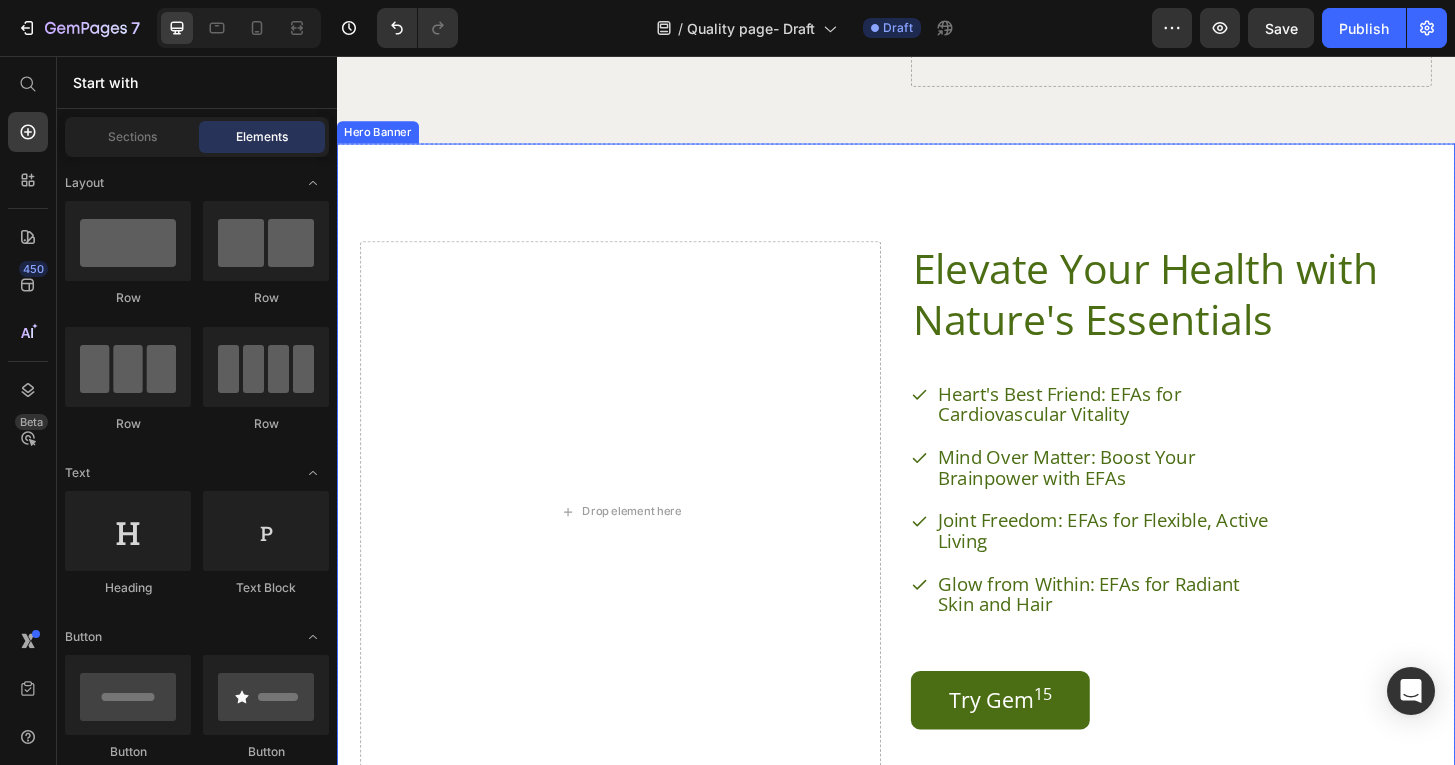 scroll, scrollTop: 1833, scrollLeft: 0, axis: vertical 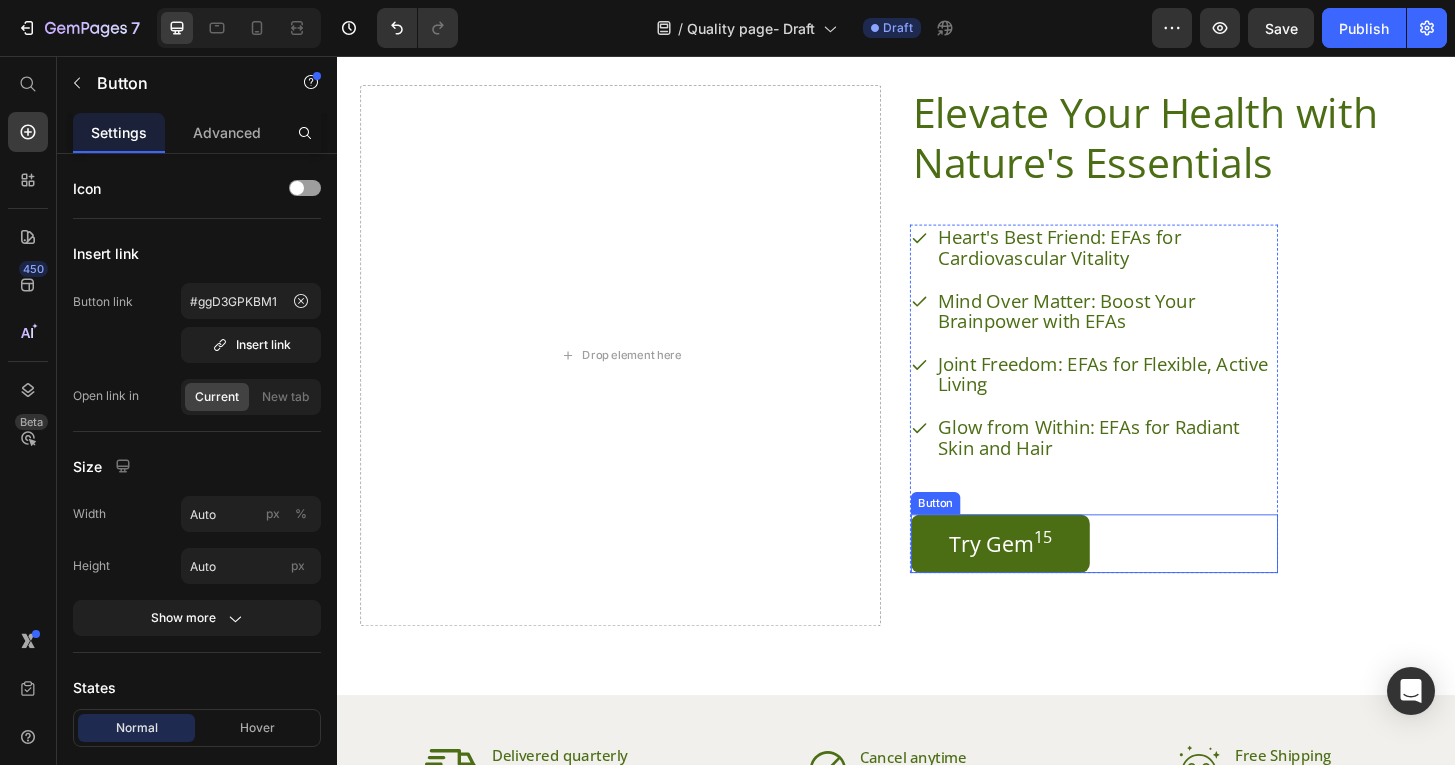 click on "Try Gem 15 Button" at bounding box center (1150, 579) 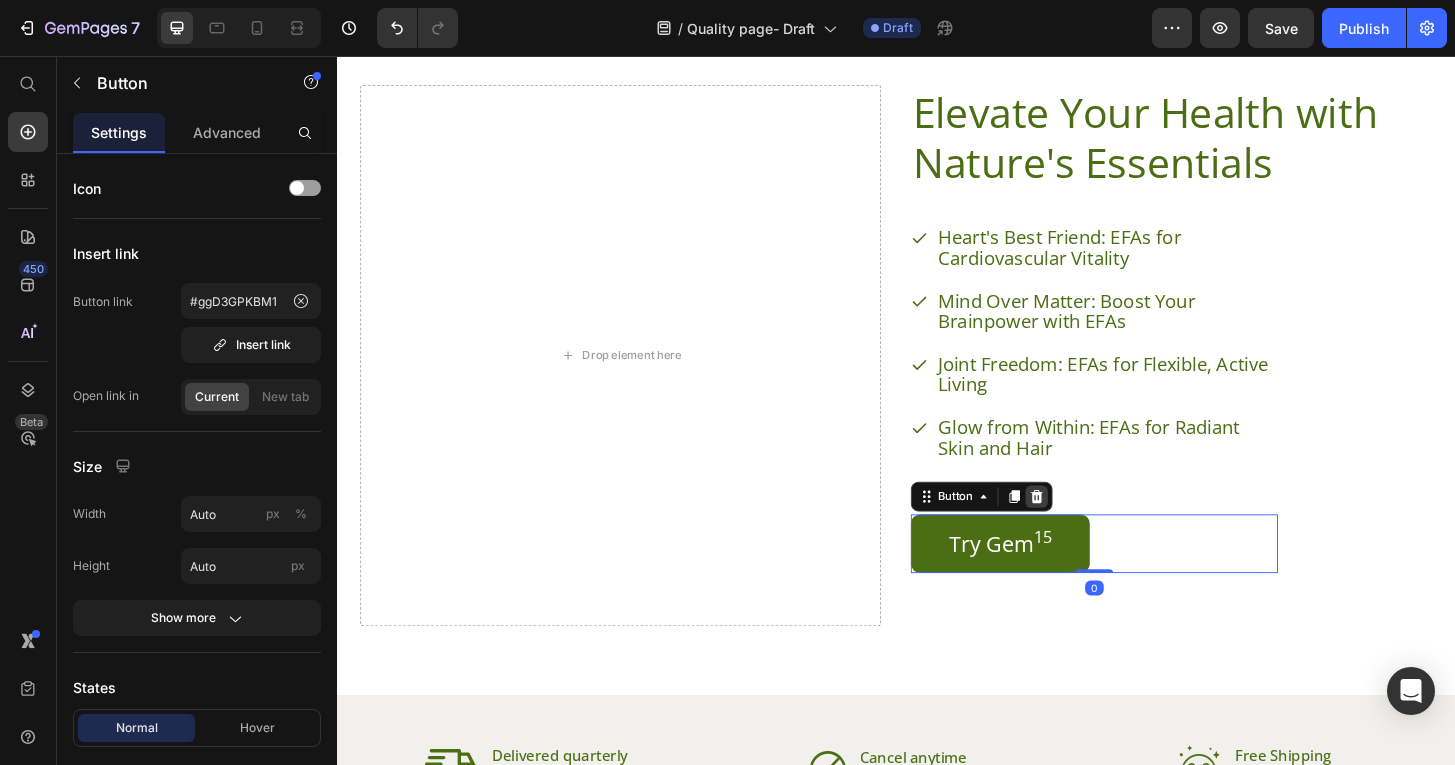 click 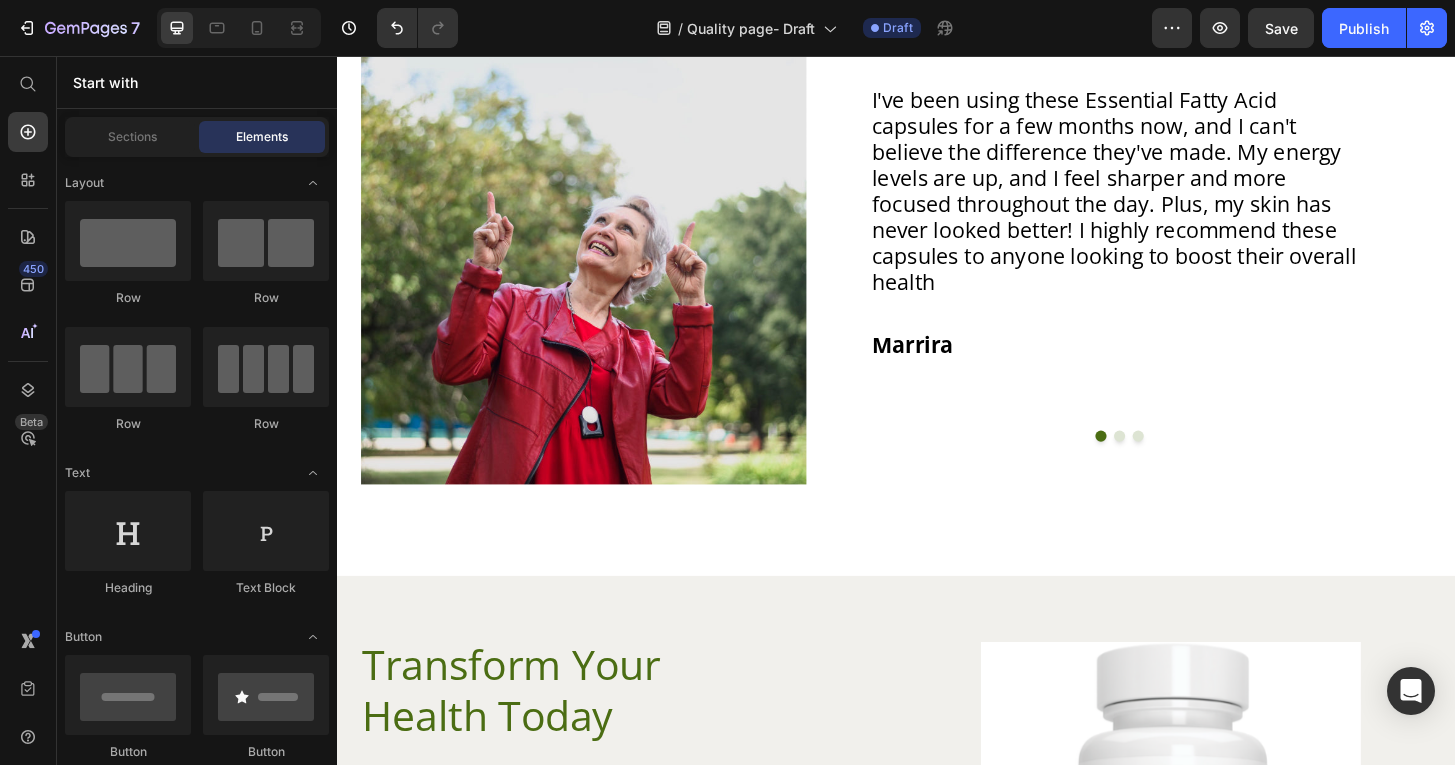 scroll, scrollTop: 2731, scrollLeft: 0, axis: vertical 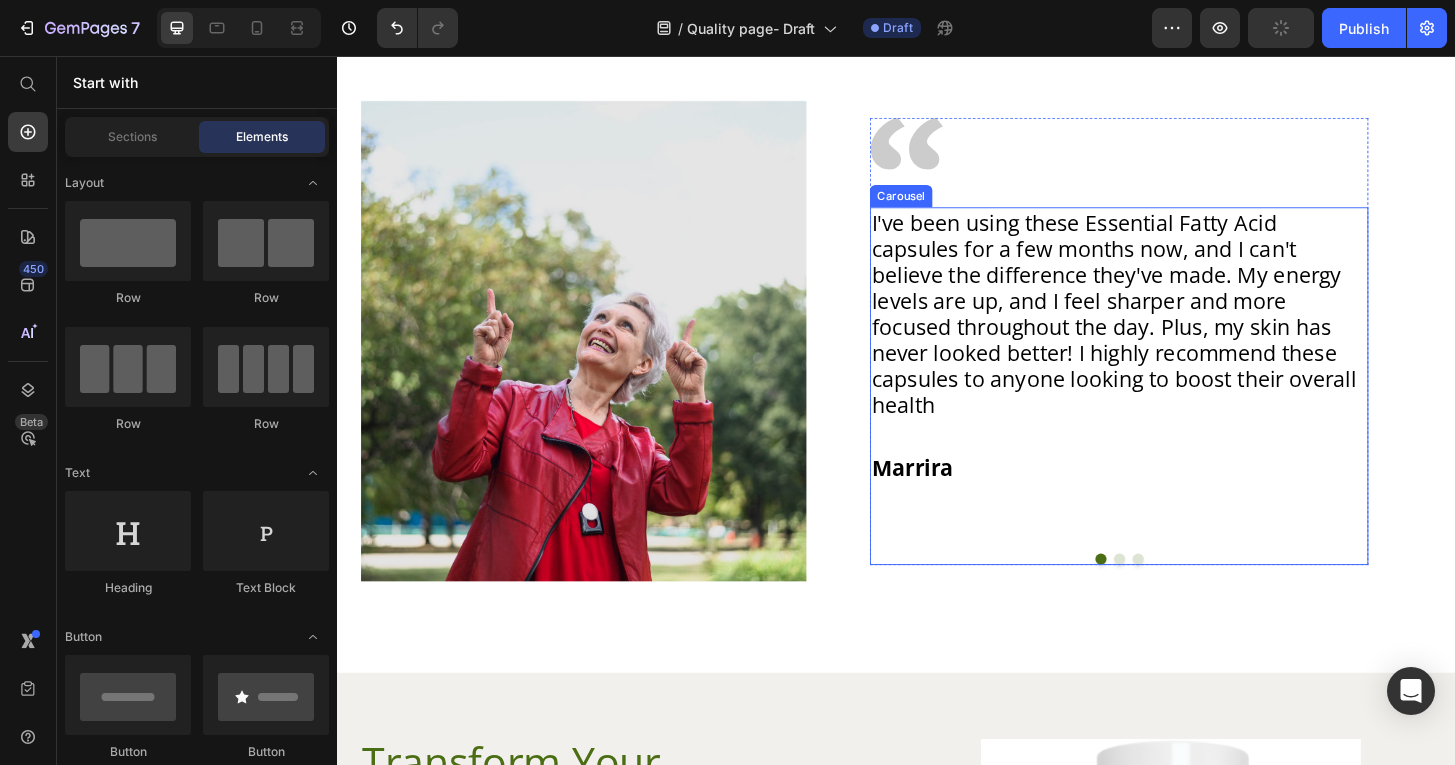 click at bounding box center (1177, 596) 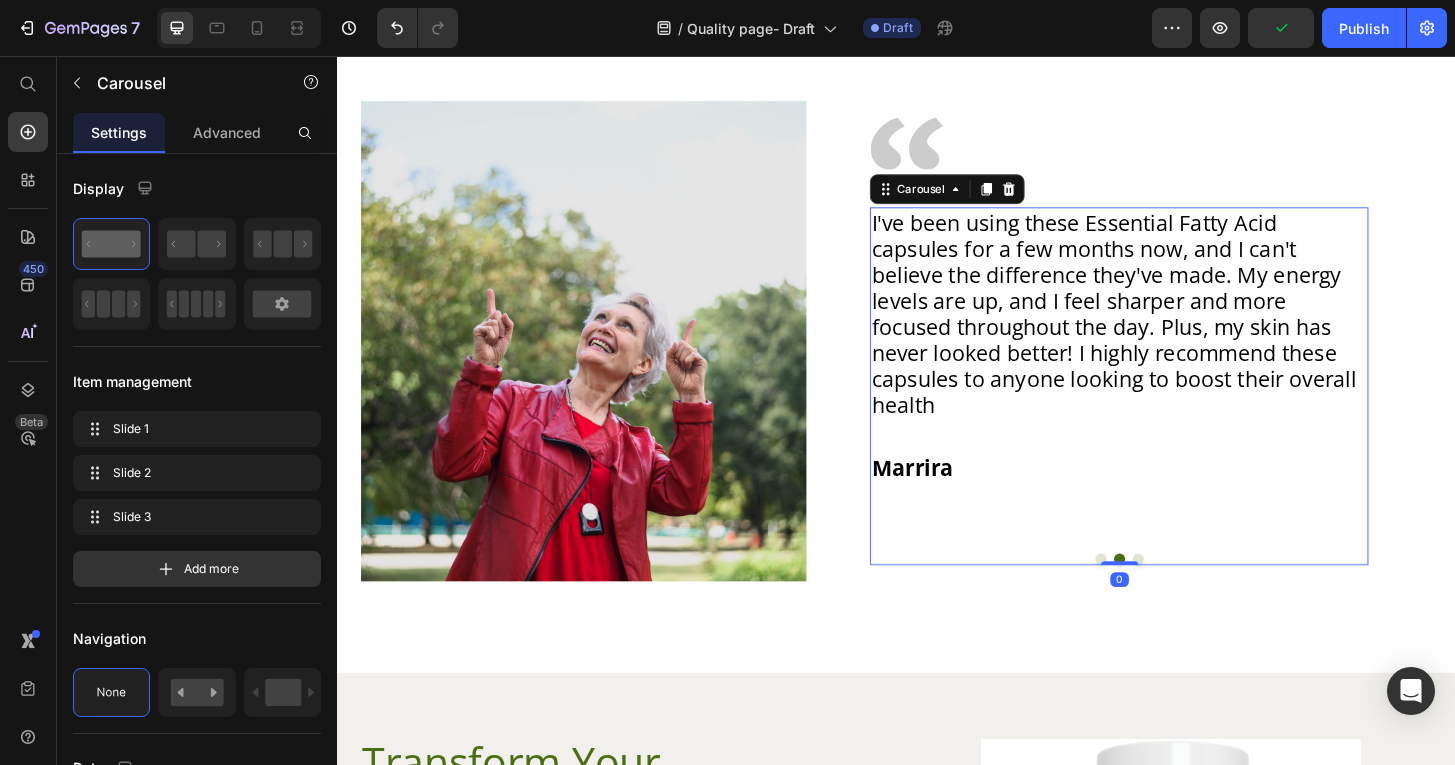 click at bounding box center [1197, 596] 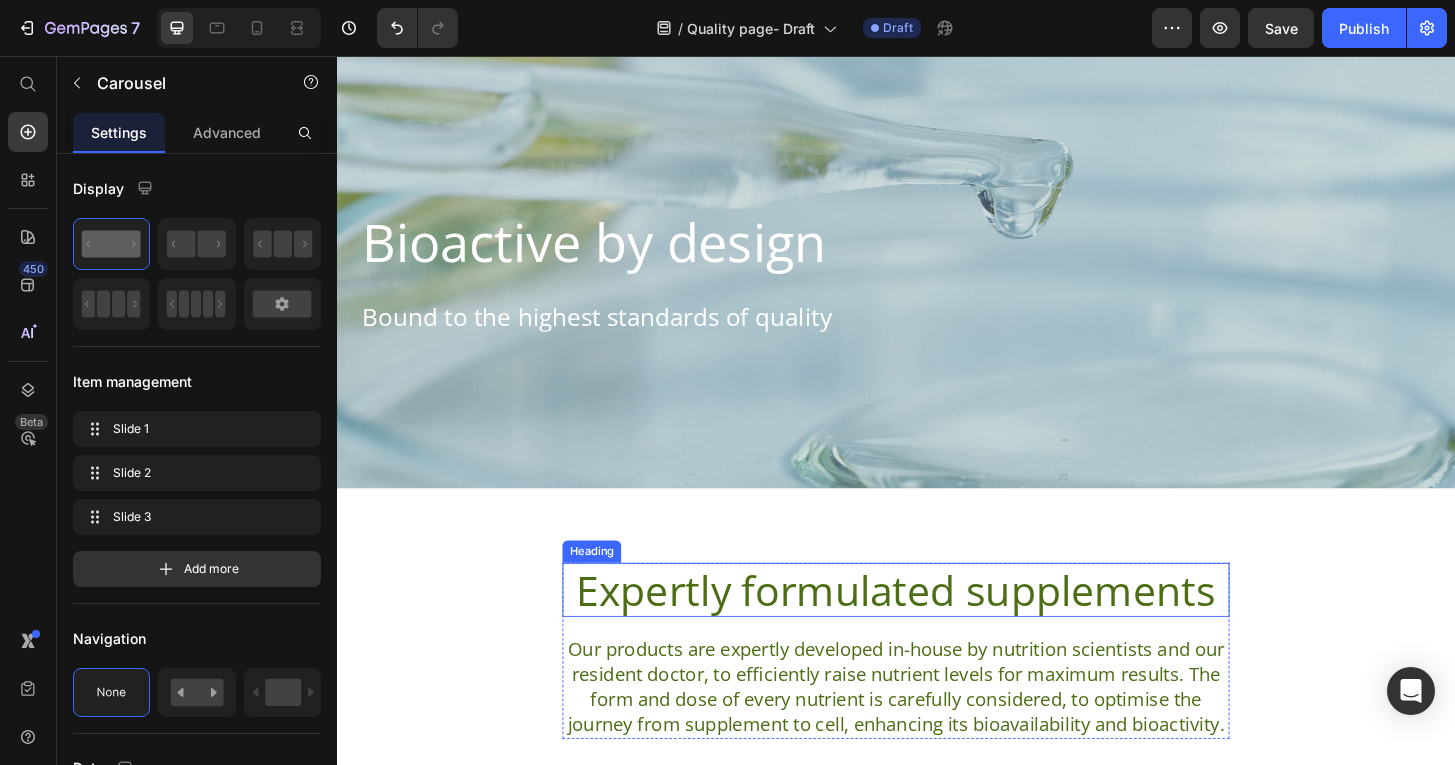 scroll, scrollTop: 351, scrollLeft: 0, axis: vertical 